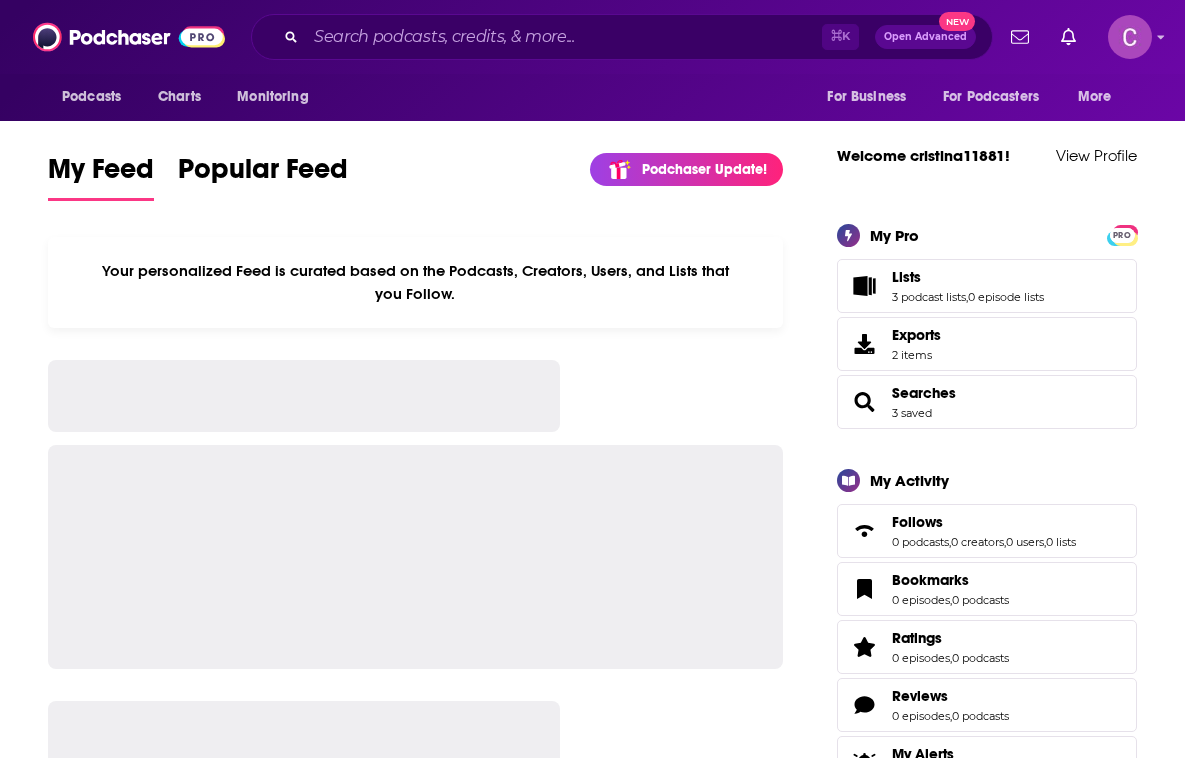 scroll, scrollTop: 0, scrollLeft: 0, axis: both 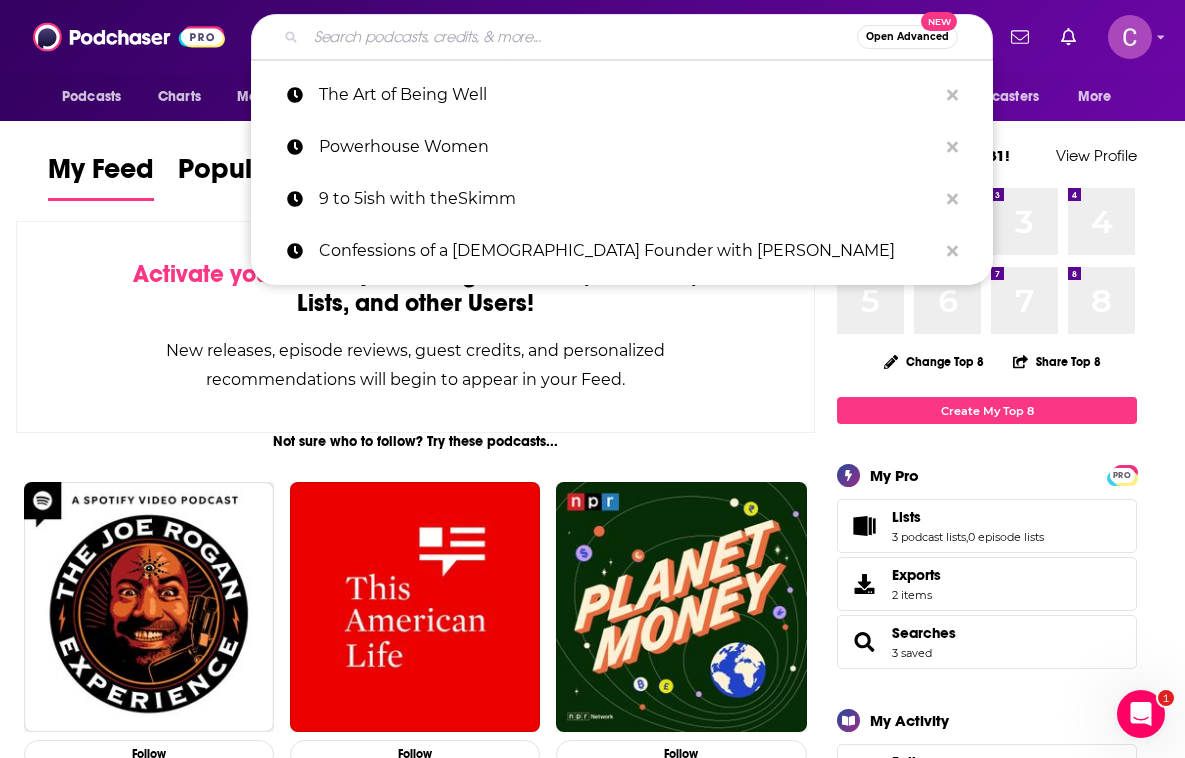 click at bounding box center [581, 37] 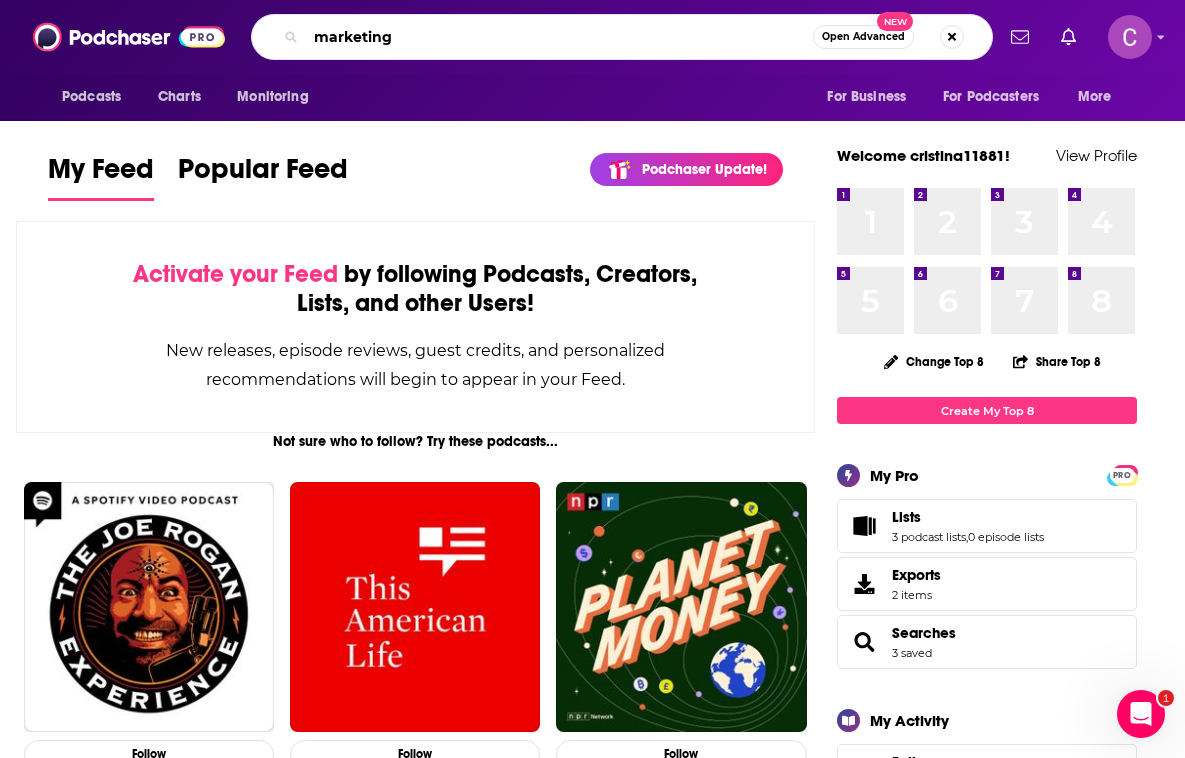 type on "marketing" 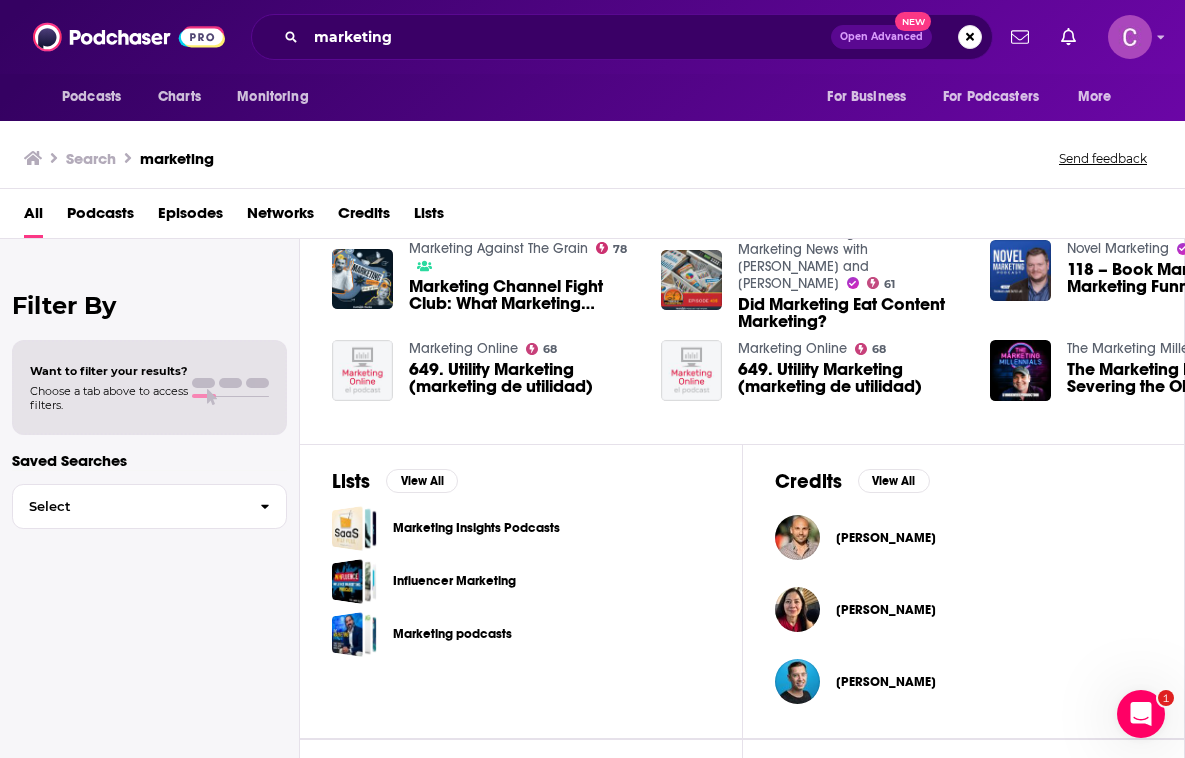 scroll, scrollTop: 432, scrollLeft: 0, axis: vertical 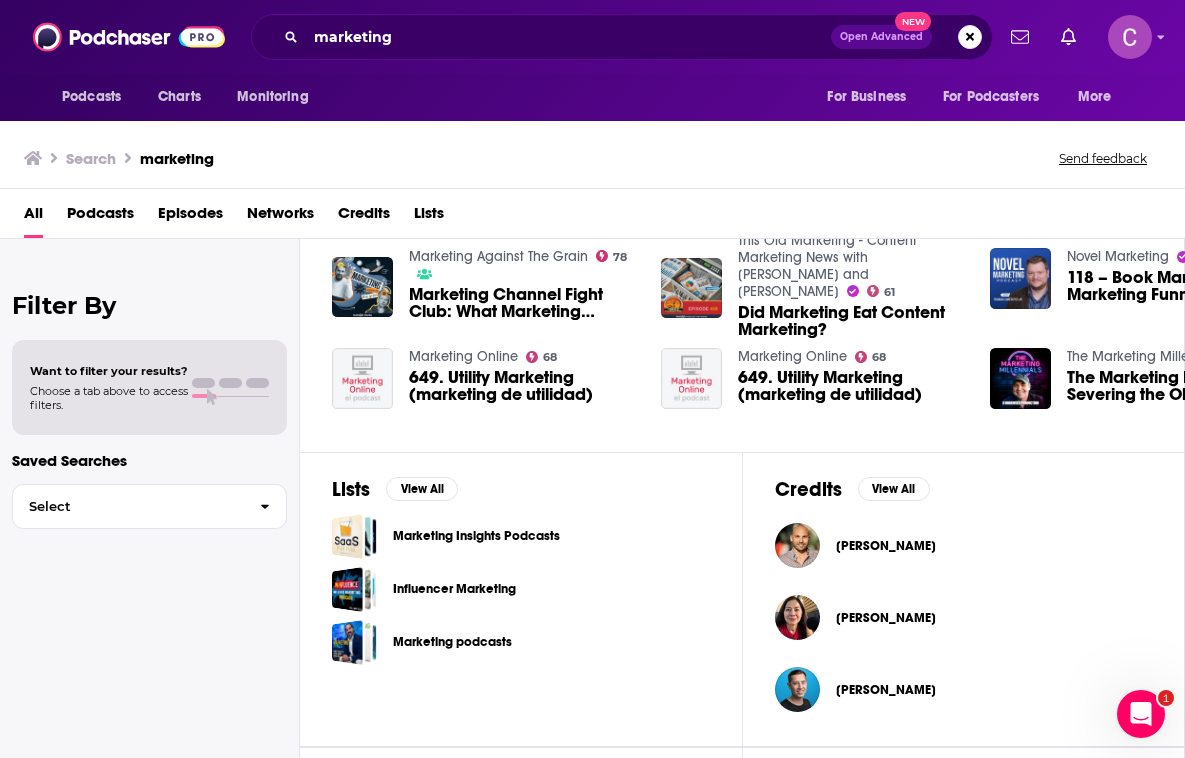 click on "Podcasts" at bounding box center [100, 217] 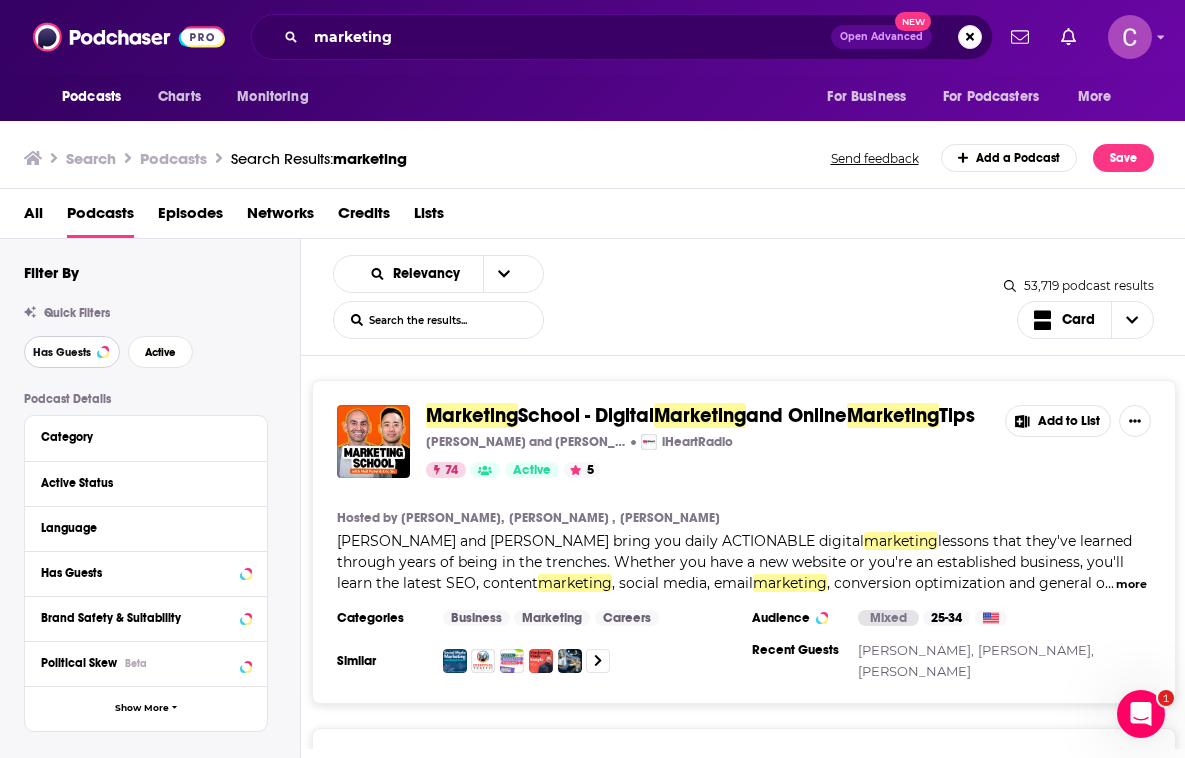 click on "Has Guests" at bounding box center (72, 352) 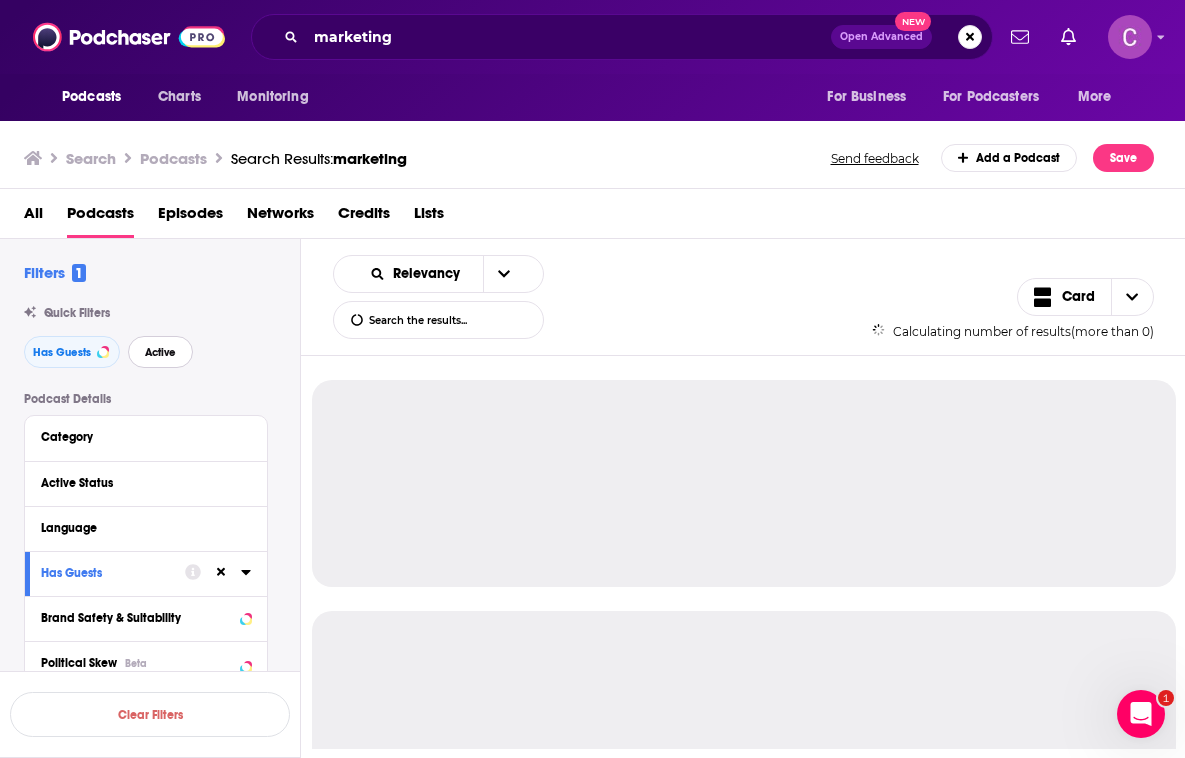 click on "Active" at bounding box center [160, 352] 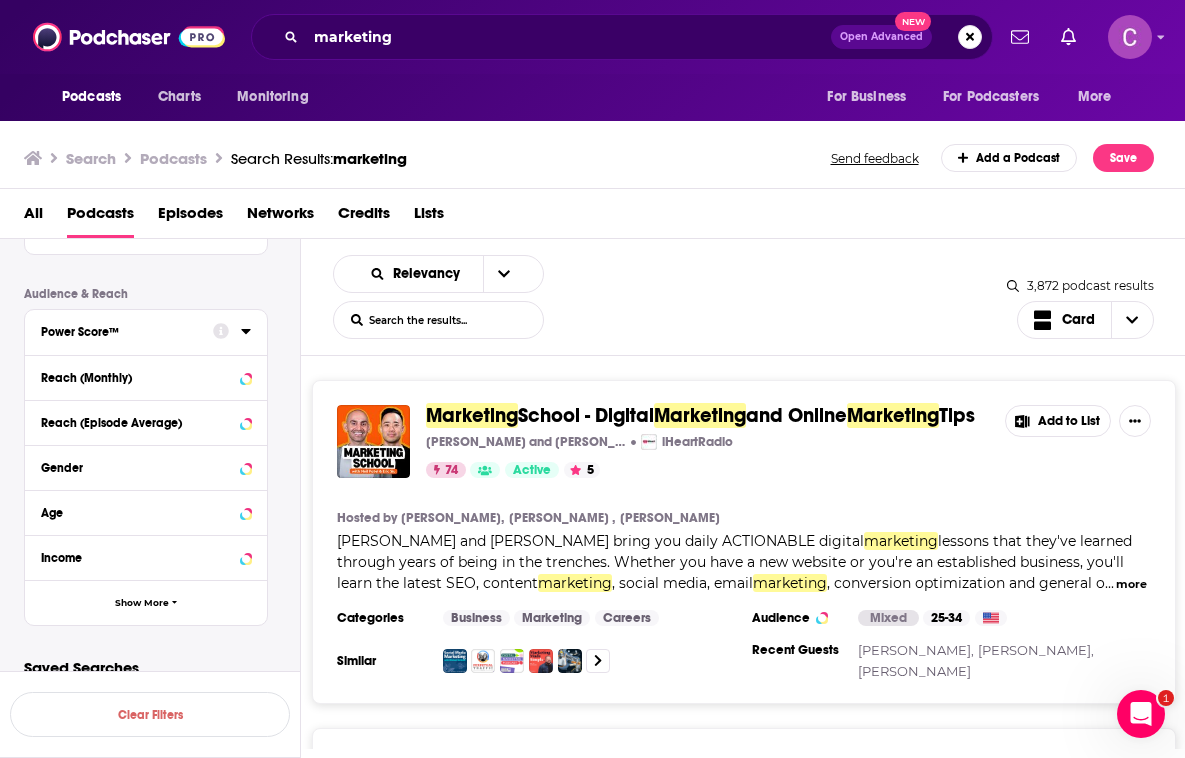 scroll, scrollTop: 483, scrollLeft: 0, axis: vertical 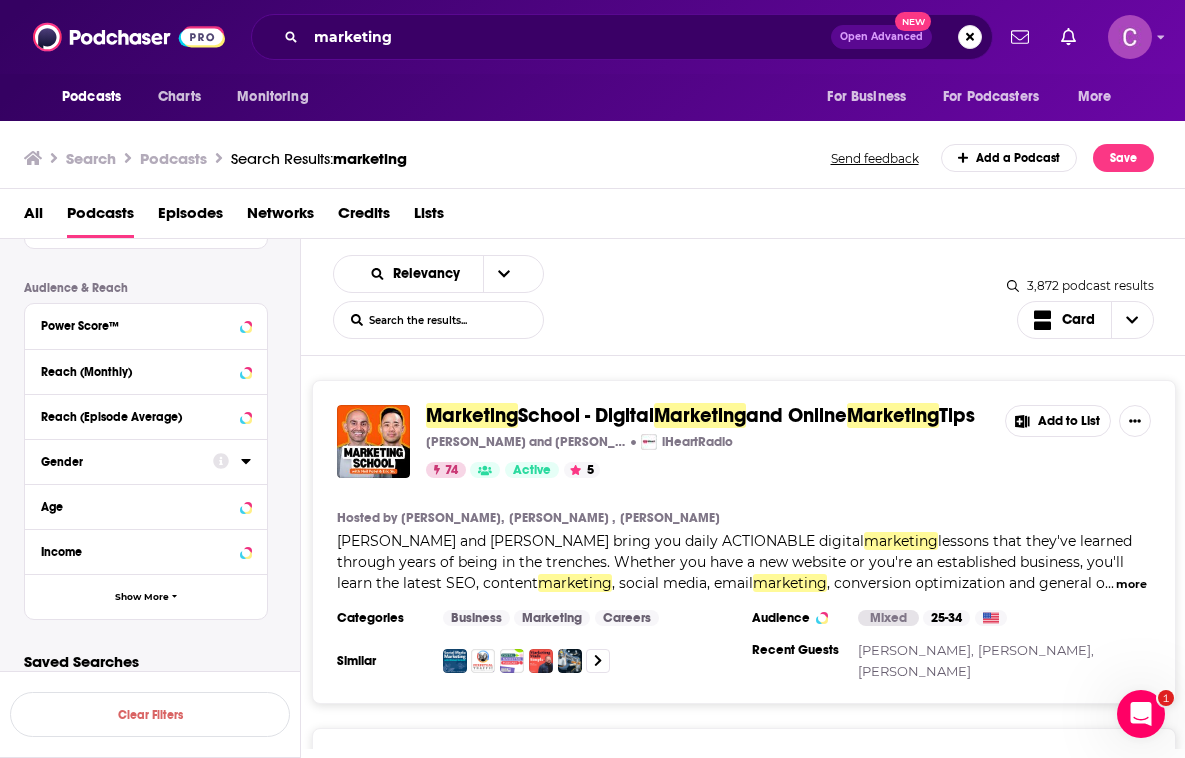 click at bounding box center [232, 460] 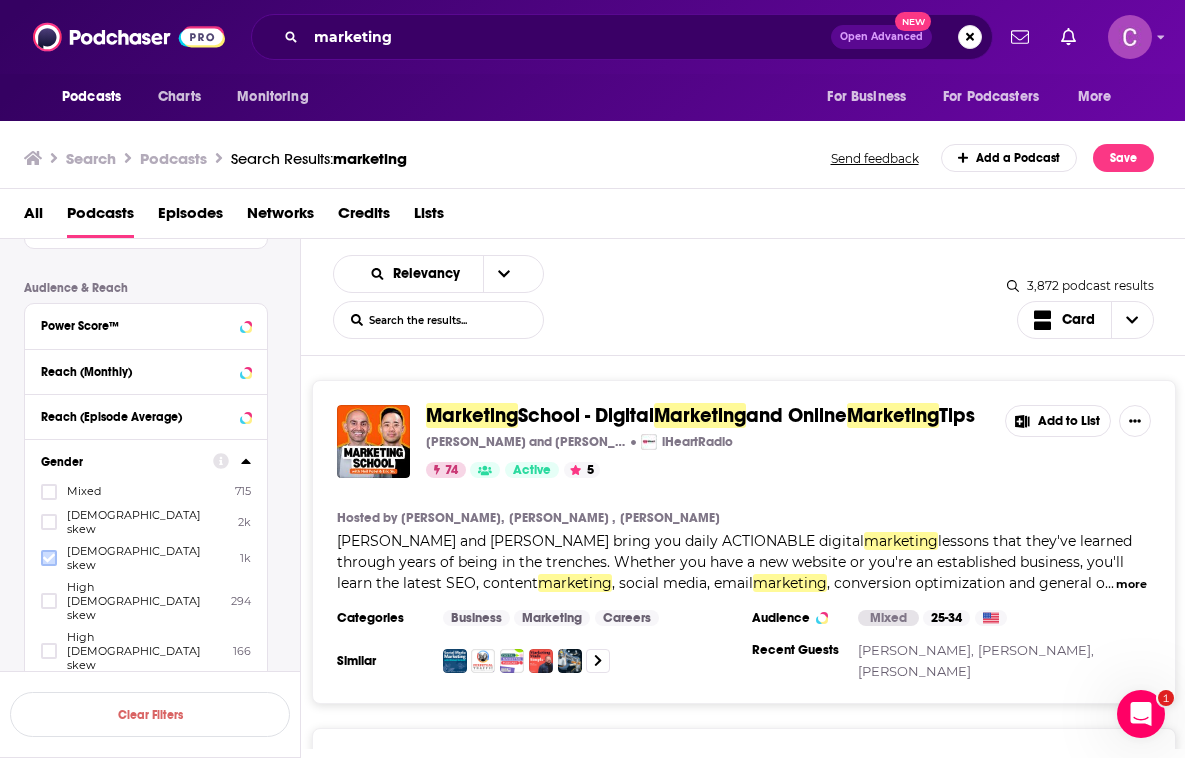 click 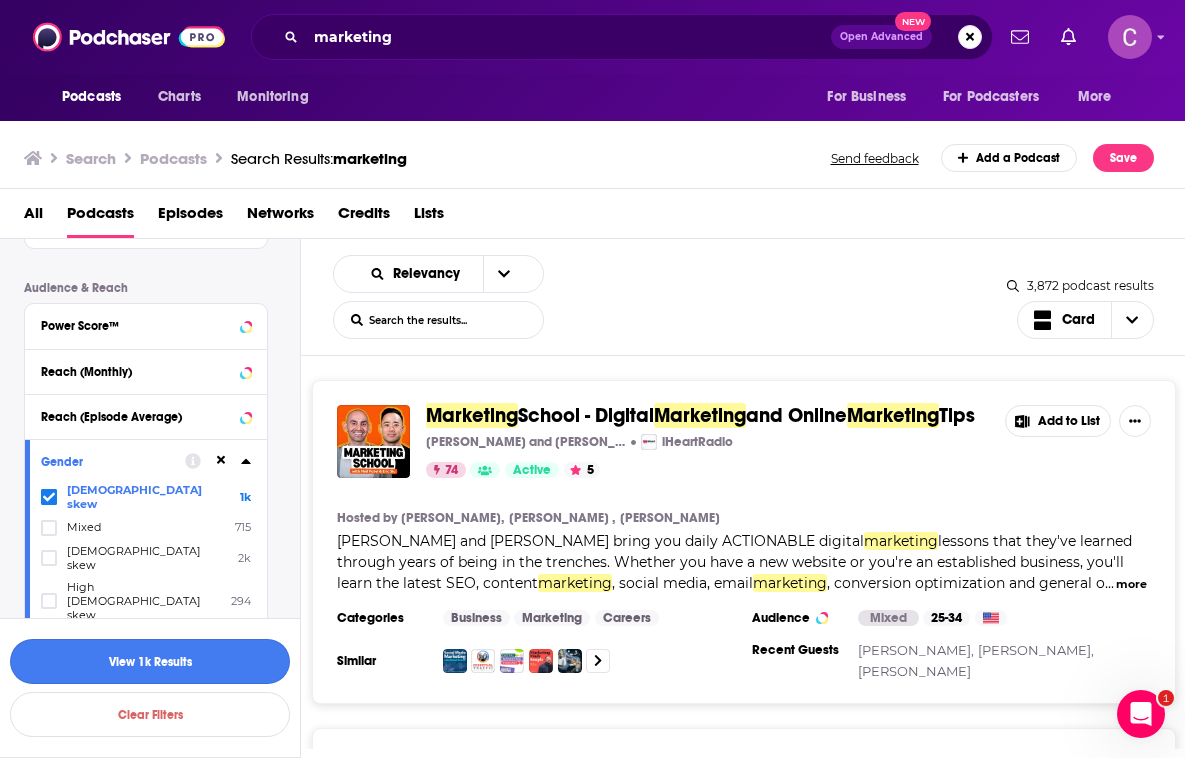 click on "View 1k Results" at bounding box center (150, 661) 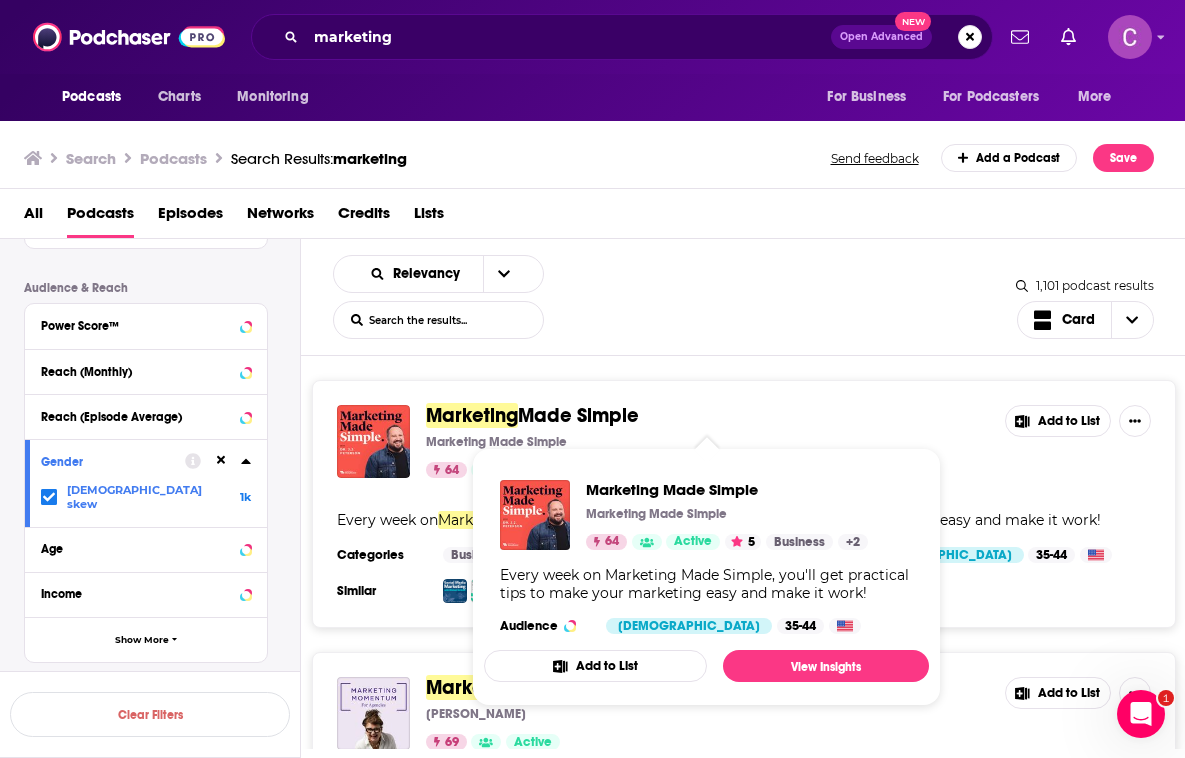 click on "Made Simple" at bounding box center [578, 415] 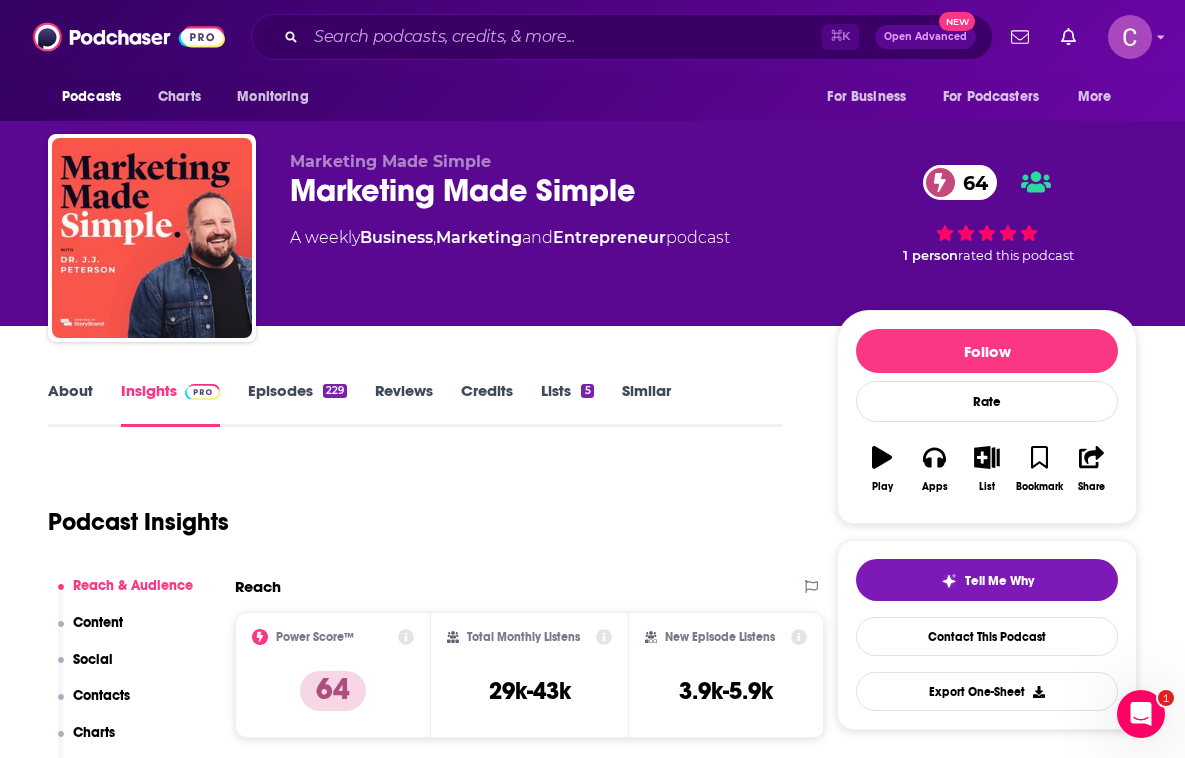 scroll, scrollTop: 65, scrollLeft: 0, axis: vertical 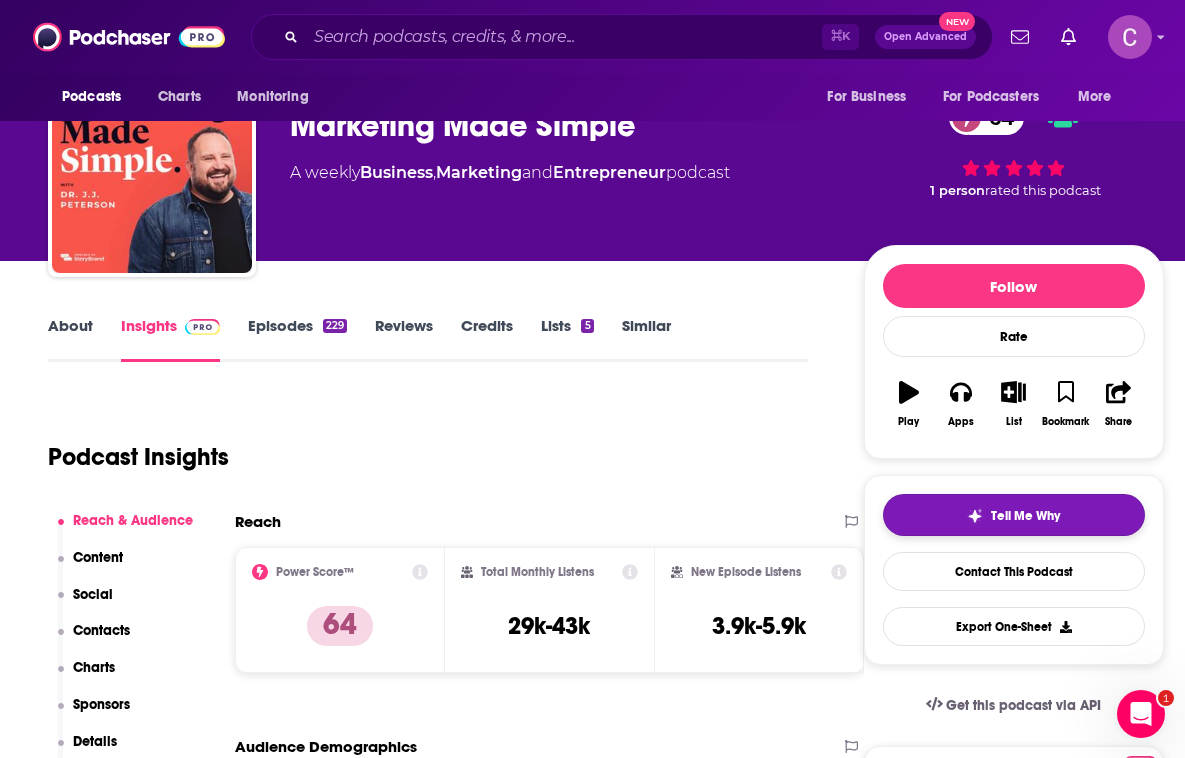 click on "Tell Me Why" at bounding box center (1014, 515) 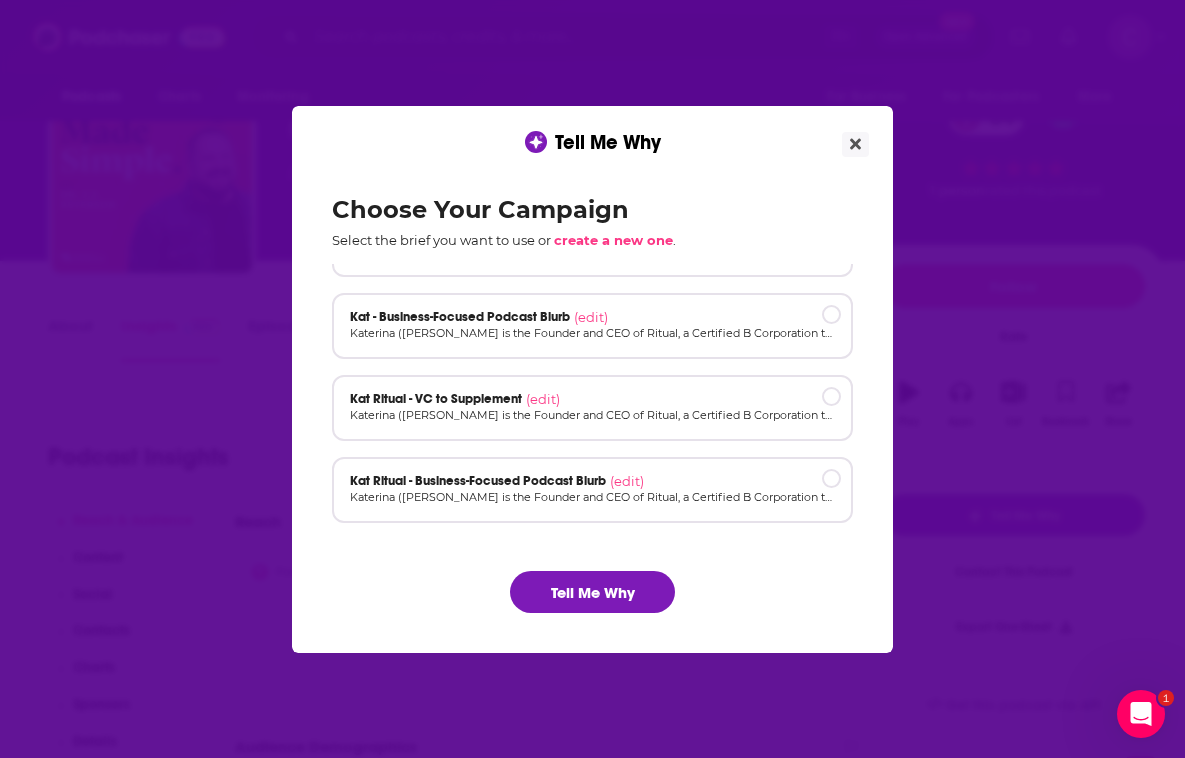 scroll, scrollTop: 0, scrollLeft: 0, axis: both 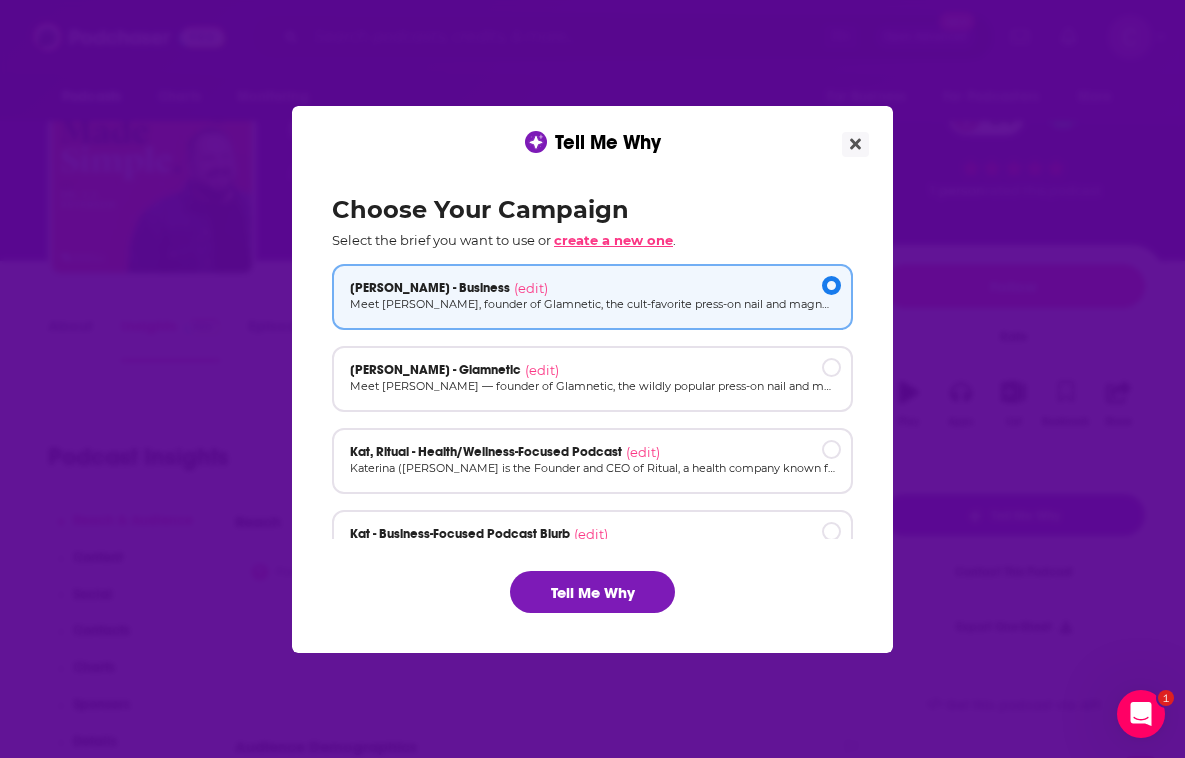 click on "create a new one" at bounding box center (613, 240) 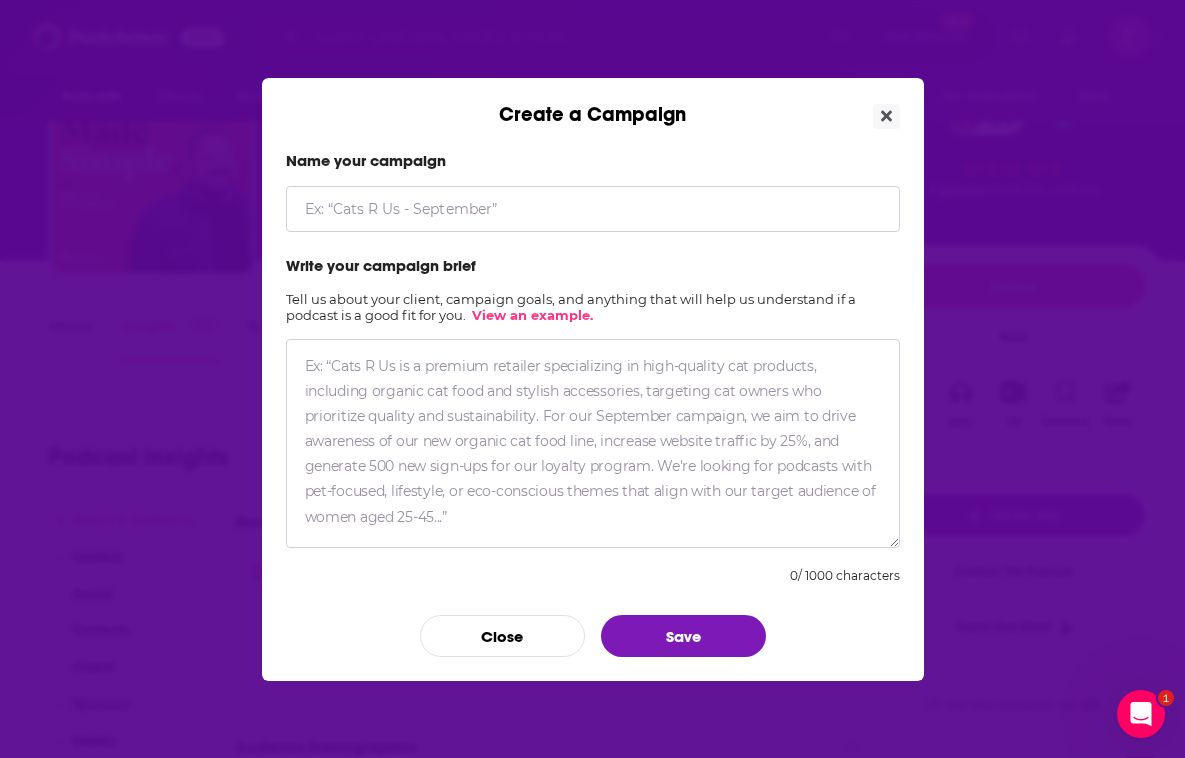 click at bounding box center (593, 443) 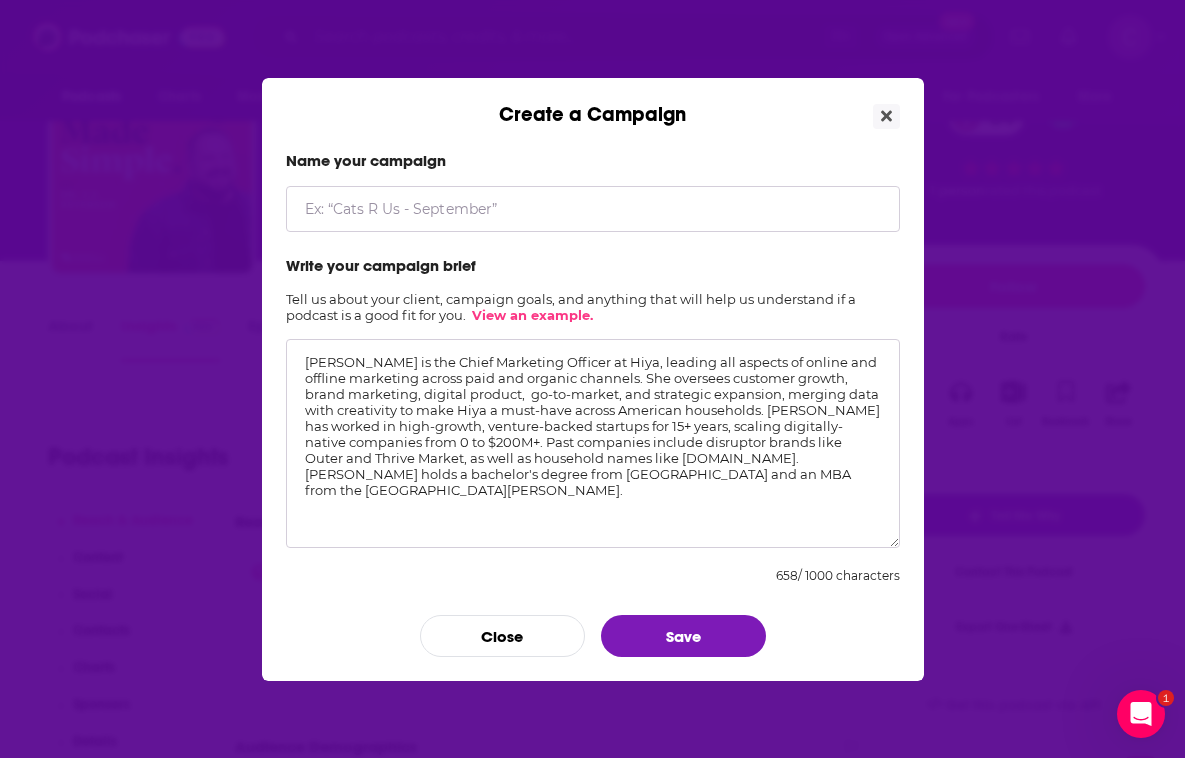 type on "[PERSON_NAME] is the Chief Marketing Officer at Hiya, leading all aspects of online and offline marketing across paid and organic channels. She oversees customer growth, brand marketing, digital product,  go-to-market, and strategic expansion, merging data with creativity to make Hiya a must-have across American households. [PERSON_NAME] has worked in high-growth, venture-backed startups for 15+ years, scaling digitally-native companies from 0 to $200M+. Past companies include disruptor brands like Outer and Thrive Market, as well as household names like [DOMAIN_NAME]. [PERSON_NAME] holds a bachelor's degree from [GEOGRAPHIC_DATA] and an MBA from the [GEOGRAPHIC_DATA][PERSON_NAME]." 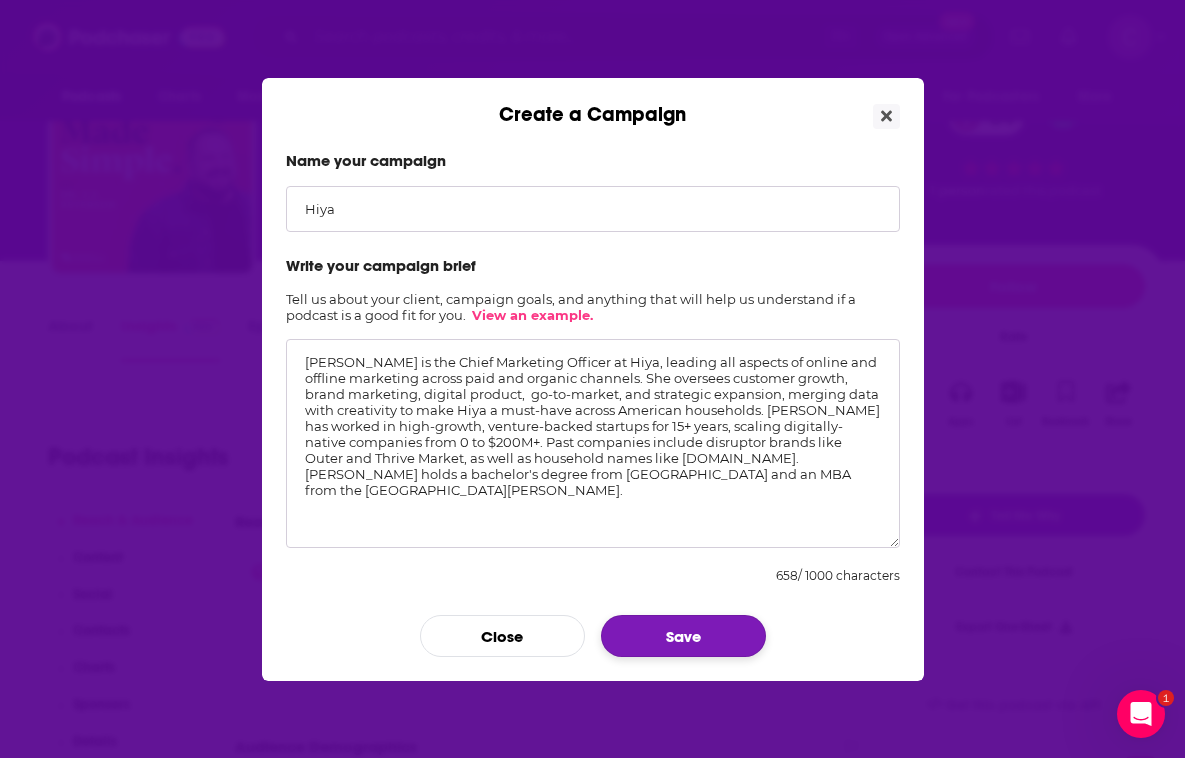 type on "Hiya" 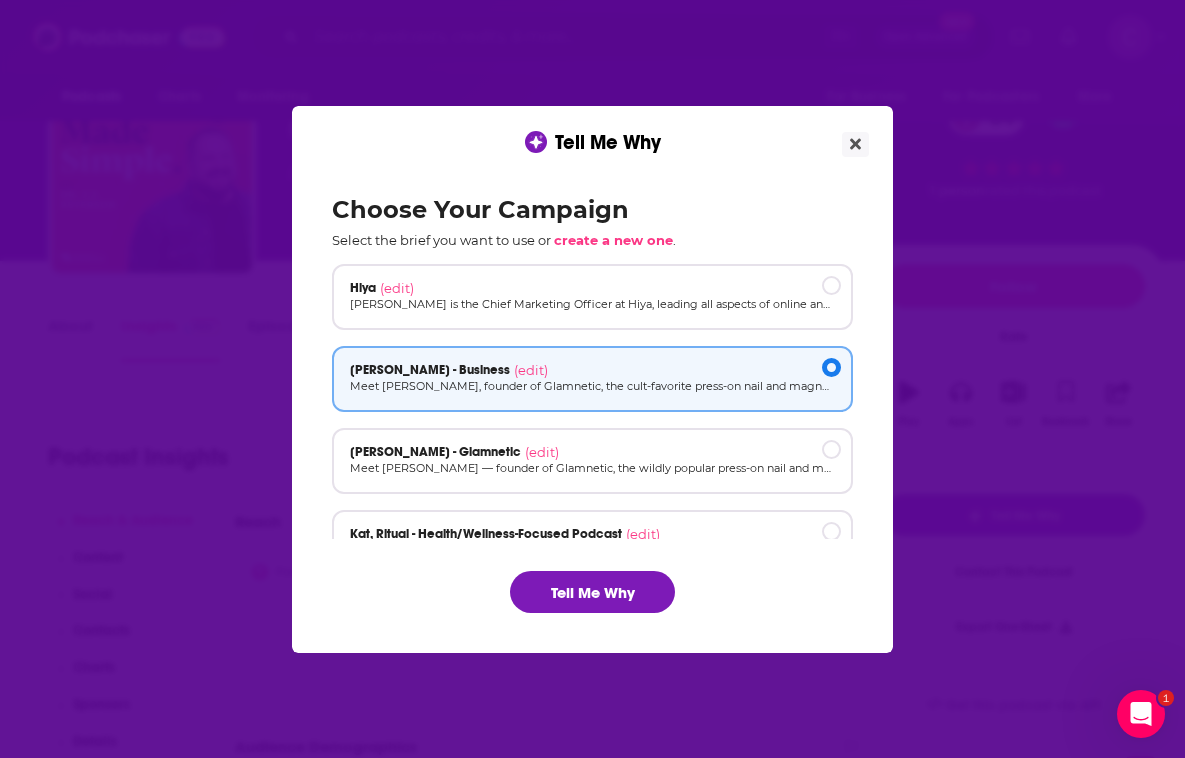 click on "Choose Your Campaign Select the brief you want to use or   create a new one . [PERSON_NAME] (edit) [PERSON_NAME] is the Chief Marketing Officer at Hiya, leading all aspects of online and offline marketing across paid and organic channels. She oversees customer growth, brand marketing, digital product,  go-to-market, and strategic expansion, merging data with creativity to make Hiya a must-have across American households. [PERSON_NAME] has worked in high-growth, venture-backed startups for 15+ years, scaling digitally-native companies from 0 to $200M+. Past companies include disruptor brands like Outer and Thrive Market, as well as household names like [DOMAIN_NAME]. [PERSON_NAME] holds a bachelor's degree from [GEOGRAPHIC_DATA] and an MBA from the [GEOGRAPHIC_DATA][PERSON_NAME].
[PERSON_NAME] - Business (edit) [PERSON_NAME]  (edit) Kat, Ritual - Health/Wellness-Focused Podcast (edit) Kat - Business-Focused Podcast Blurb (edit) Kat Ritual - VC to Supplement  (edit) Kat Ritual - Business-Focused Podcast Blurb (edit) Tell Me Why" at bounding box center [592, 404] 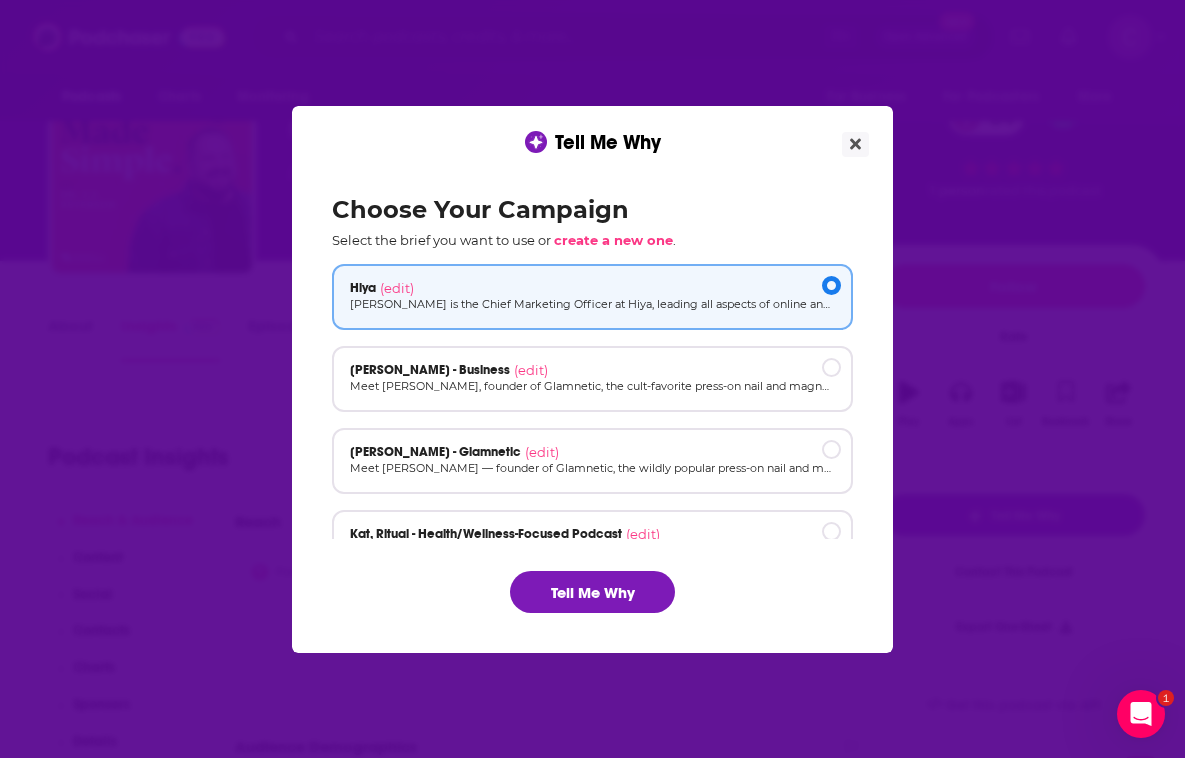 click on "Choose Your Campaign Select the brief you want to use or   create a new one . [PERSON_NAME] (edit) [PERSON_NAME] is the Chief Marketing Officer at Hiya, leading all aspects of online and offline marketing across paid and organic channels. She oversees customer growth, brand marketing, digital product,  go-to-market, and strategic expansion, merging data with creativity to make Hiya a must-have across American households. [PERSON_NAME] has worked in high-growth, venture-backed startups for 15+ years, scaling digitally-native companies from 0 to $200M+. Past companies include disruptor brands like Outer and Thrive Market, as well as household names like [DOMAIN_NAME]. [PERSON_NAME] holds a bachelor's degree from [GEOGRAPHIC_DATA] and an MBA from the [GEOGRAPHIC_DATA][PERSON_NAME].
[PERSON_NAME] - Business (edit) [PERSON_NAME]  (edit) Kat, Ritual - Health/Wellness-Focused Podcast (edit) Kat - Business-Focused Podcast Blurb (edit) Kat Ritual - VC to Supplement  (edit) Kat Ritual - Business-Focused Podcast Blurb (edit) Tell Me Why" at bounding box center [592, 404] 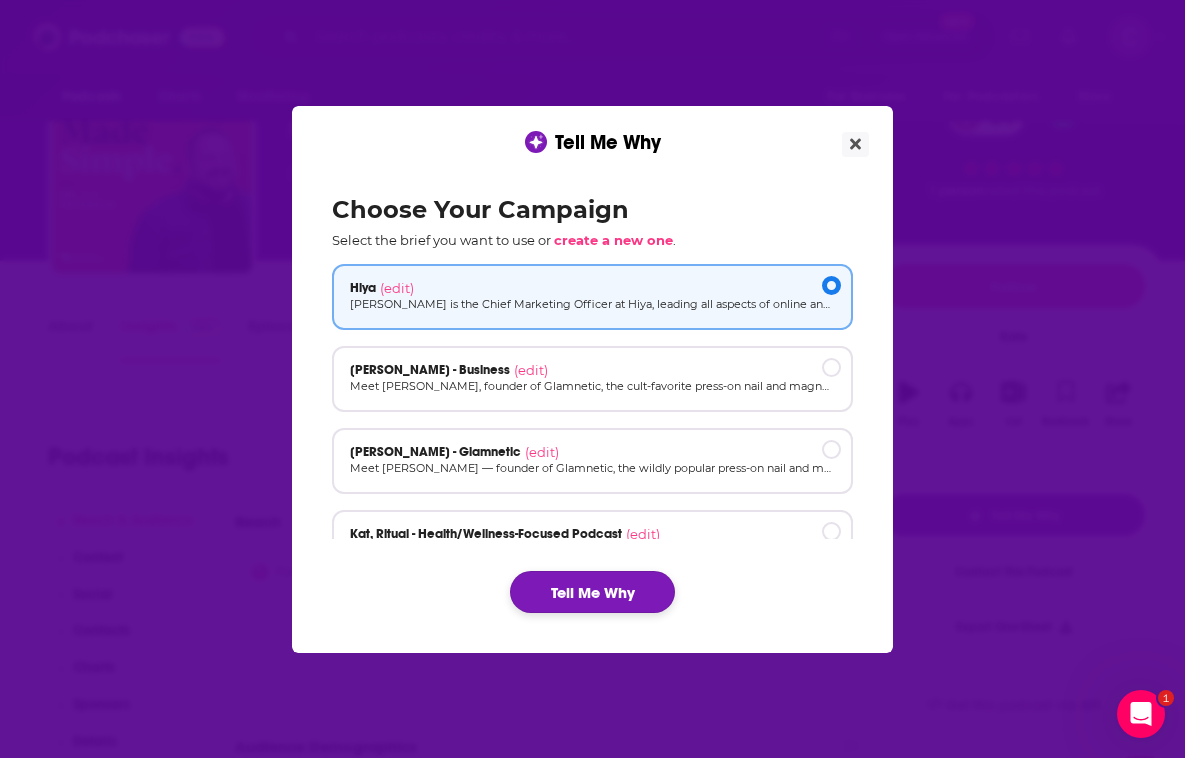 click on "Tell Me Why" 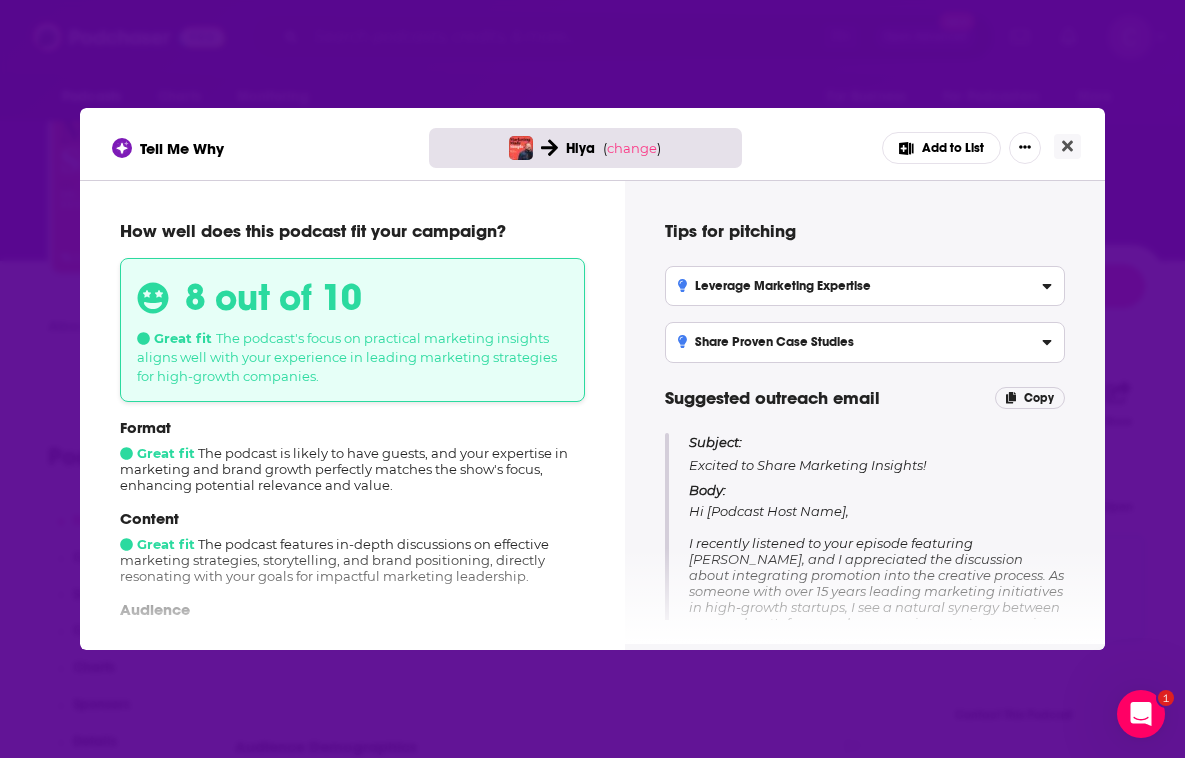 click on "Add to List" at bounding box center [941, 148] 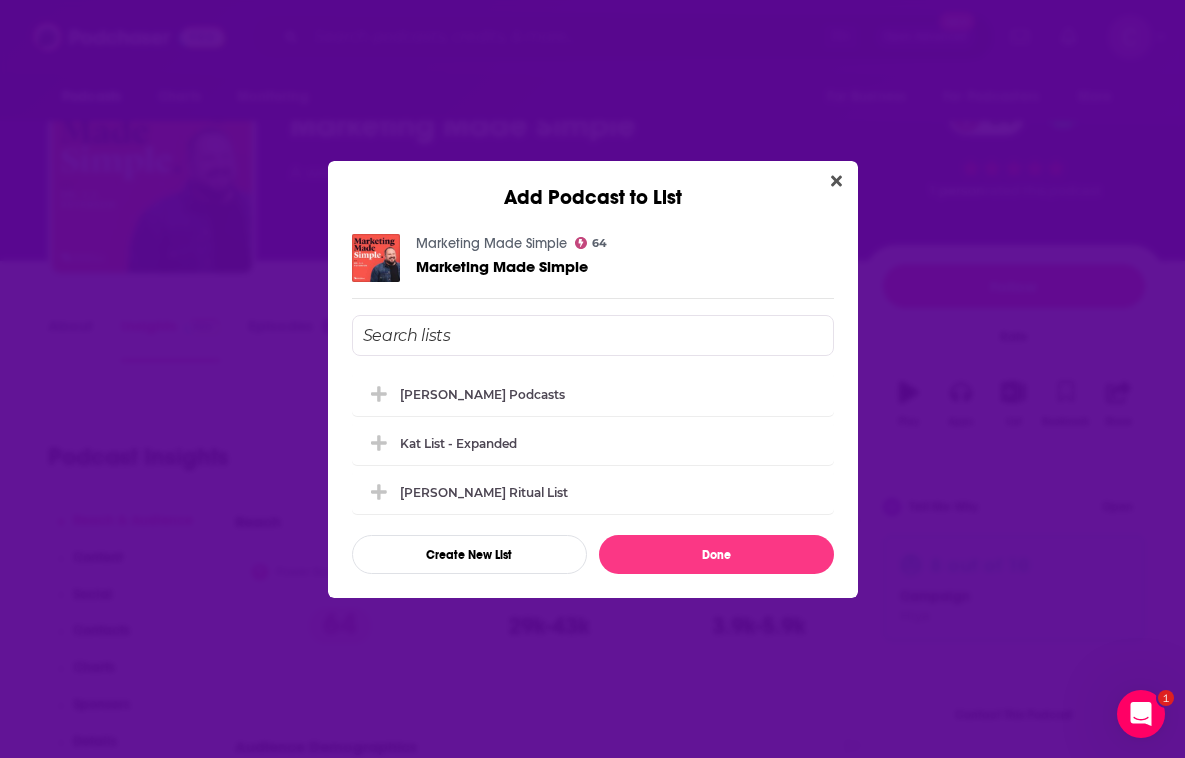click at bounding box center (593, 335) 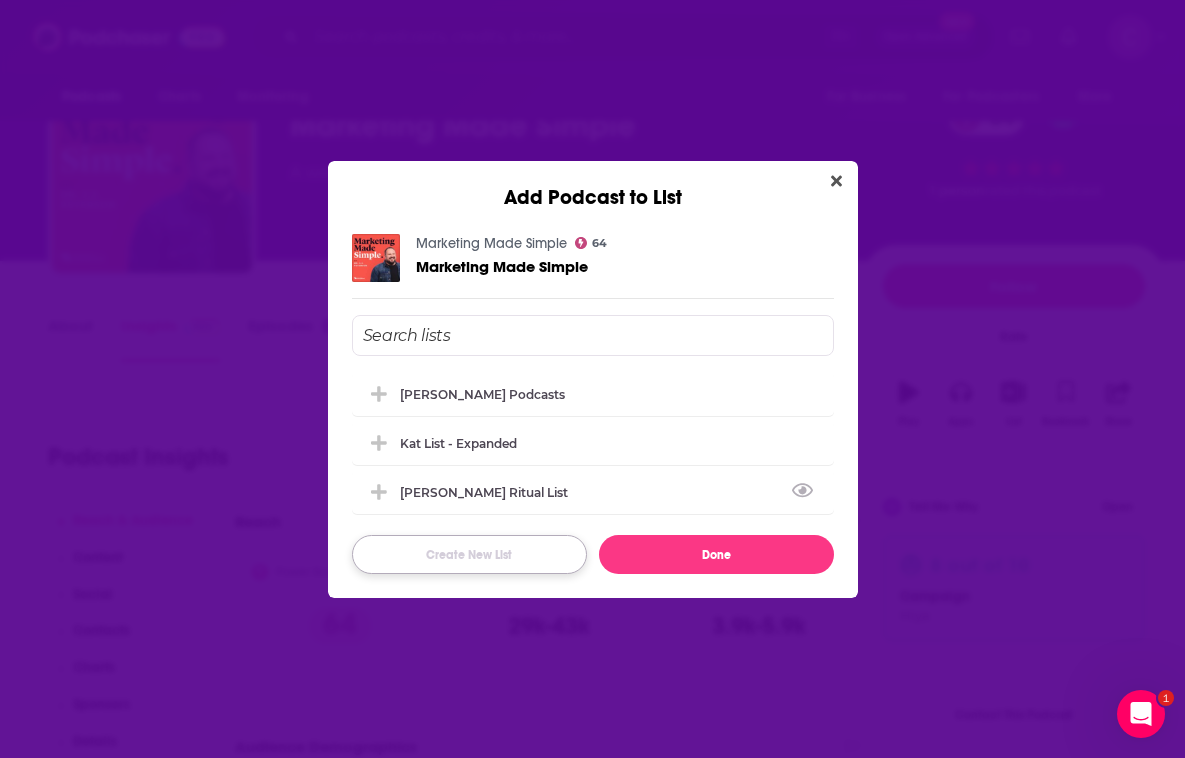click on "Create New List" at bounding box center [469, 554] 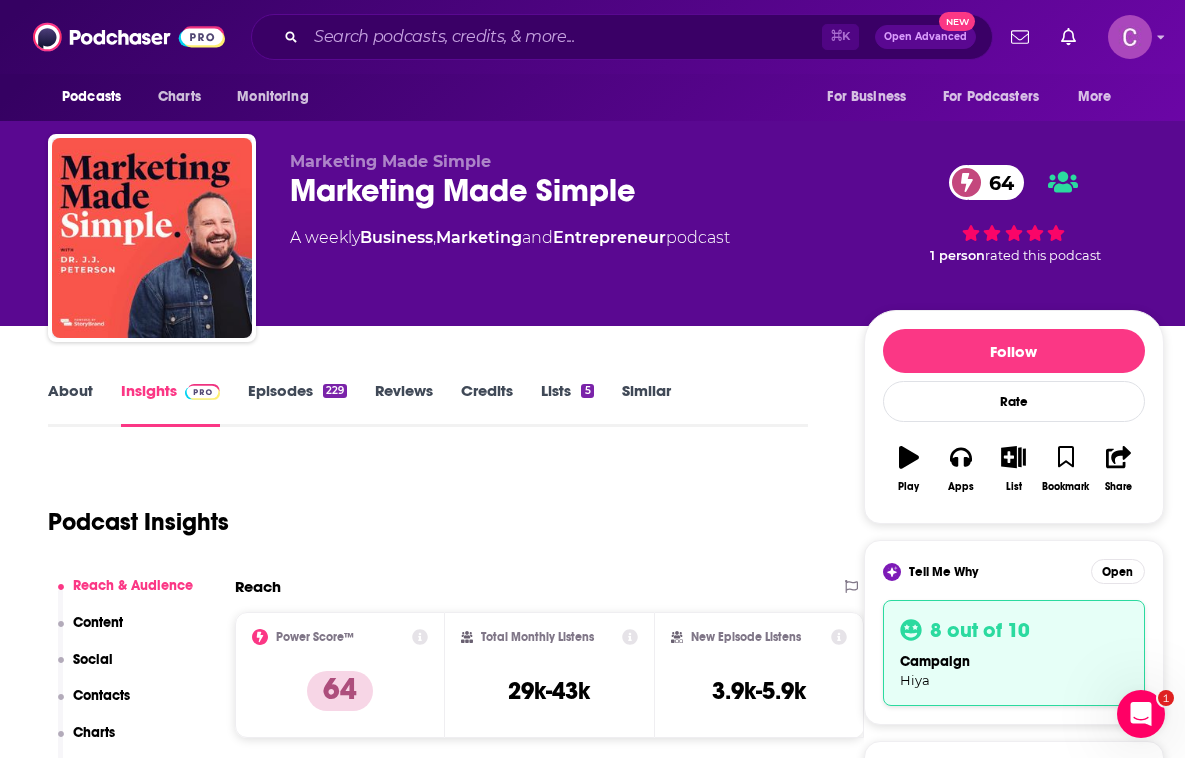 scroll, scrollTop: 0, scrollLeft: 0, axis: both 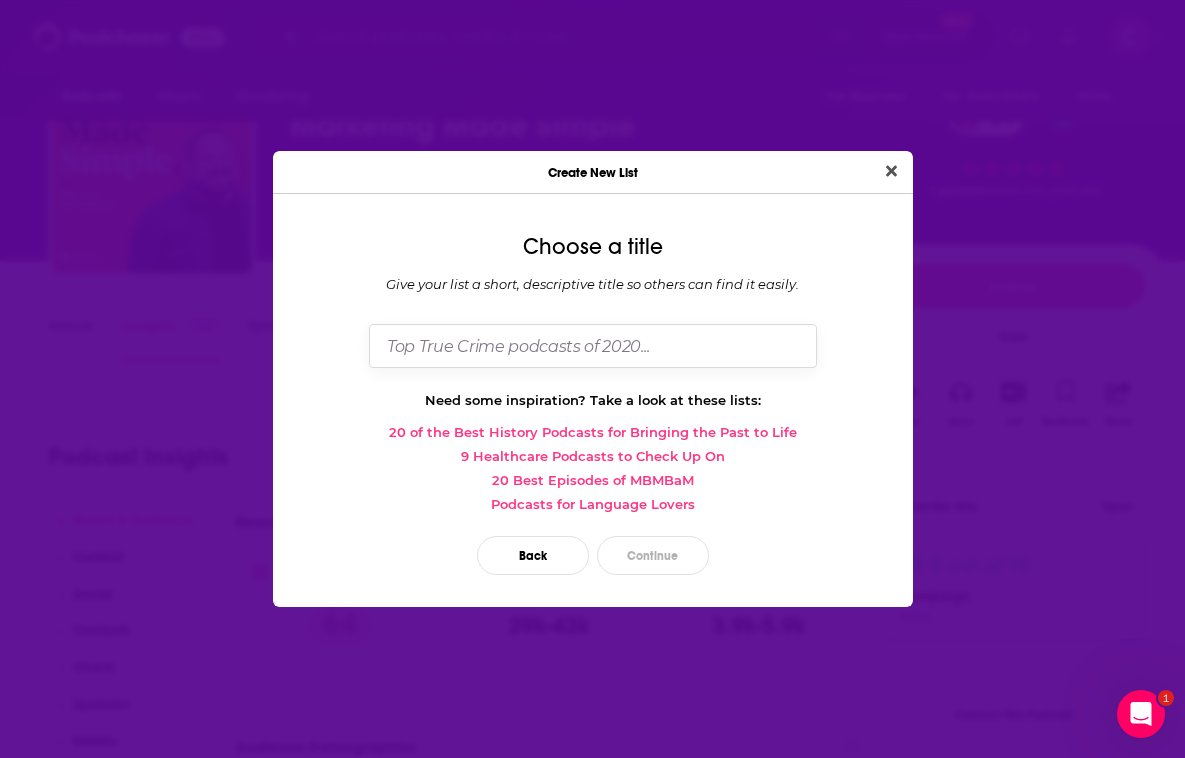 click at bounding box center [593, 345] 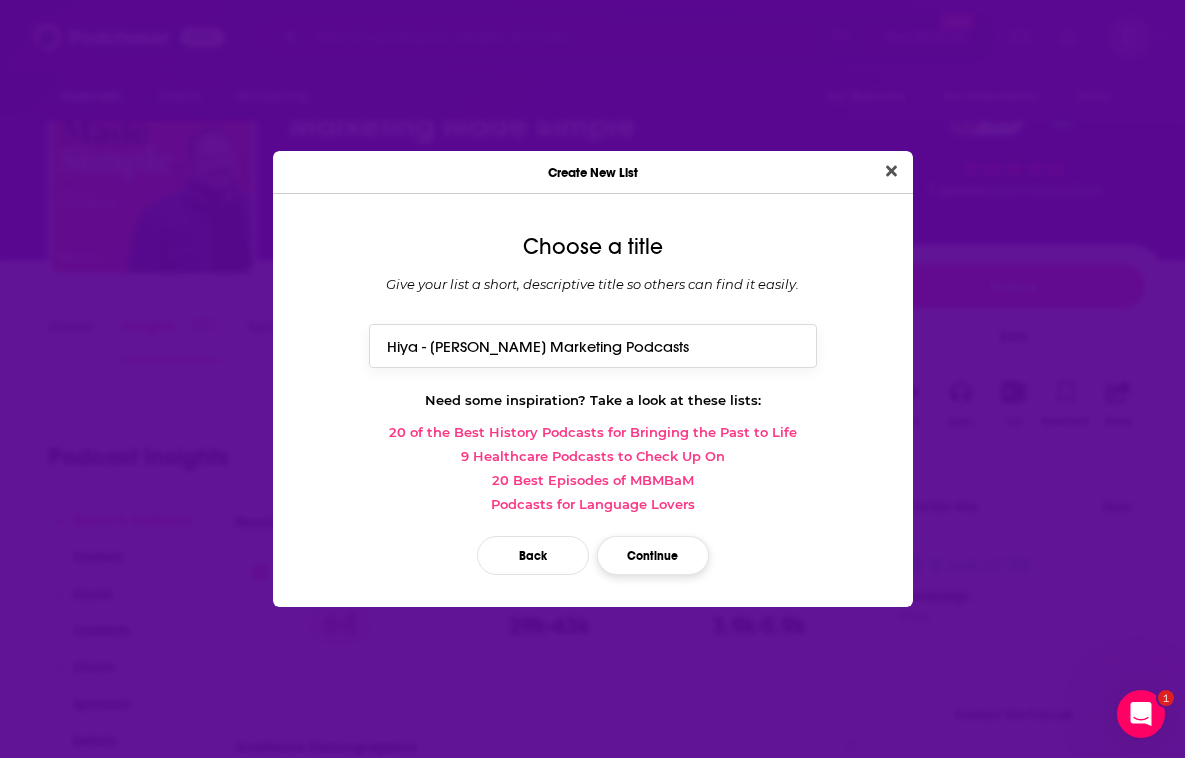type on "Hiya - [PERSON_NAME] Marketing Podcasts" 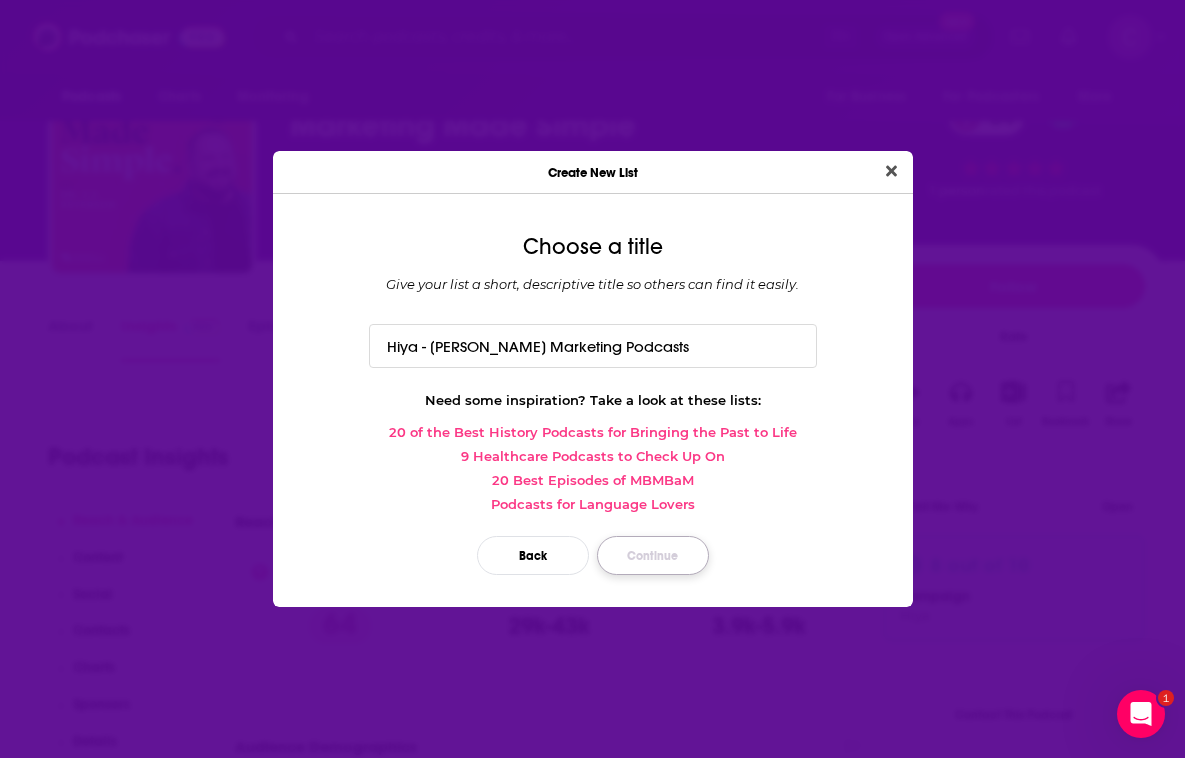 click on "Continue" at bounding box center (653, 555) 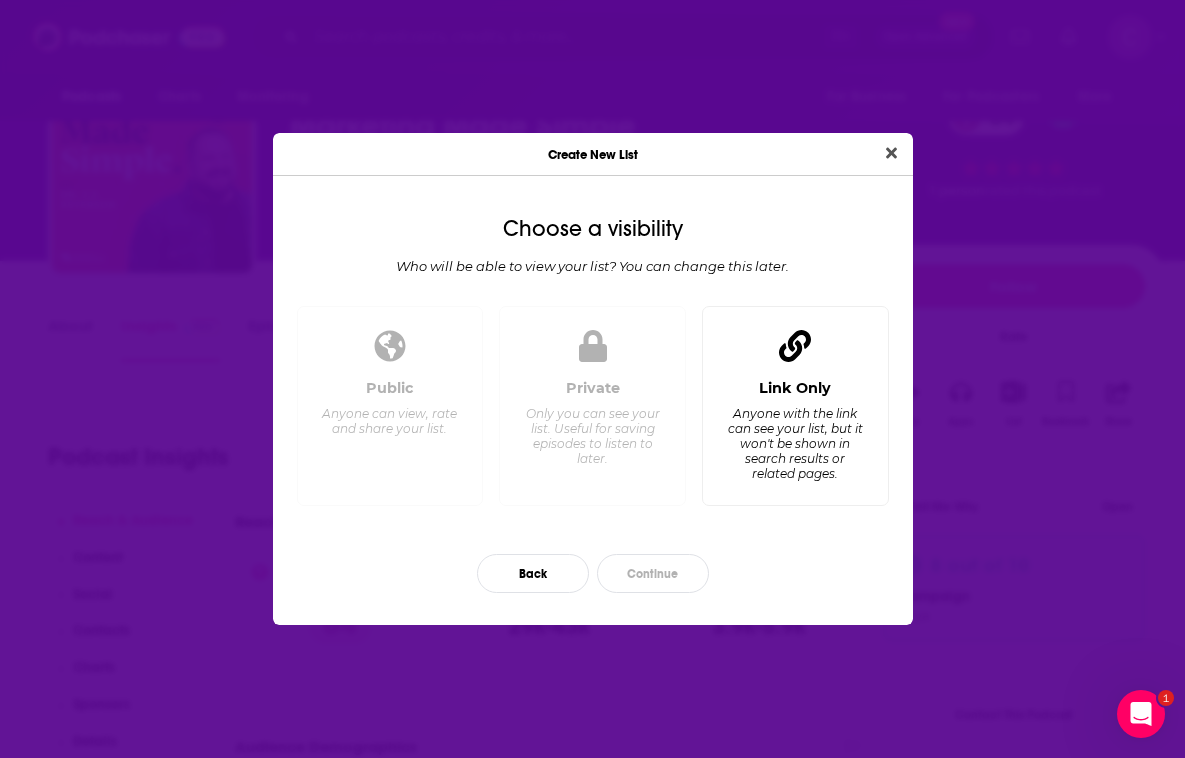 click on "Link Only Anyone with the link can see your list, but it won't be shown in search results or related pages." at bounding box center [795, 434] 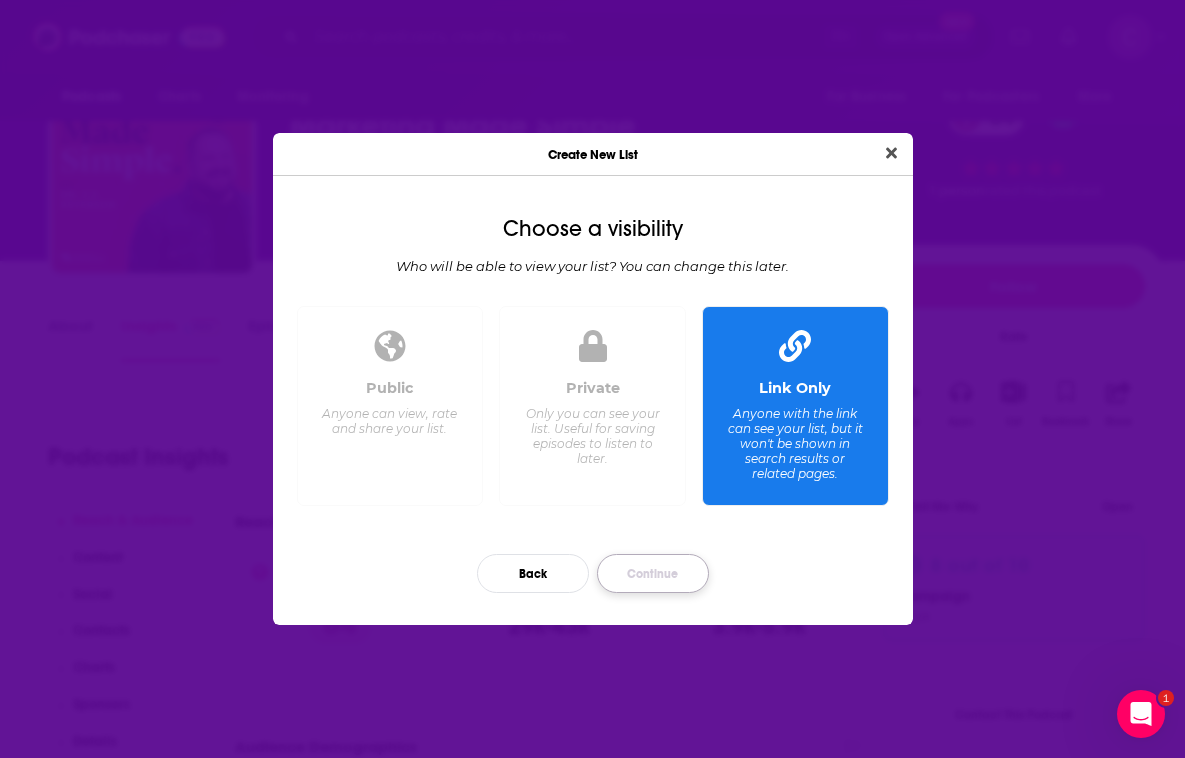click on "Continue" at bounding box center (653, 573) 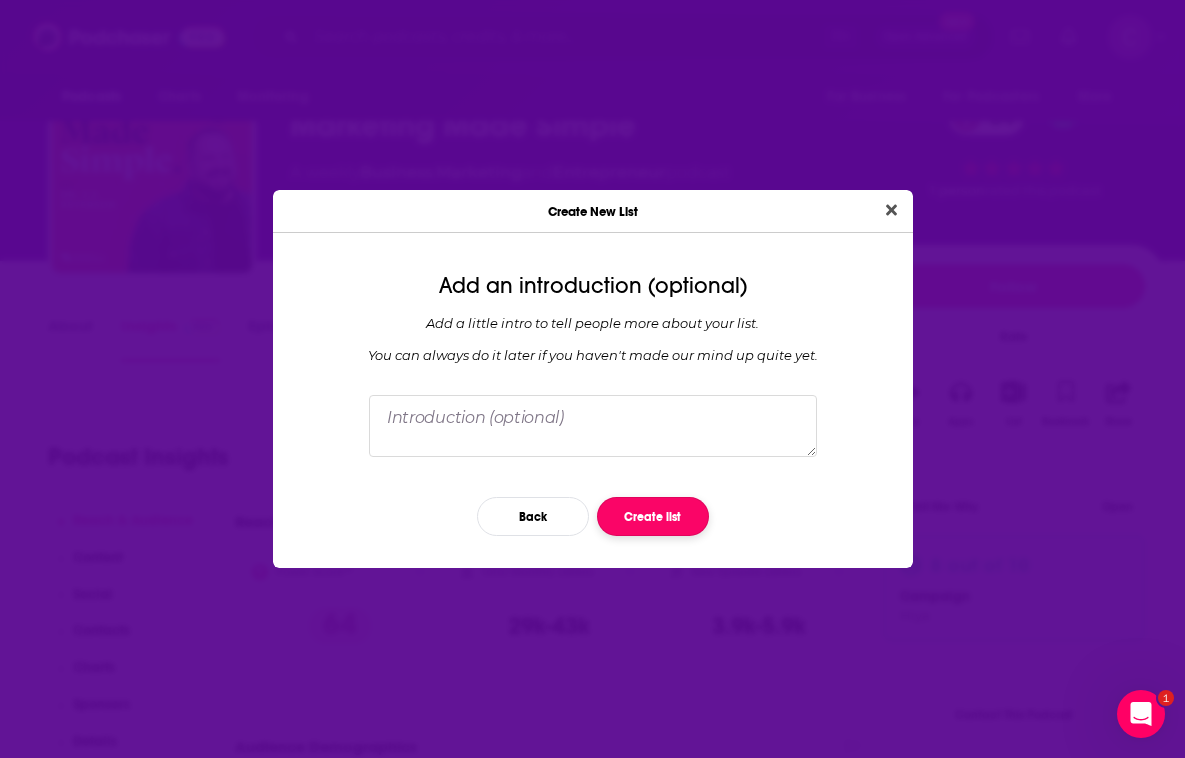 click on "Create list" at bounding box center [653, 516] 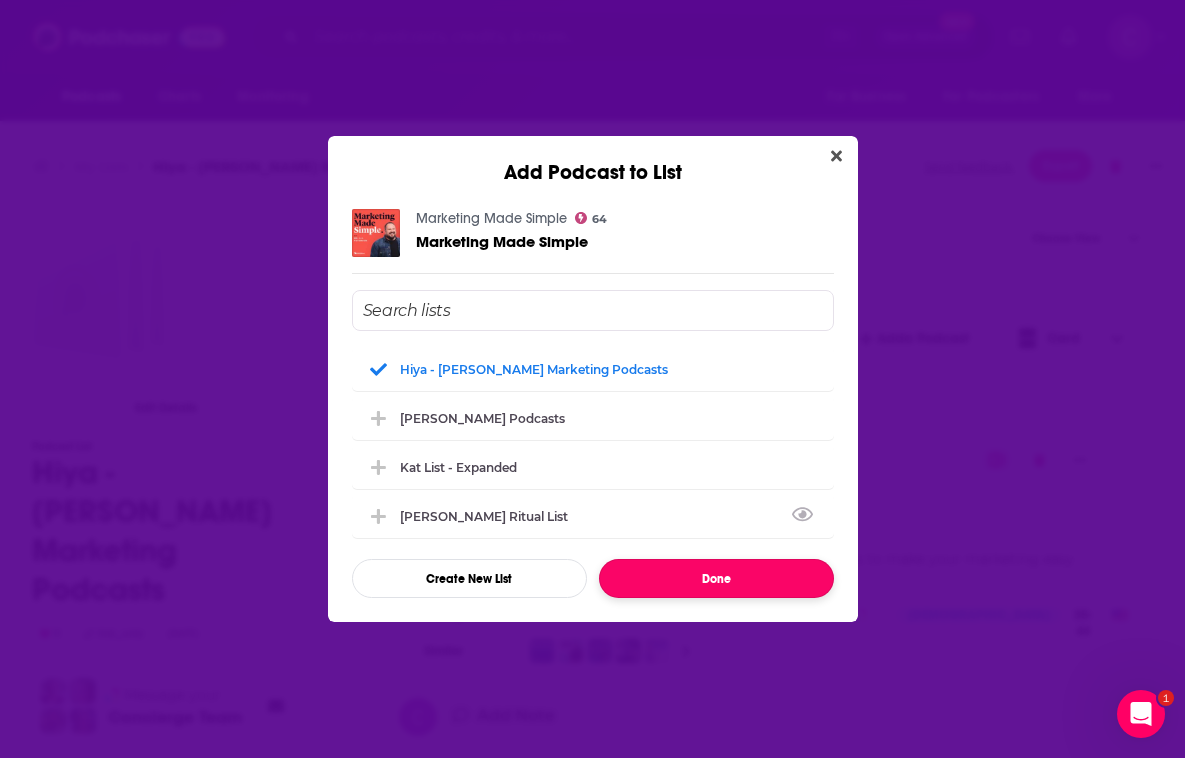 click on "Done" at bounding box center (716, 578) 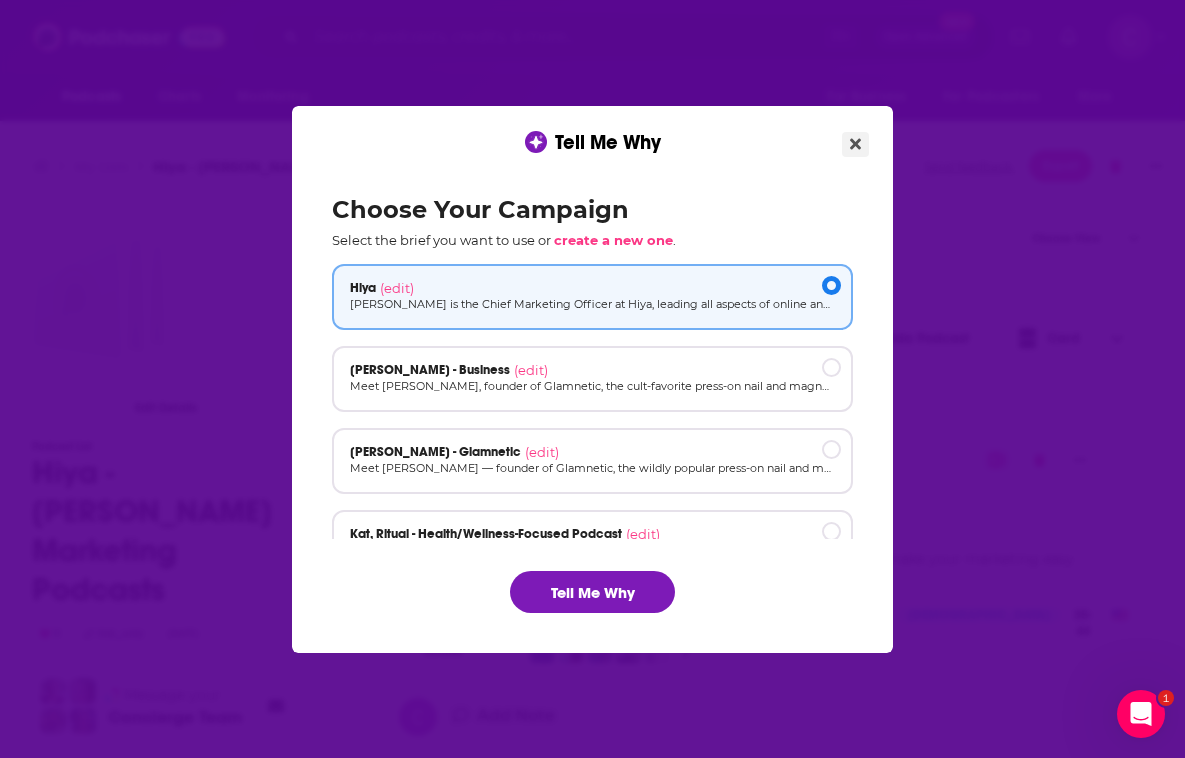 click 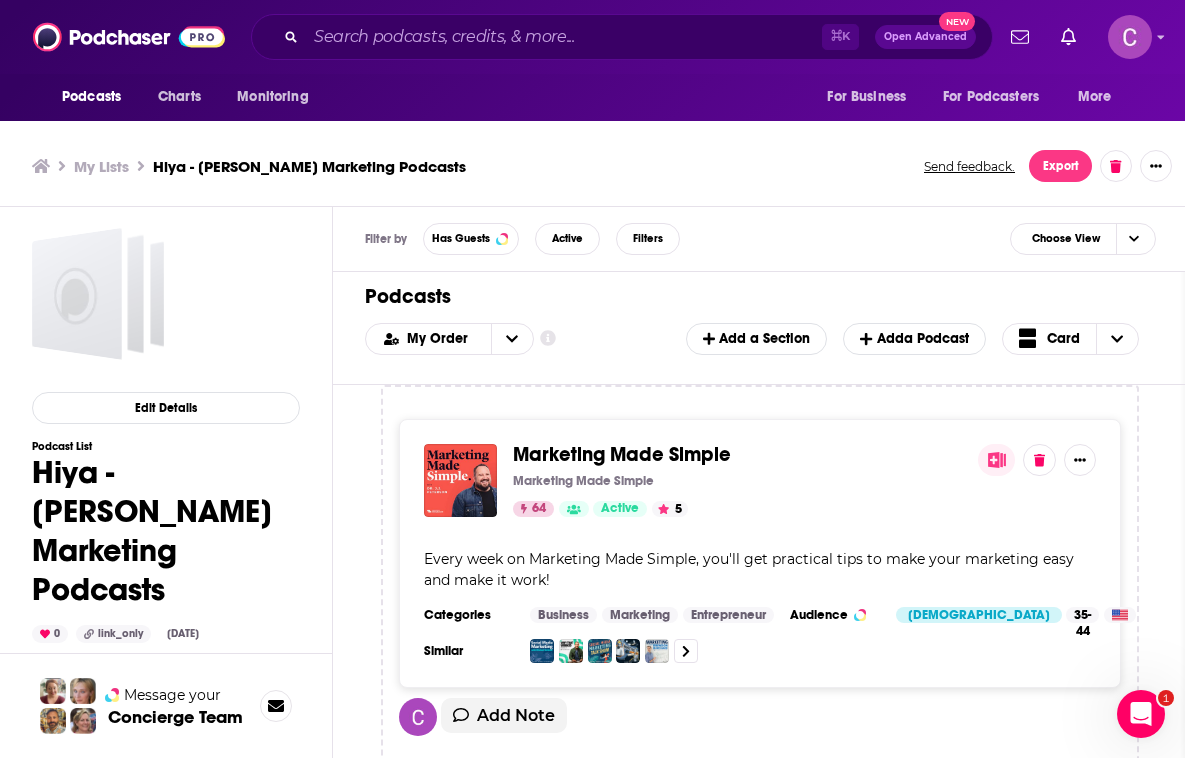 scroll, scrollTop: 30, scrollLeft: 0, axis: vertical 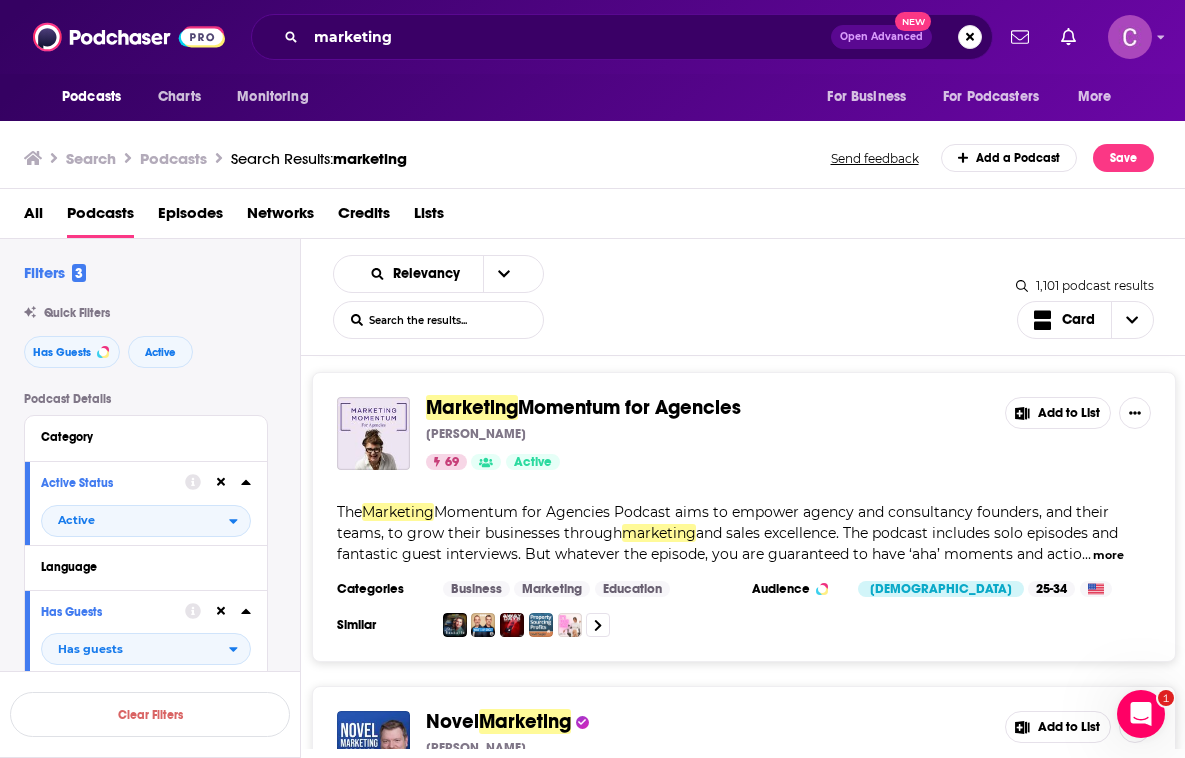 click on "more" at bounding box center [1108, 555] 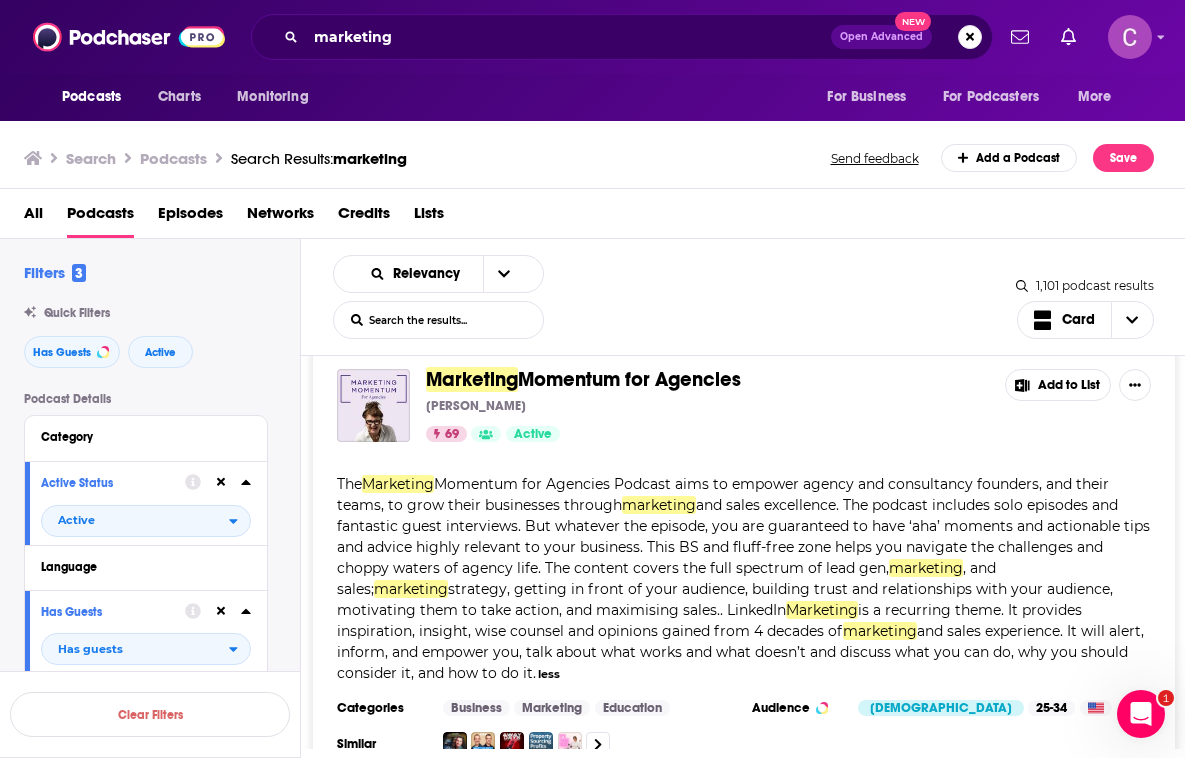 scroll, scrollTop: 188, scrollLeft: 0, axis: vertical 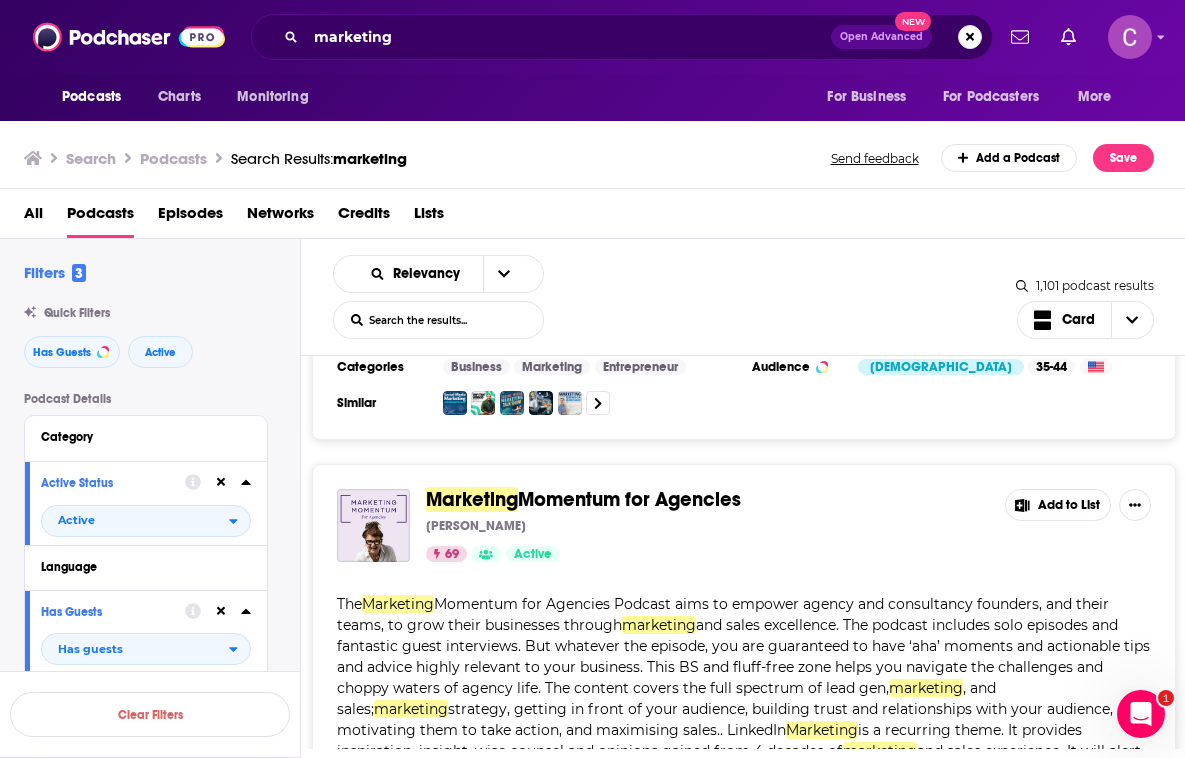click on "Momentum for Agencies" at bounding box center [629, 499] 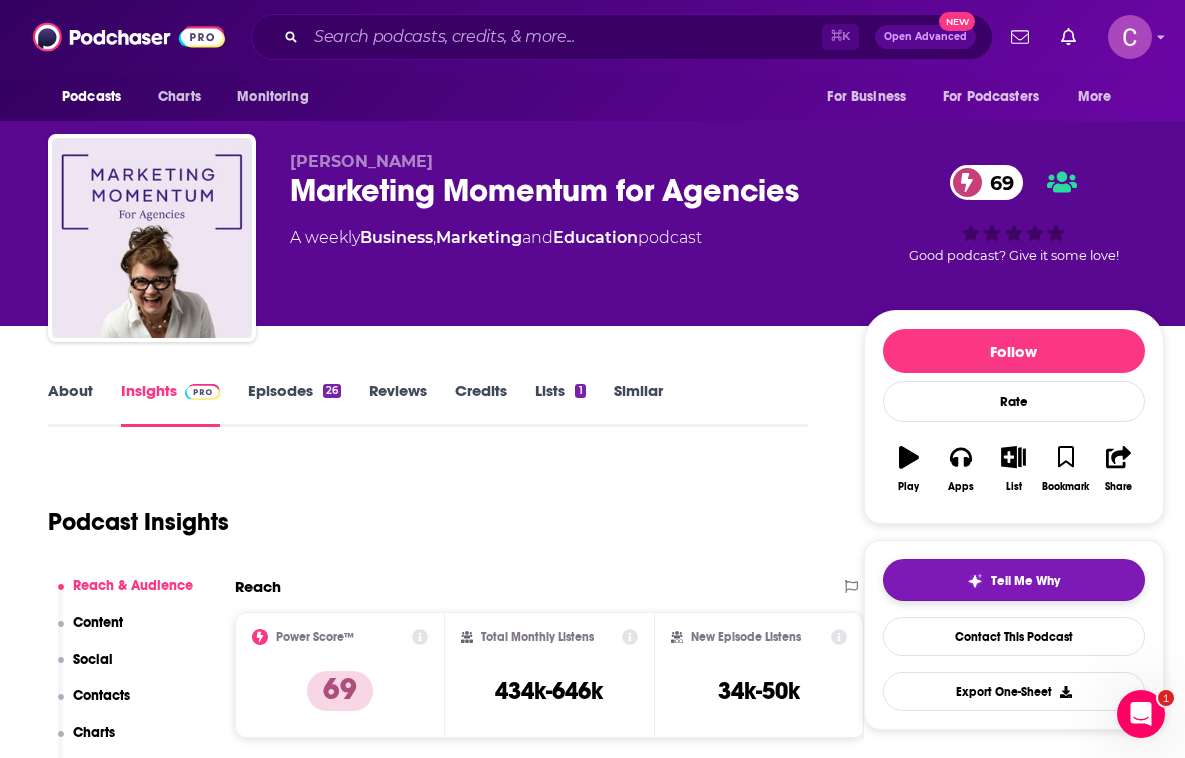 click on "Tell Me Why" at bounding box center (1014, 580) 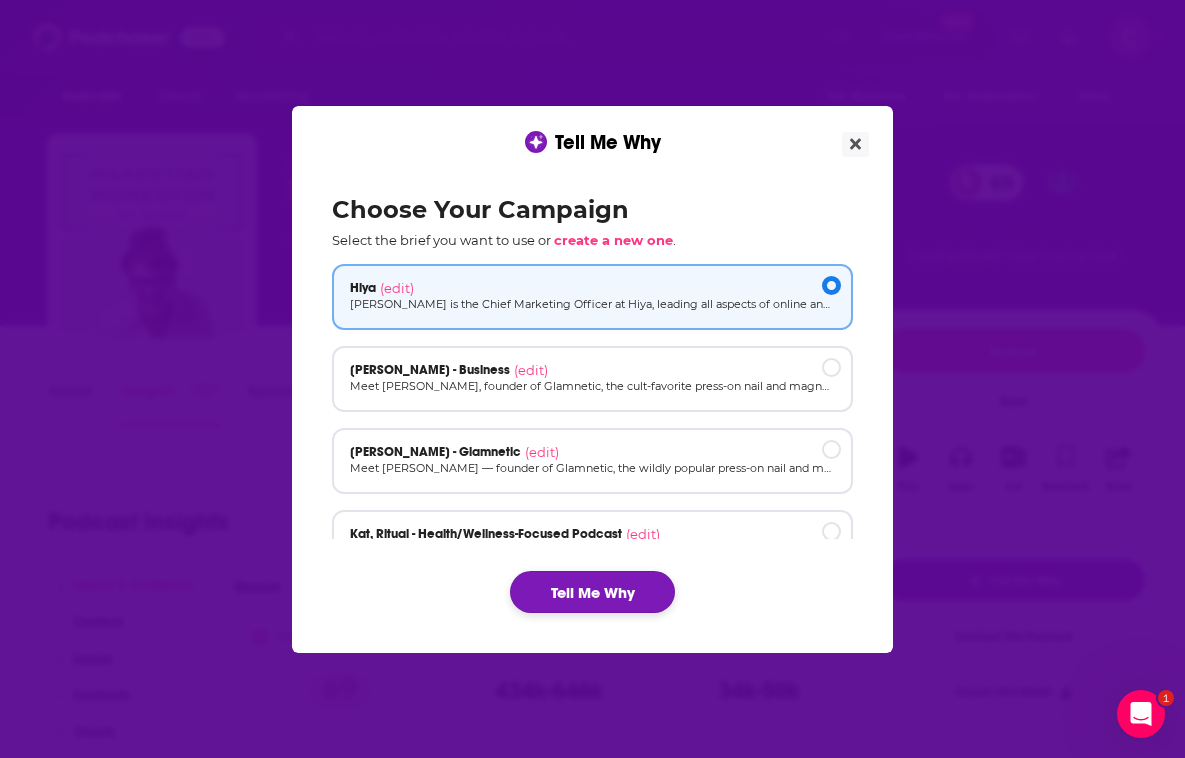 click on "Tell Me Why" 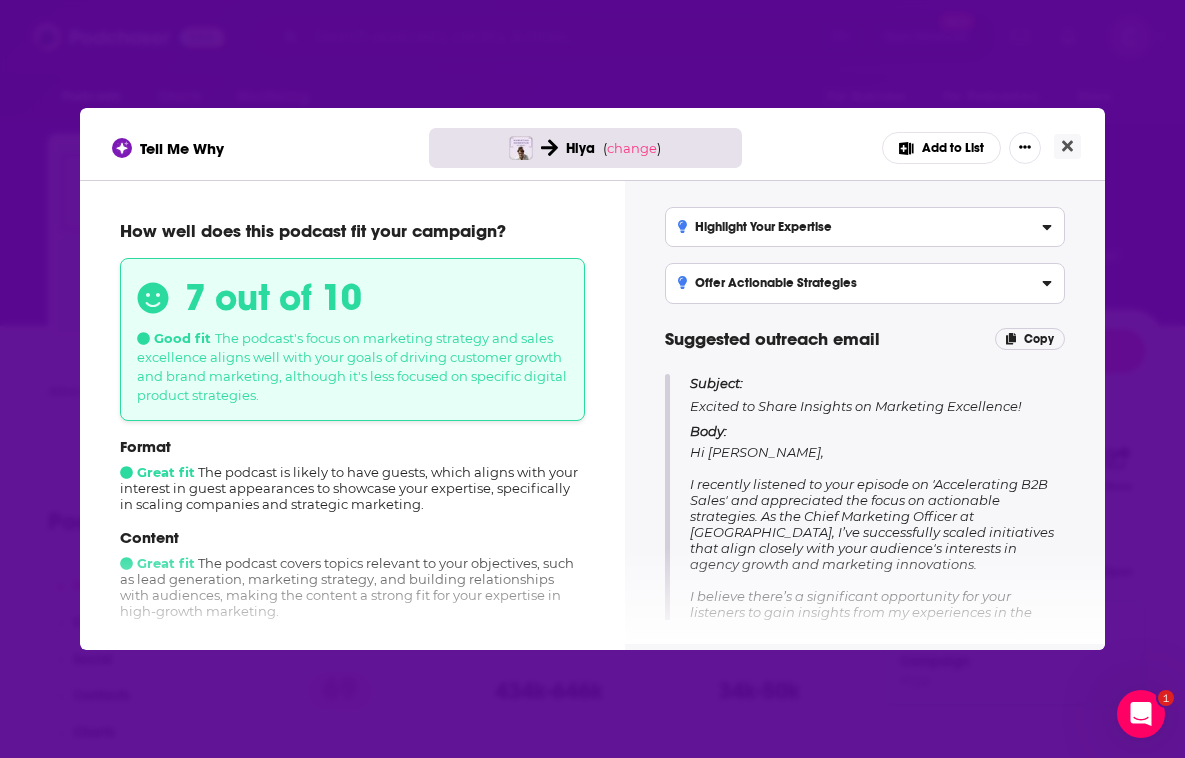 scroll, scrollTop: 0, scrollLeft: 0, axis: both 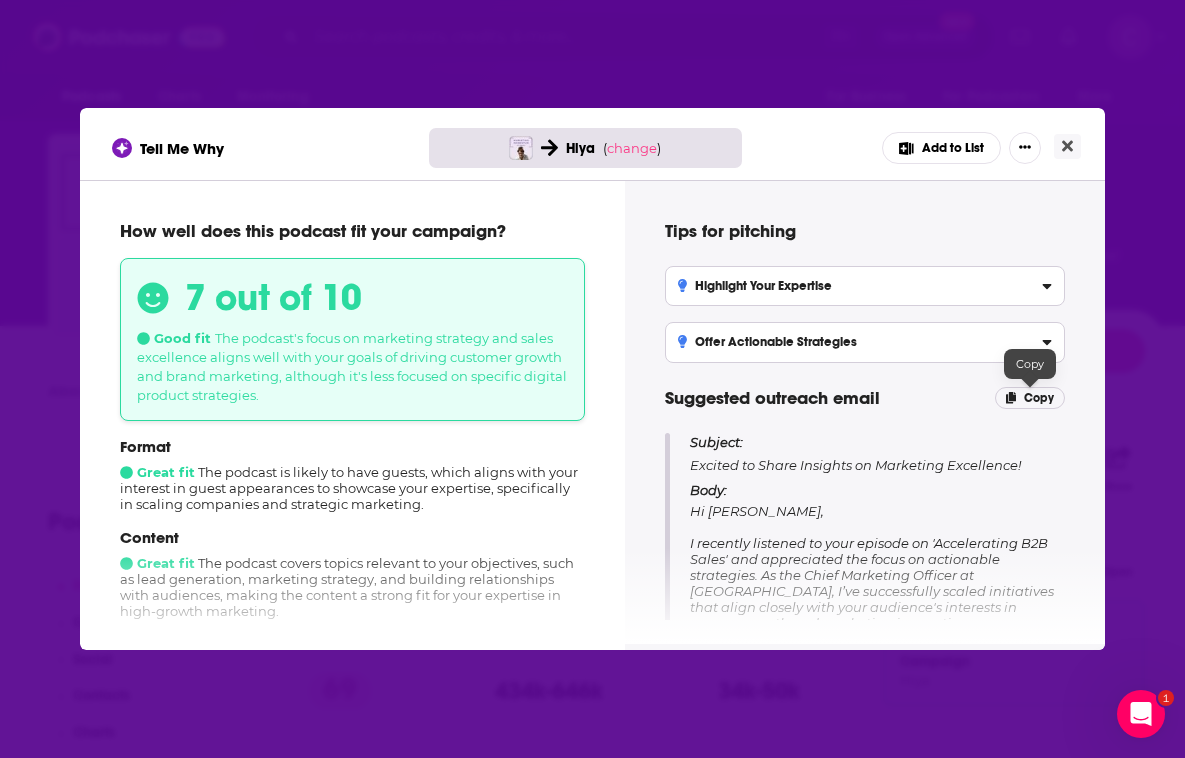 click on "Copy" at bounding box center (1039, 398) 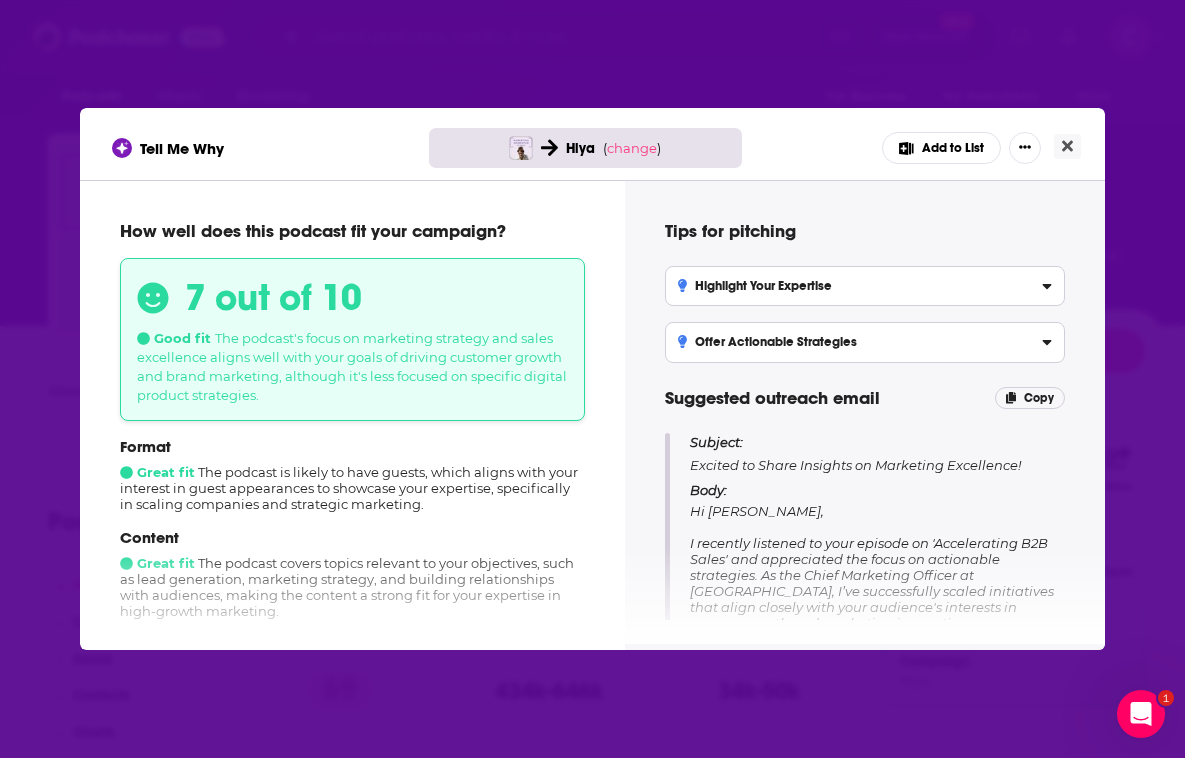click on "Add to List" at bounding box center (941, 148) 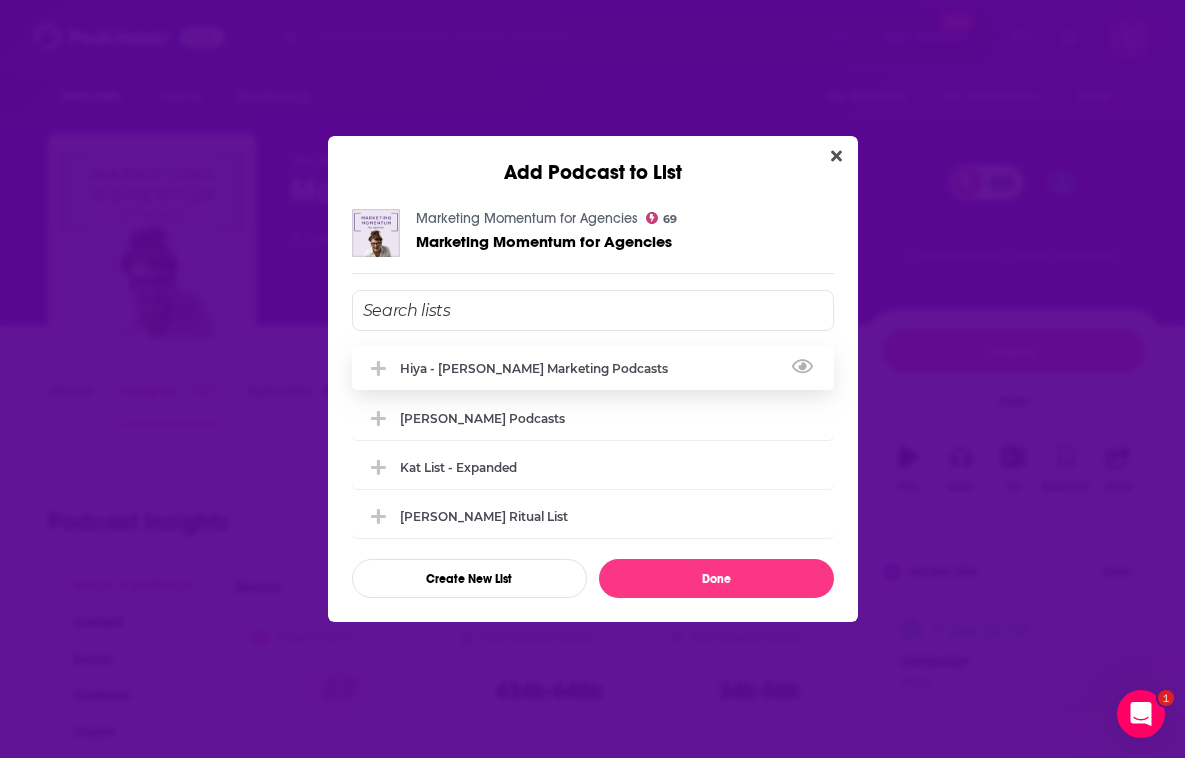 click on "Hiya - [PERSON_NAME] Marketing Podcasts" at bounding box center (593, 368) 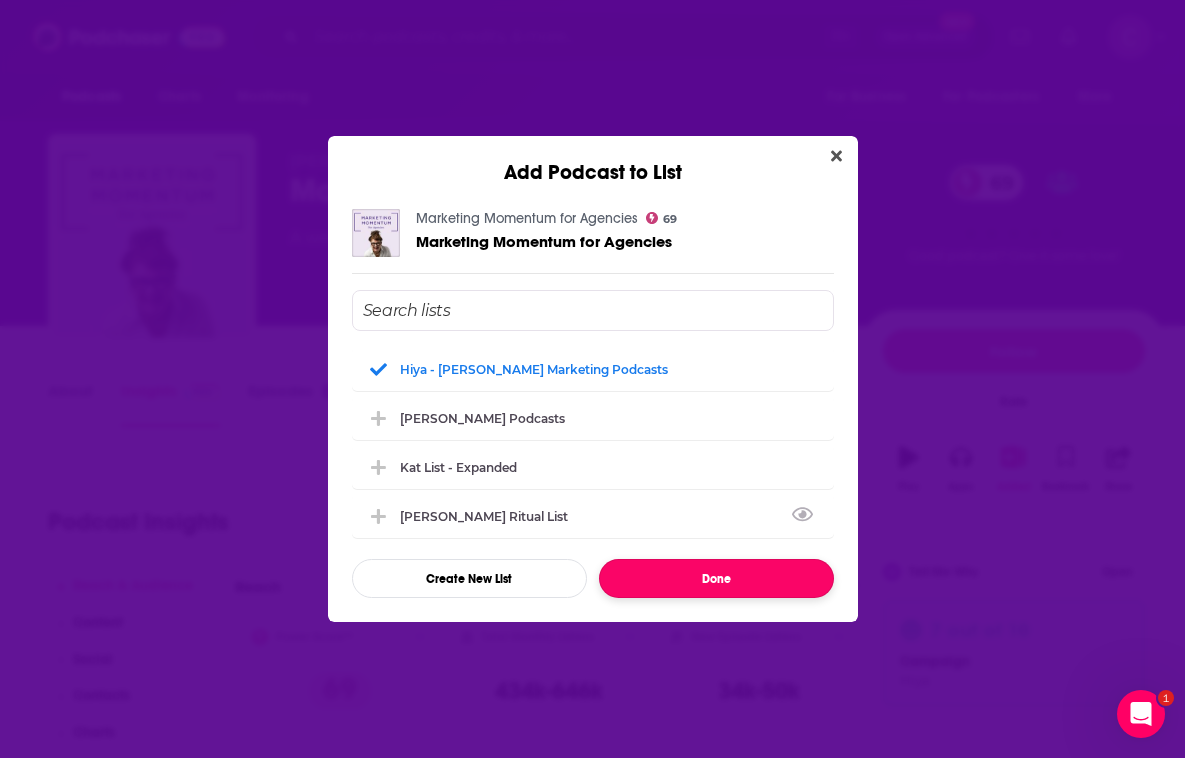 click on "Done" at bounding box center [716, 578] 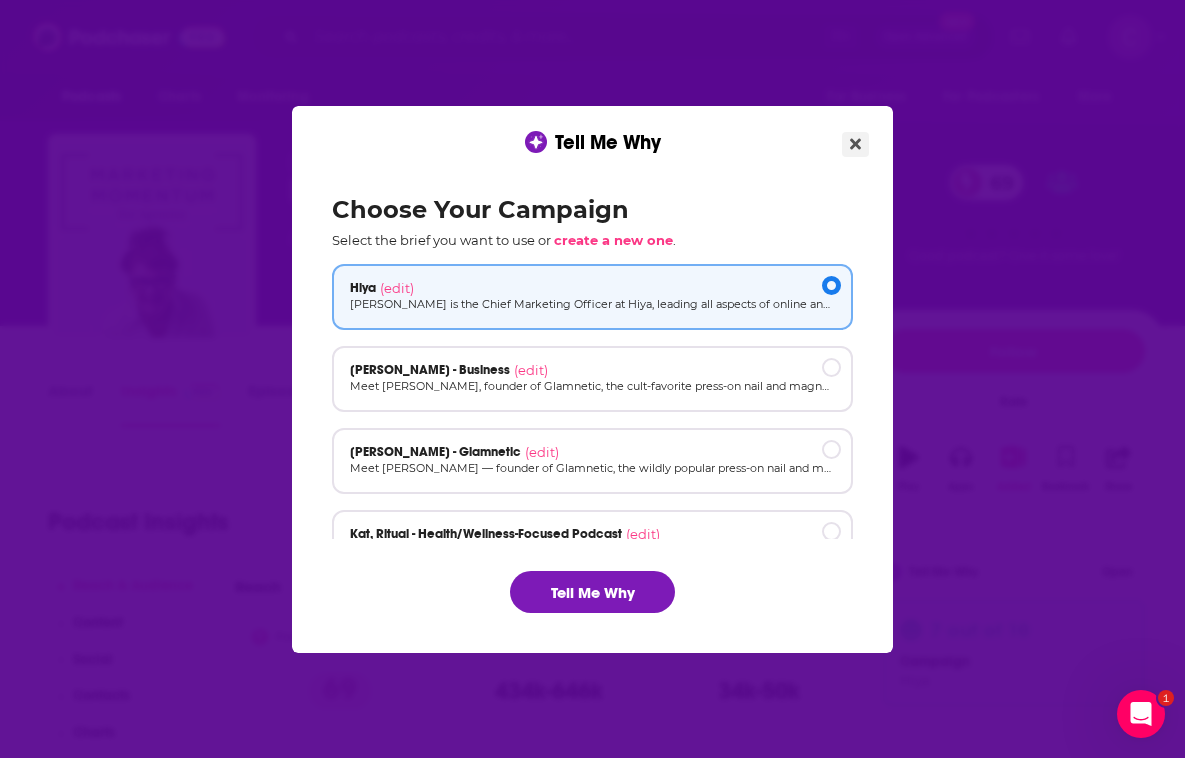 click 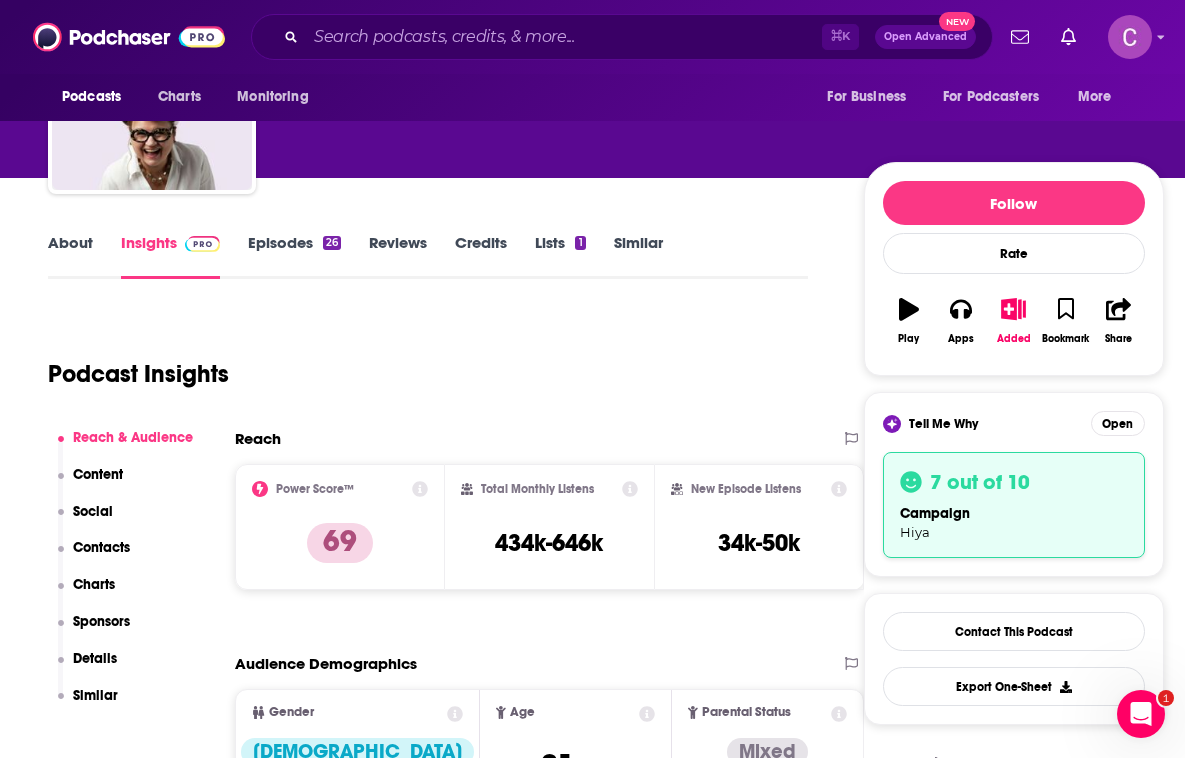 scroll, scrollTop: 470, scrollLeft: 0, axis: vertical 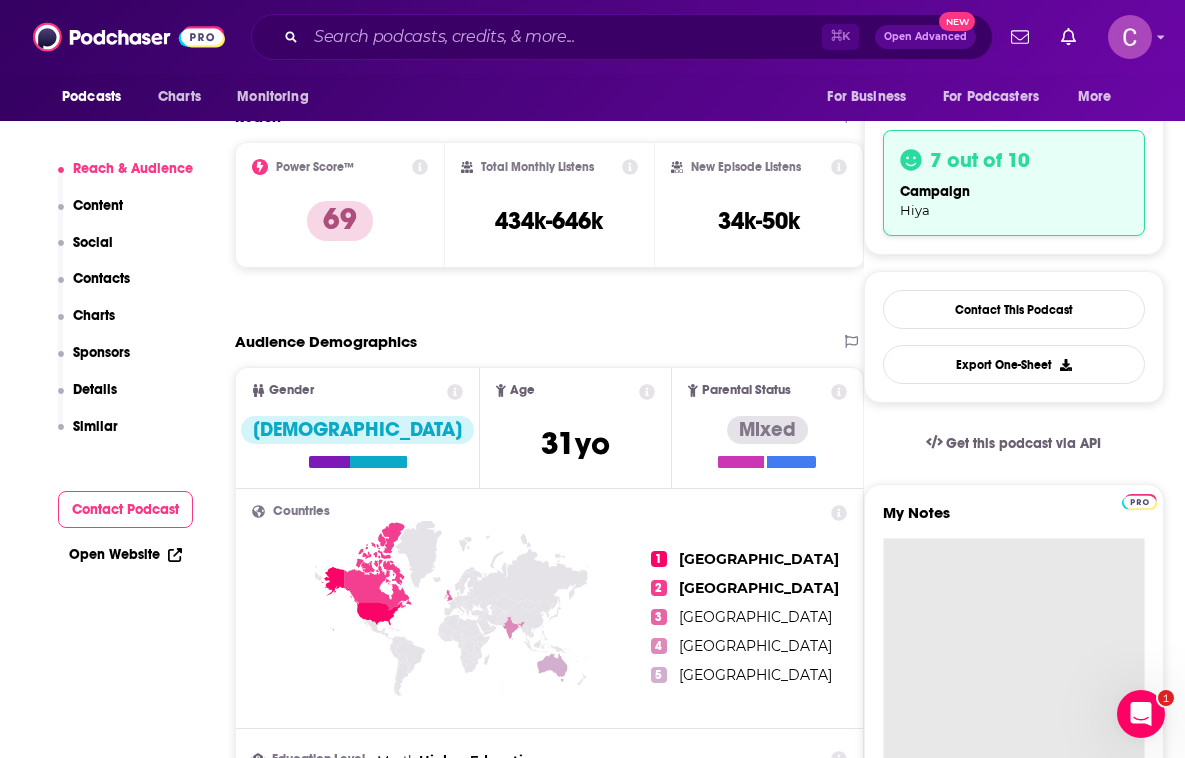 click on "My Notes" at bounding box center [1014, 658] 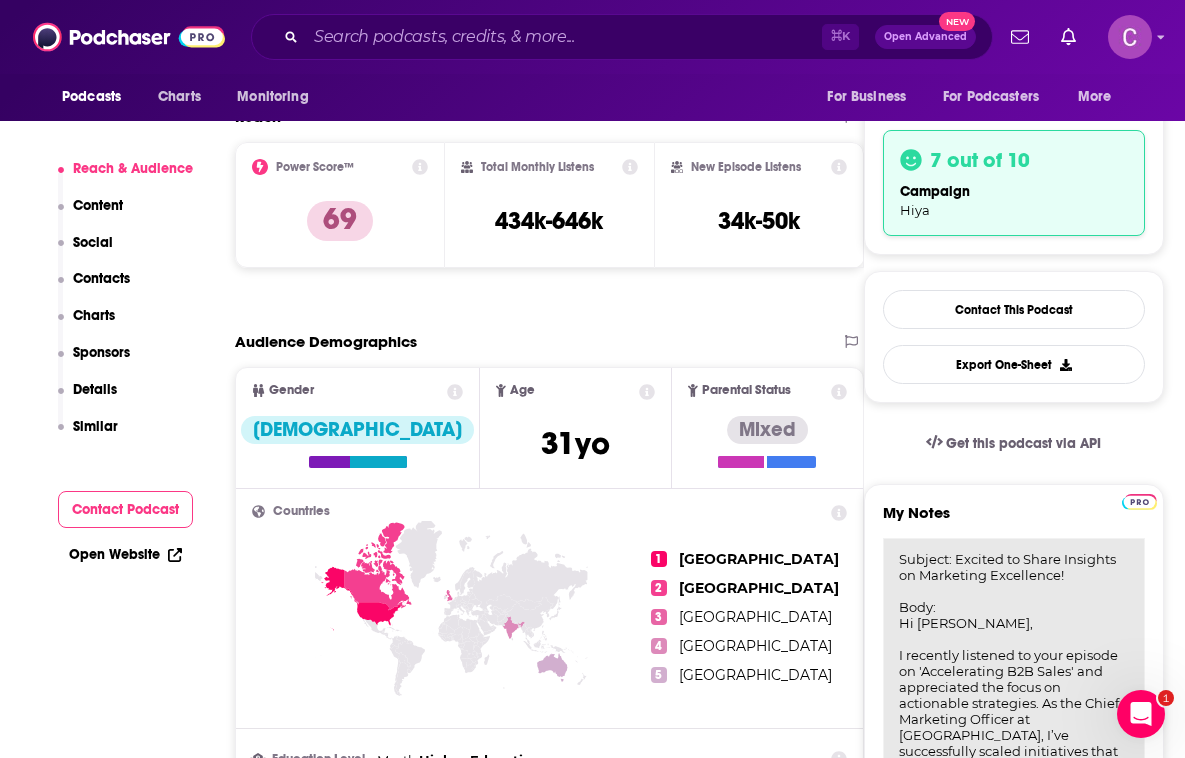 scroll, scrollTop: 492, scrollLeft: 0, axis: vertical 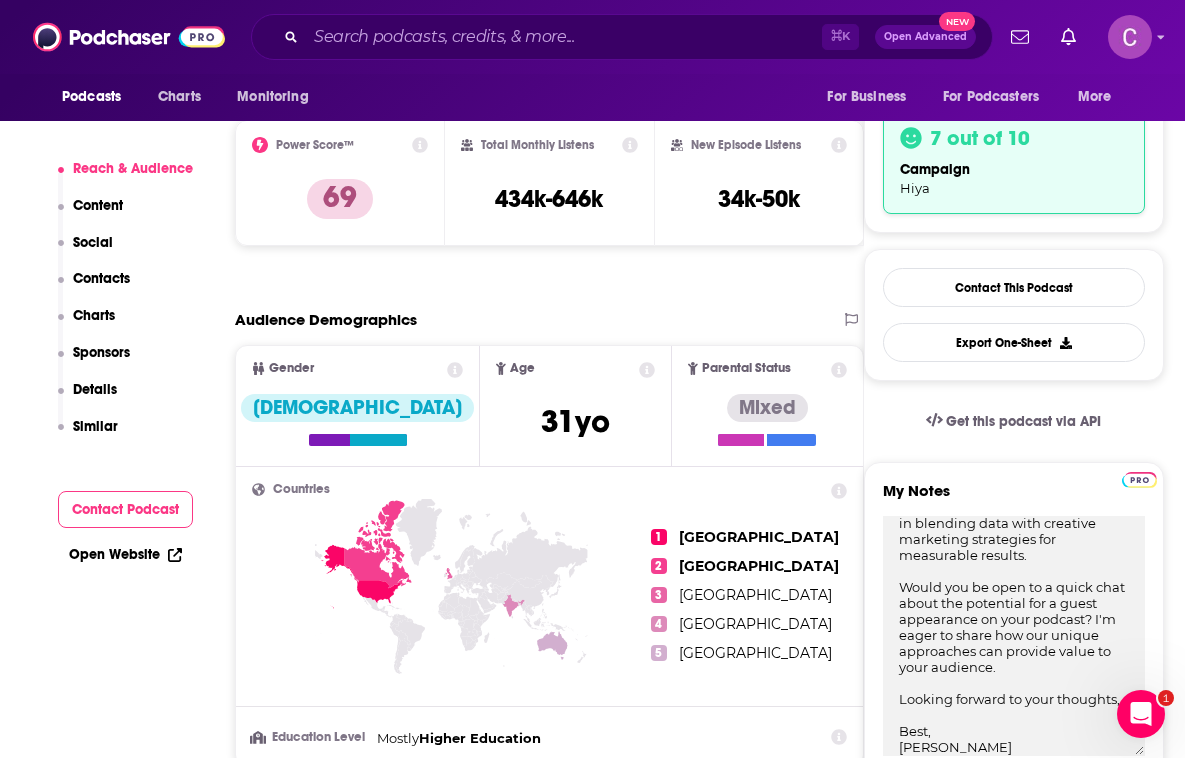 type on "Subject: Excited to Share Insights on Marketing Excellence!
Body:
Hi [PERSON_NAME],
I recently listened to your episode on 'Accelerating B2B Sales' and appreciated the focus on actionable strategies. As the Chief Marketing Officer at [GEOGRAPHIC_DATA], I’ve successfully scaled initiatives that align closely with your audience's interests in agency growth and marketing innovations.
I believe there’s a significant opportunity for your listeners to gain insights from my experiences in the startup landscape, especially in blending data with creative marketing strategies for measurable results.
Would you be open to a quick chat about the potential for a guest appearance on your podcast? I'm eager to share how our unique approaches can provide value to your audience.
Looking forward to your thoughts,
Best,
[PERSON_NAME]
[Your Contact Information]" 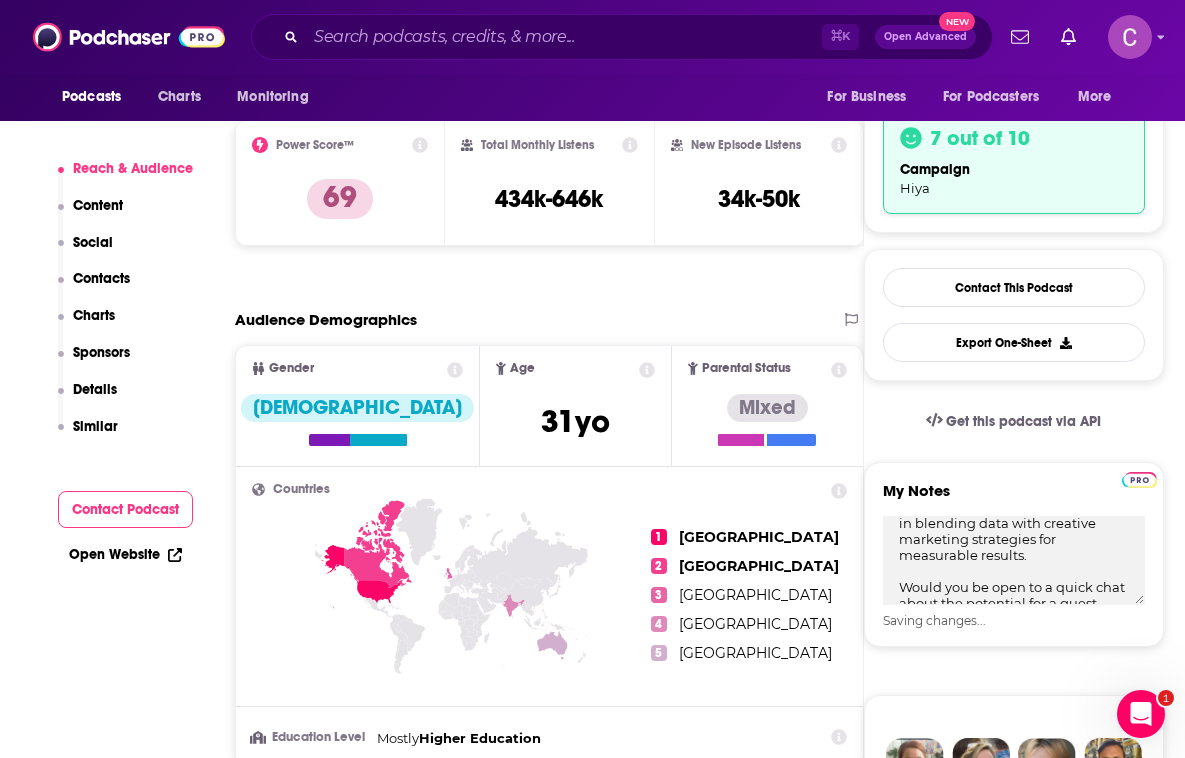 click on "Get this podcast via API" at bounding box center [1014, 445] 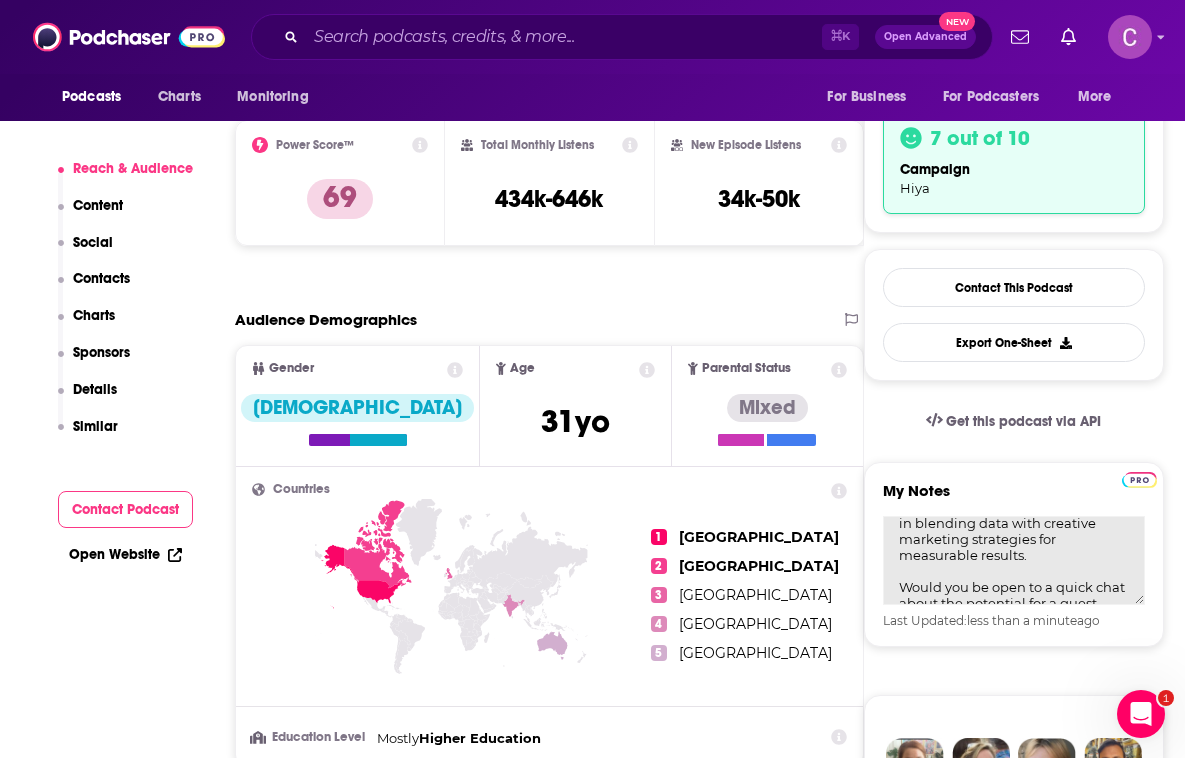 scroll, scrollTop: 0, scrollLeft: 0, axis: both 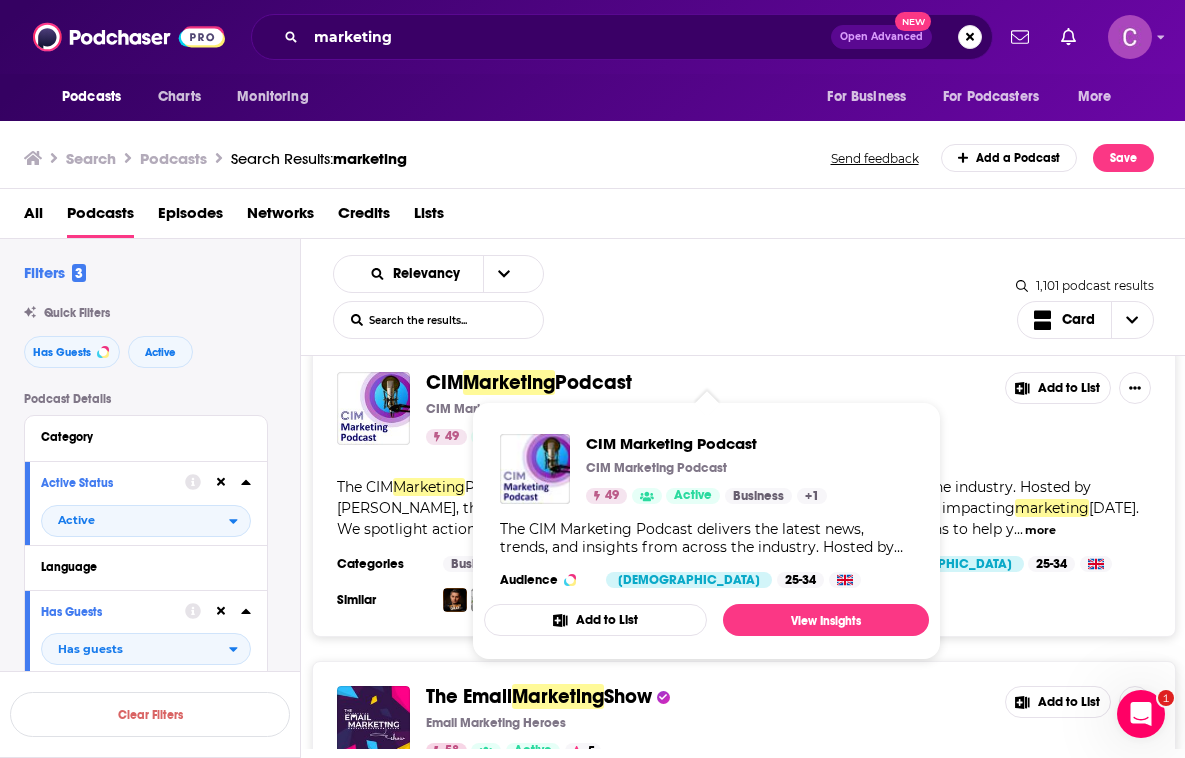 click on "Marketing" at bounding box center (509, 382) 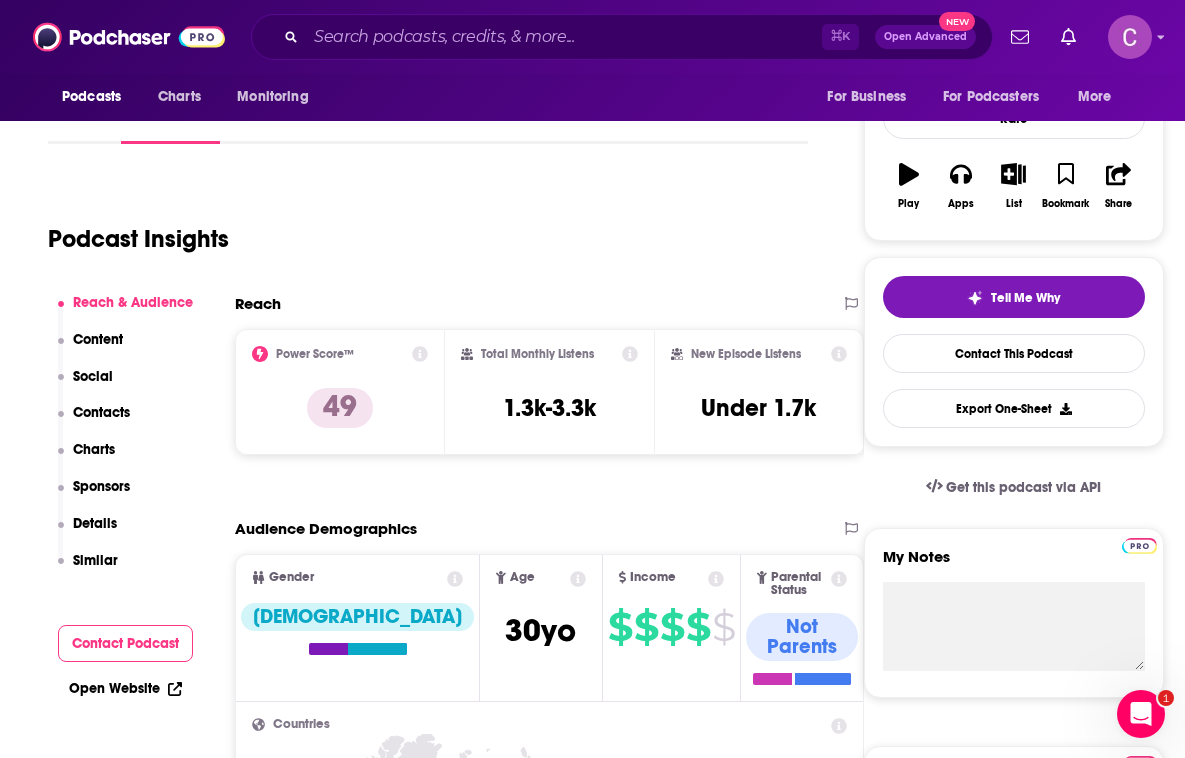 scroll, scrollTop: 0, scrollLeft: 0, axis: both 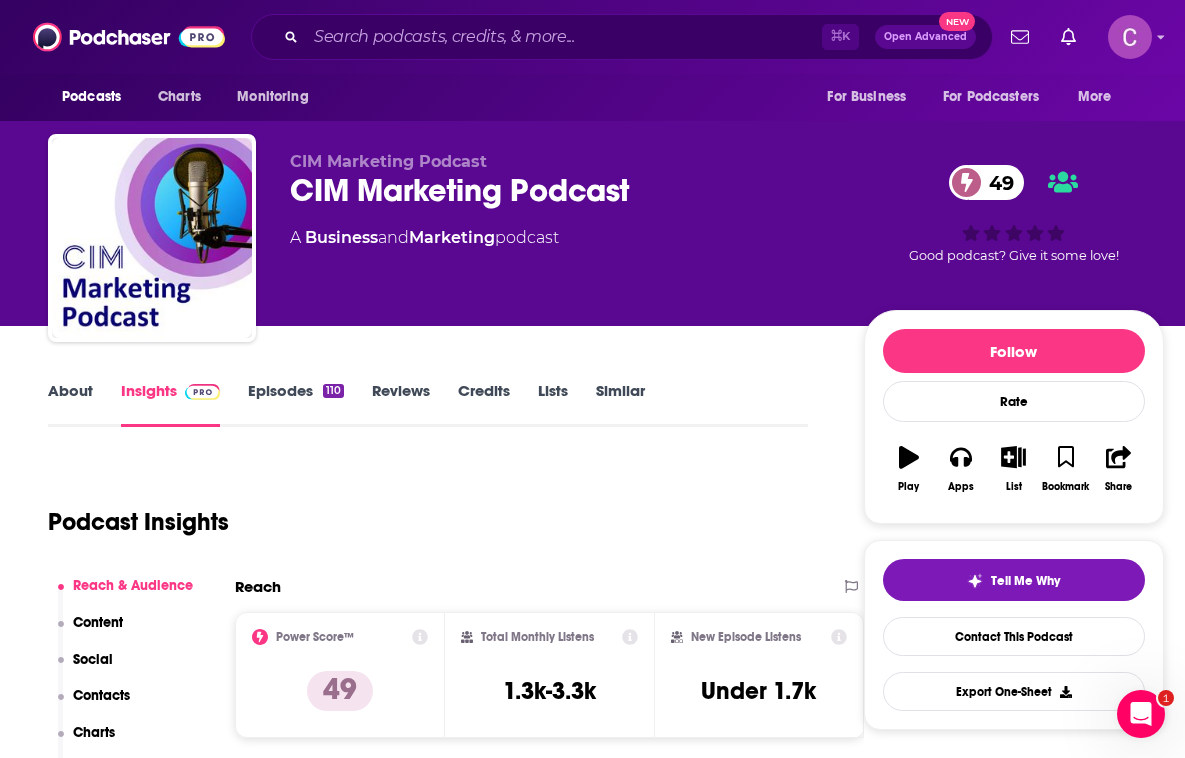 click on "About" at bounding box center [70, 404] 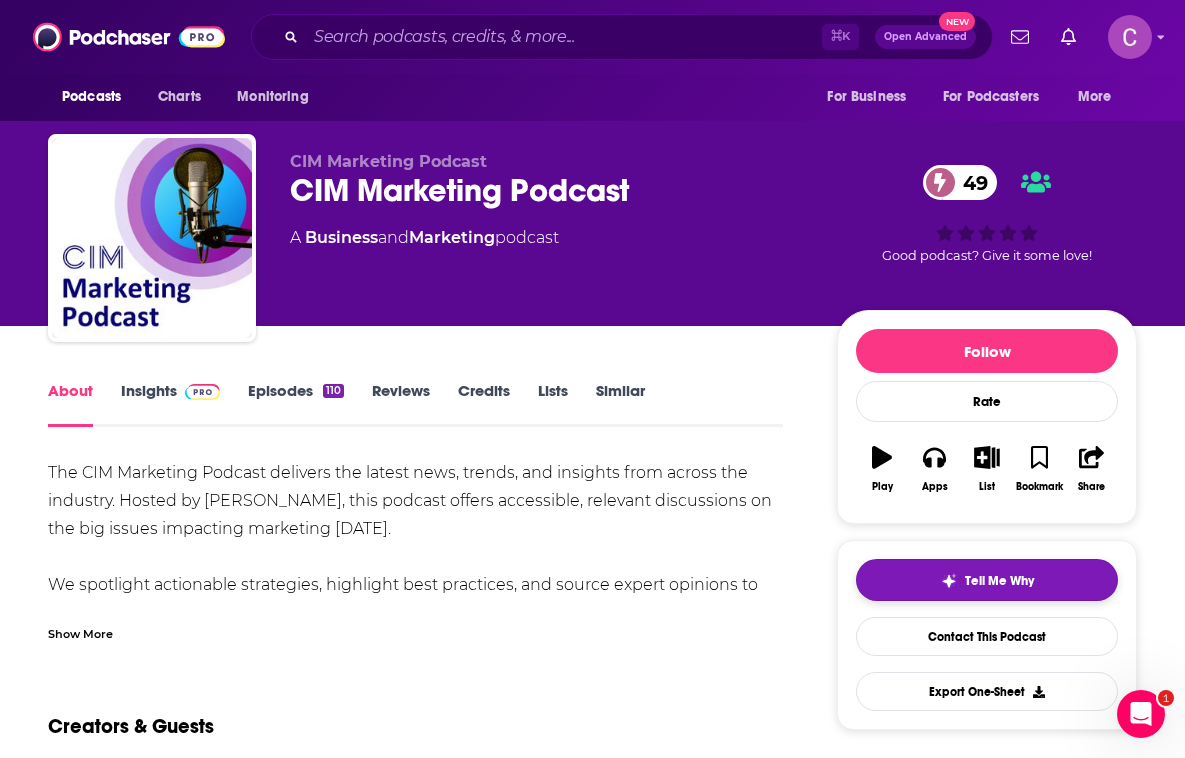 click on "Tell Me Why" at bounding box center (987, 580) 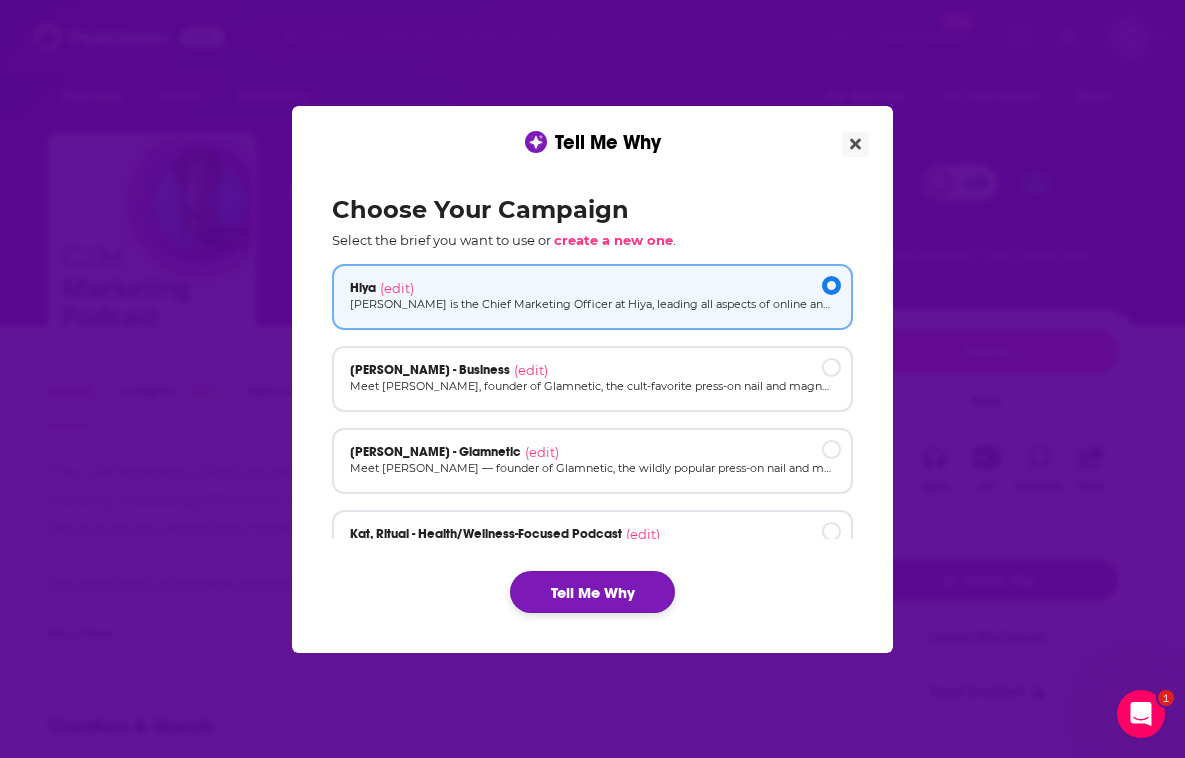 click on "Tell Me Why" 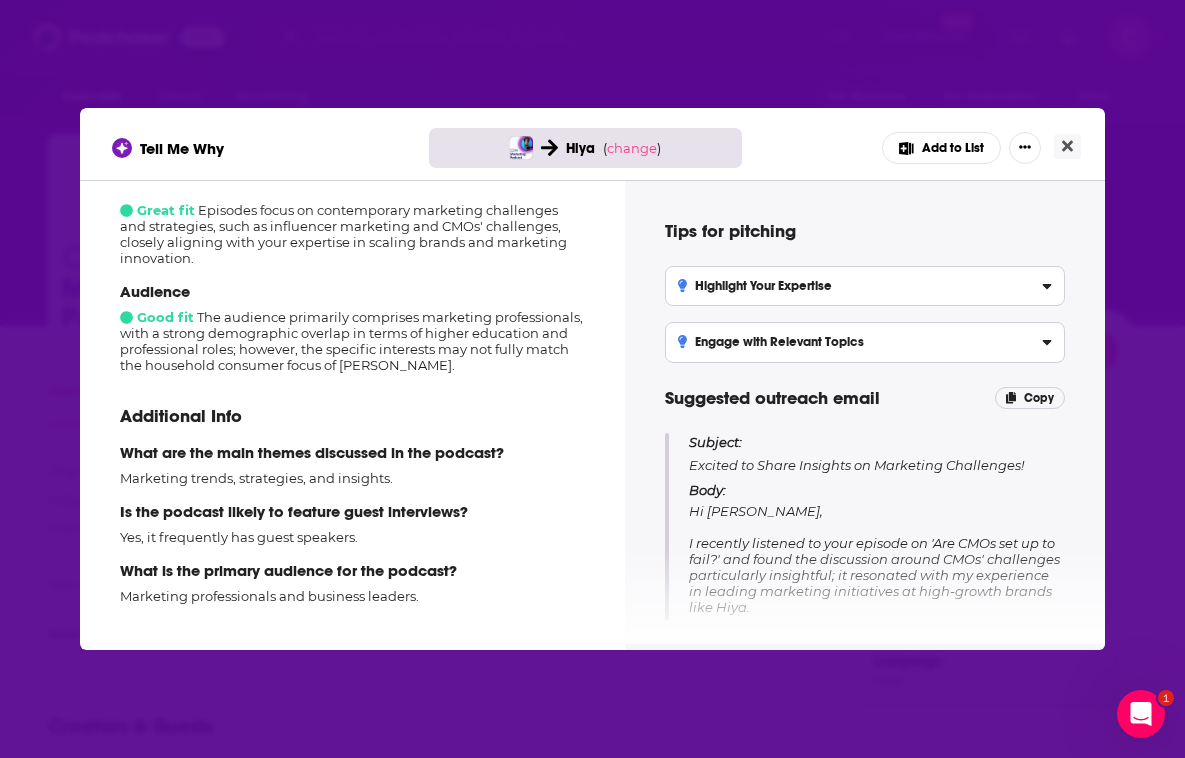 scroll, scrollTop: 0, scrollLeft: 0, axis: both 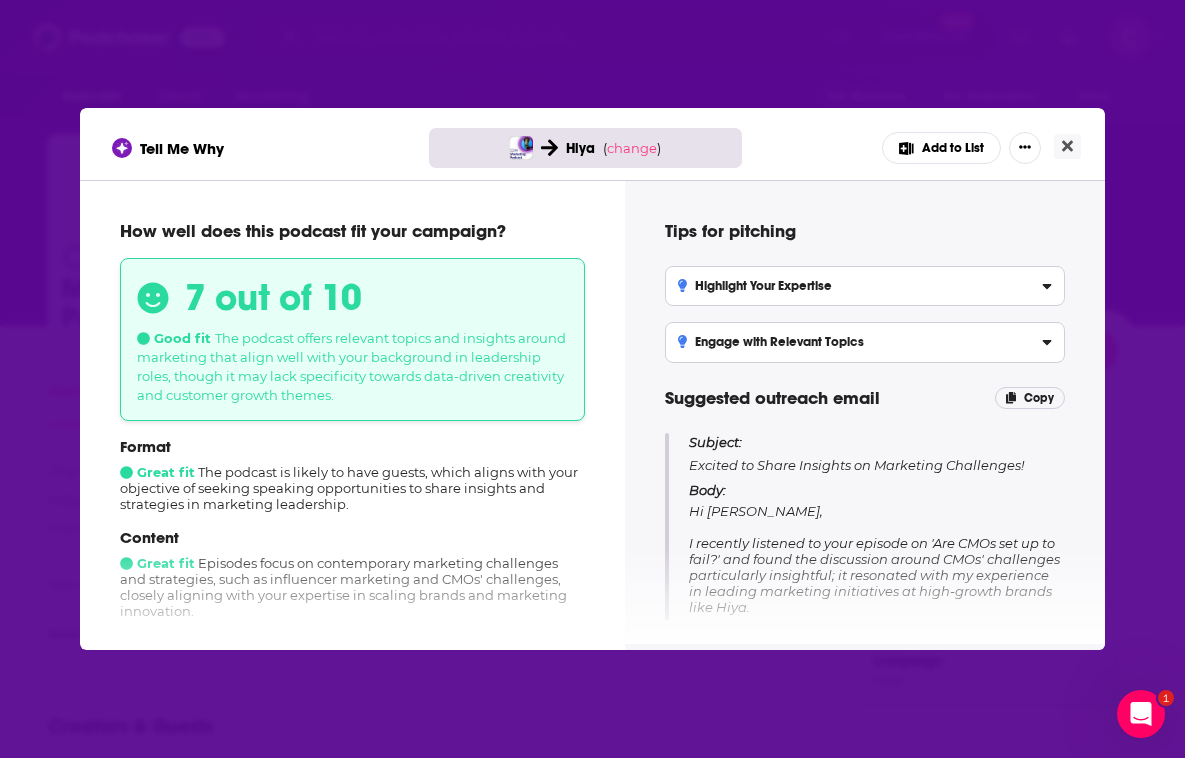 click on "Add to List" at bounding box center [941, 148] 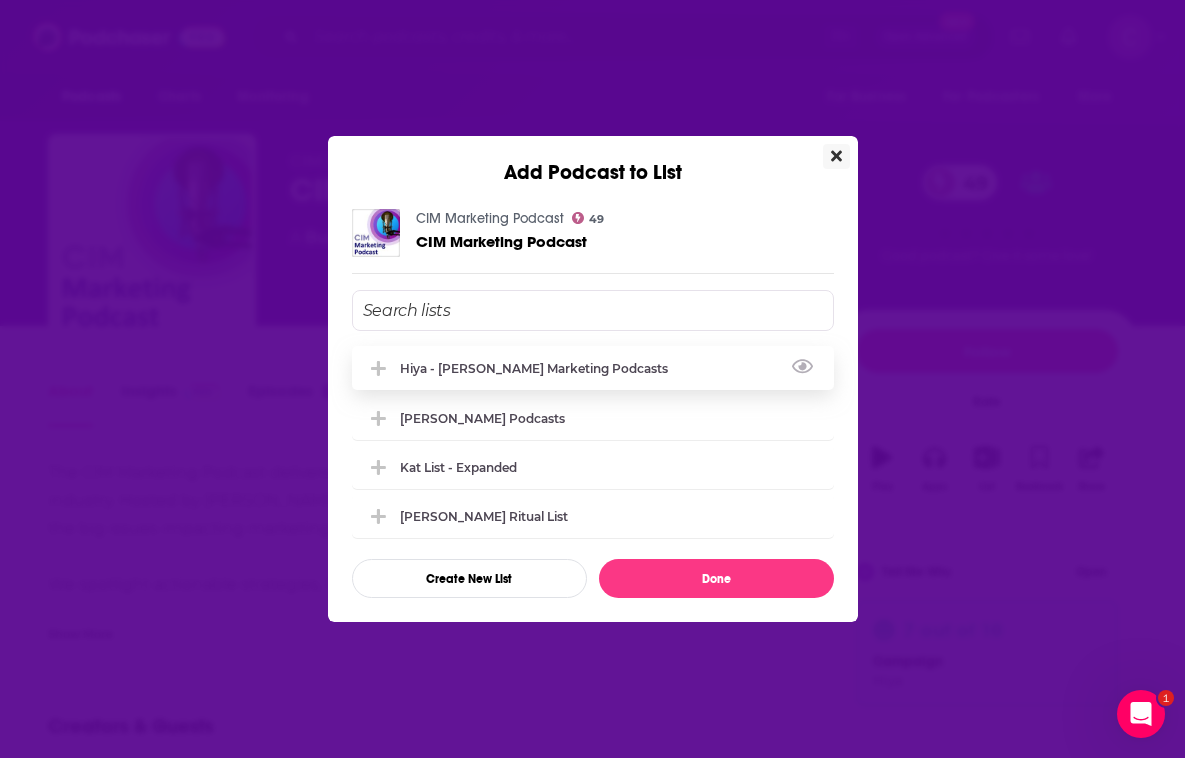 click on "Hiya - [PERSON_NAME] Marketing Podcasts" at bounding box center [593, 368] 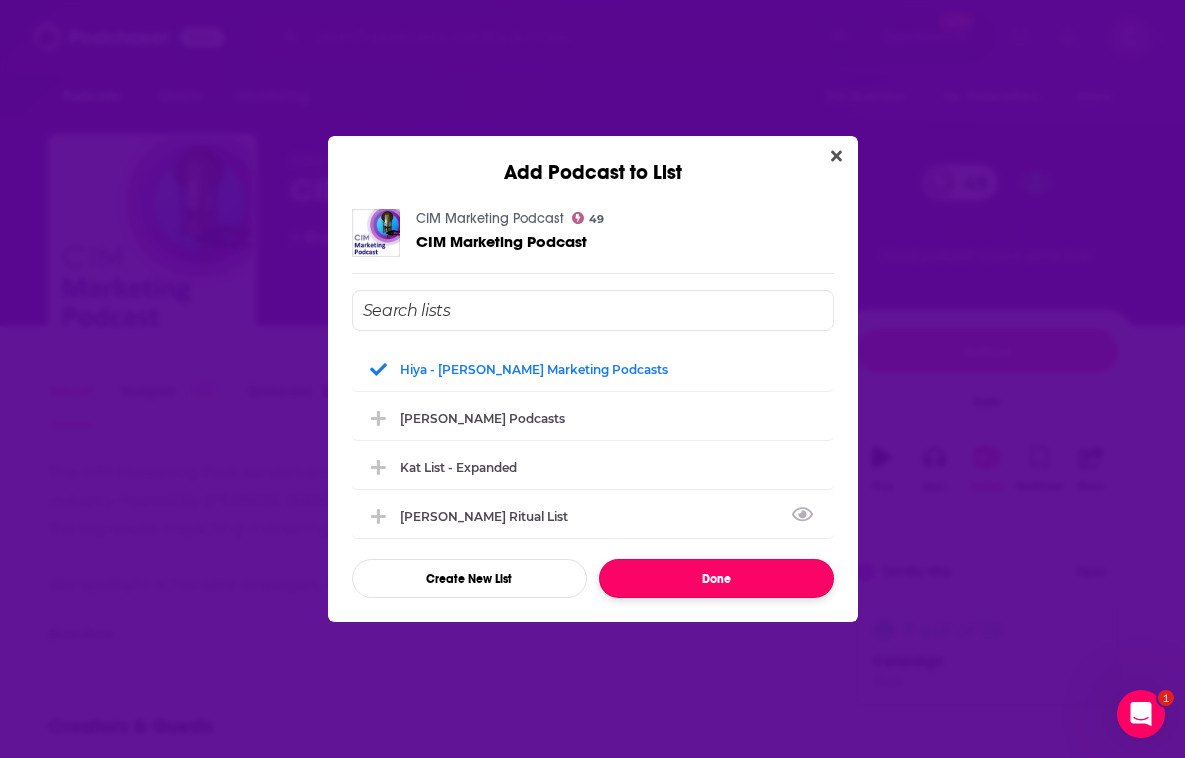 click on "Done" at bounding box center (716, 578) 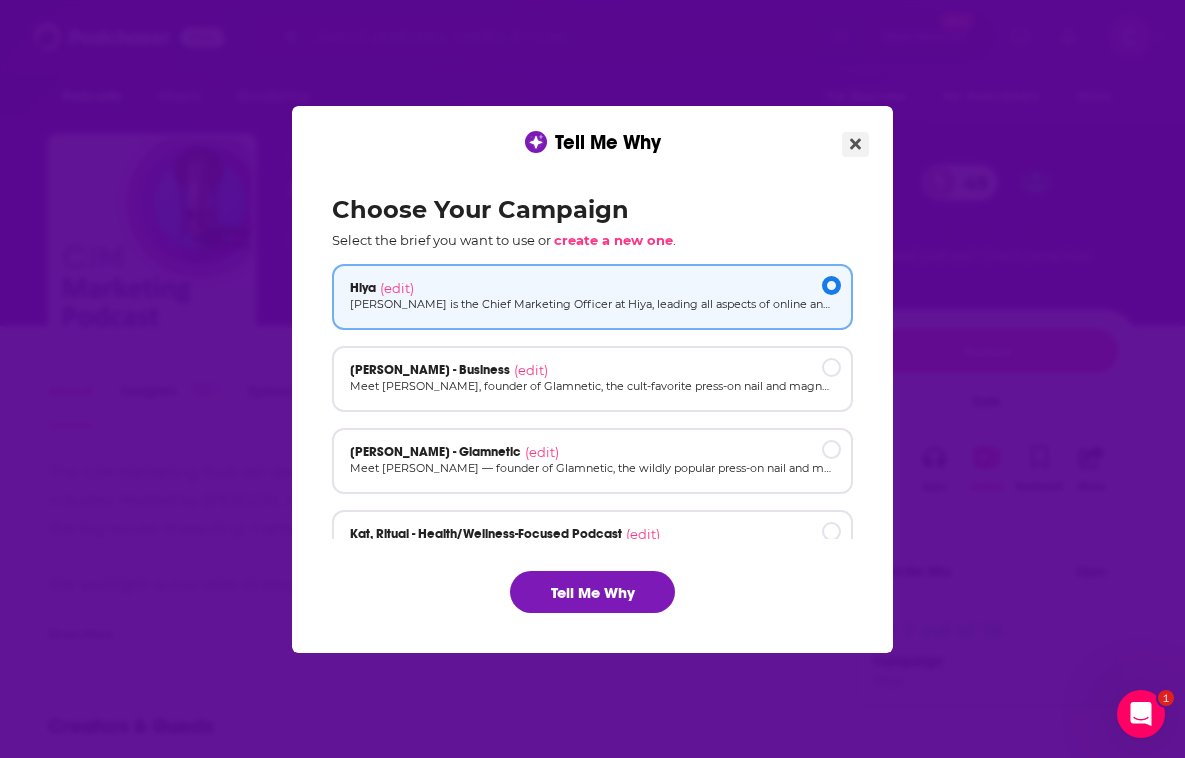 click 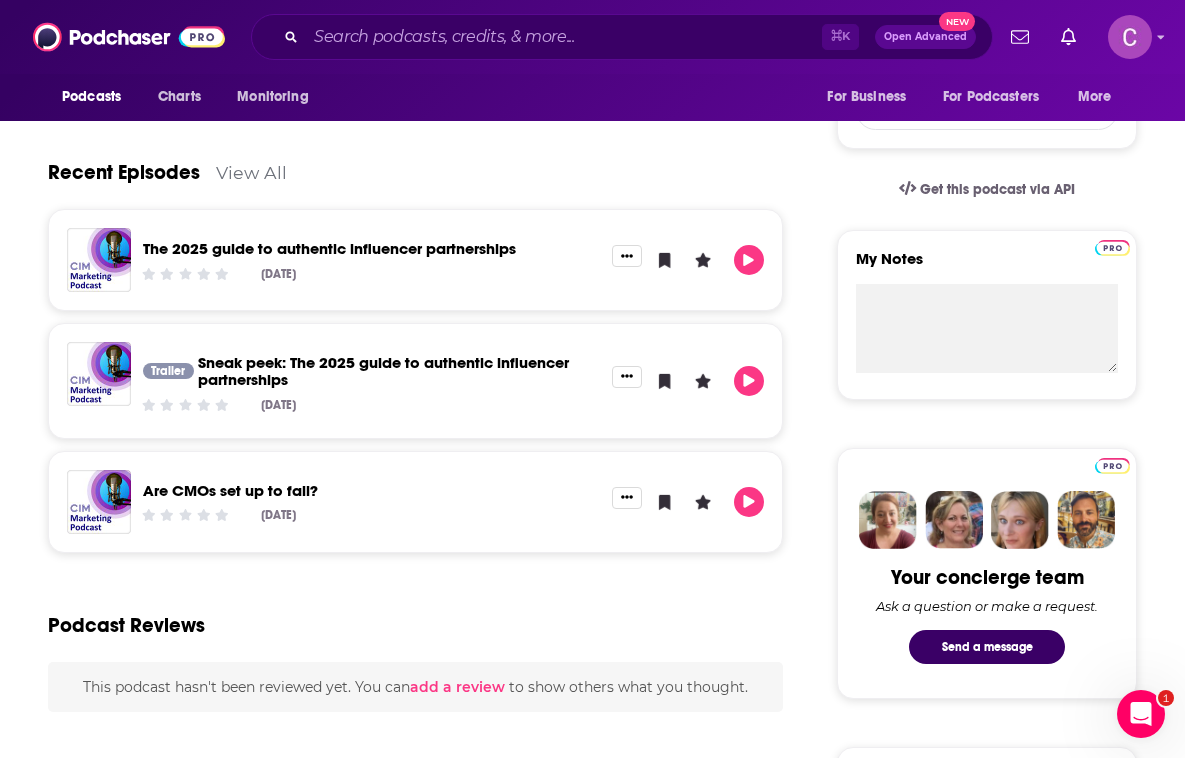 scroll, scrollTop: 0, scrollLeft: 0, axis: both 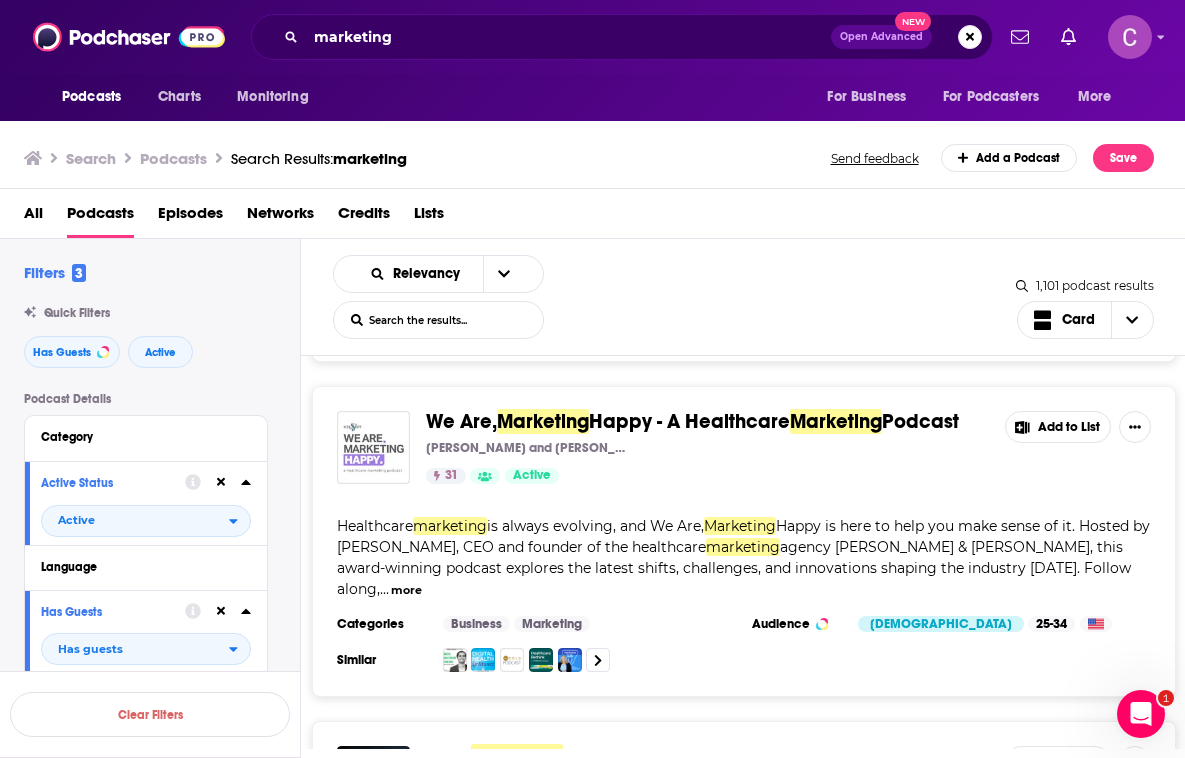 click on "more" at bounding box center [406, 590] 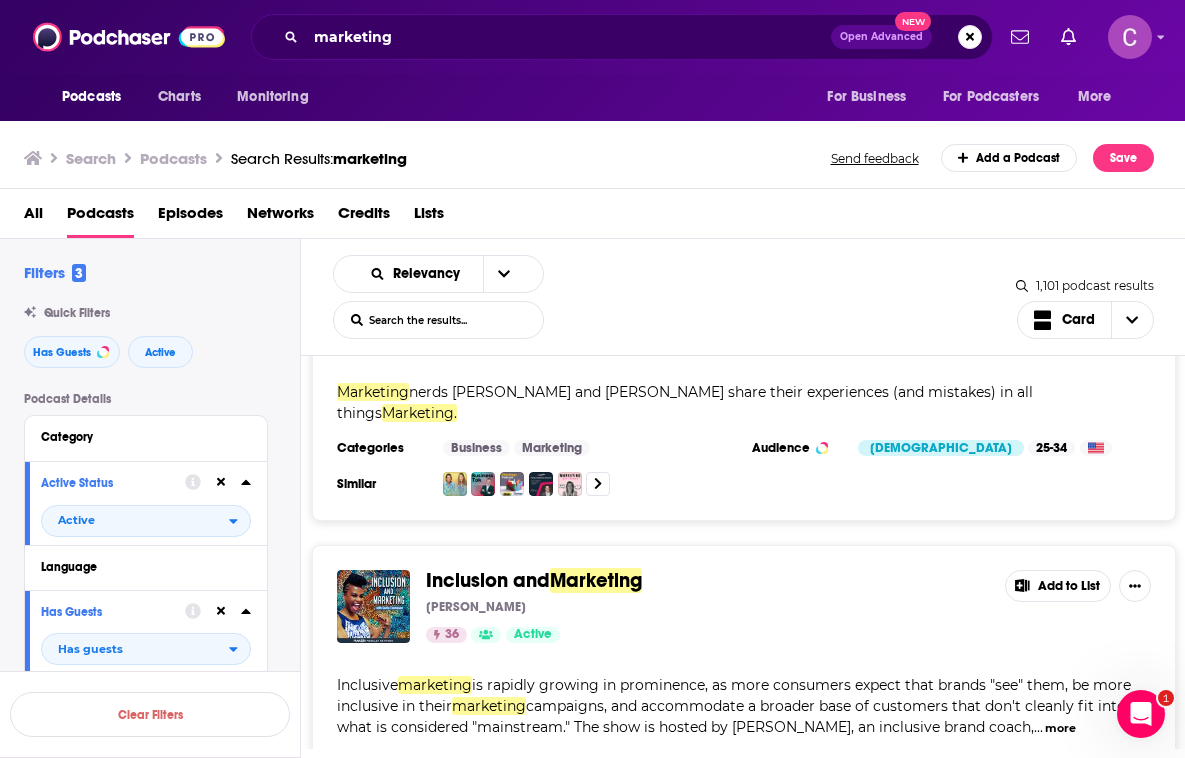 scroll, scrollTop: 7173, scrollLeft: 0, axis: vertical 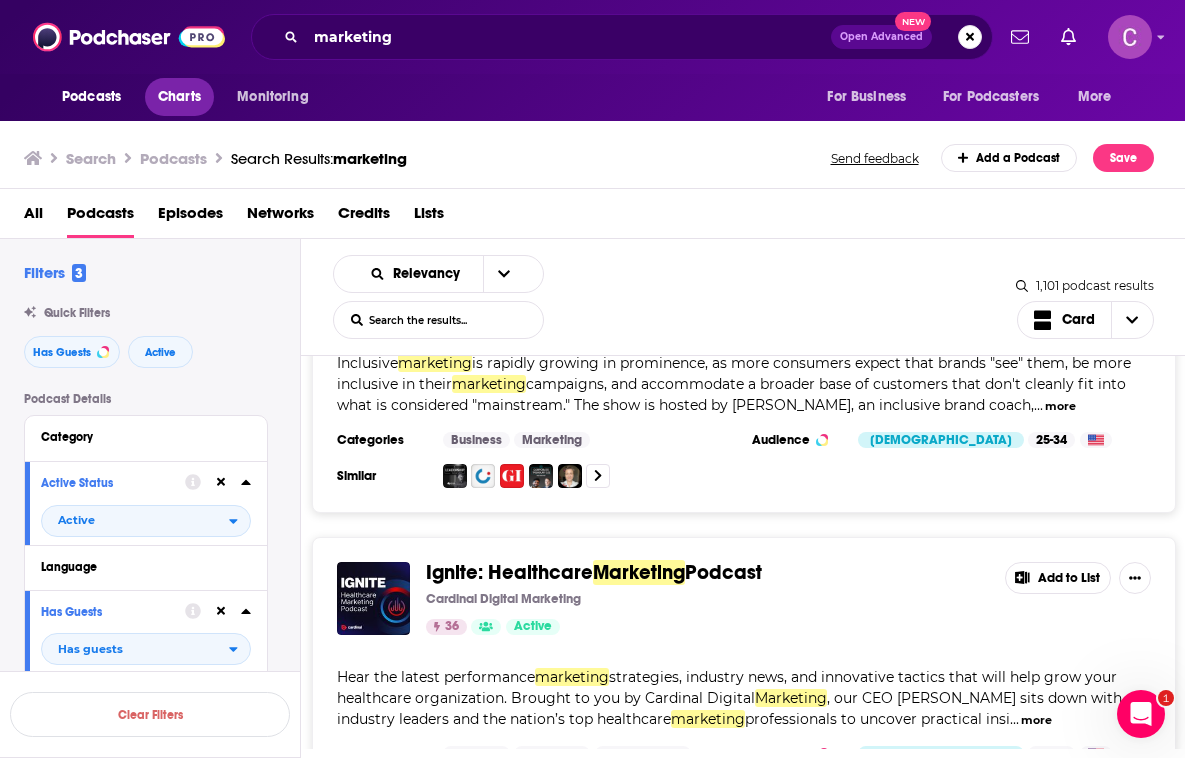 click on "Charts" at bounding box center (179, 97) 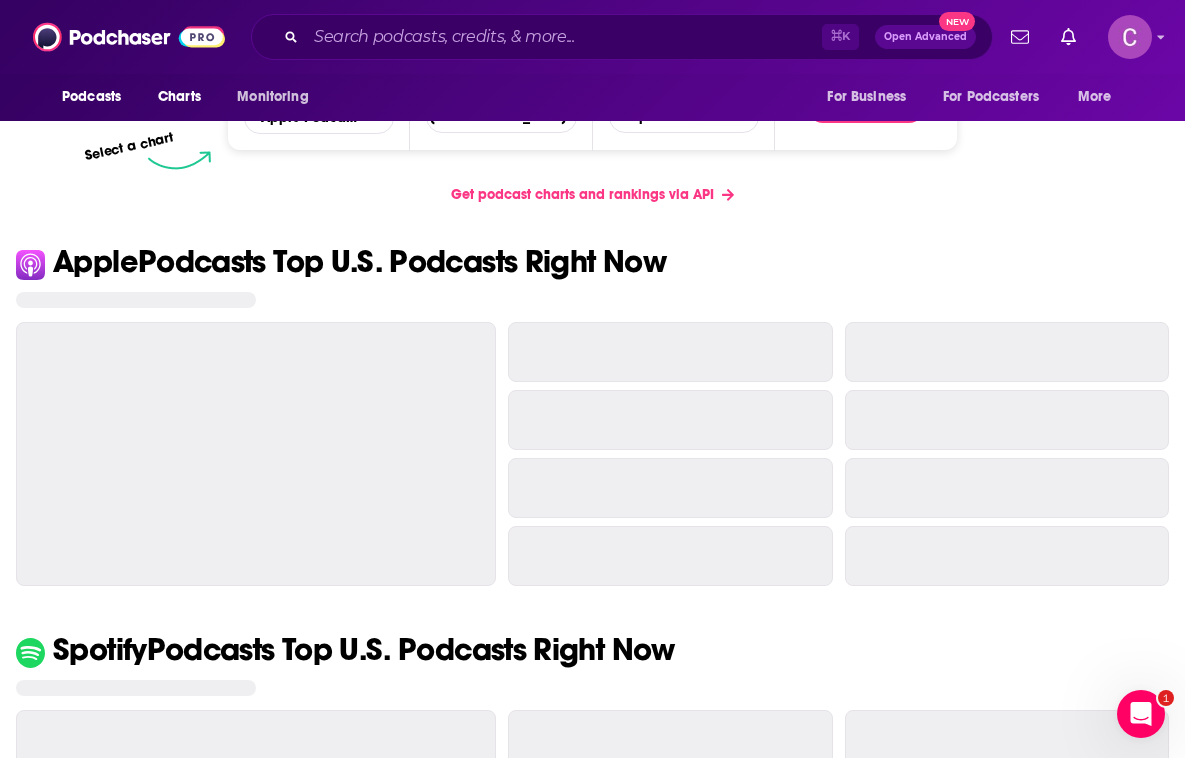 scroll, scrollTop: 117, scrollLeft: 0, axis: vertical 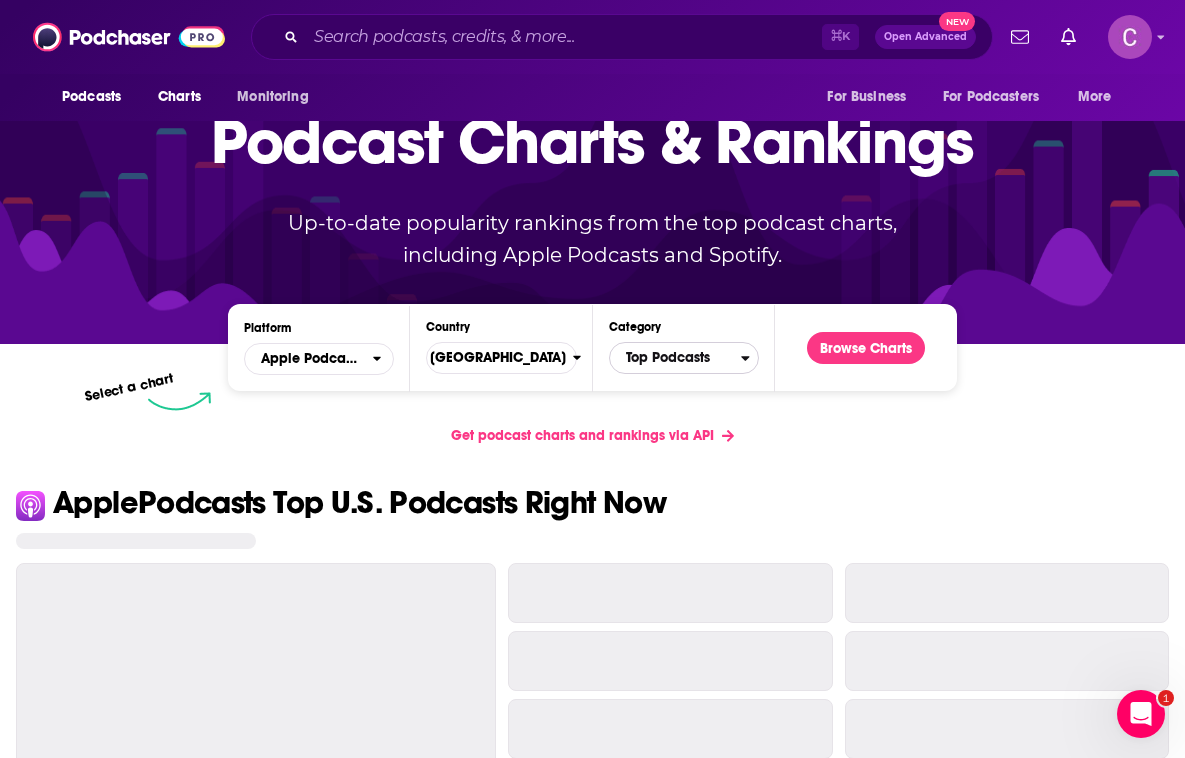 click on "Top Podcasts" at bounding box center [675, 358] 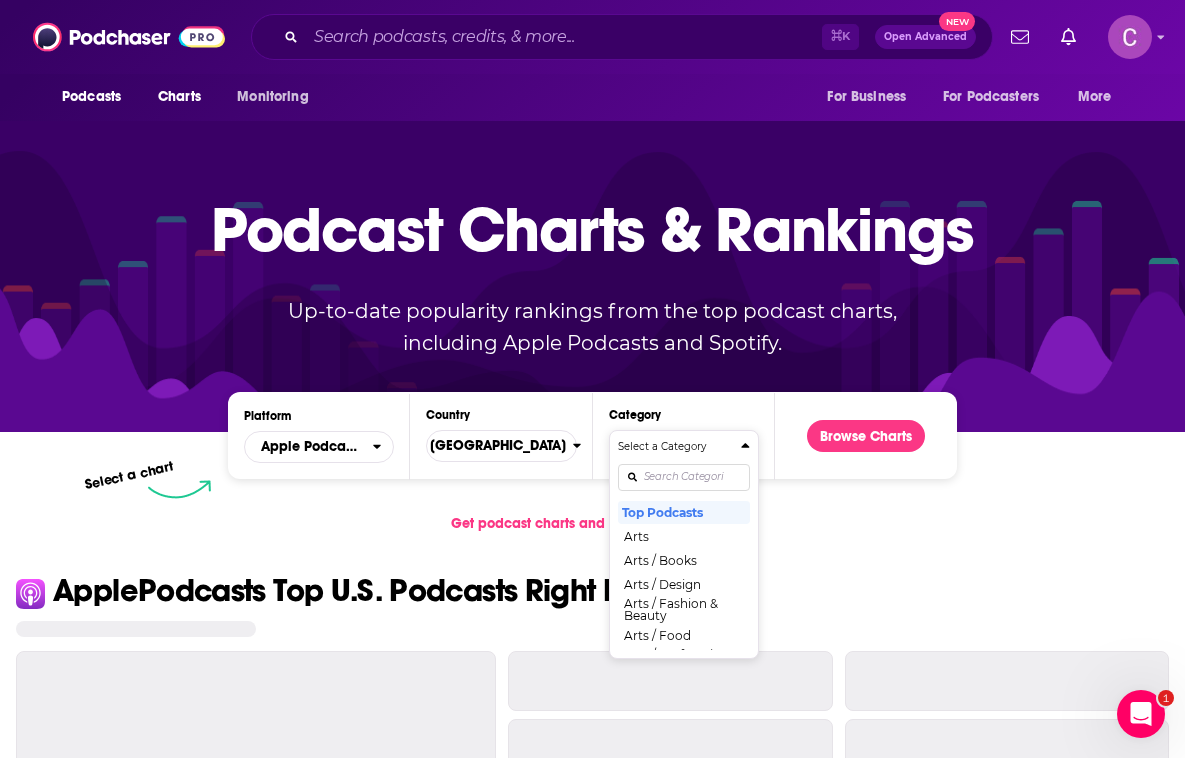 scroll, scrollTop: 0, scrollLeft: 0, axis: both 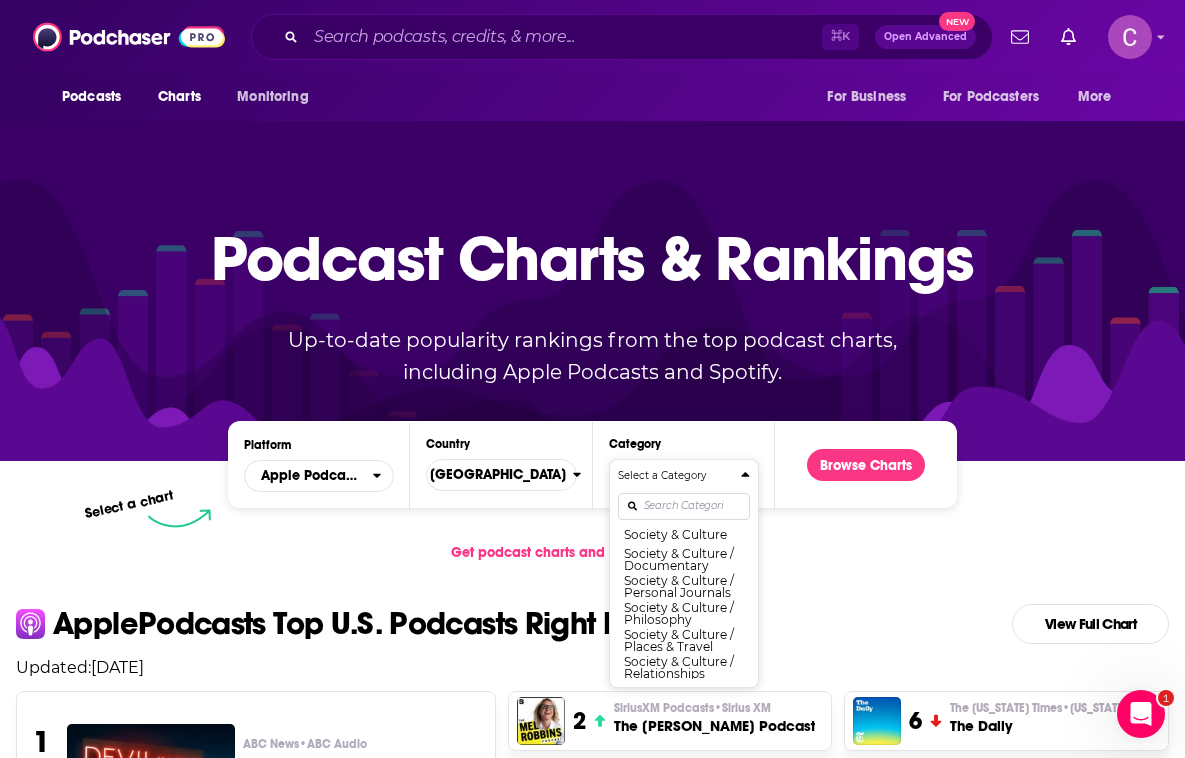 click on "Get podcast charts and rankings via API" at bounding box center (592, 552) 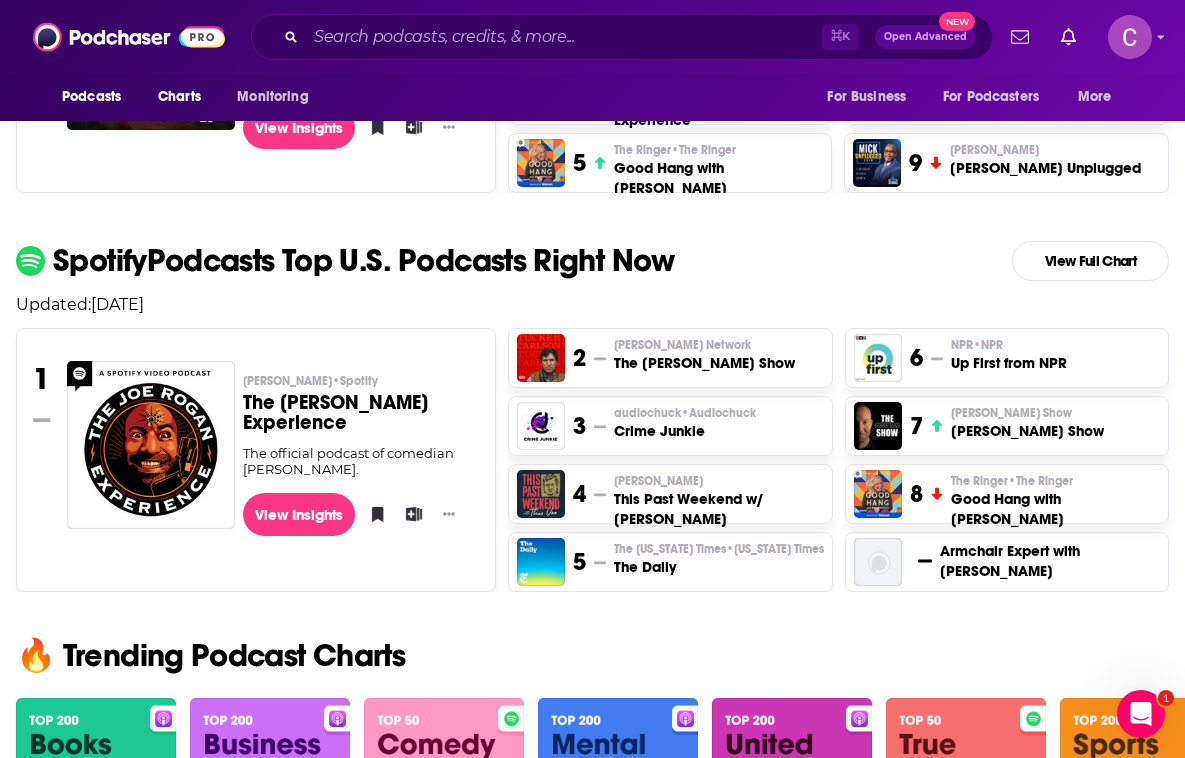 scroll, scrollTop: 1078, scrollLeft: 0, axis: vertical 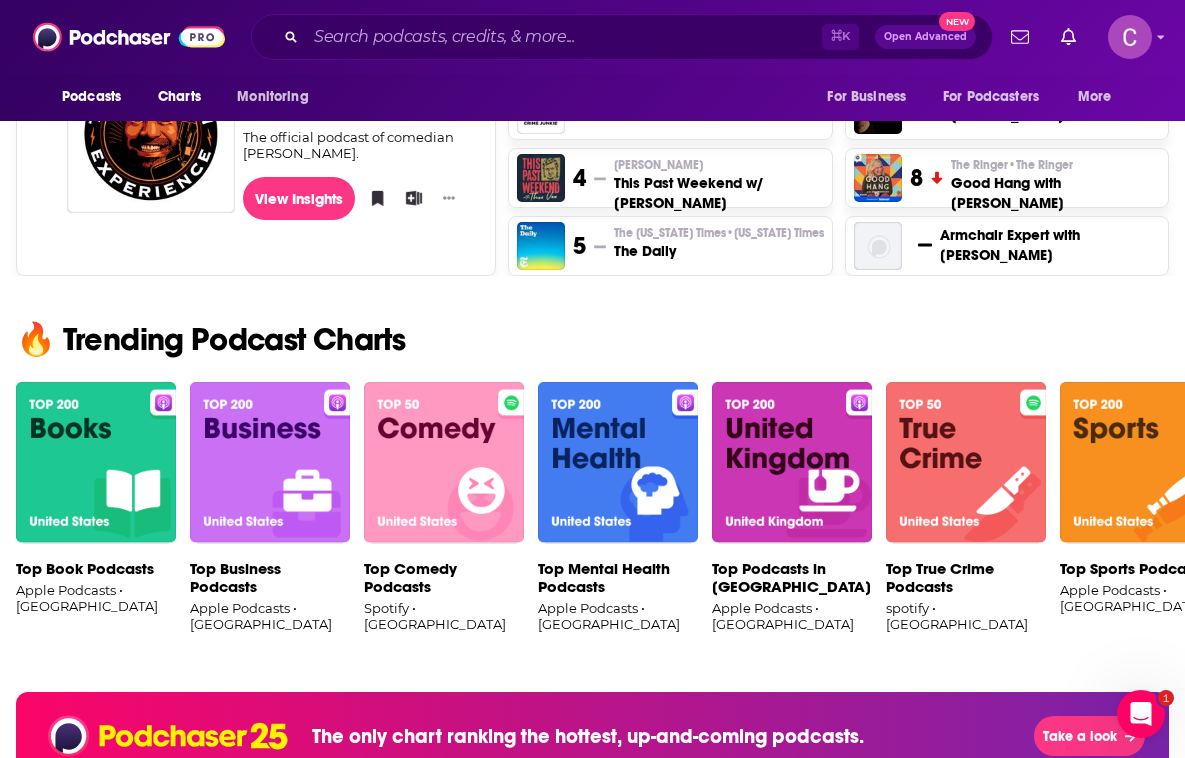 click at bounding box center [270, 463] 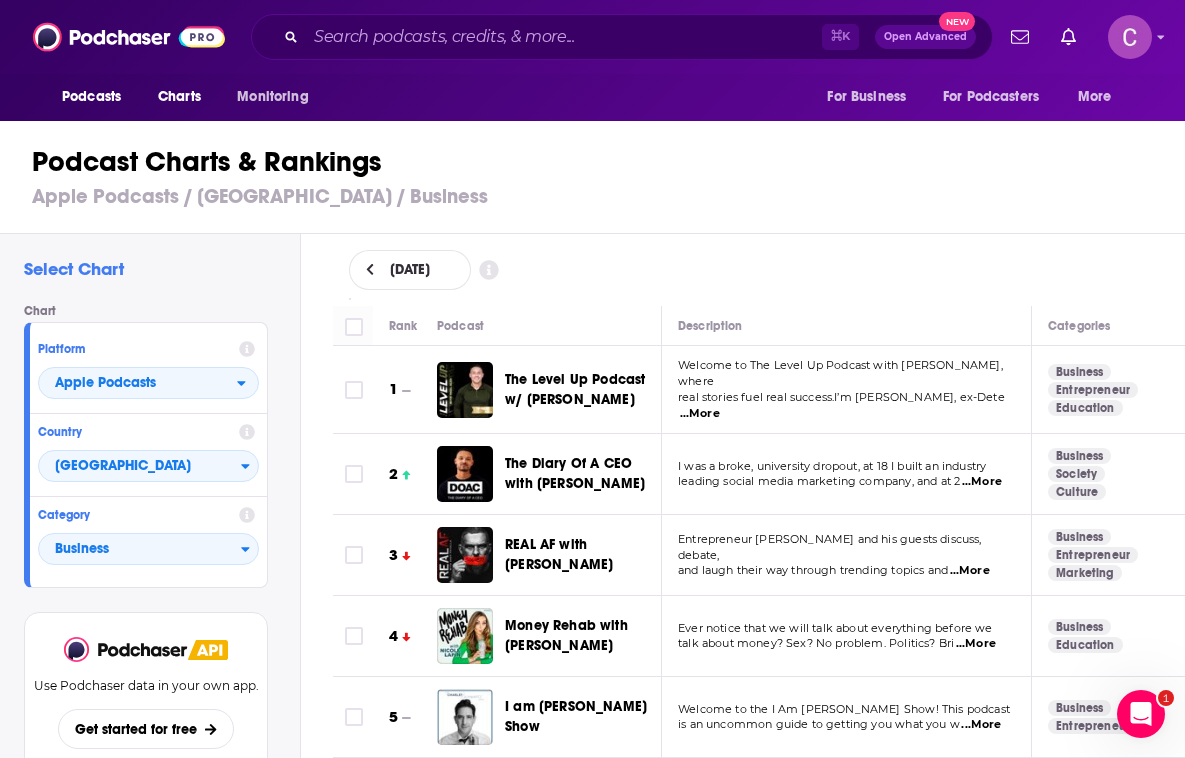 scroll, scrollTop: 925, scrollLeft: 0, axis: vertical 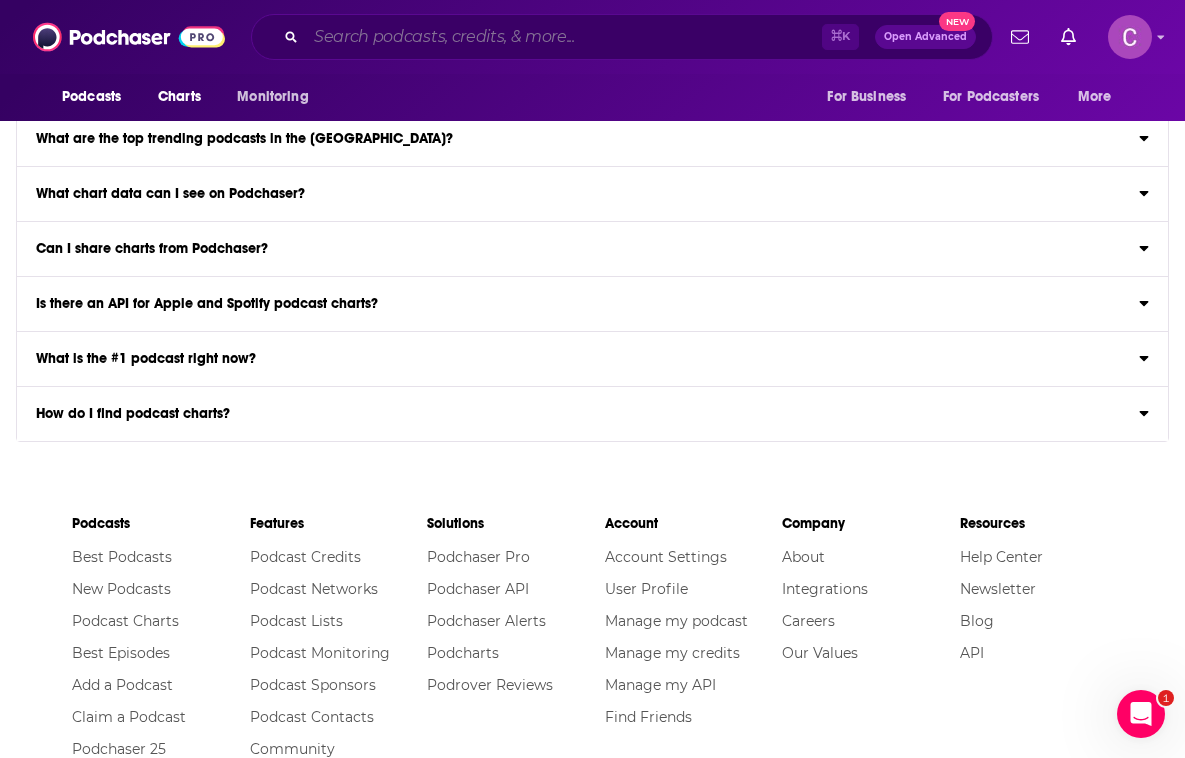 click at bounding box center [564, 37] 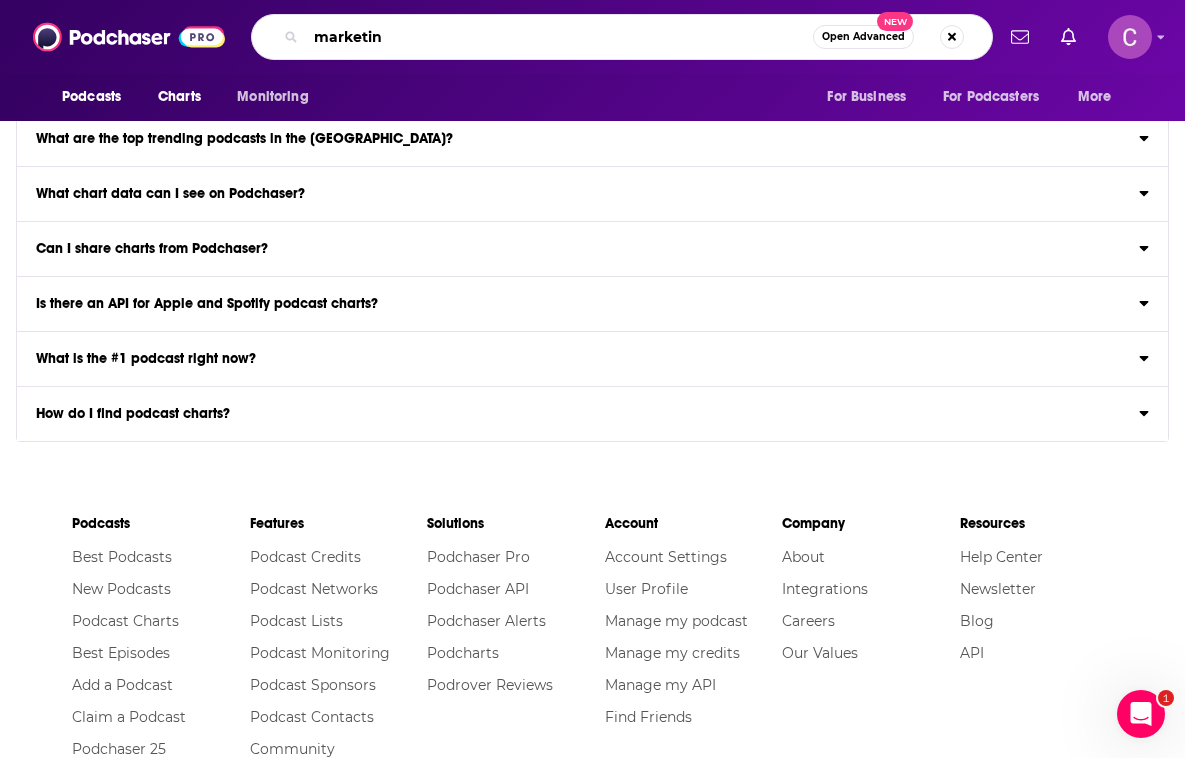type on "marketing" 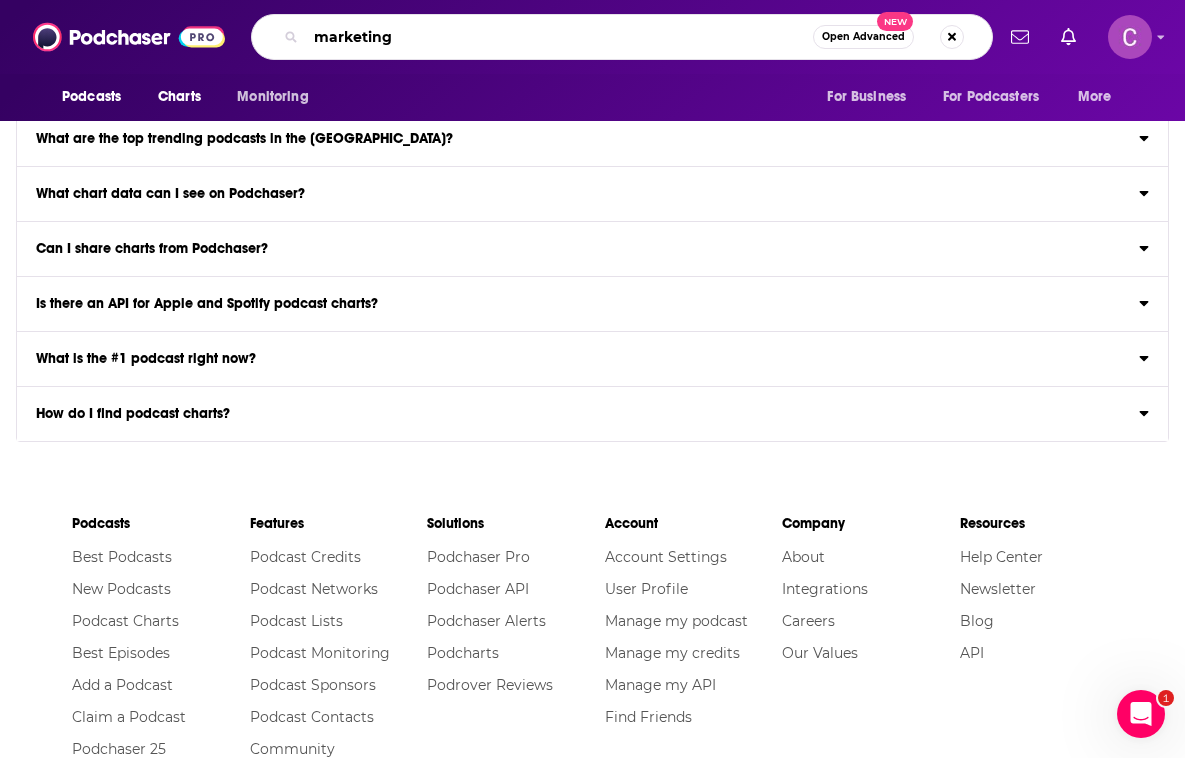 click on "marketing" at bounding box center (559, 37) 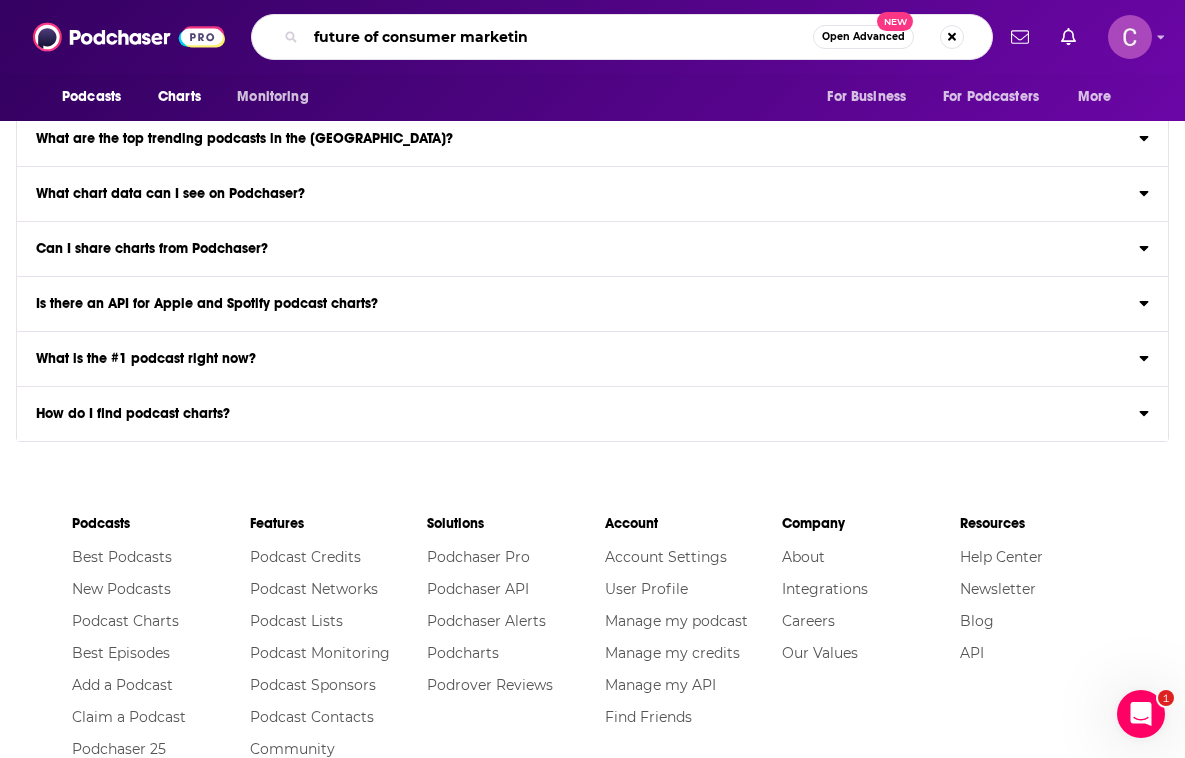 type on "future of consumer marketing" 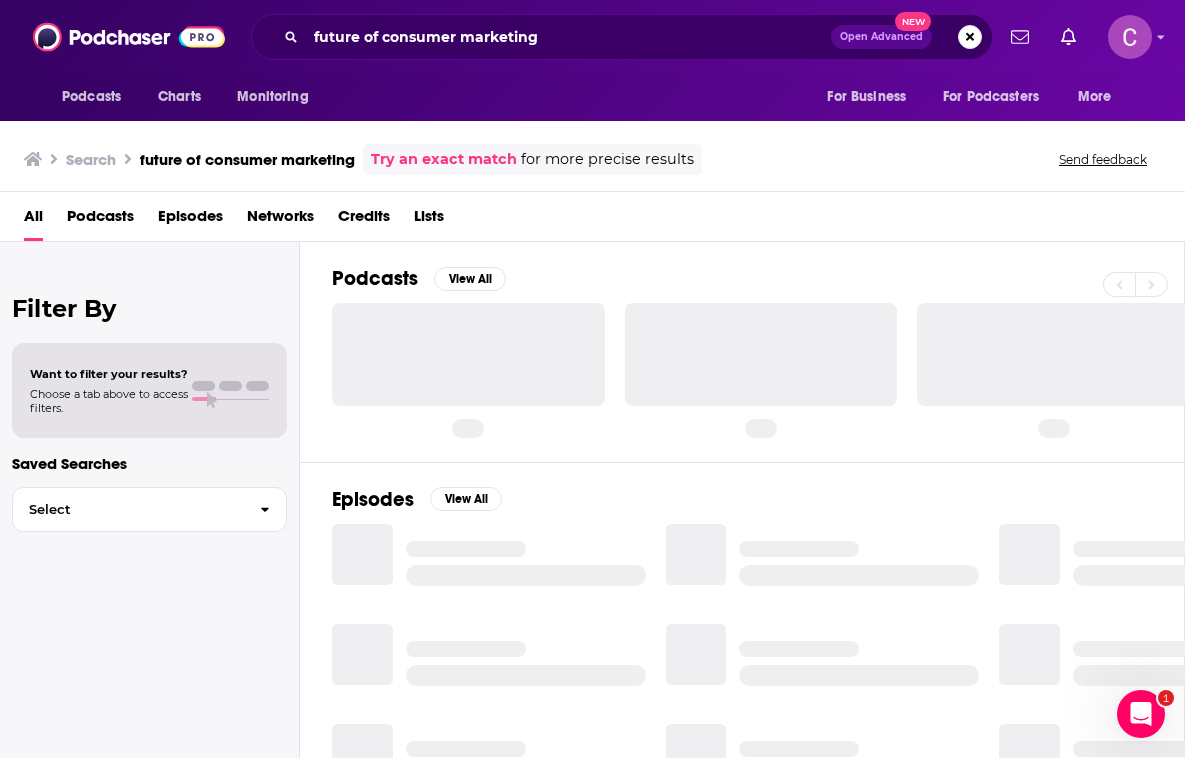 scroll, scrollTop: 0, scrollLeft: 0, axis: both 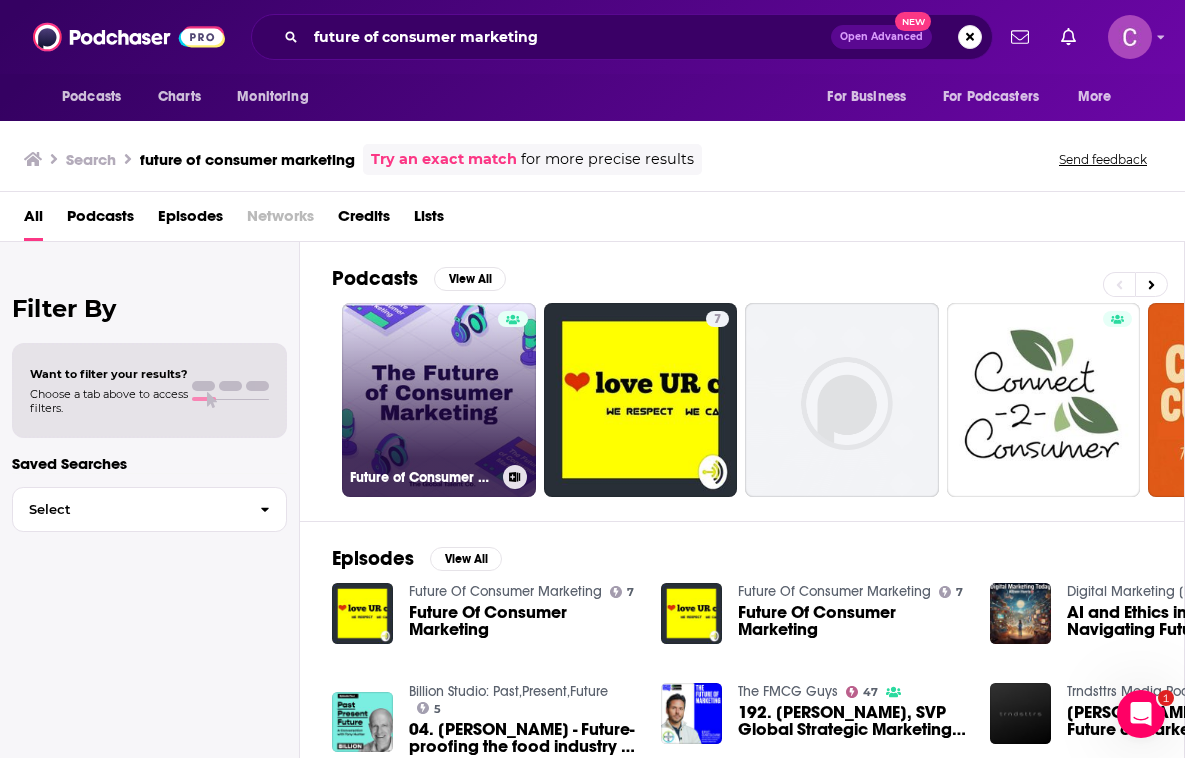 click on "Future of Consumer Marketing" at bounding box center [439, 400] 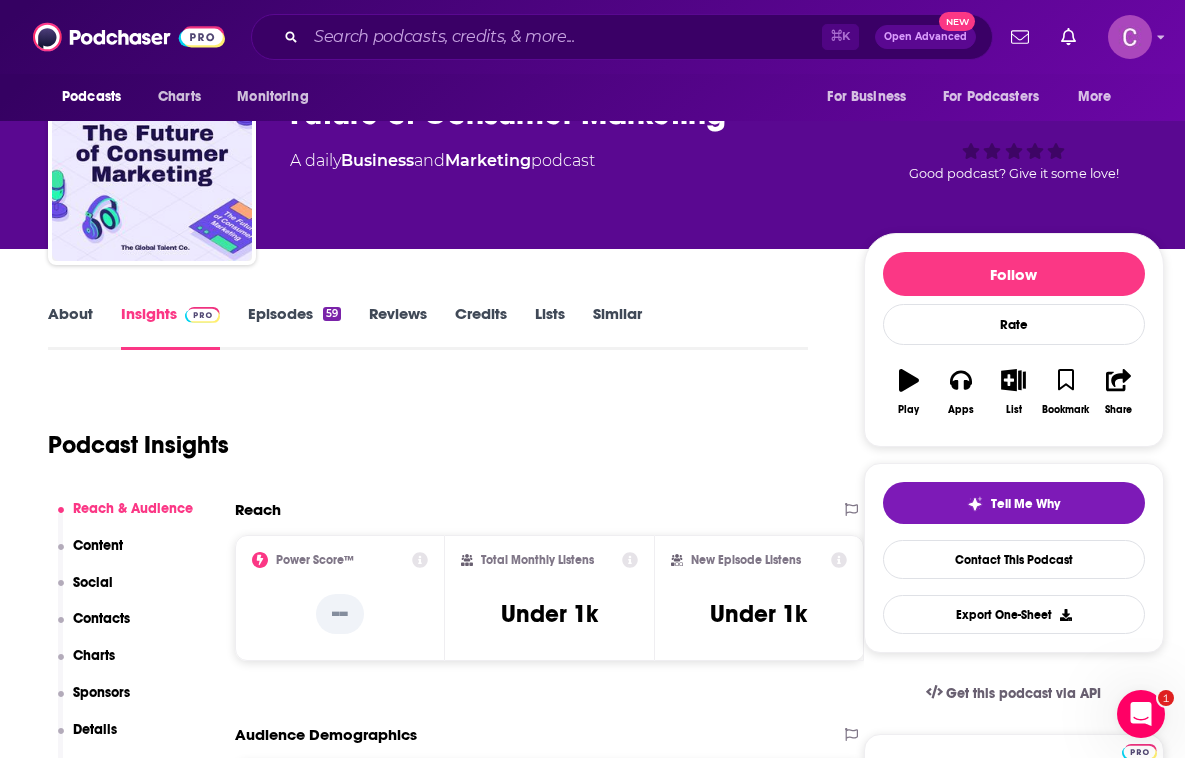 scroll, scrollTop: 78, scrollLeft: 0, axis: vertical 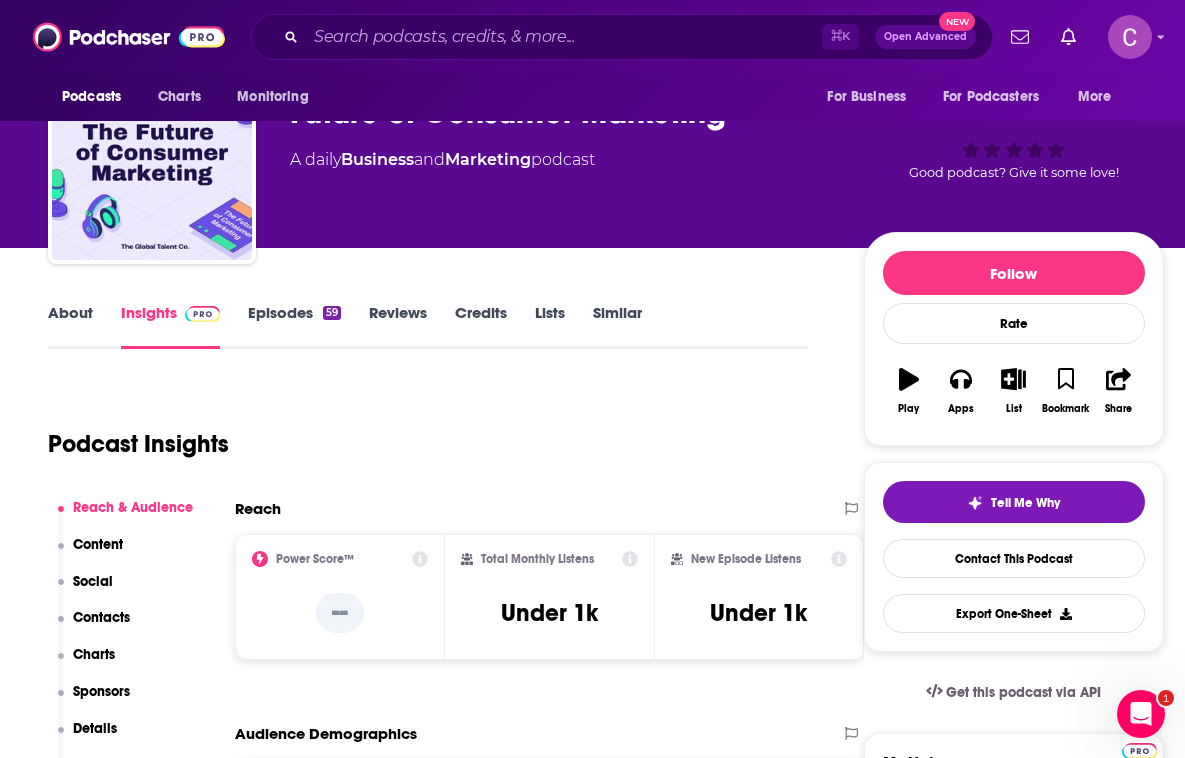 click on "Similar" at bounding box center [617, 326] 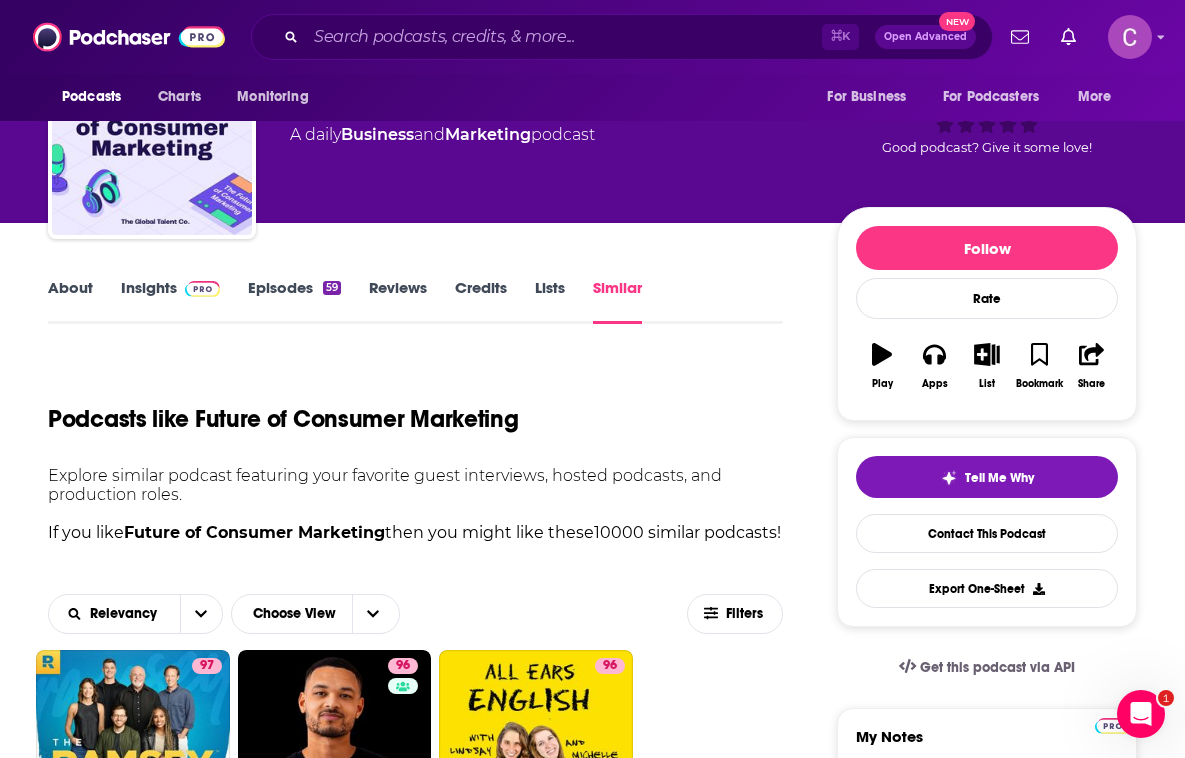 scroll, scrollTop: 218, scrollLeft: 0, axis: vertical 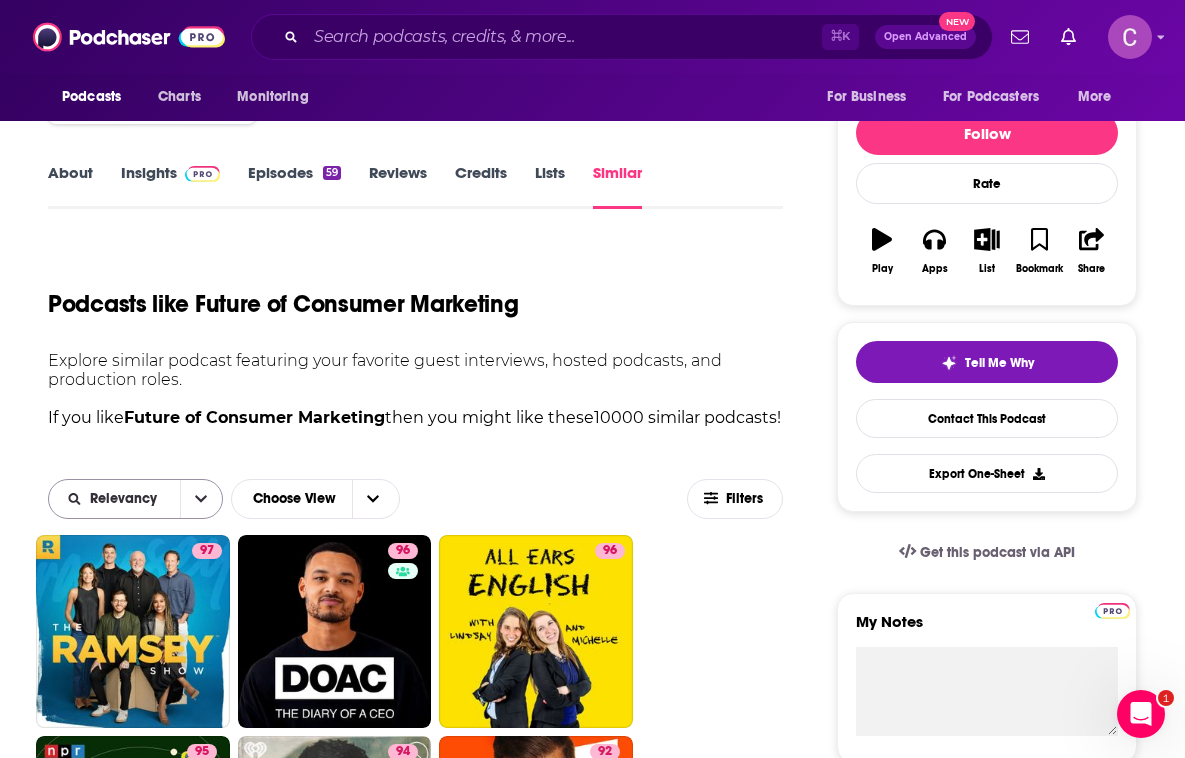 click 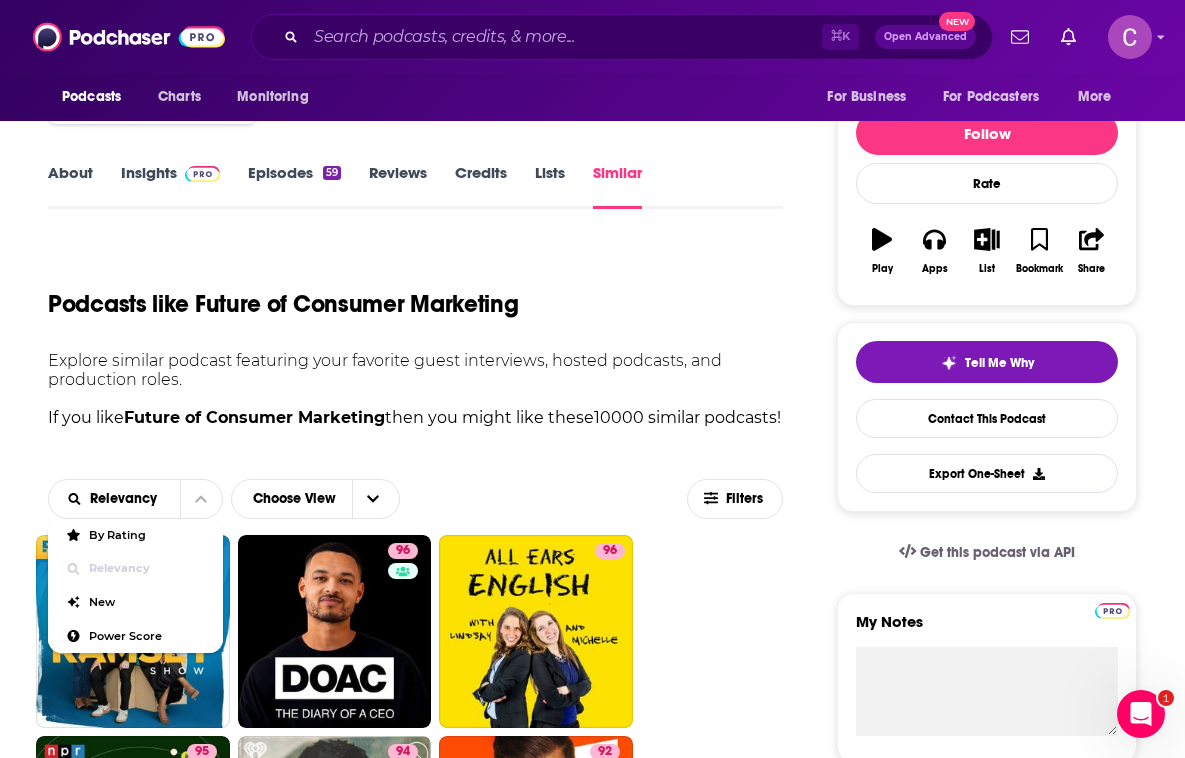 click on "Future of Consumer Marketing" at bounding box center [254, 417] 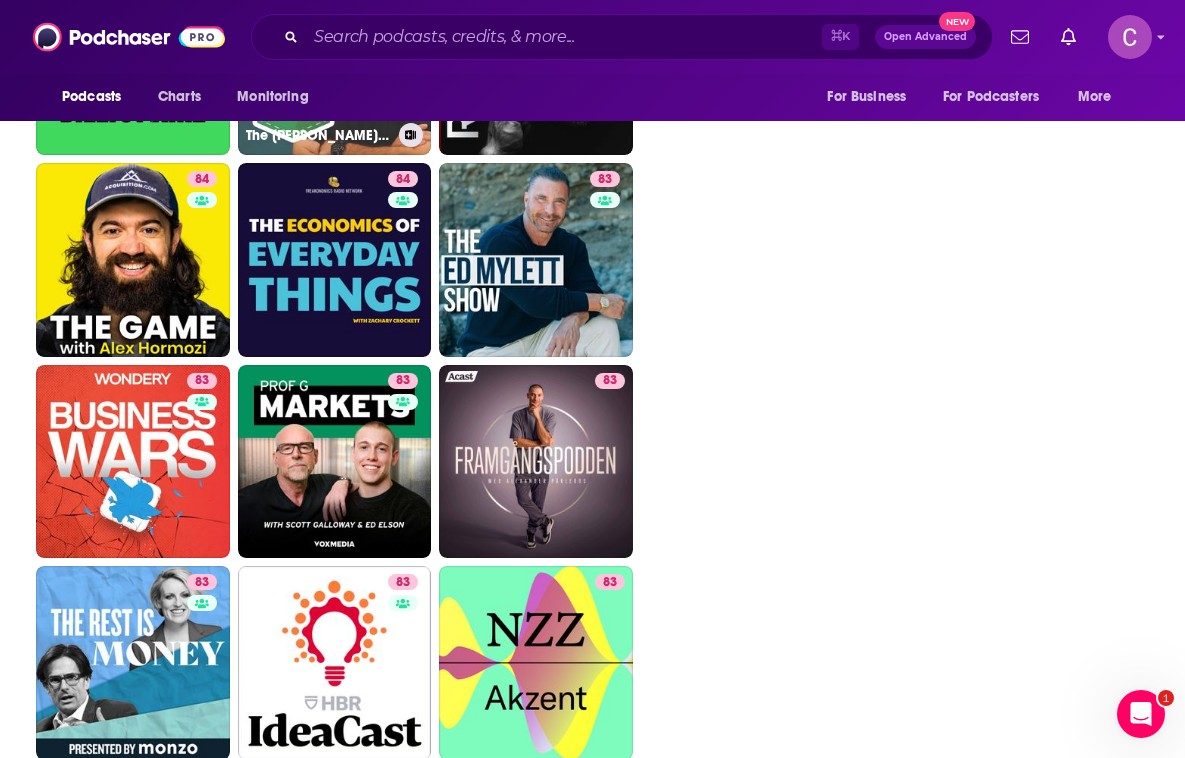 scroll, scrollTop: 3384, scrollLeft: 0, axis: vertical 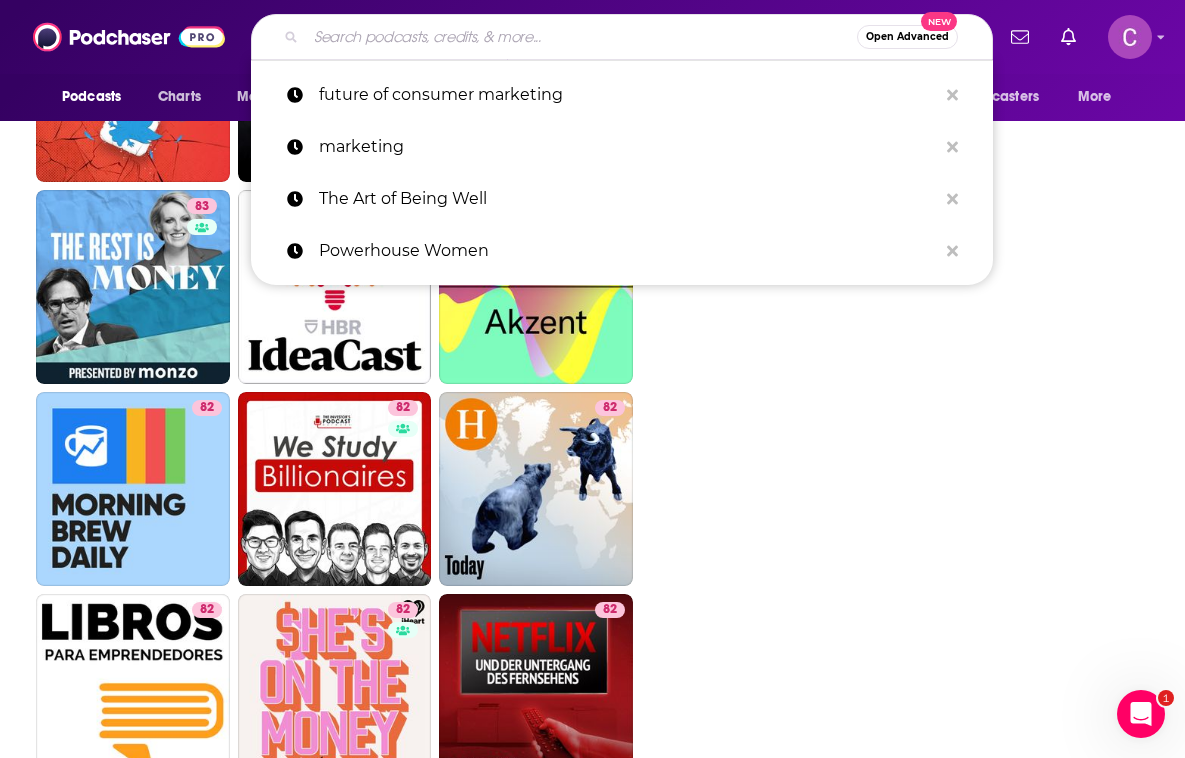 click at bounding box center [581, 37] 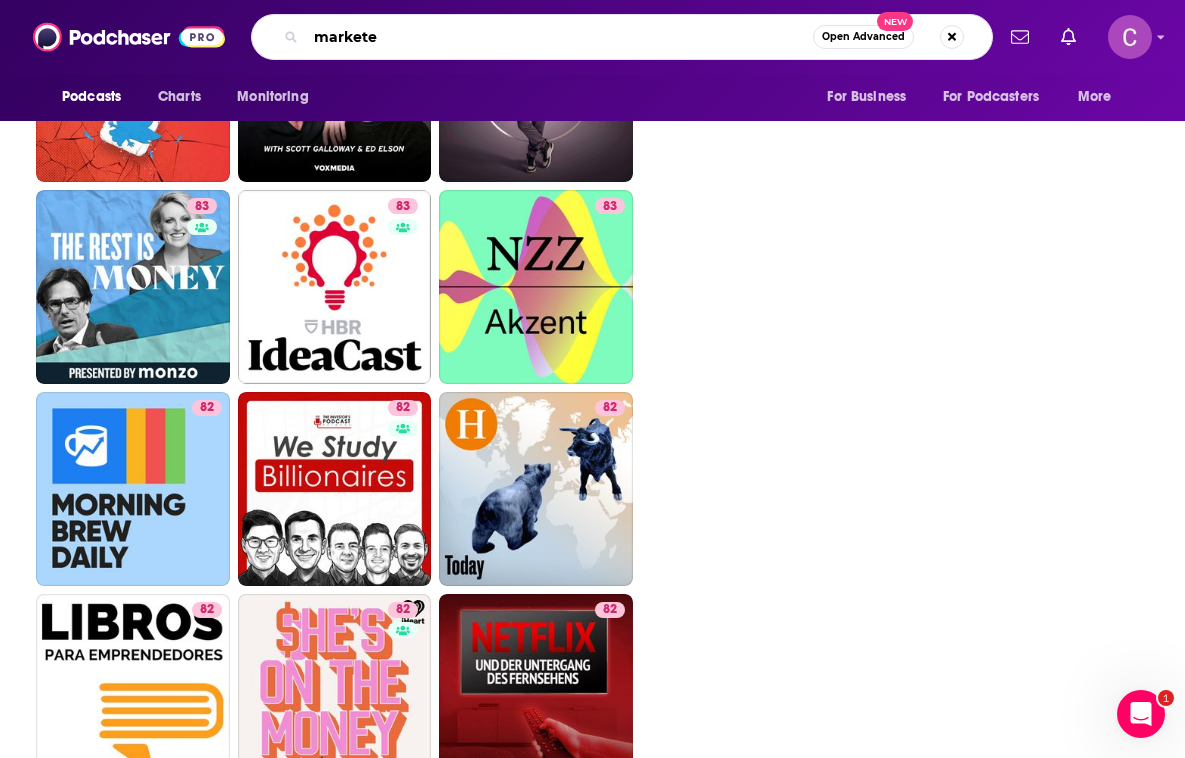 type on "marketer" 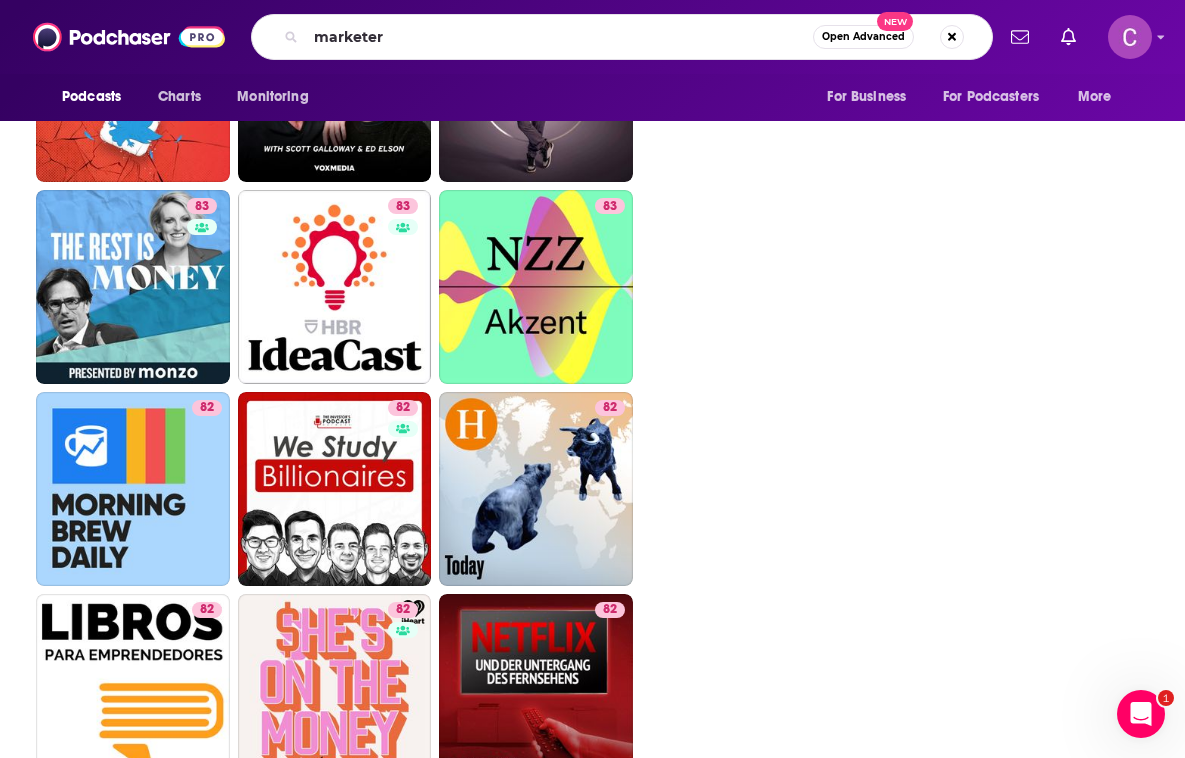 scroll, scrollTop: 0, scrollLeft: 0, axis: both 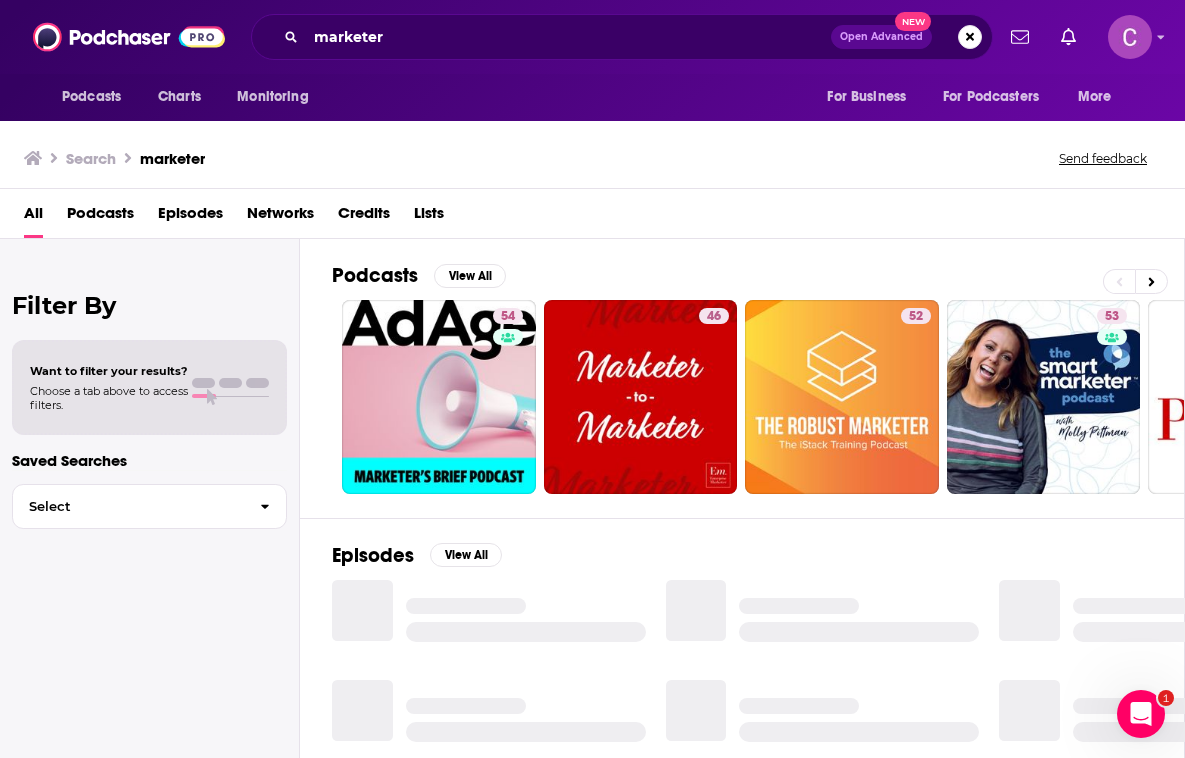 click on "Episodes" at bounding box center (190, 217) 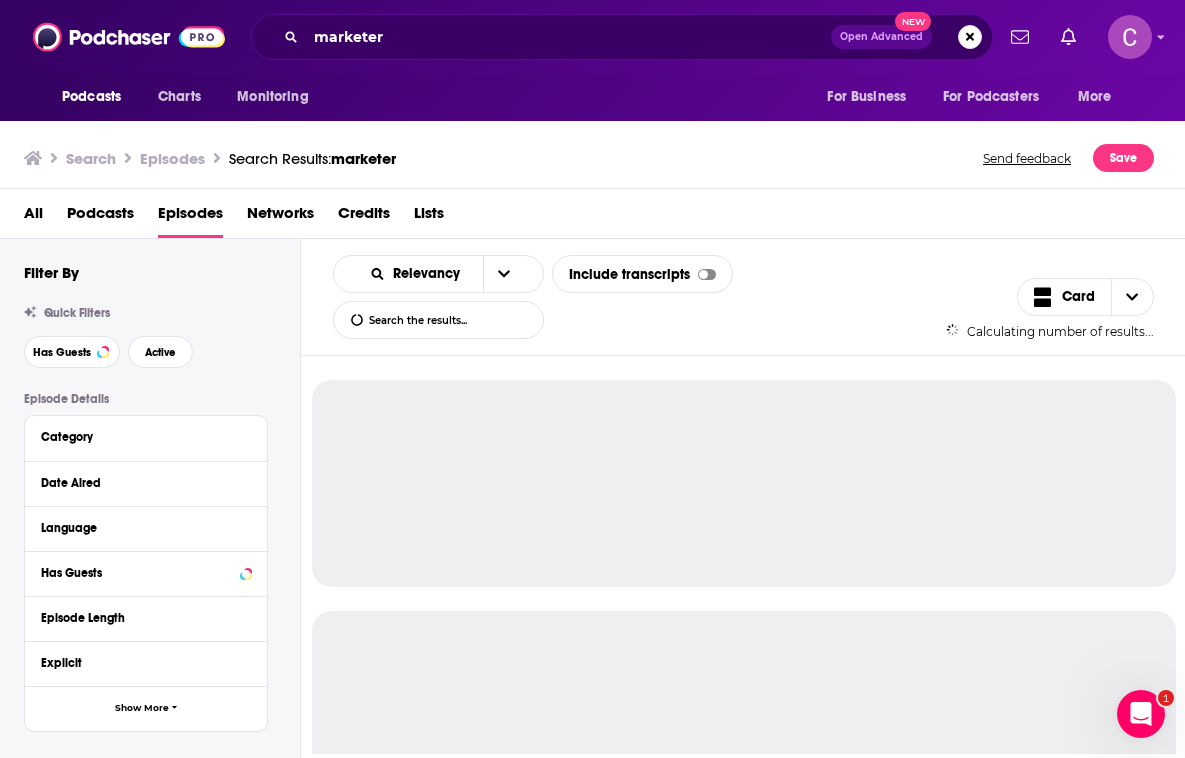 click on "Podcasts" at bounding box center (100, 217) 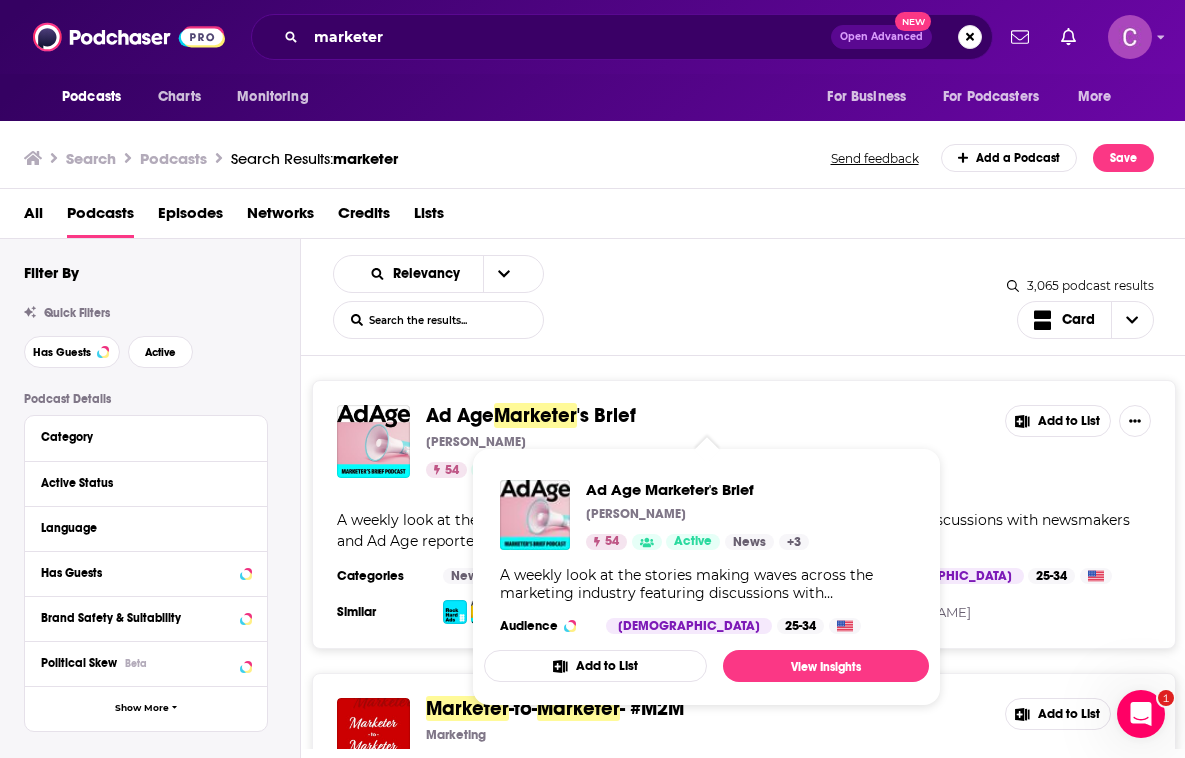 scroll, scrollTop: 58, scrollLeft: 0, axis: vertical 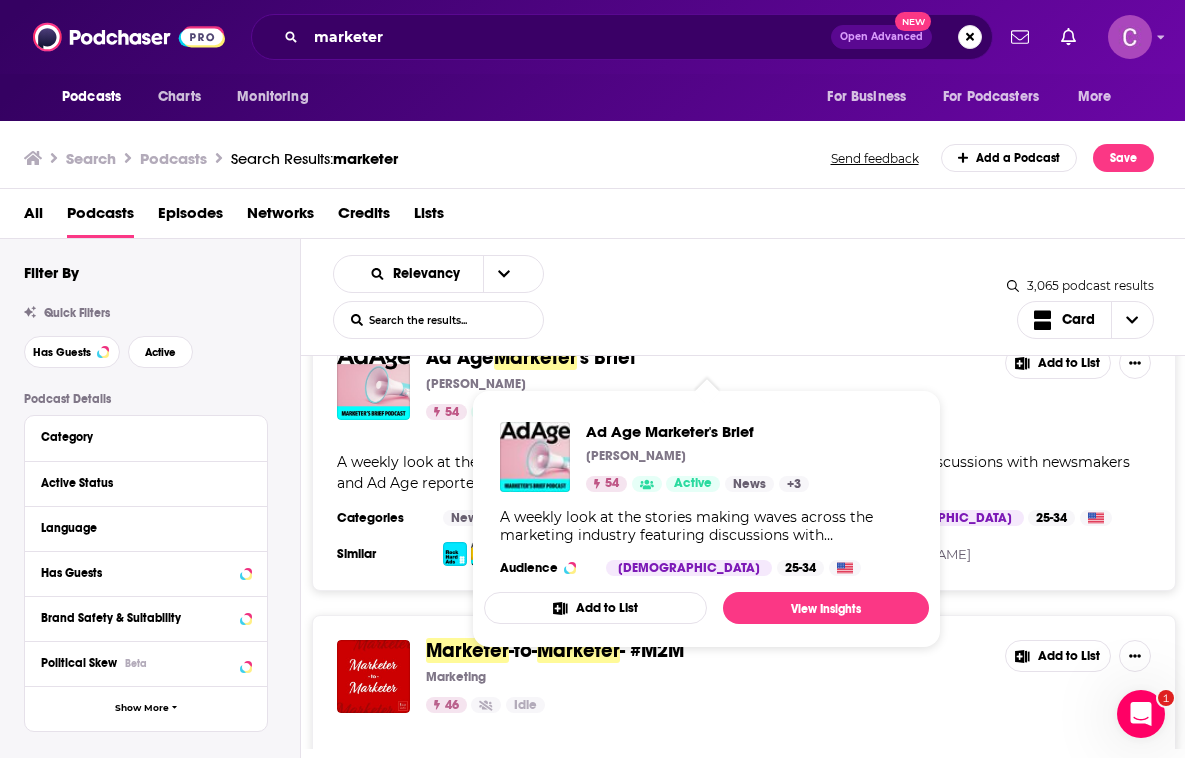 click on "Relevancy List Search Input Search the results... Card" at bounding box center [670, 297] 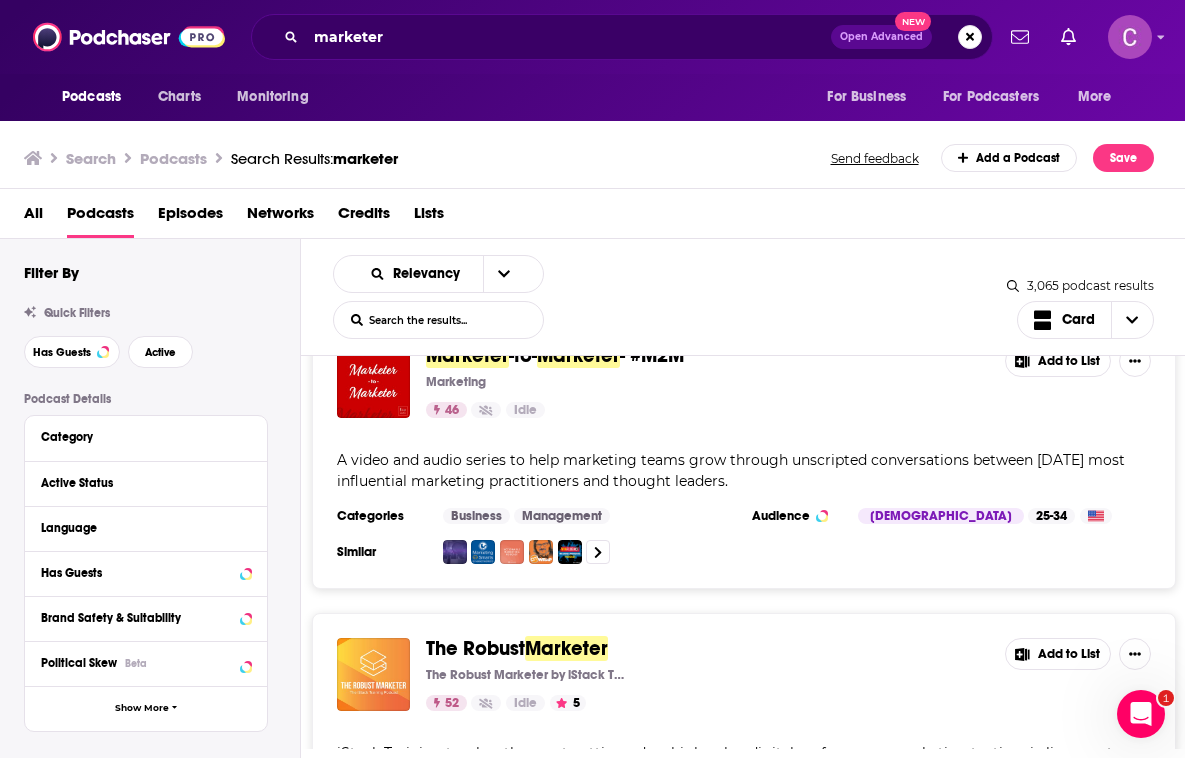 scroll, scrollTop: 392, scrollLeft: 0, axis: vertical 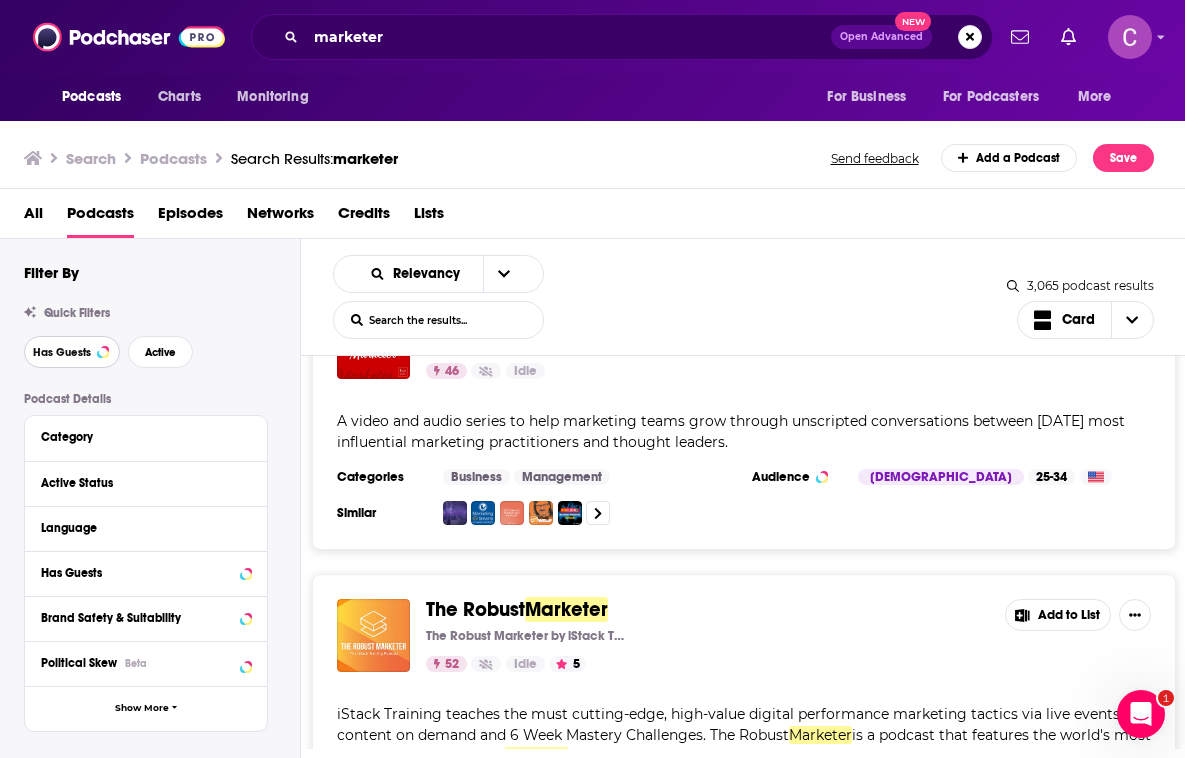 click on "Has Guests" at bounding box center [72, 352] 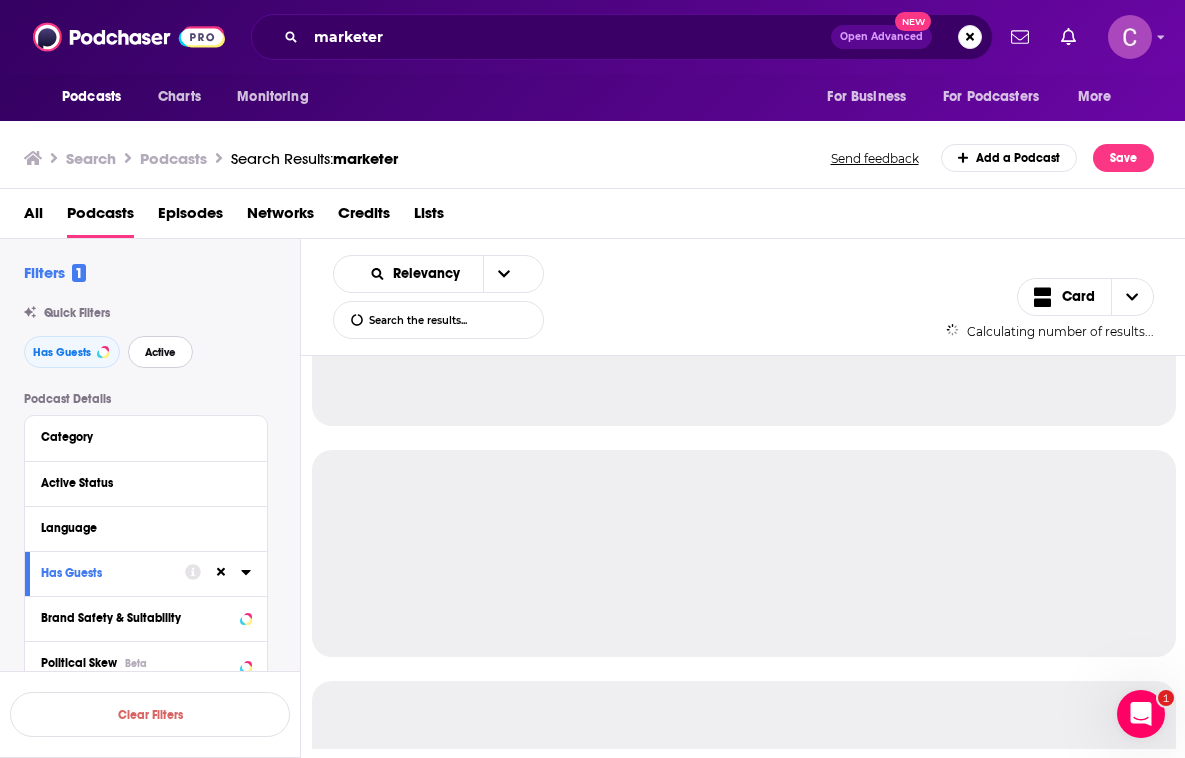 click on "Active" at bounding box center (160, 352) 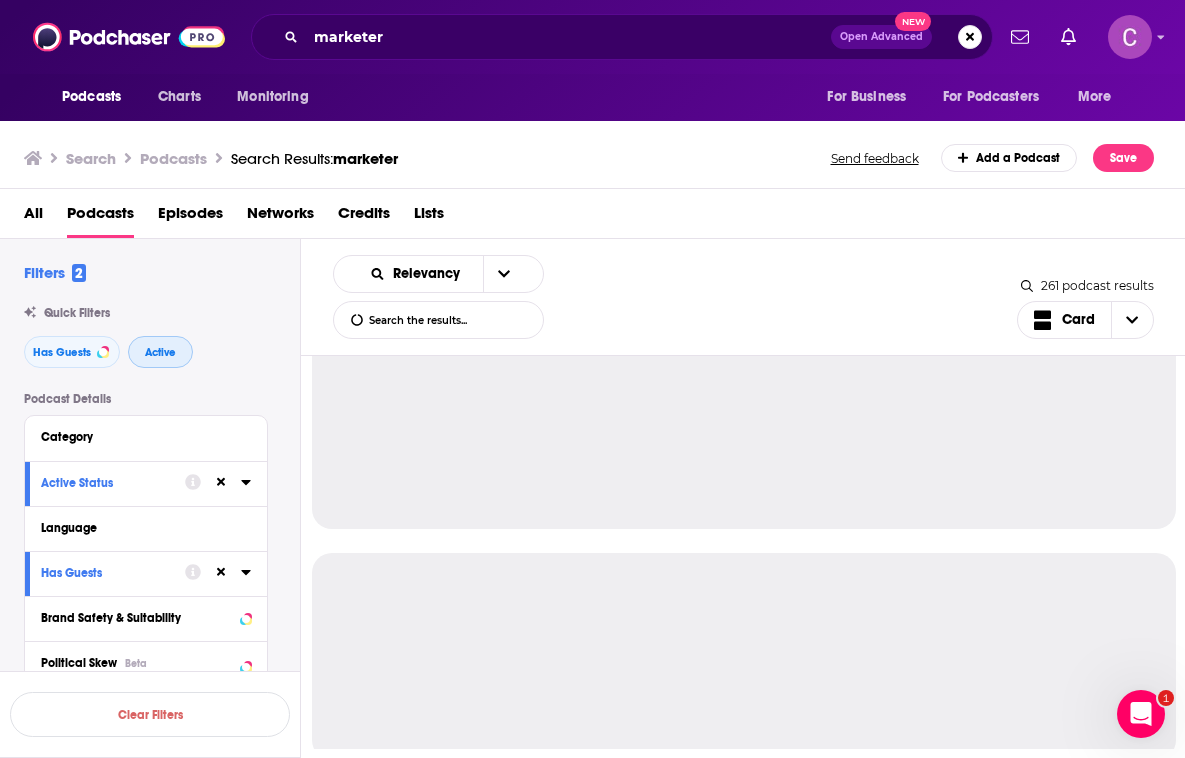 scroll, scrollTop: 61, scrollLeft: 0, axis: vertical 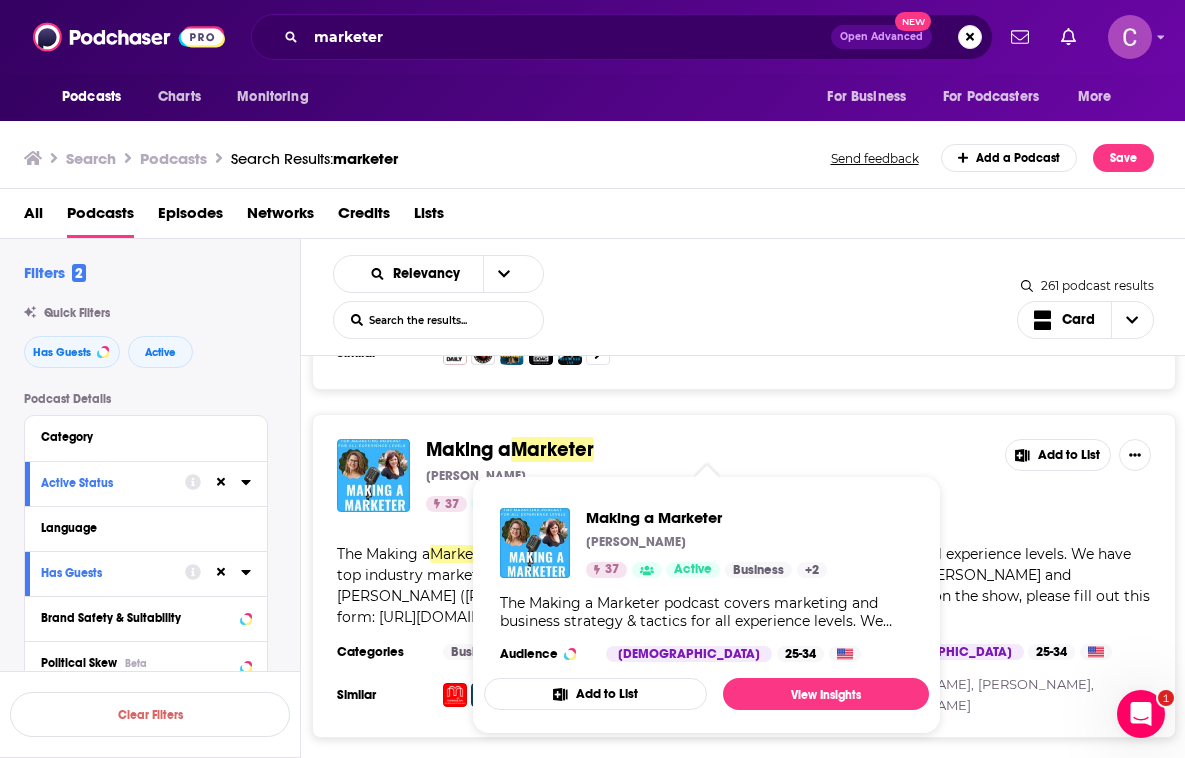 click on "Marketer" at bounding box center (552, 449) 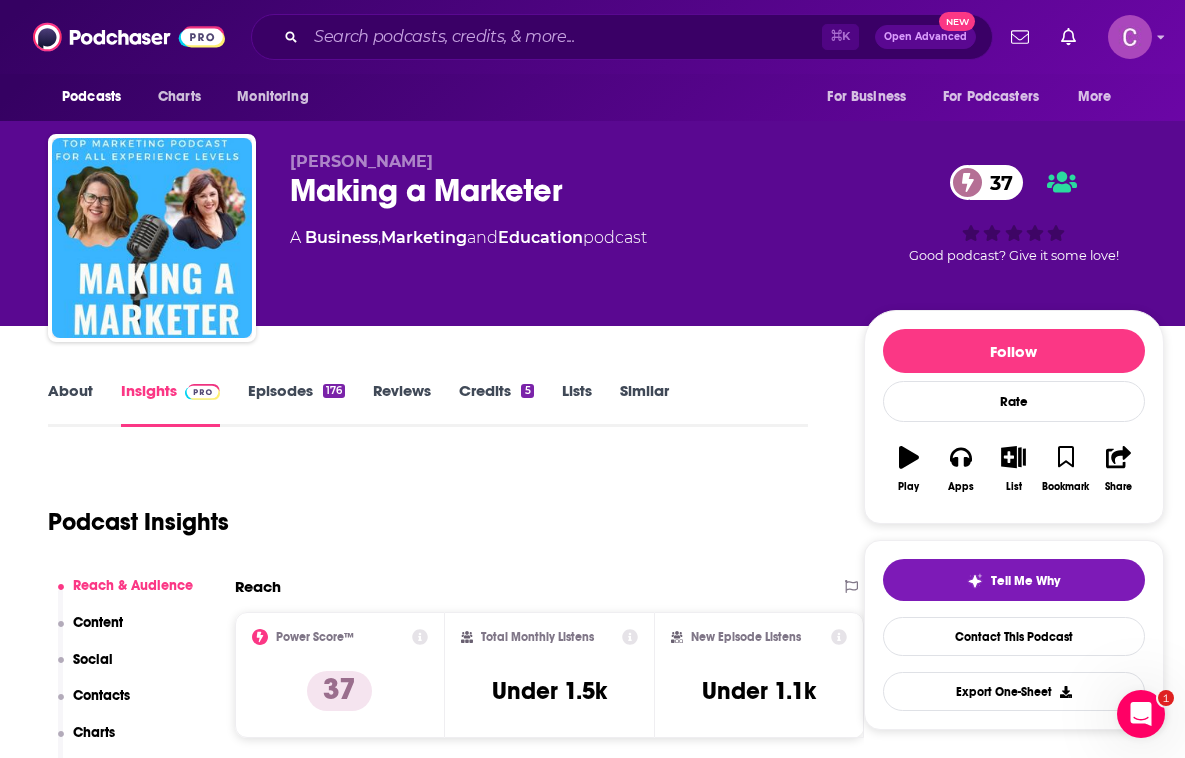 scroll, scrollTop: 158, scrollLeft: 0, axis: vertical 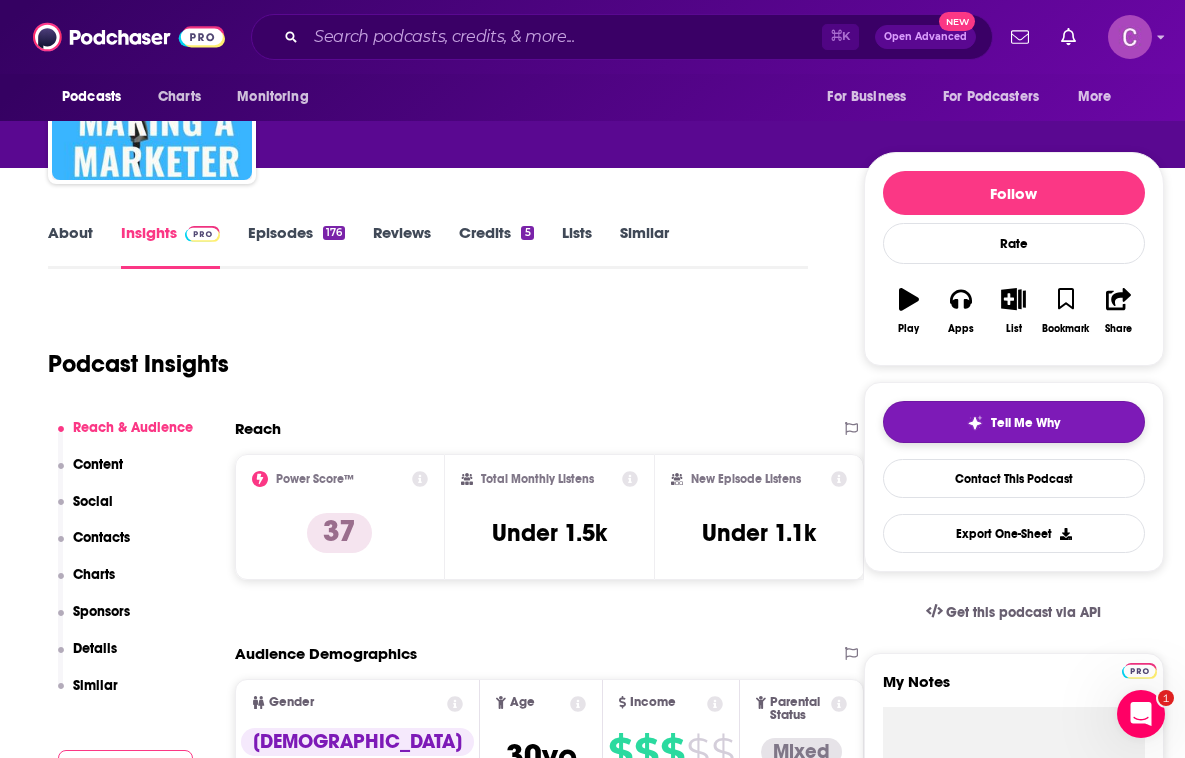 click on "Tell Me Why" at bounding box center (1014, 422) 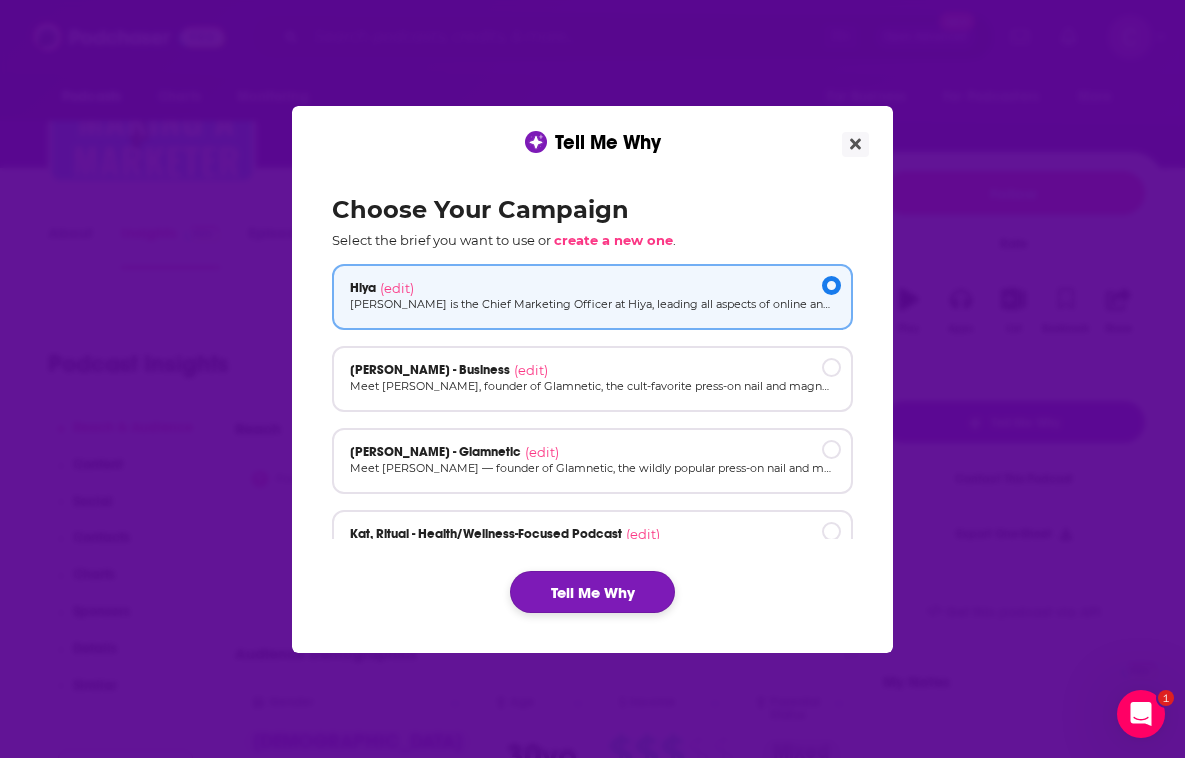 click on "Tell Me Why" 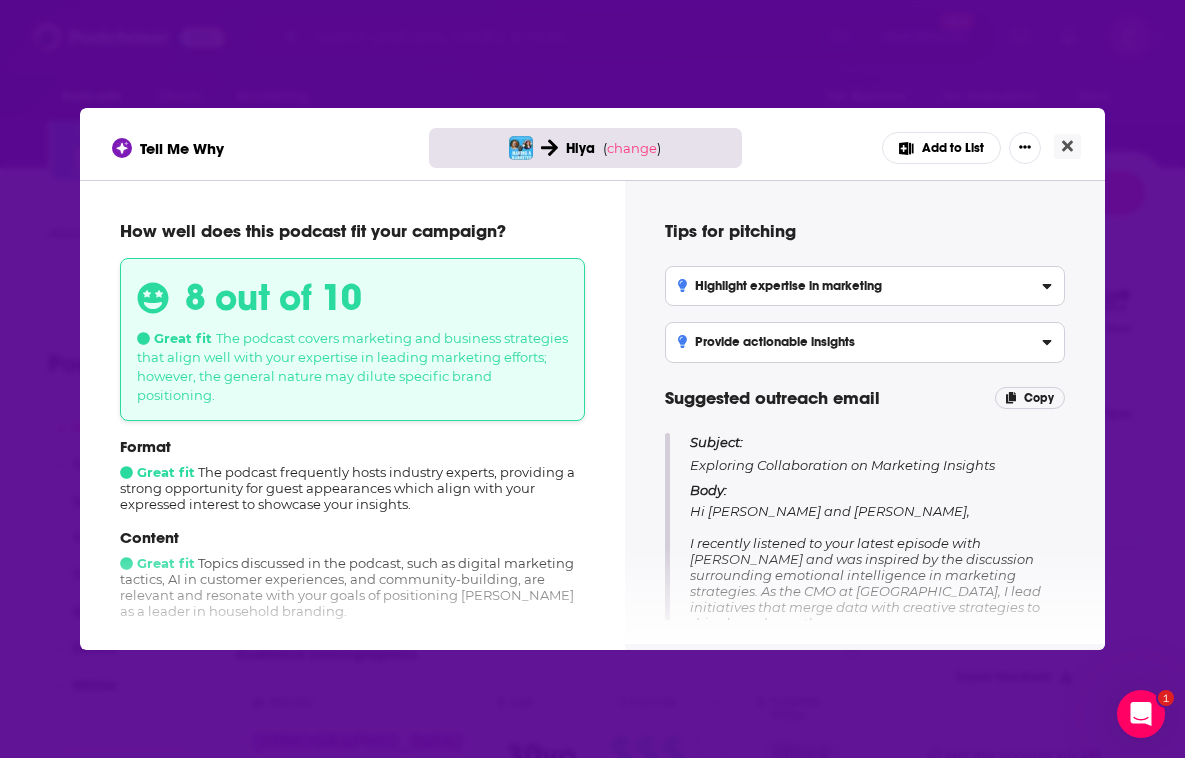 click on "Add to List" at bounding box center [941, 148] 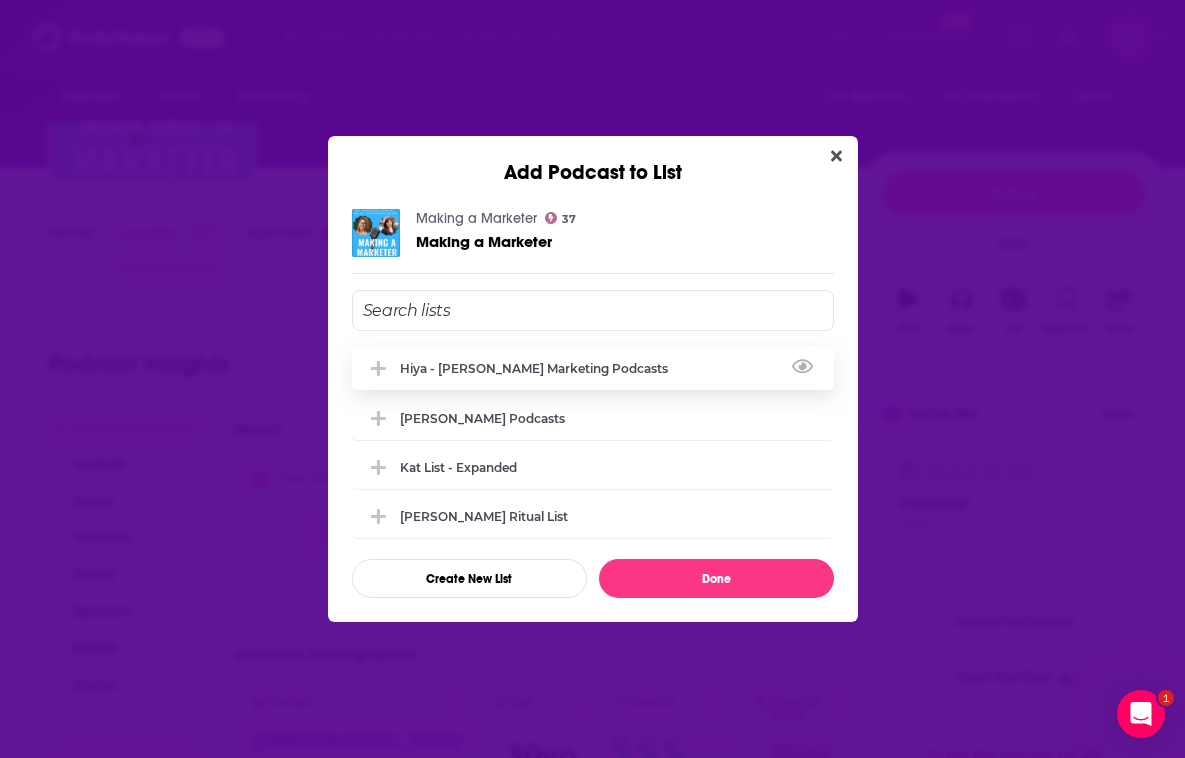 click on "Hiya - [PERSON_NAME] Marketing Podcasts" at bounding box center (593, 368) 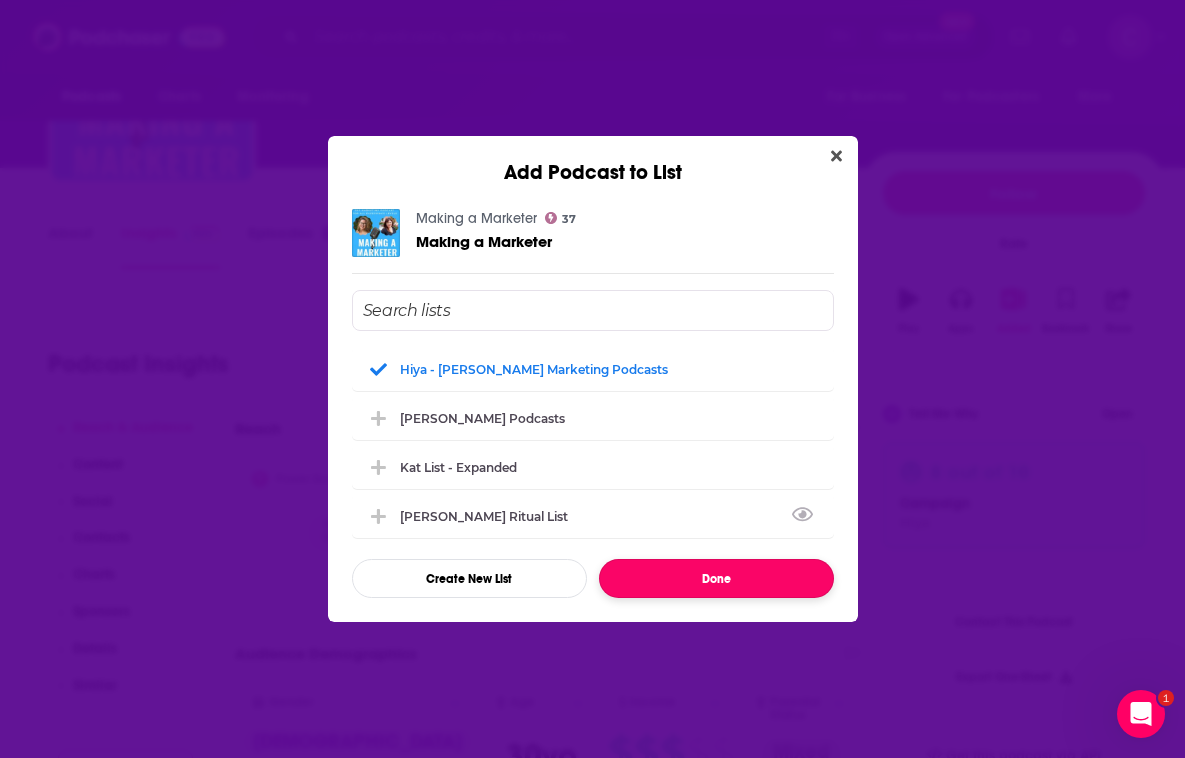 click on "Done" at bounding box center [716, 578] 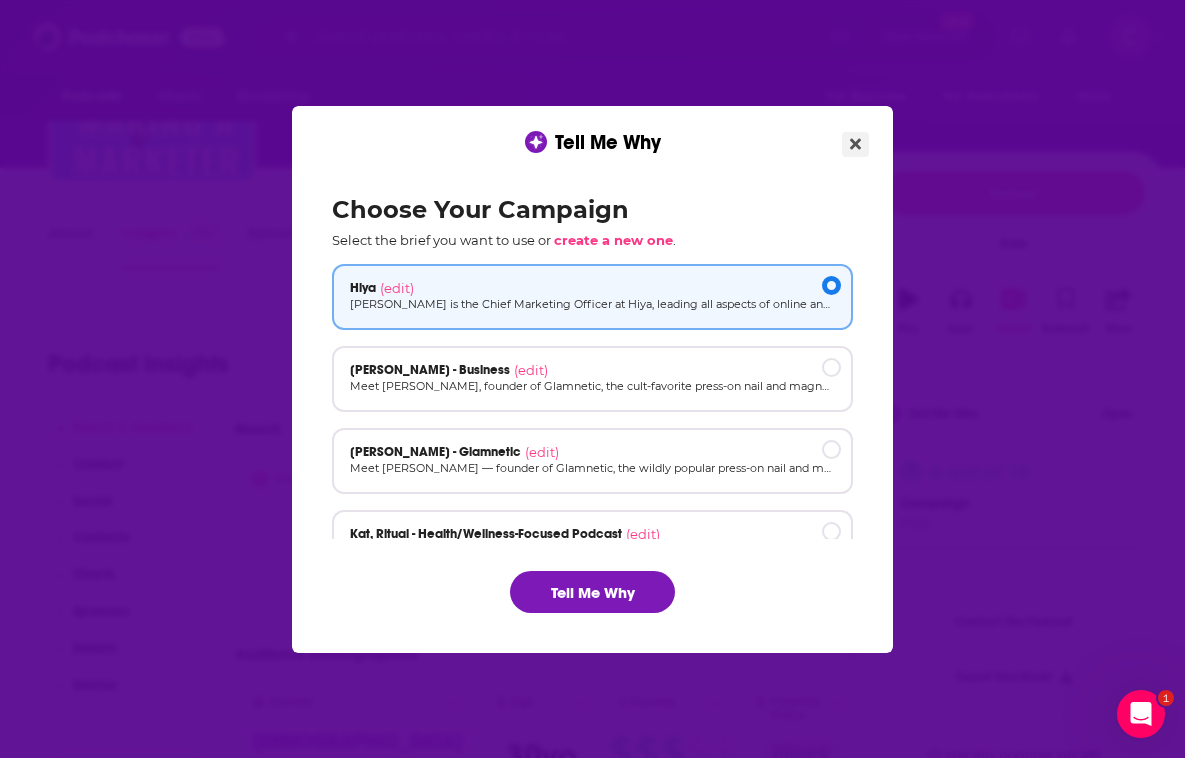 click at bounding box center [855, 144] 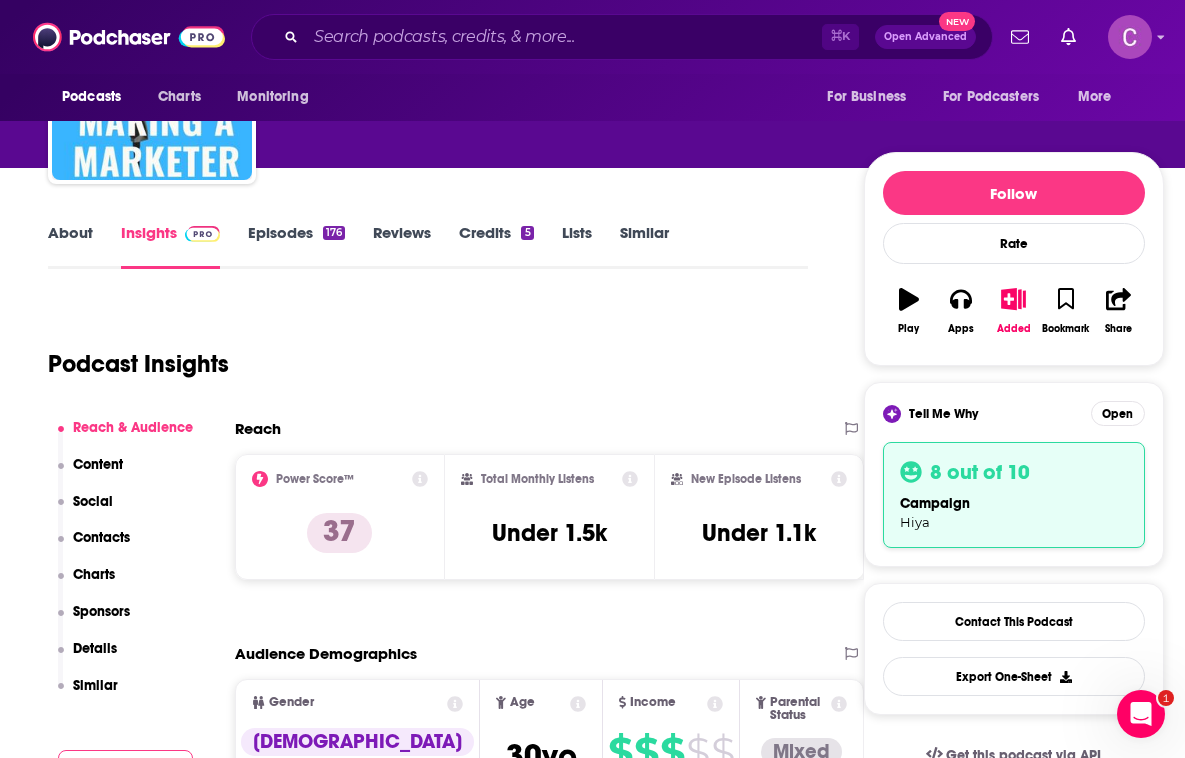 scroll, scrollTop: 158, scrollLeft: 0, axis: vertical 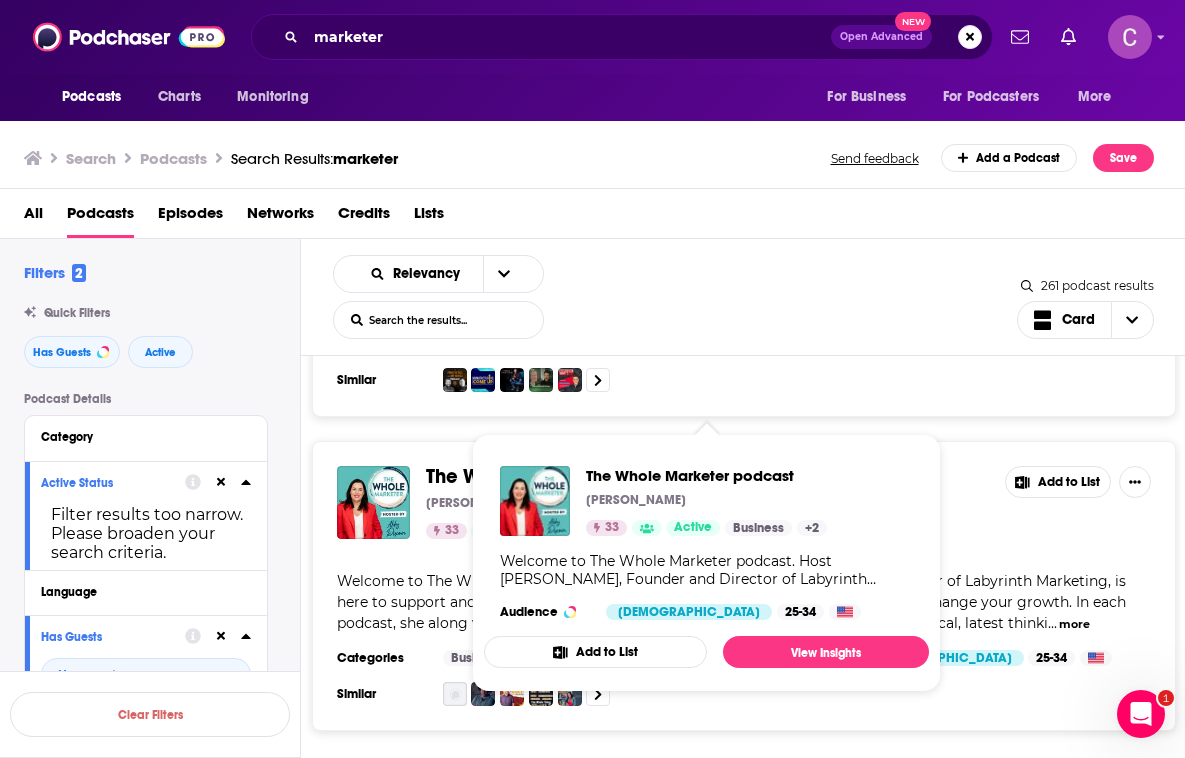 click on "Welcome to The Whole  Marketer  podcast. Host [PERSON_NAME], Founder and Director of Labyrinth Marketing, is here to support and empower the  Marketer s behind the brands and businesses, step change your growth. In each podcast, she along with her subject matter expert guest, will discuss a key skill; technical, latest thinki ...   more" at bounding box center [744, 602] 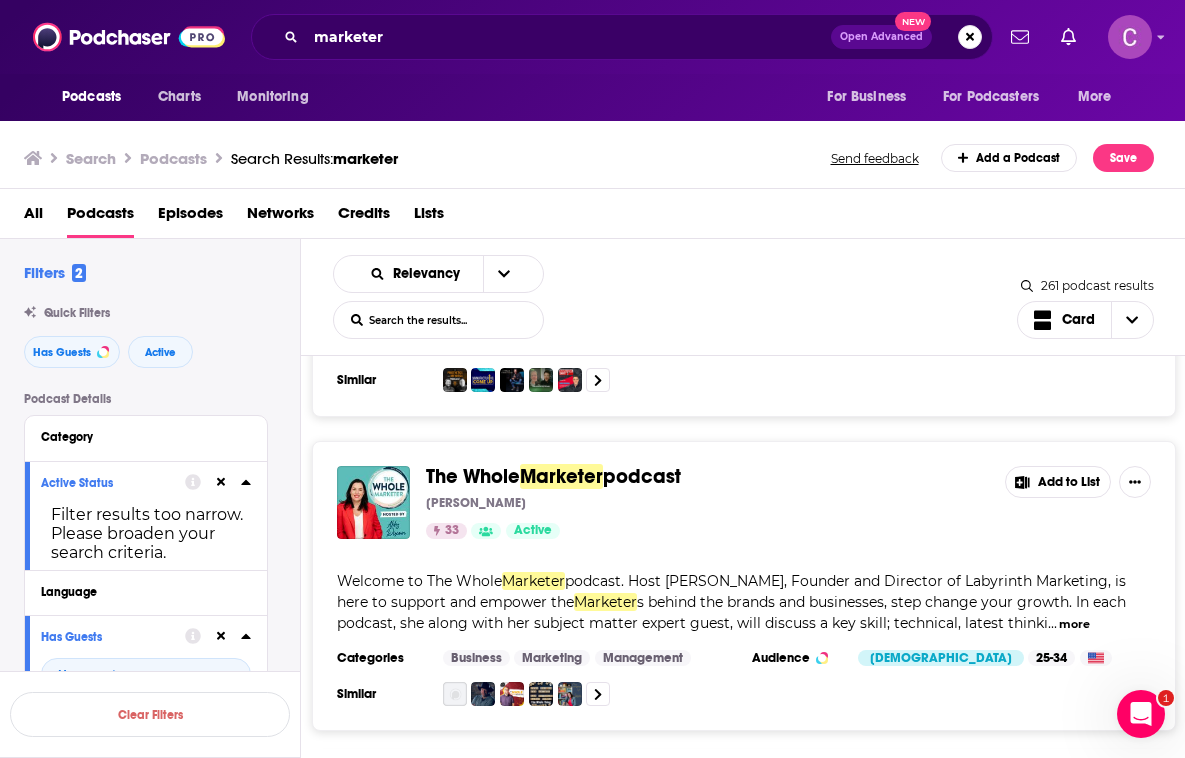 click on "more" at bounding box center [1074, 624] 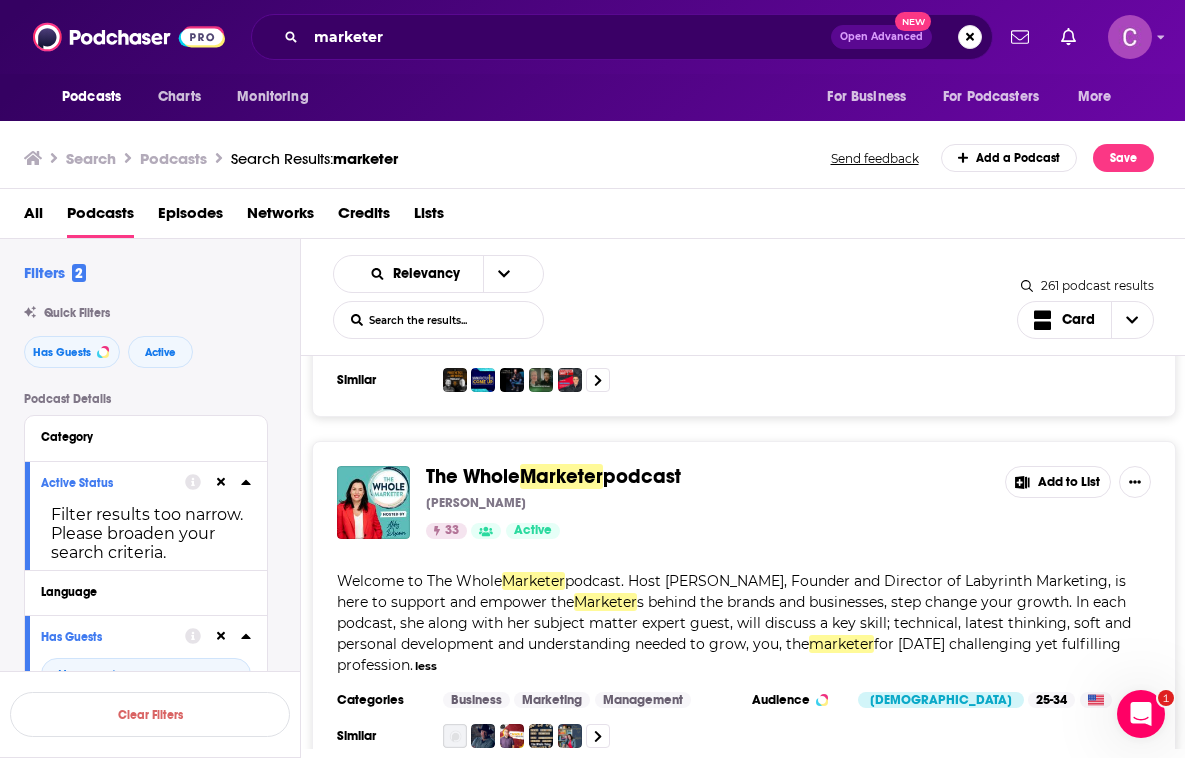 click on "The Whole" at bounding box center (473, 476) 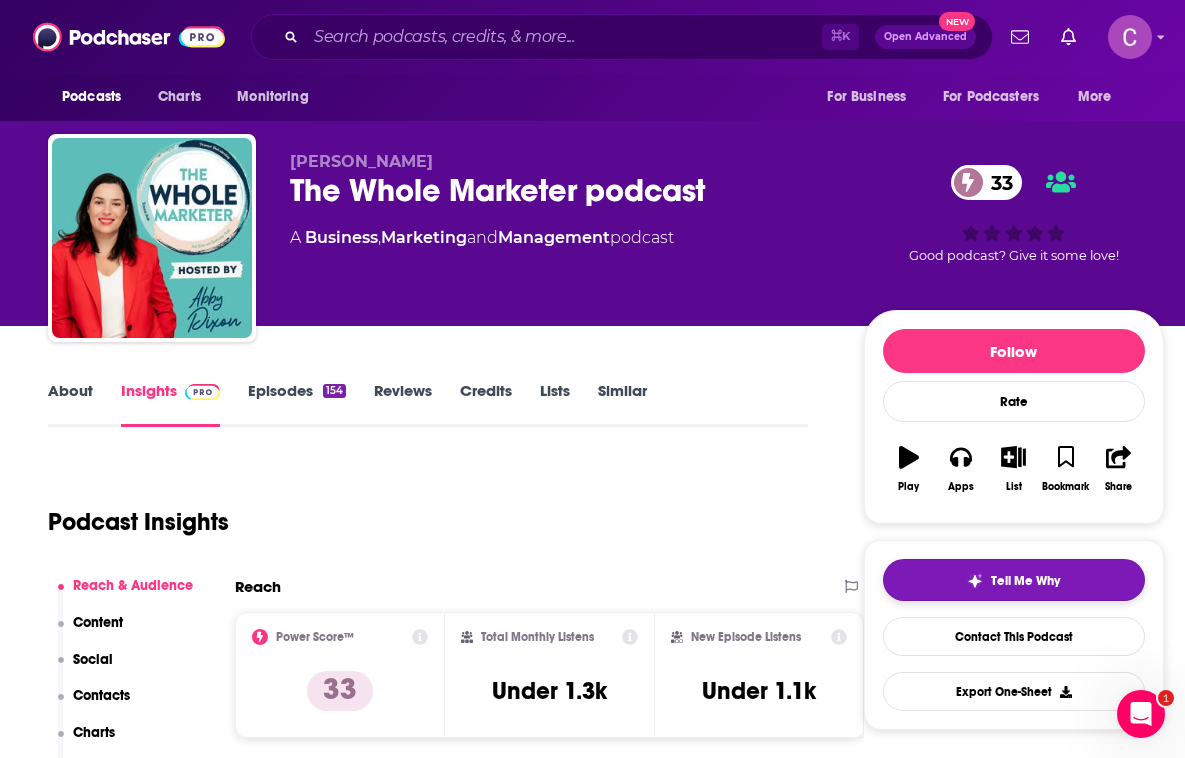 click on "Tell Me Why" at bounding box center [1014, 580] 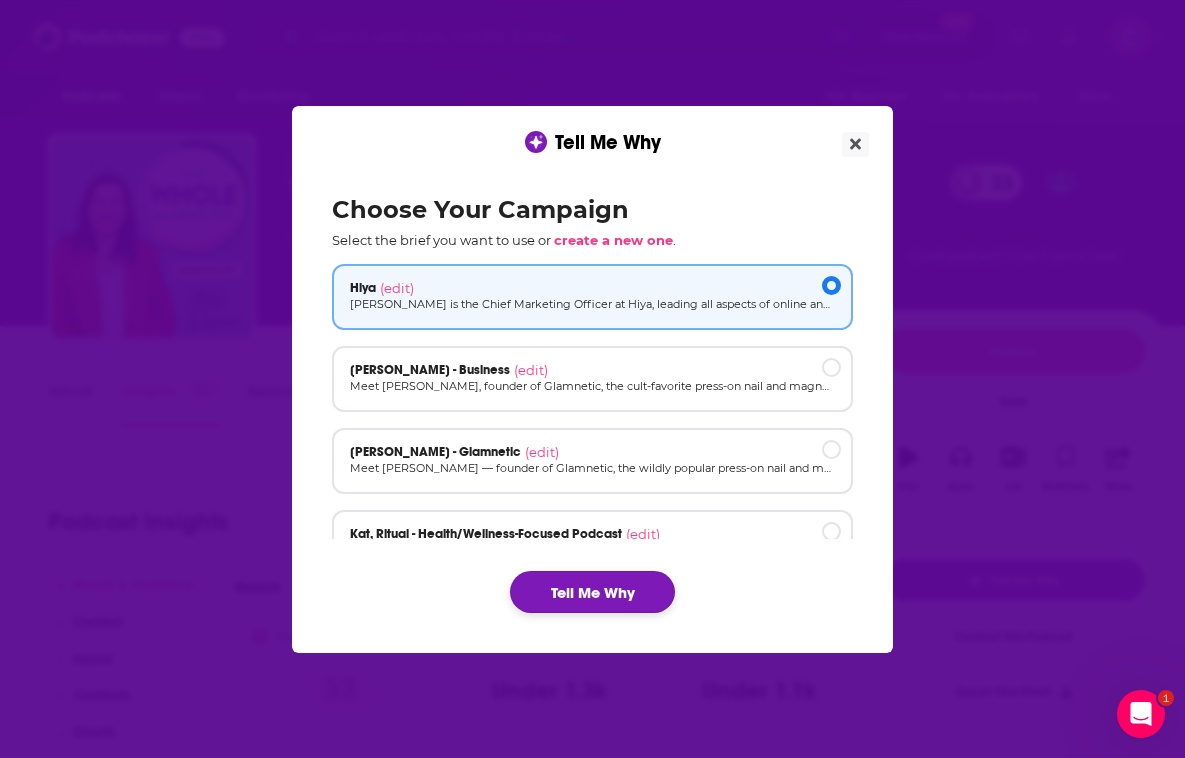 click on "Tell Me Why" 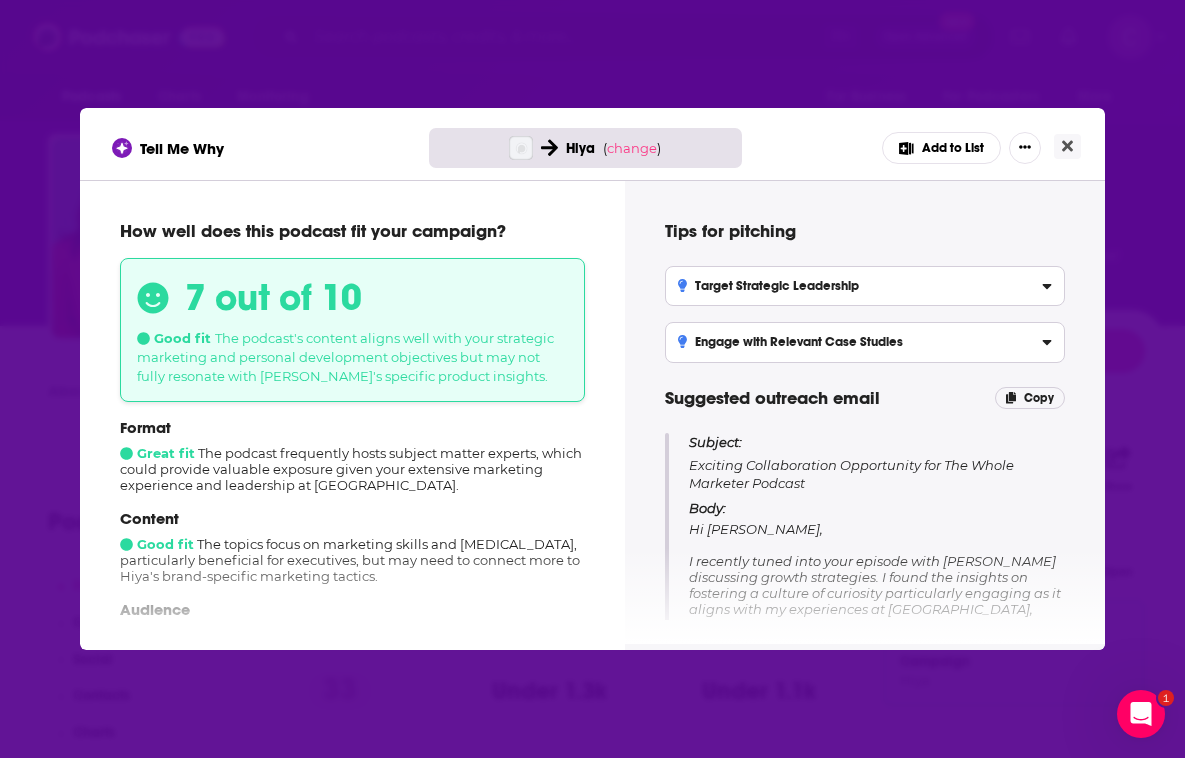 click on "Add to List" at bounding box center [941, 148] 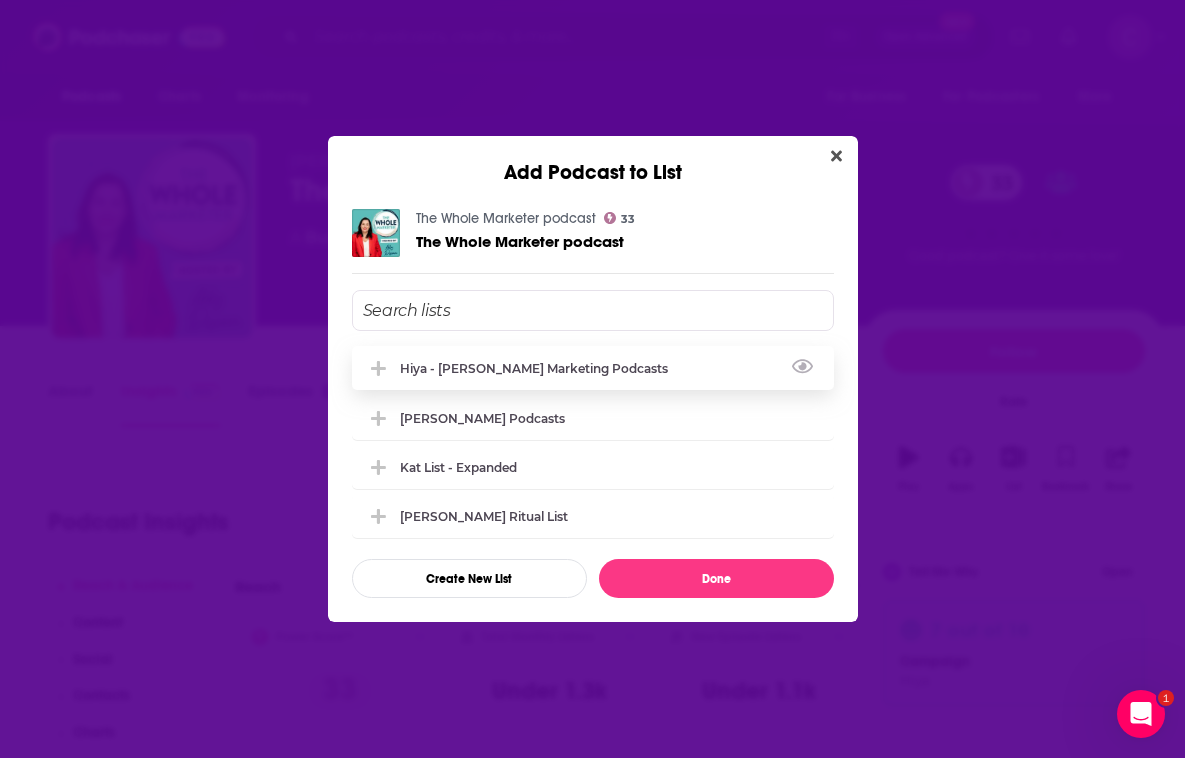 click on "Hiya - [PERSON_NAME] Marketing Podcasts" at bounding box center (593, 368) 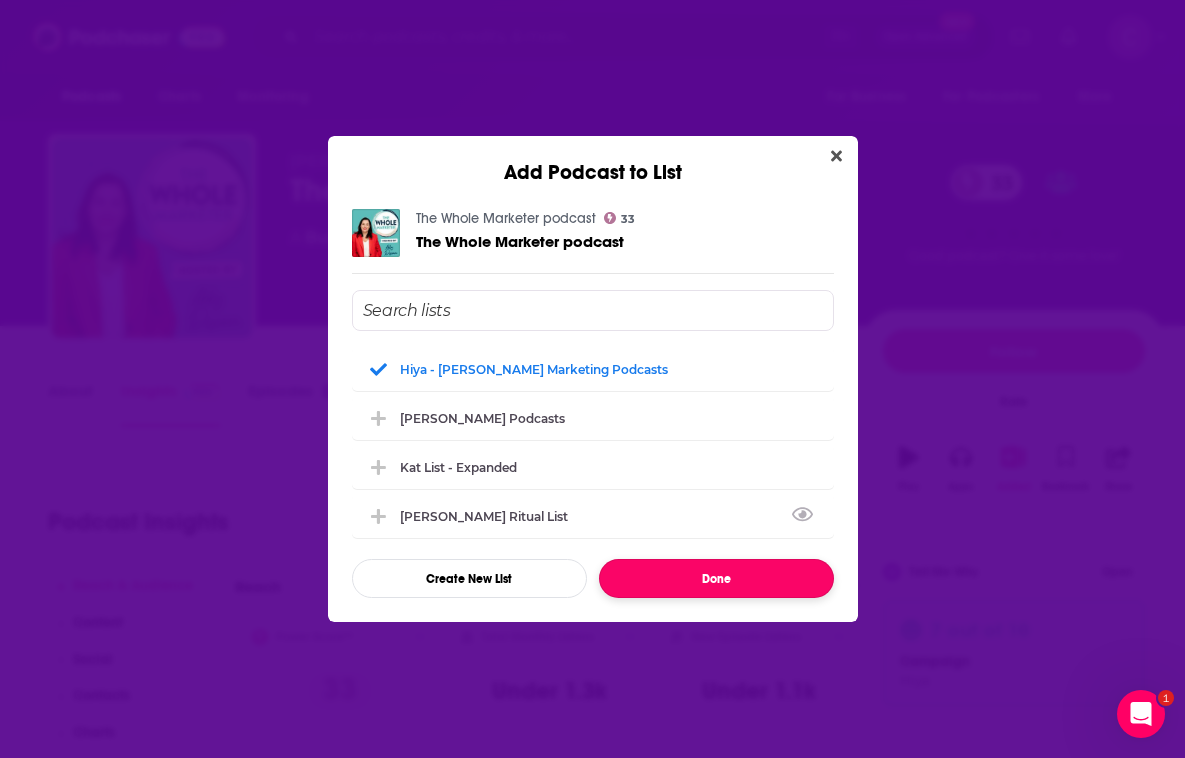 click on "Done" at bounding box center (716, 578) 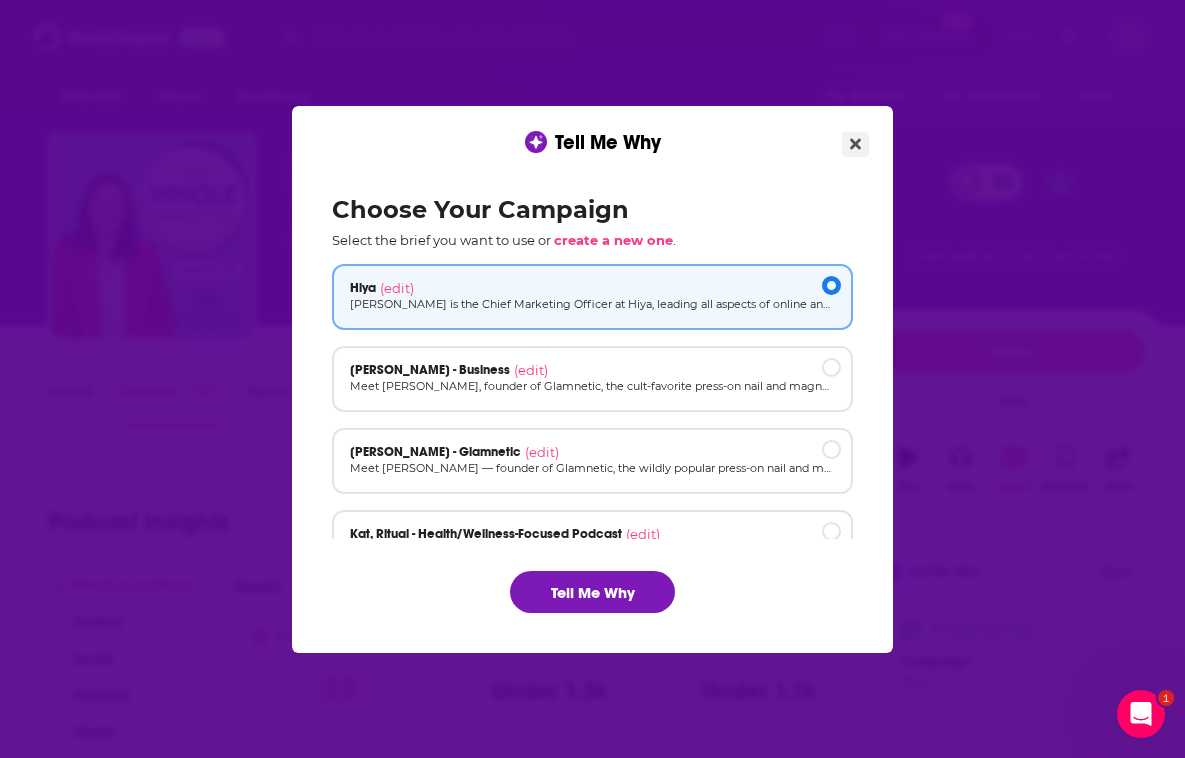 click 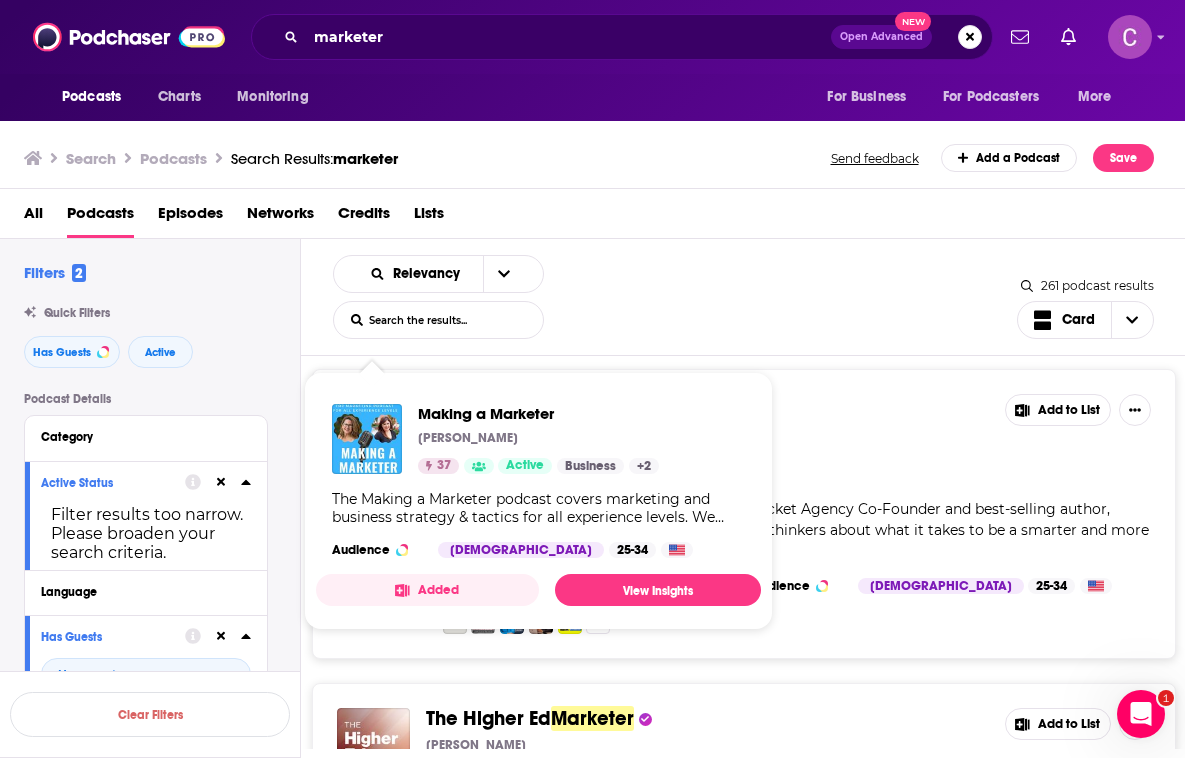 scroll, scrollTop: 1435, scrollLeft: 0, axis: vertical 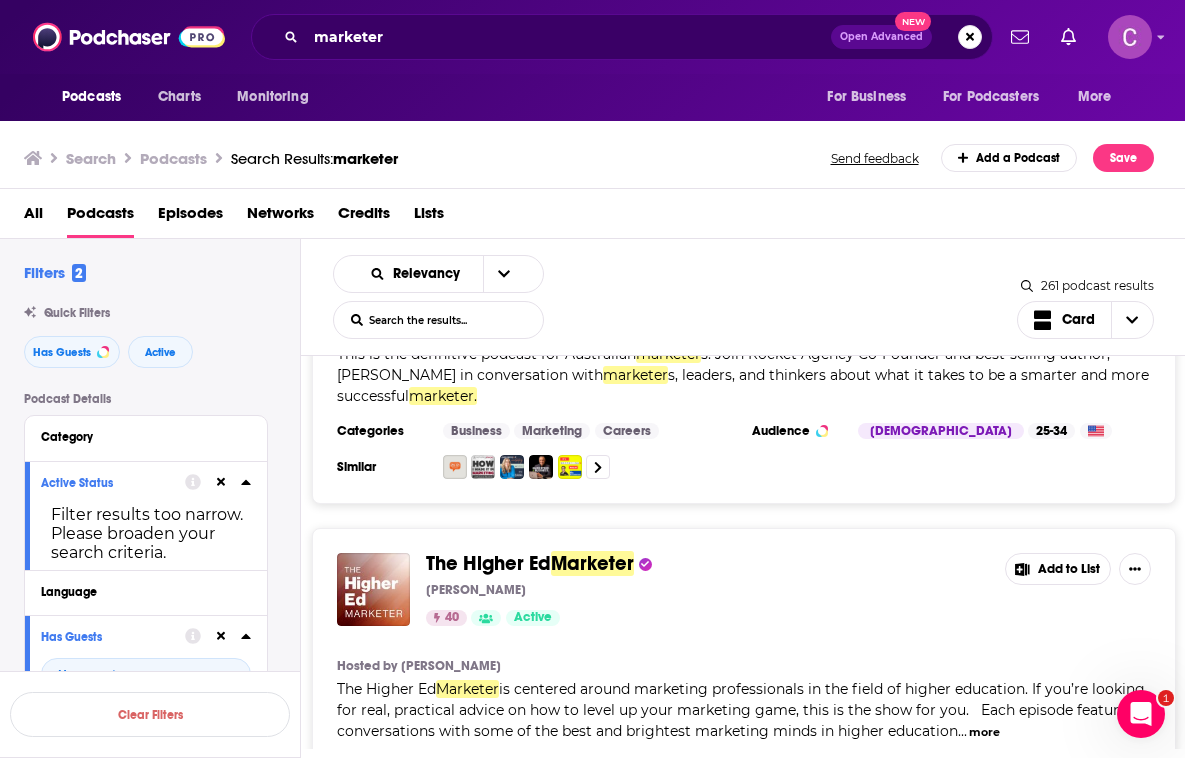 click on "Ad Age  Marketer 's Brief [PERSON_NAME] 54 Active Add to List A weekly look at the stories making waves across the marketing industry featuring discussions with newsmakers and Ad Age reporters. Categories News Business News Business Audience [DEMOGRAPHIC_DATA] 25-34 Similar Recent Guests [PERSON_NAME] Add to List The Smart  Marketer  Podcast [PERSON_NAME] 53 Active Add to List Join hosts [PERSON_NAME], [PERSON_NAME], and [PERSON_NAME] as they share their proven paths to success (for your business, brand, and personal life). These Veteran  marketer s and educators have taught thousands of business owners how to build, manage, and scale successful companies (while growing their own multi-millio ...   more Categories Business Marketing Entrepreneur Audience [DEMOGRAPHIC_DATA] 25-34 Similar Recent Guests [PERSON_NAME] Add to List The Science  Marketer [PERSON_NAME] 34 Active Add to List The Science  Marketer  brings you inside the world of science marketing and communication. Every two weeks, I sit down with industry-leading  marketer" at bounding box center (743, 1961) 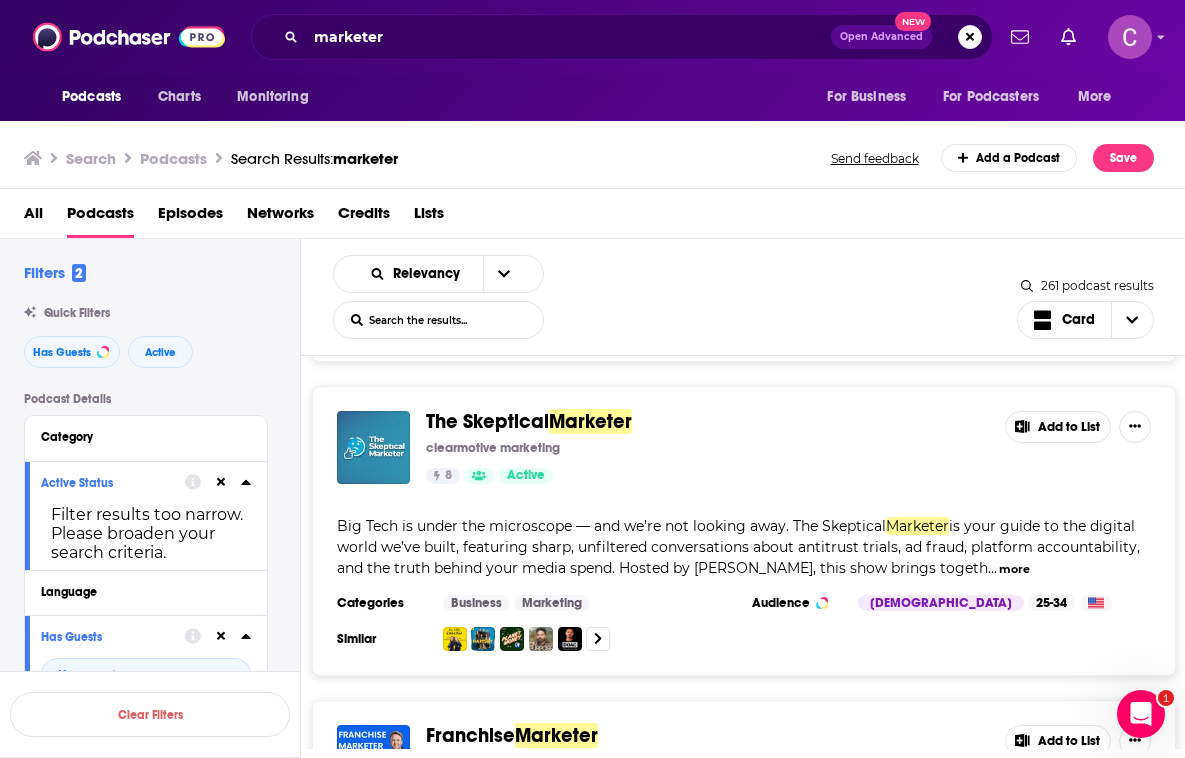 scroll, scrollTop: 7311, scrollLeft: 0, axis: vertical 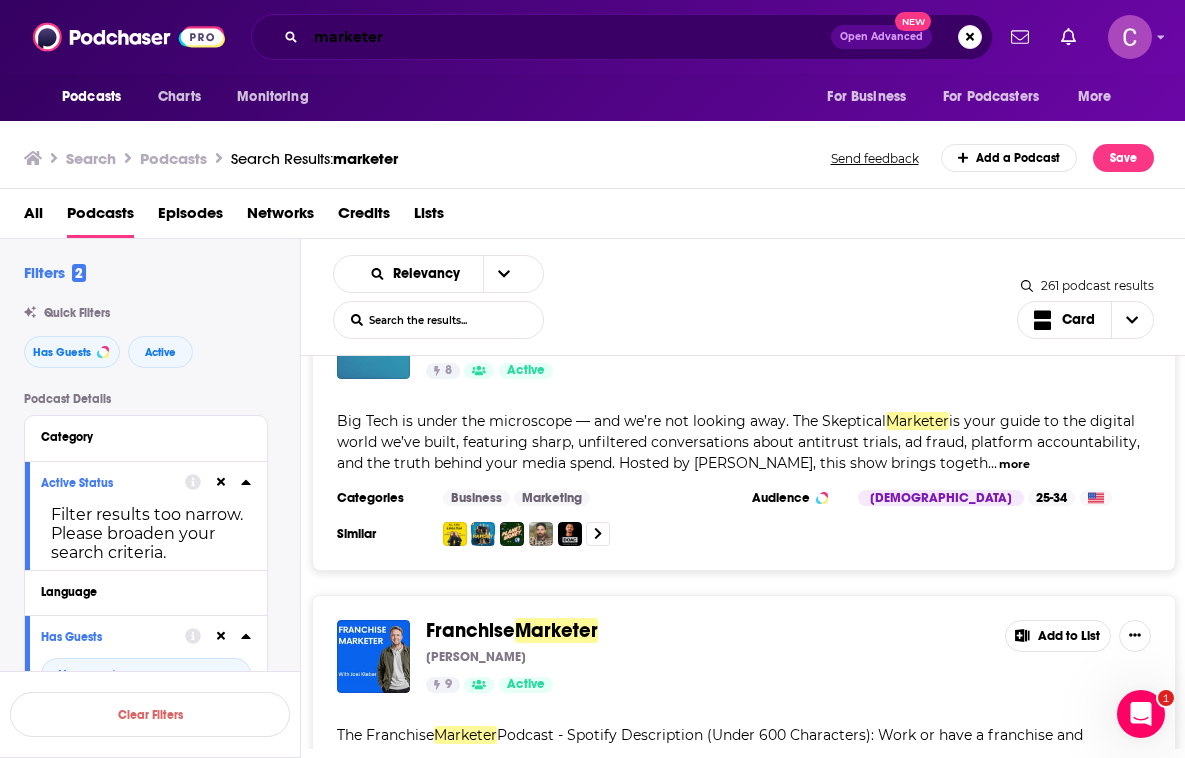 click on "marketer" at bounding box center [568, 37] 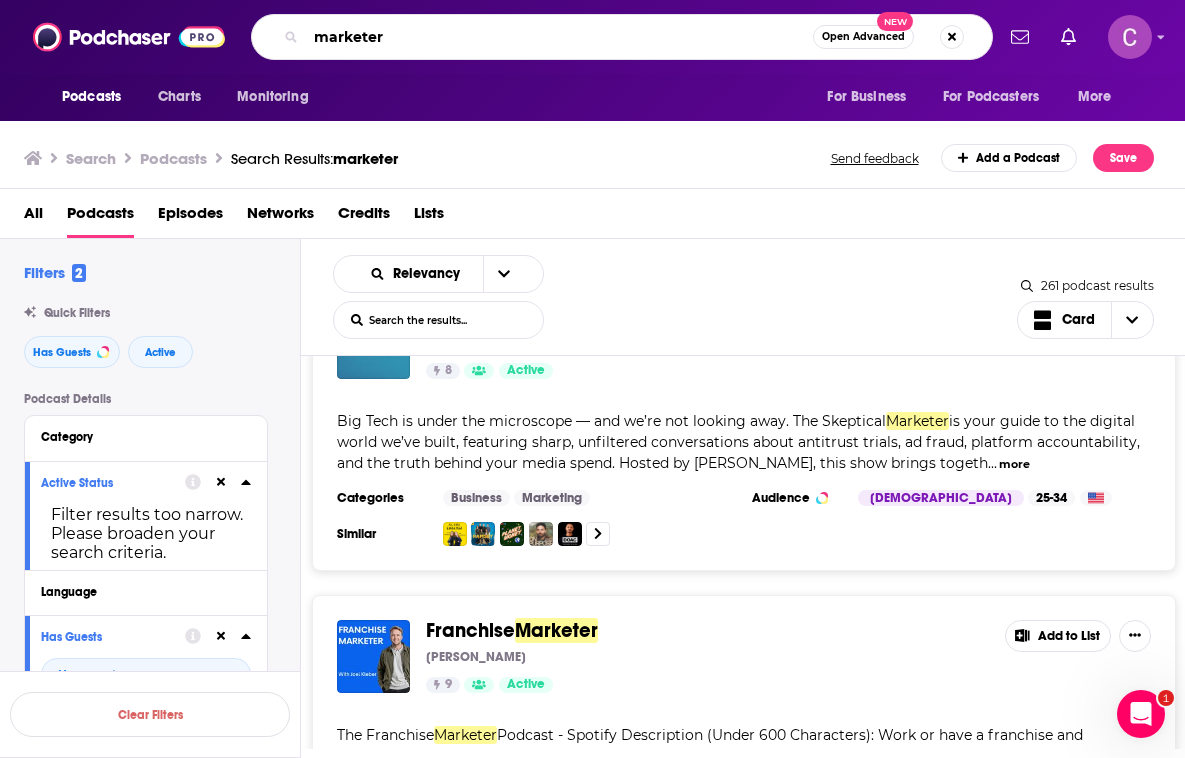 click on "marketer" at bounding box center [559, 37] 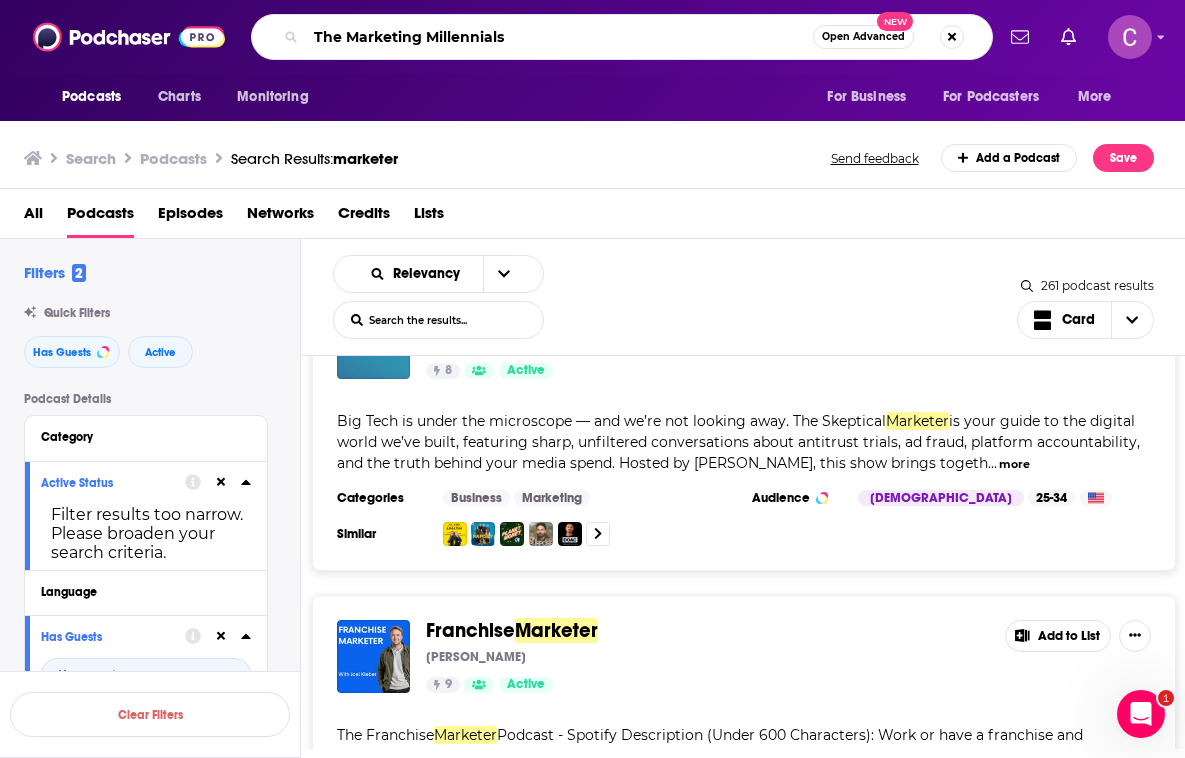 type on "The Marketing Millennials" 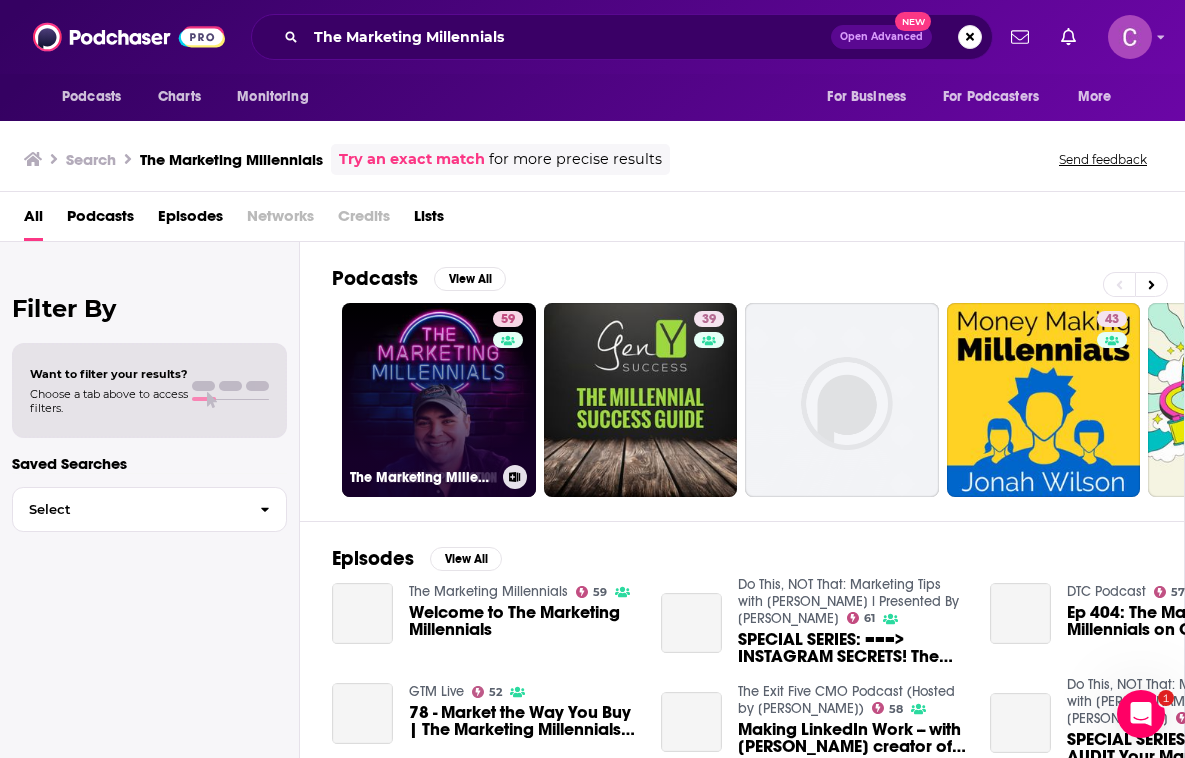 click on "59" at bounding box center [510, 388] 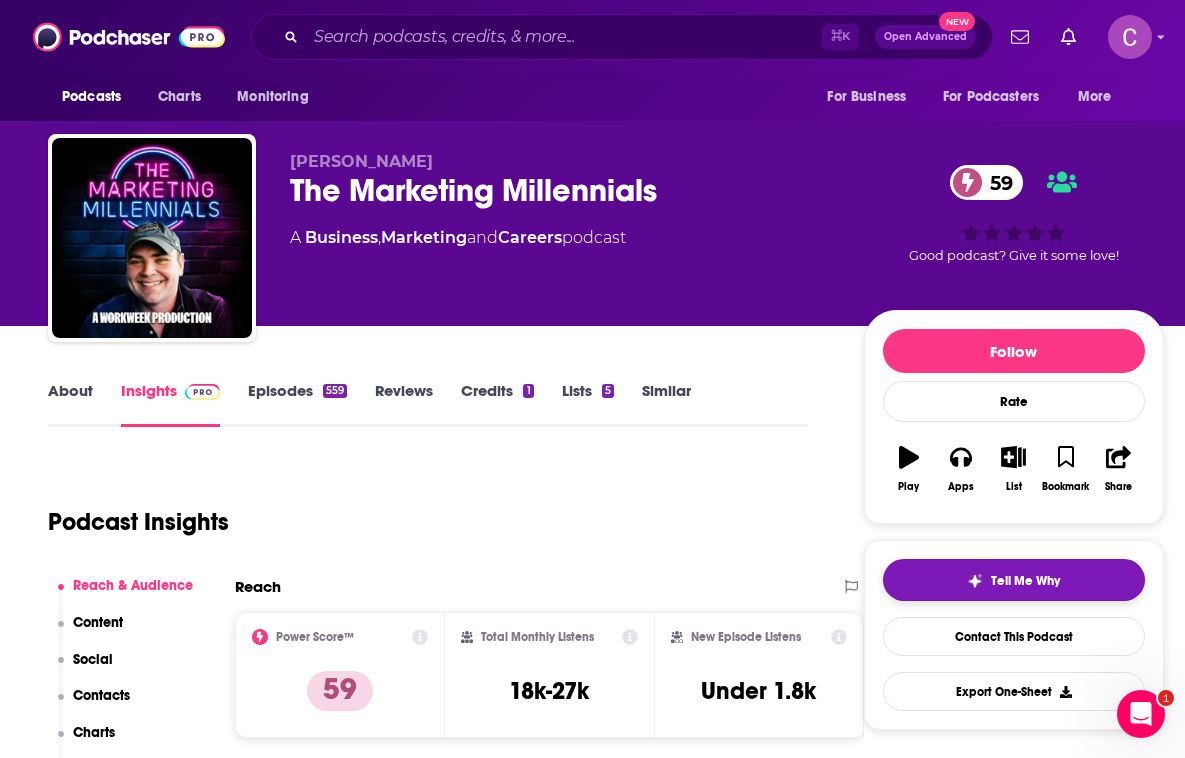 click on "Tell Me Why" at bounding box center (1014, 580) 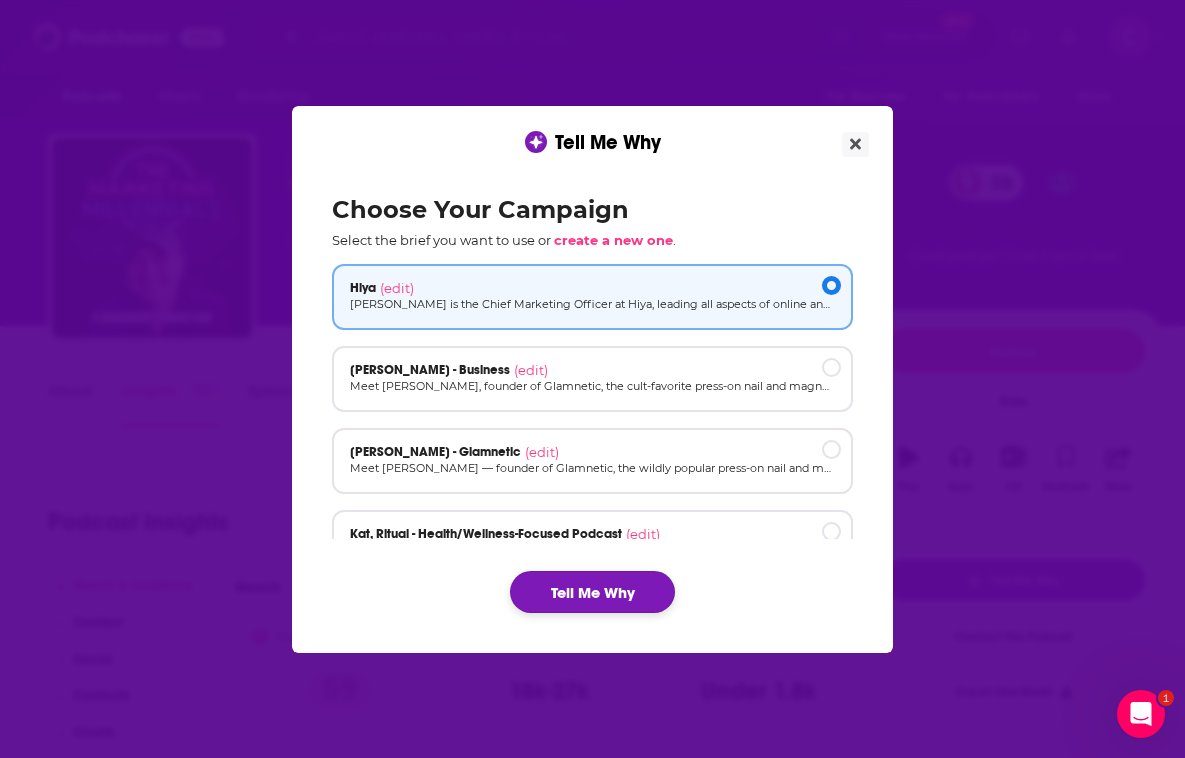 click on "Tell Me Why" 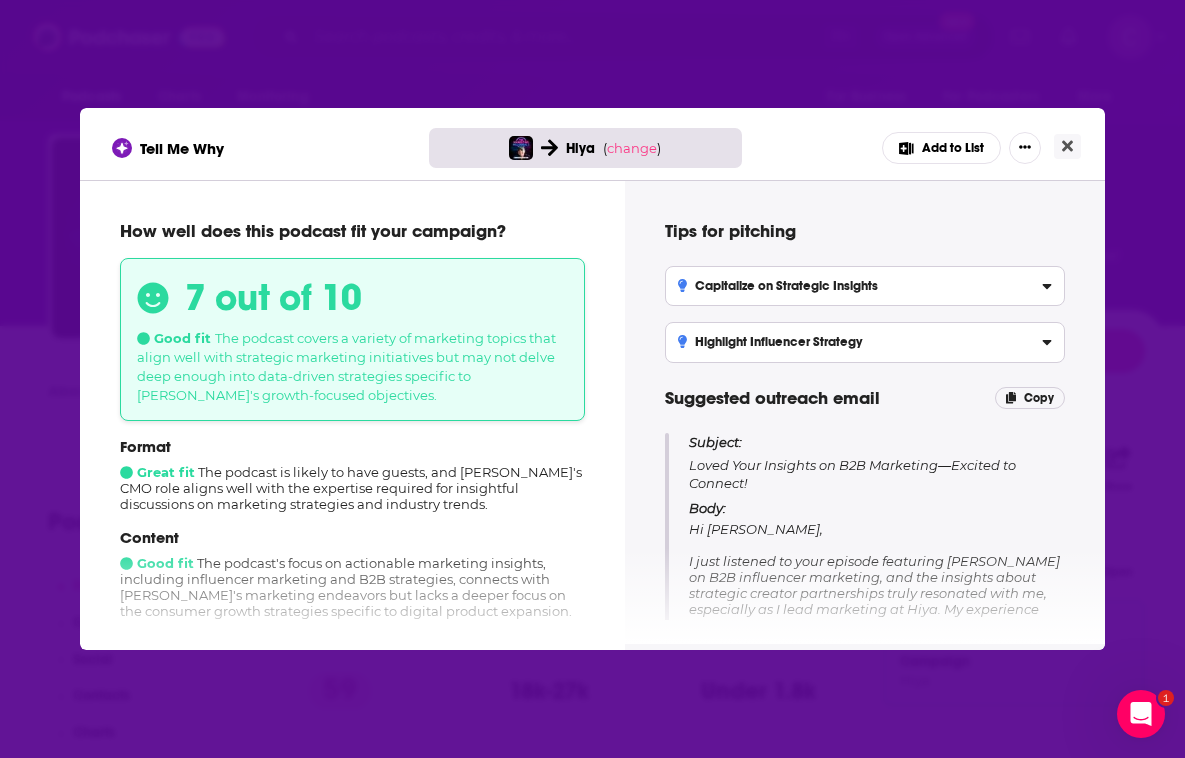 click on "Add to List" at bounding box center (941, 148) 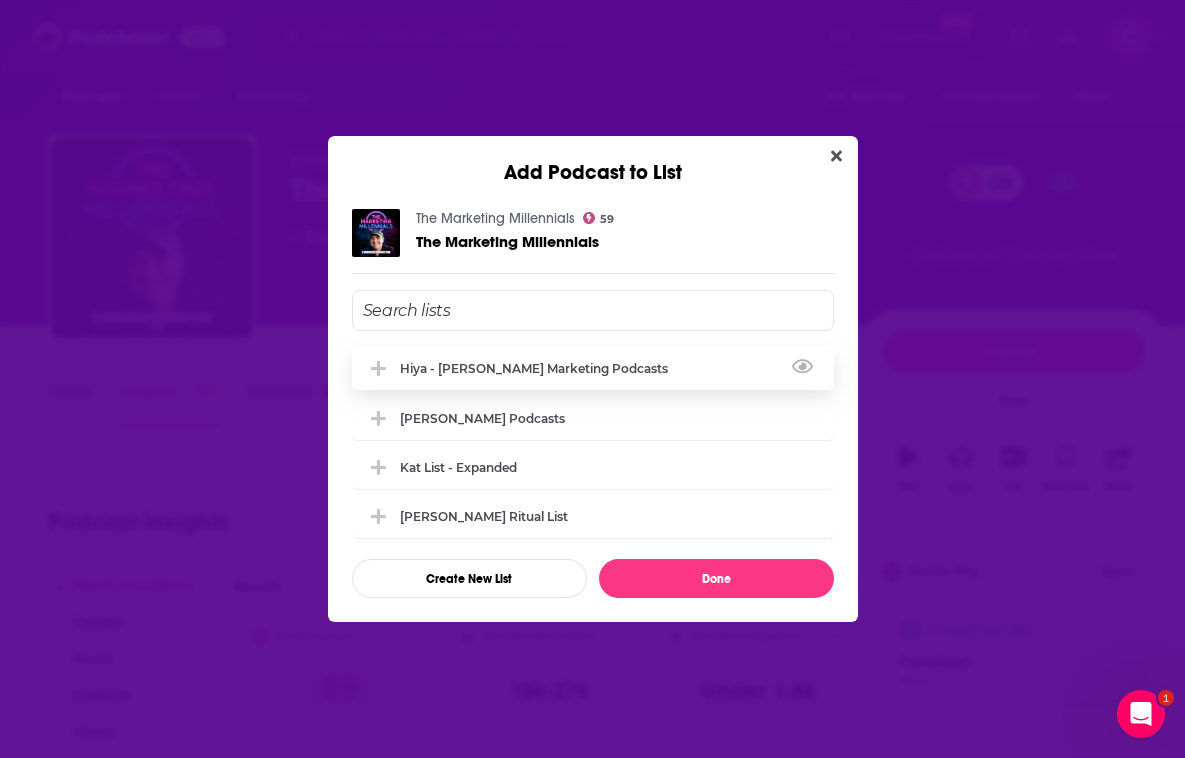 click on "Hiya - [PERSON_NAME] Marketing Podcasts" at bounding box center [593, 368] 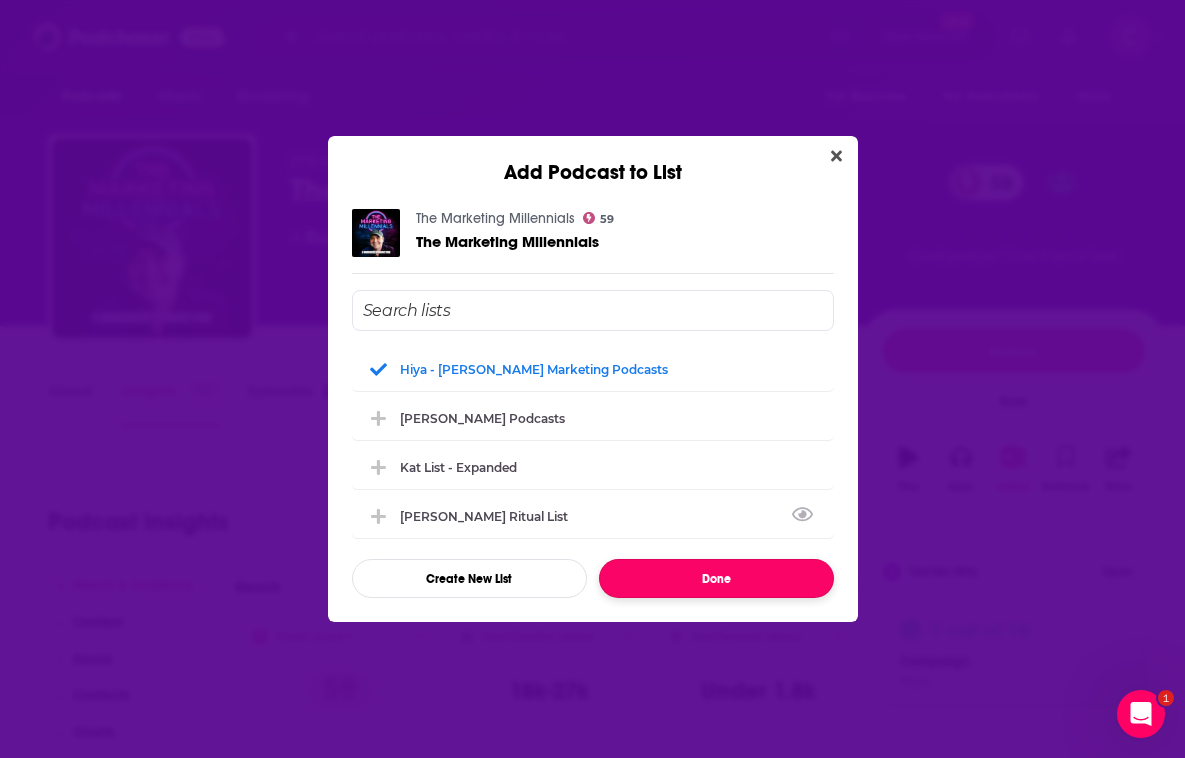 click on "Done" at bounding box center [716, 578] 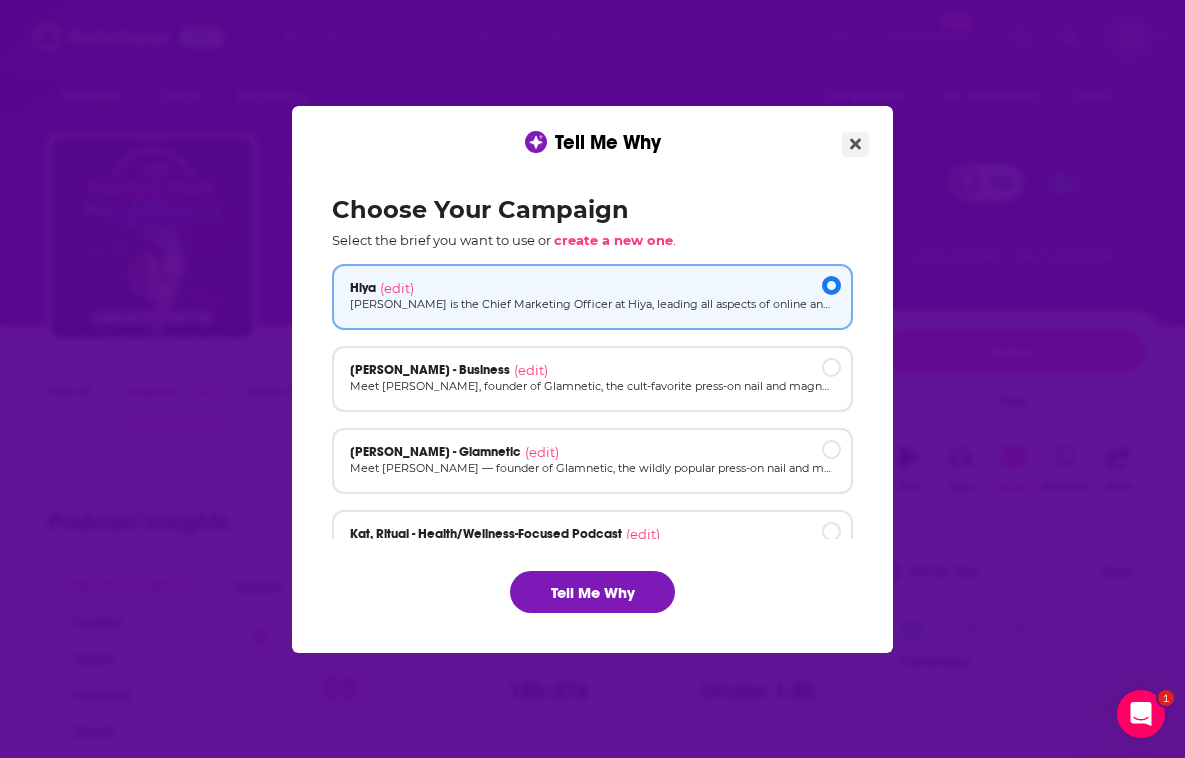 click 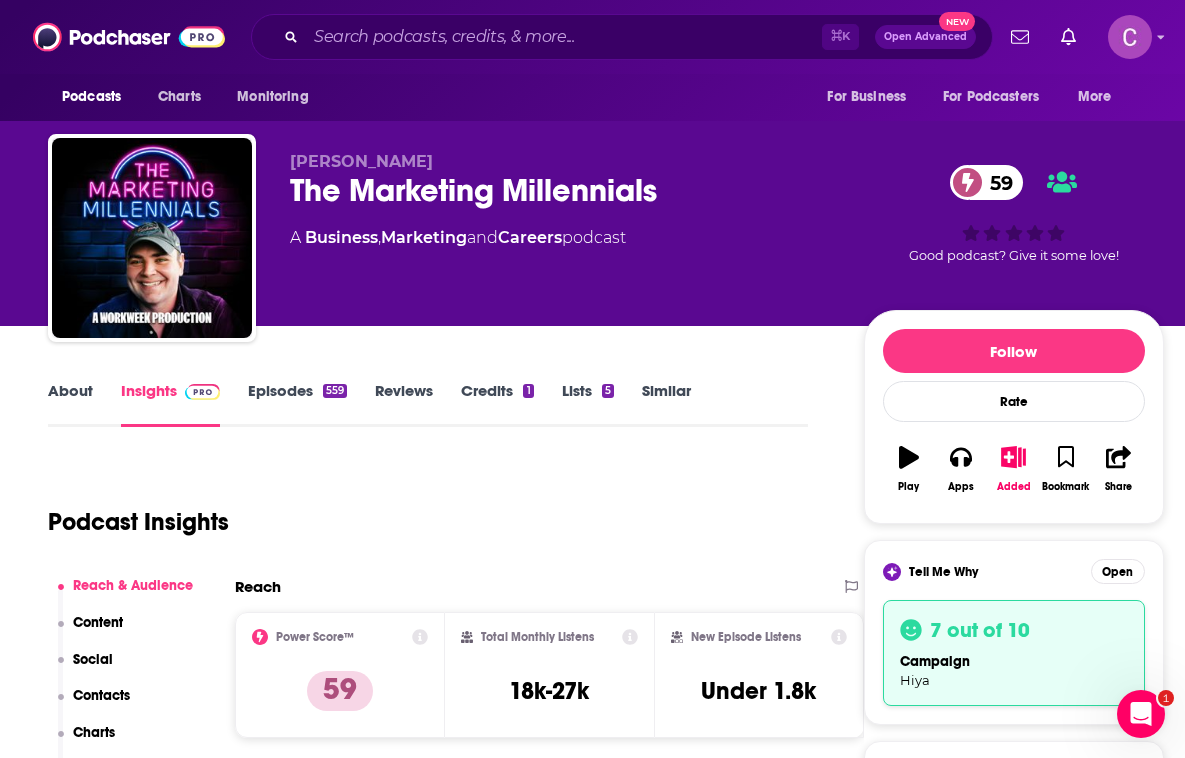 click on "Similar" at bounding box center [666, 404] 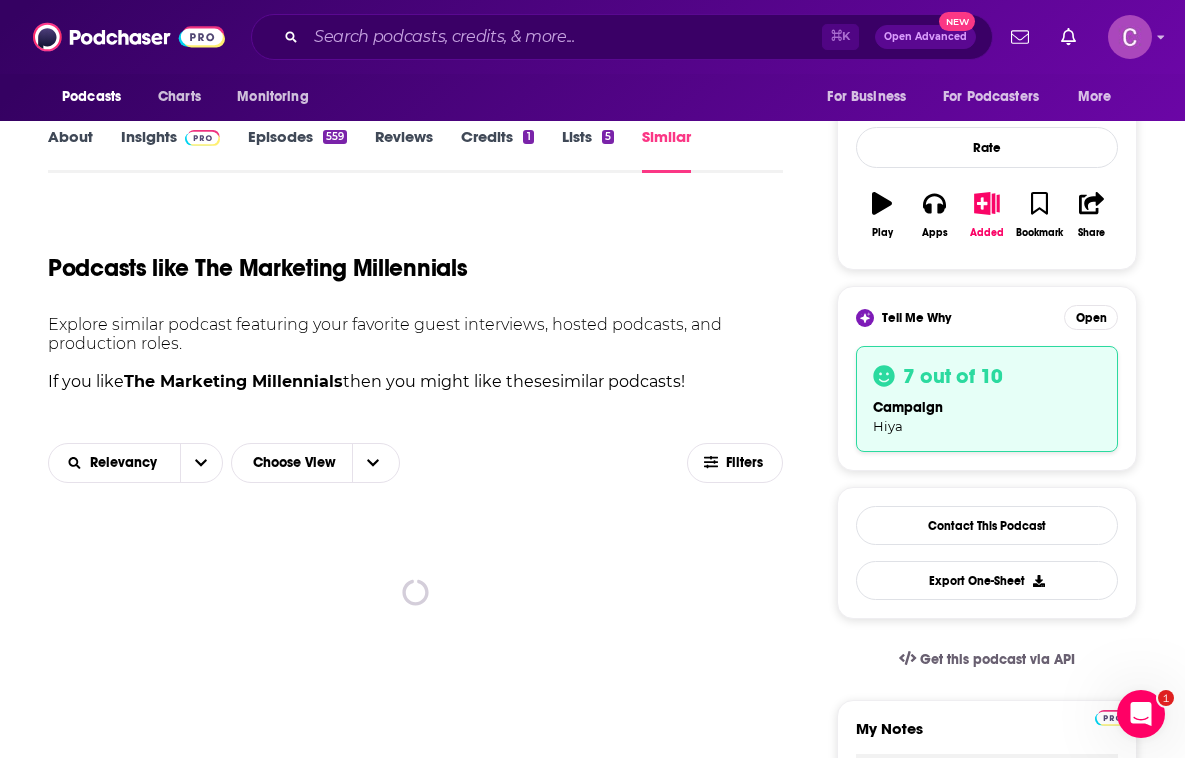 scroll, scrollTop: 202, scrollLeft: 0, axis: vertical 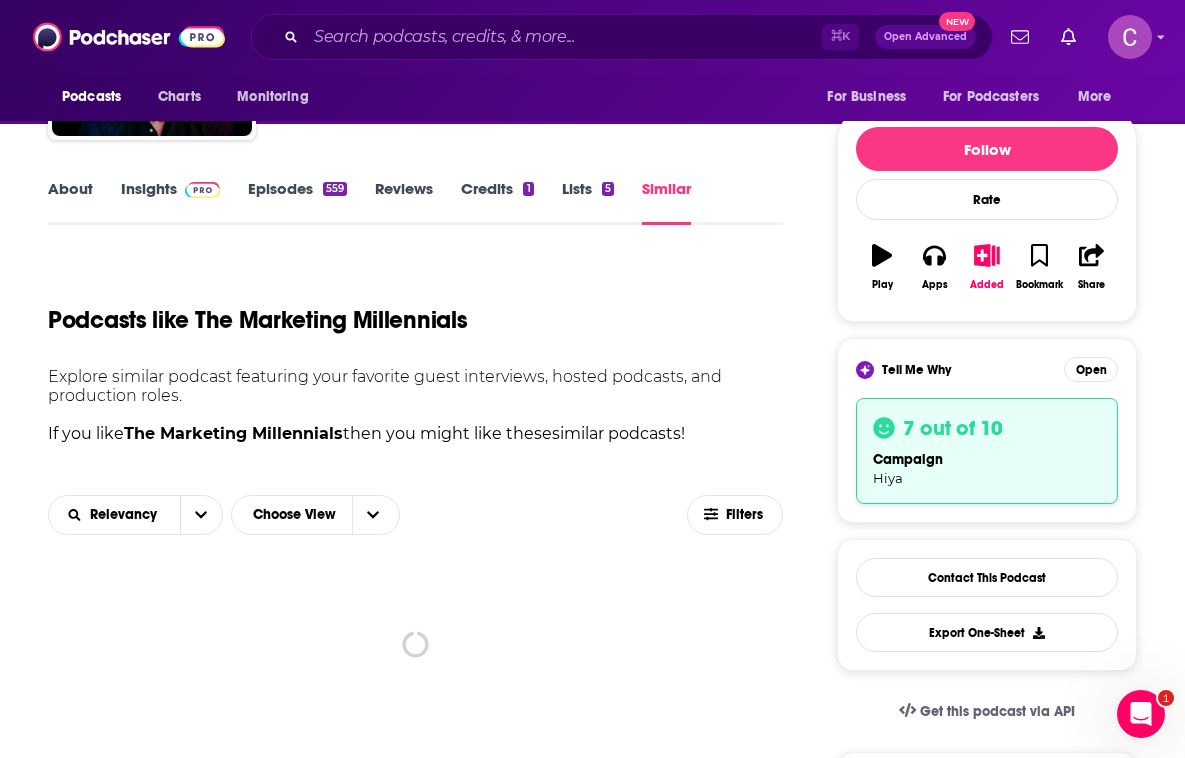 click on "Lists 5" at bounding box center [588, 202] 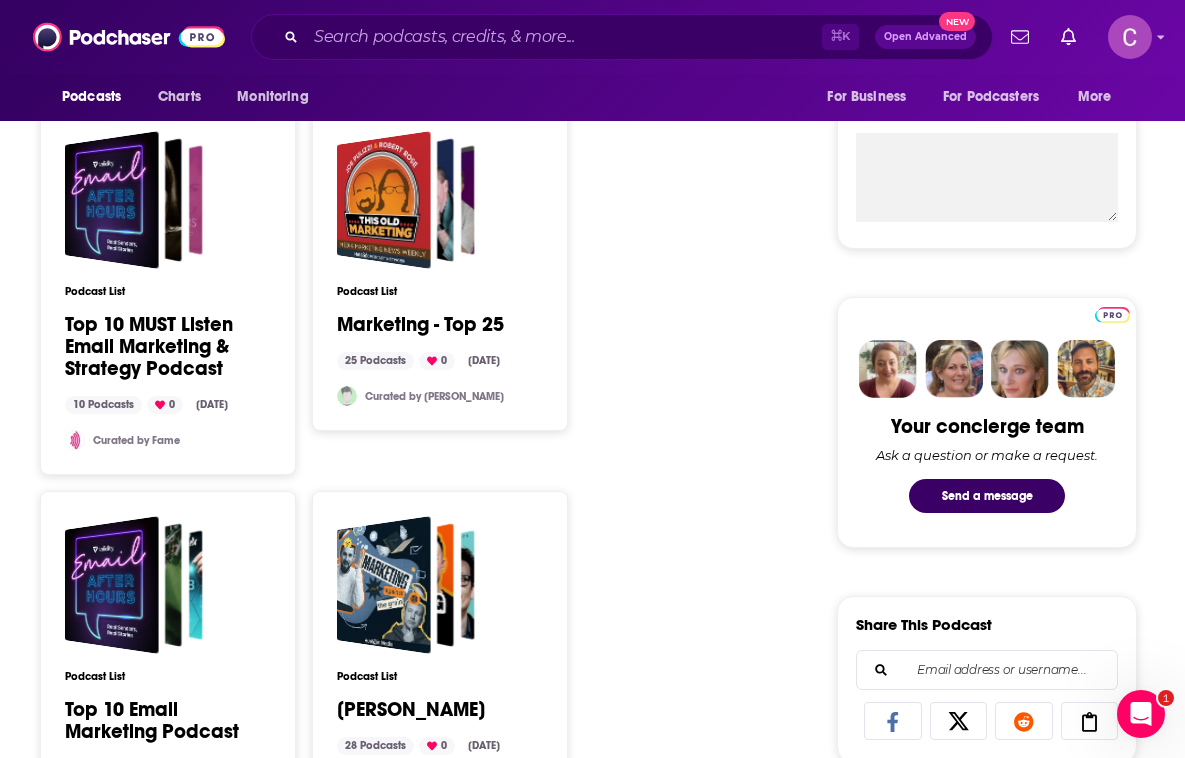 scroll, scrollTop: 640, scrollLeft: 0, axis: vertical 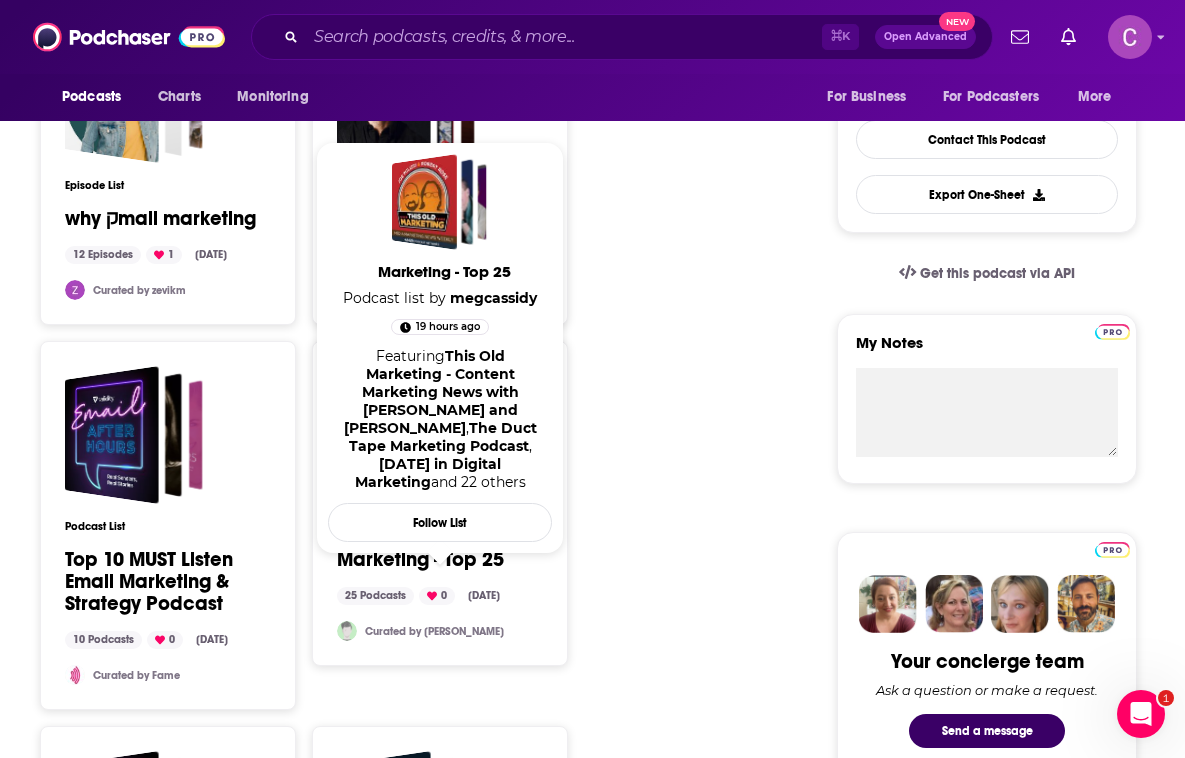 click on "Marketing - Top 25" at bounding box center [420, 560] 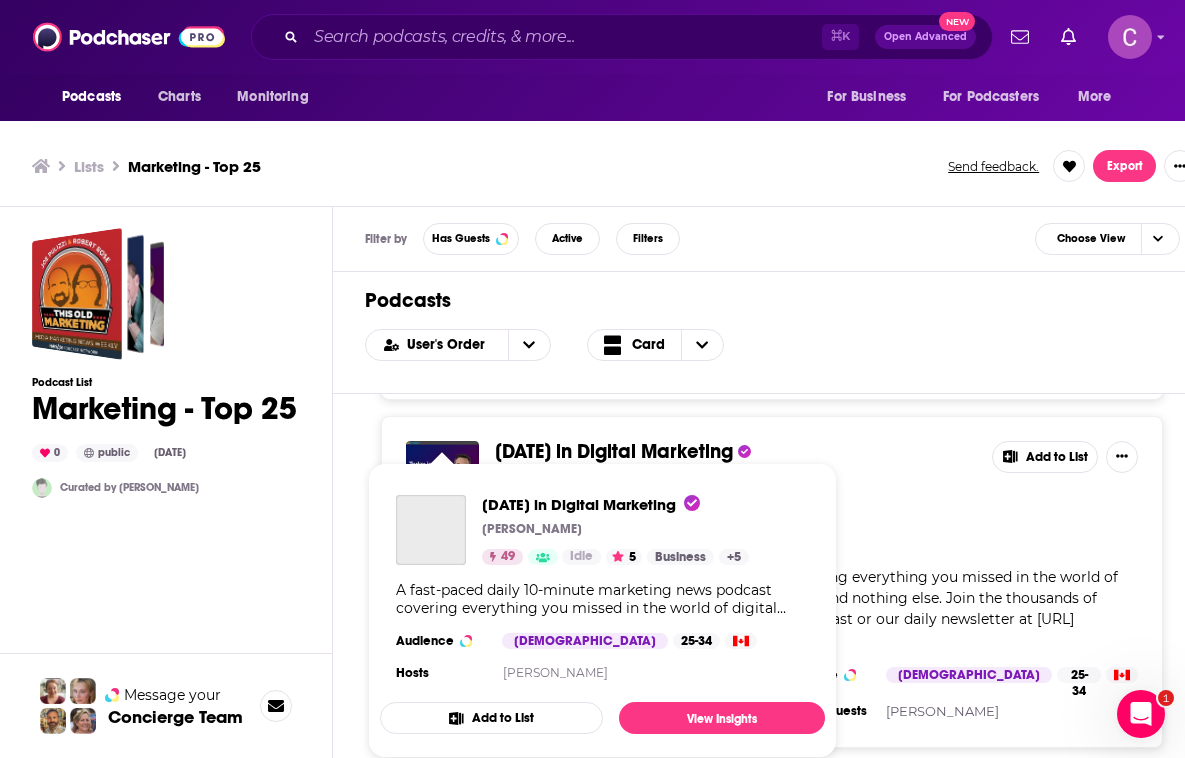 scroll, scrollTop: 705, scrollLeft: 0, axis: vertical 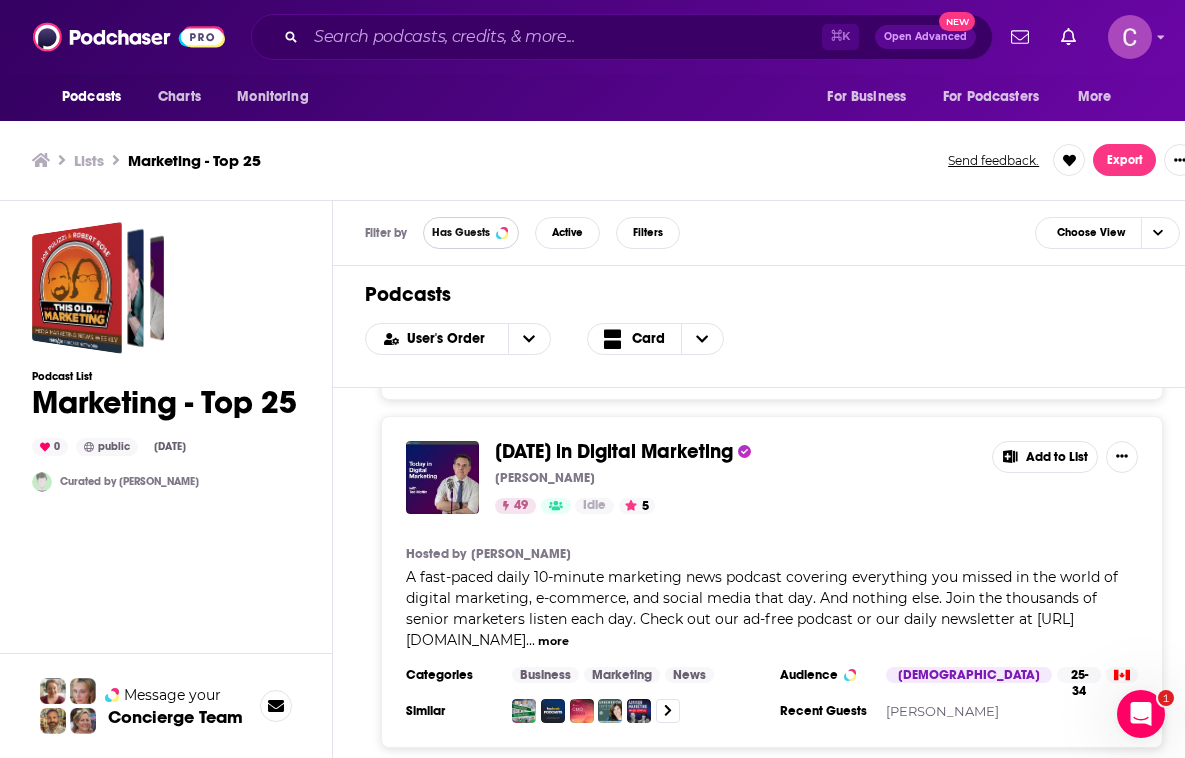 click on "Has Guests" at bounding box center (471, 233) 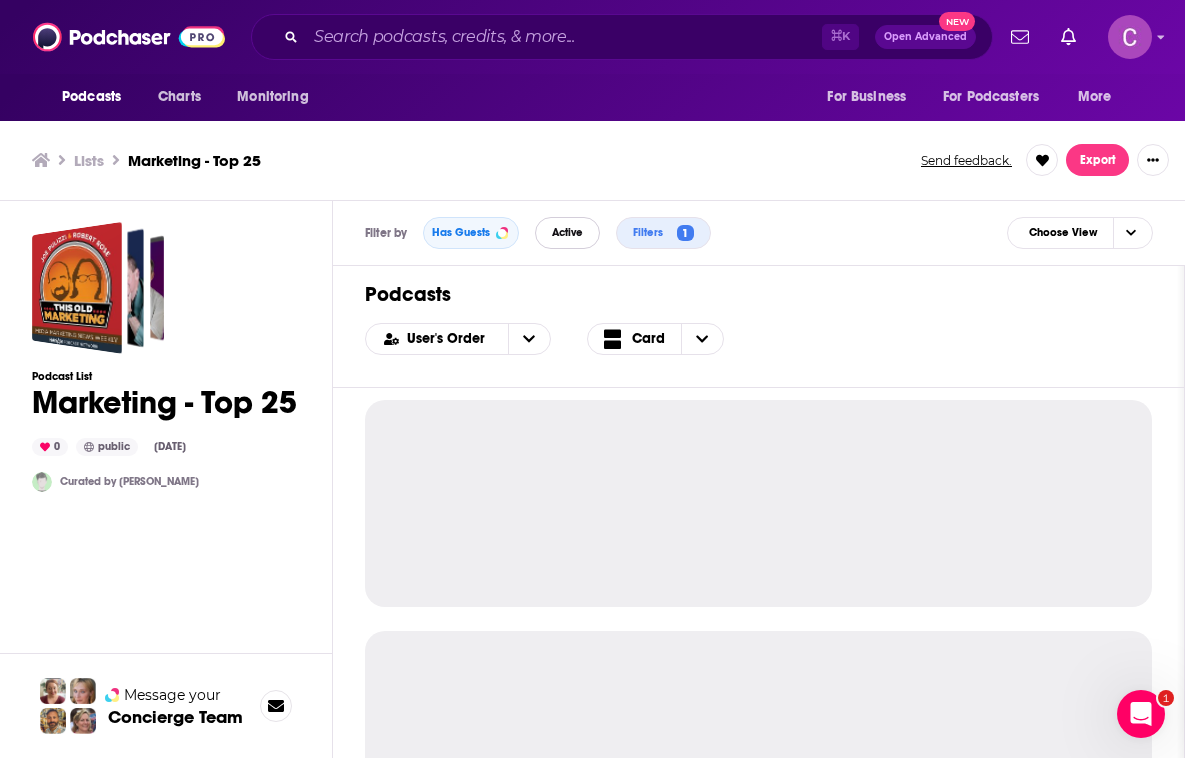 click on "Active" at bounding box center [567, 232] 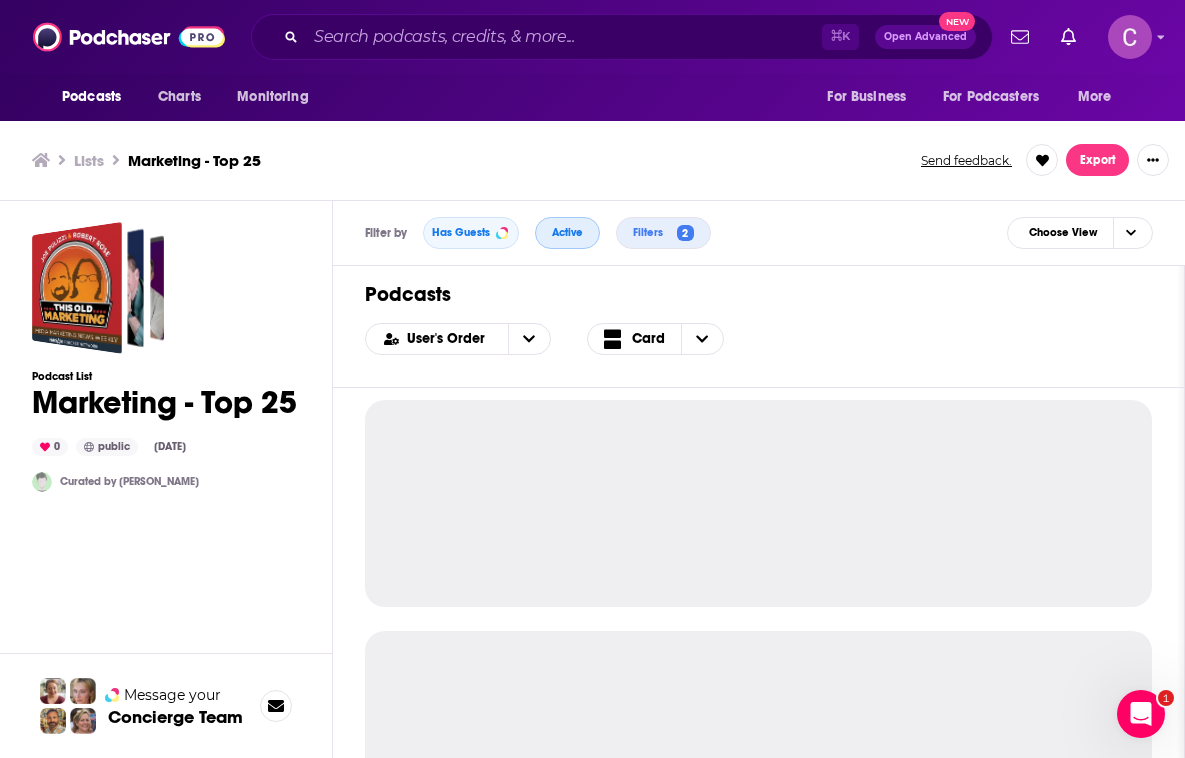 scroll, scrollTop: 0, scrollLeft: 0, axis: both 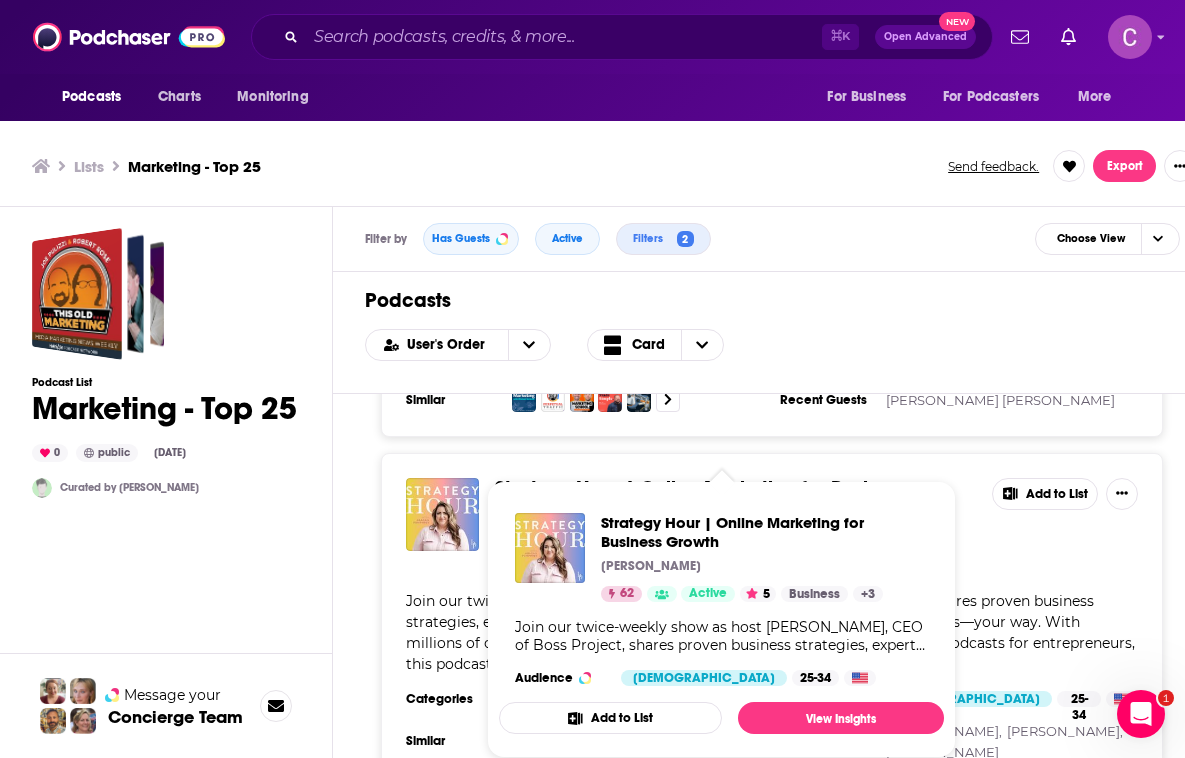 click on "Join our twice-weekly show as host [PERSON_NAME], CEO of Boss Project, shares proven business strategies, expert interviews, and no-fluff advice for growing an online business—your way.
With millions of downloads and recognition from INC & Forbes as one of the best podcasts for entrepreneurs, this podcast is a must- ...   more" at bounding box center (772, 633) 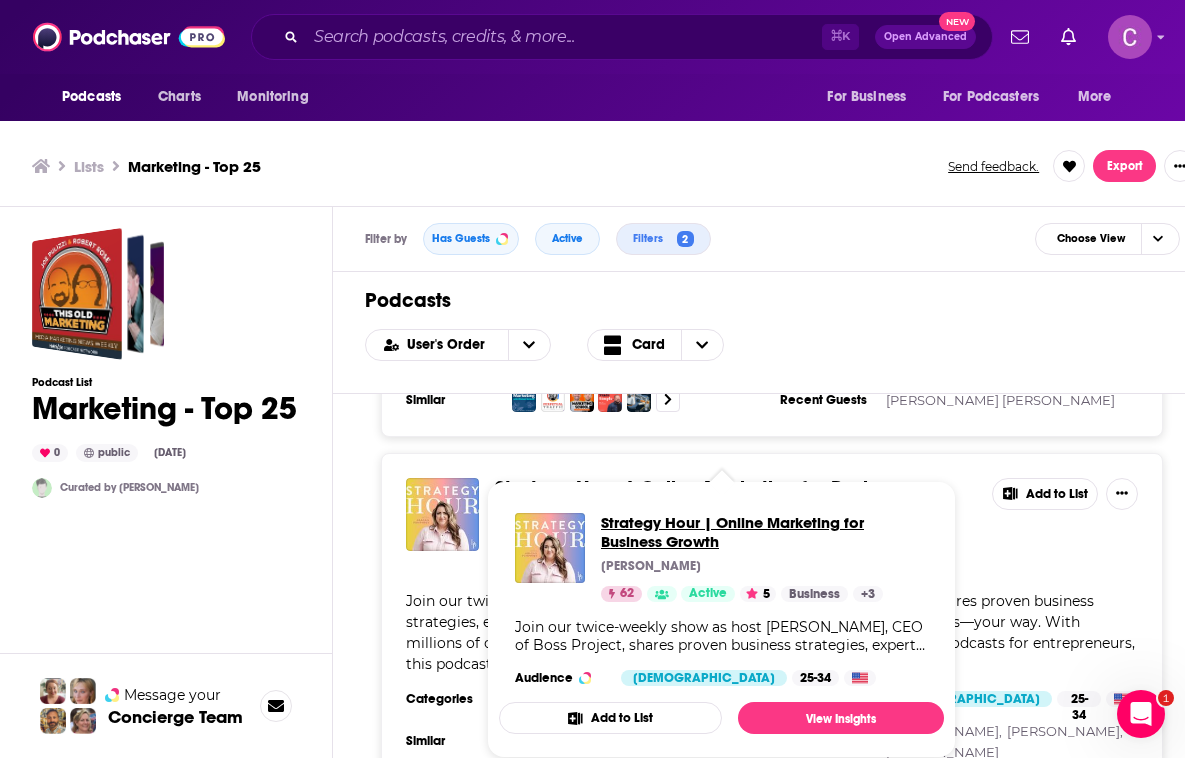 click on "Strategy Hour | Online Marketing for Business Growth" at bounding box center (764, 532) 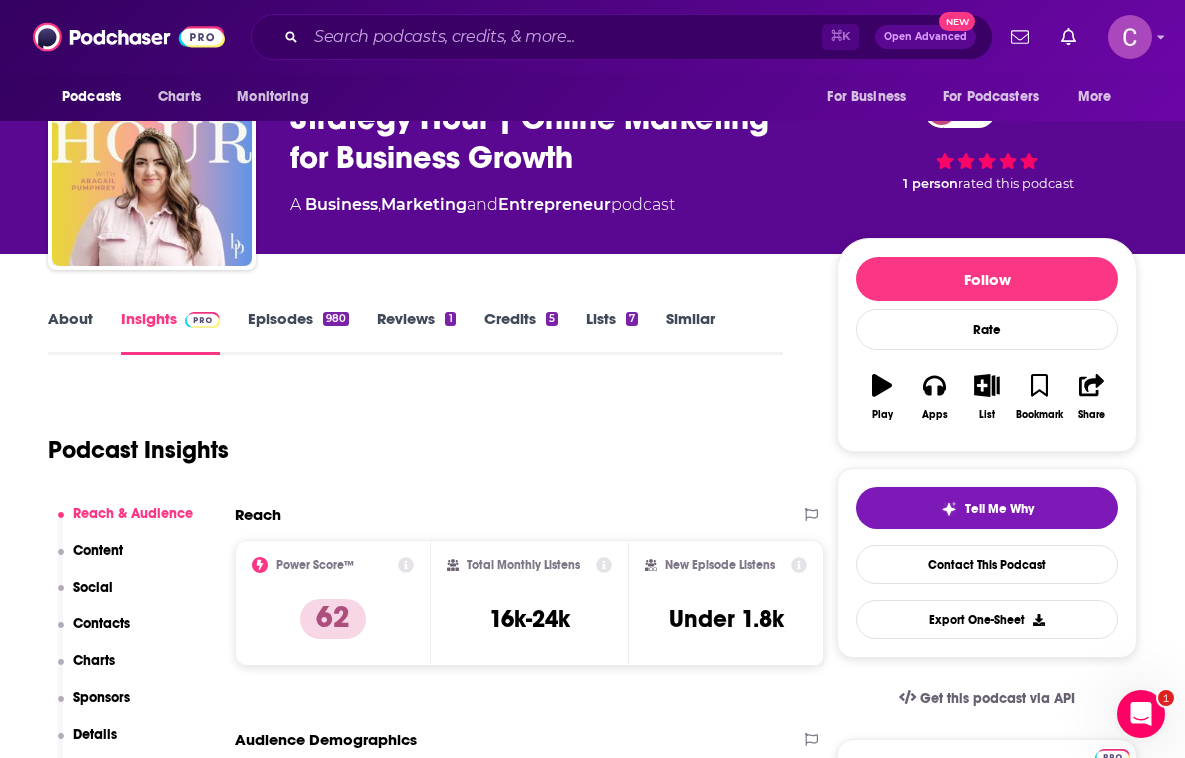 scroll, scrollTop: 89, scrollLeft: 0, axis: vertical 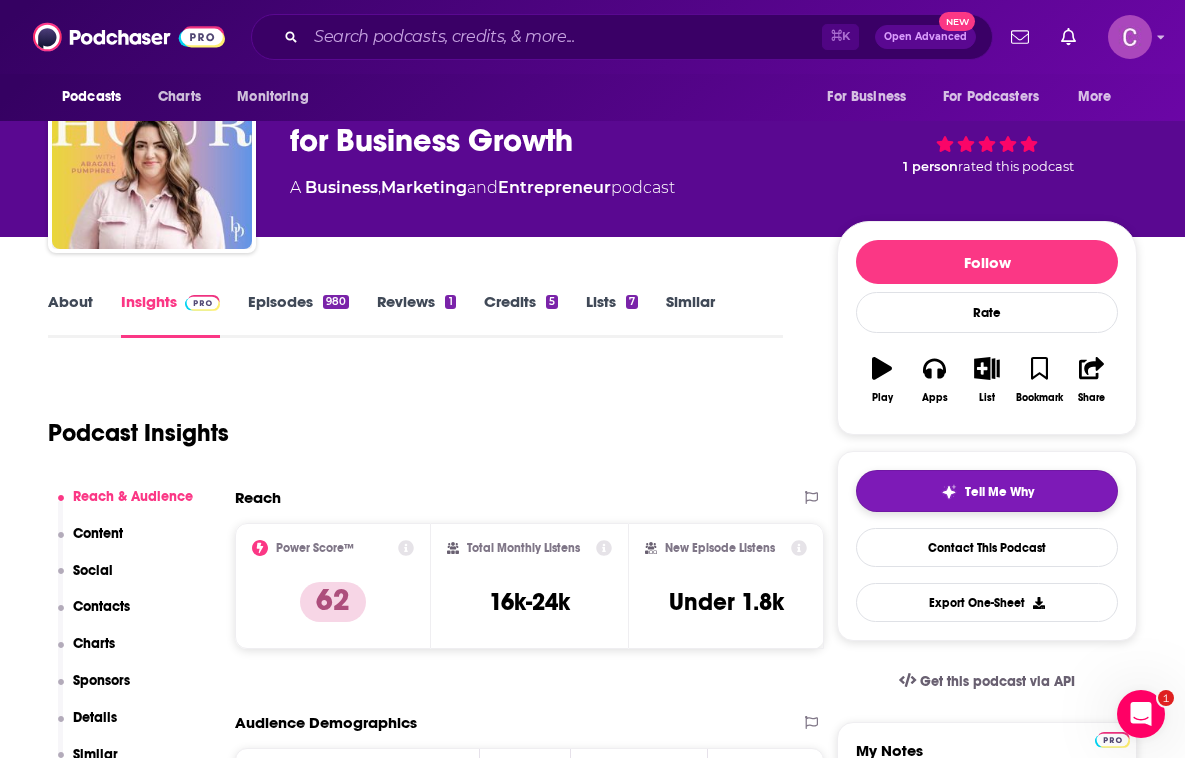 click on "Tell Me Why" at bounding box center (987, 491) 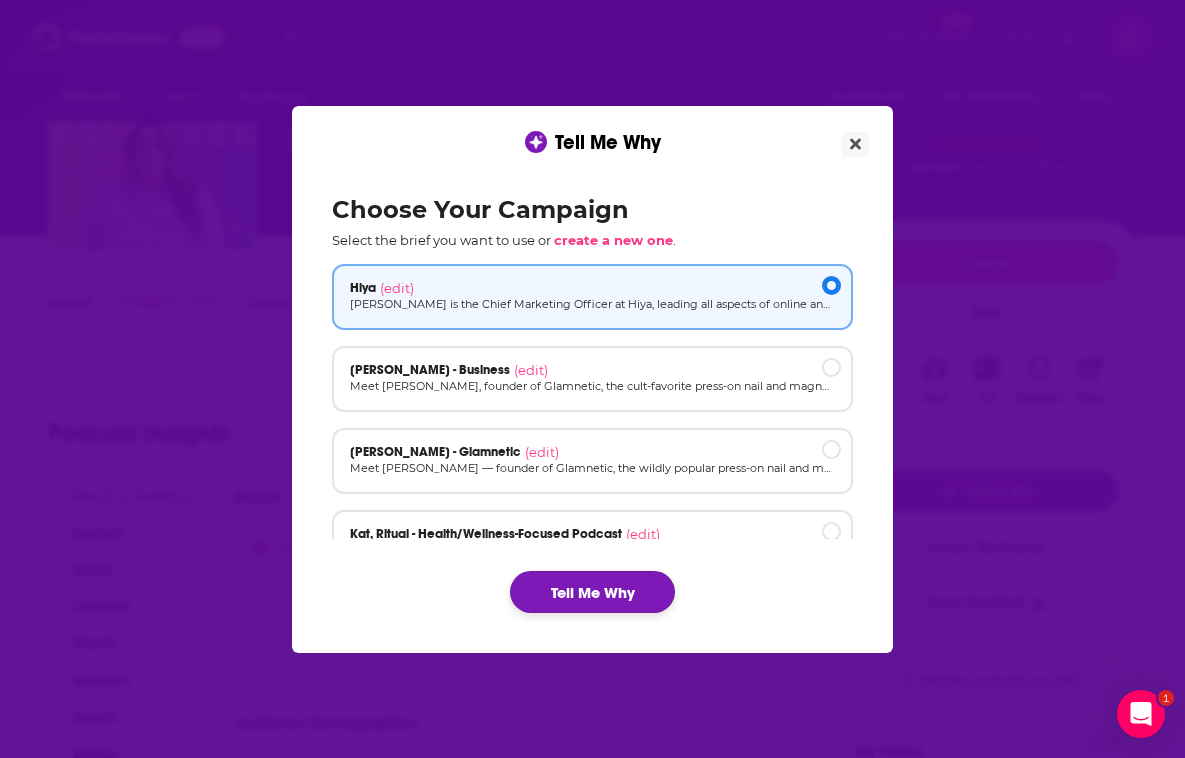 click on "Tell Me Why" 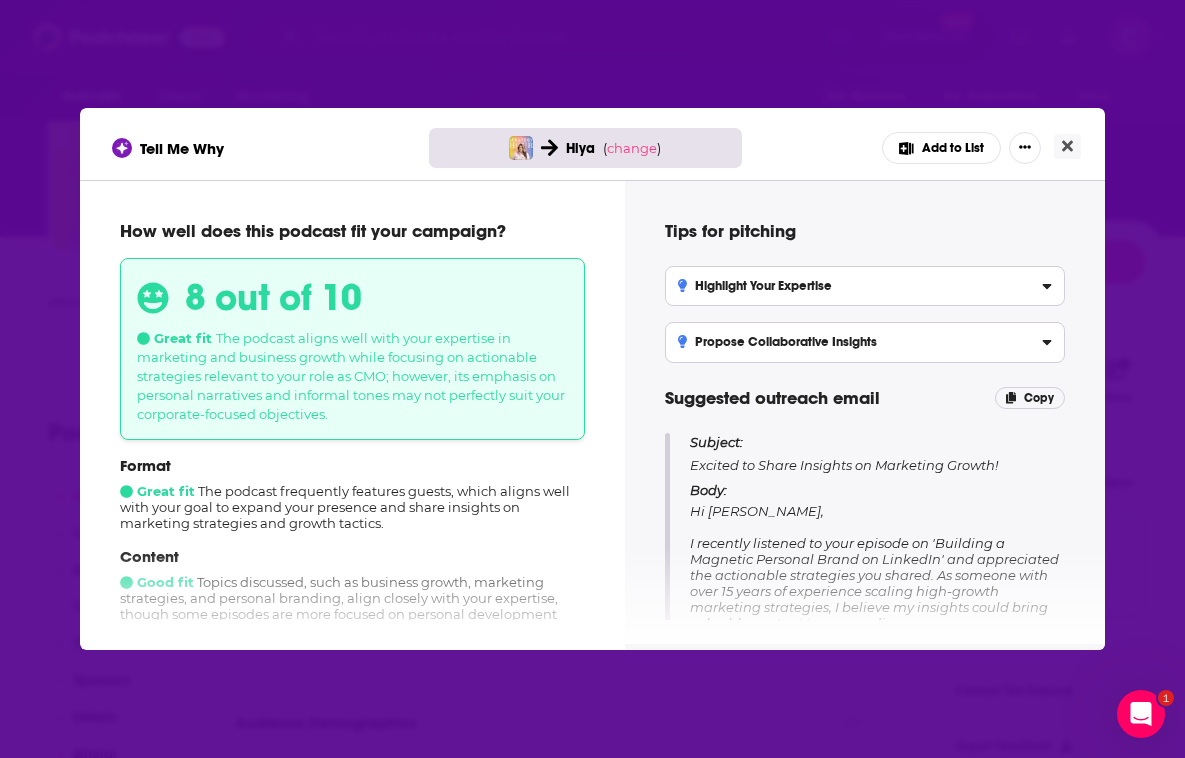 click on "Add to List" at bounding box center [941, 148] 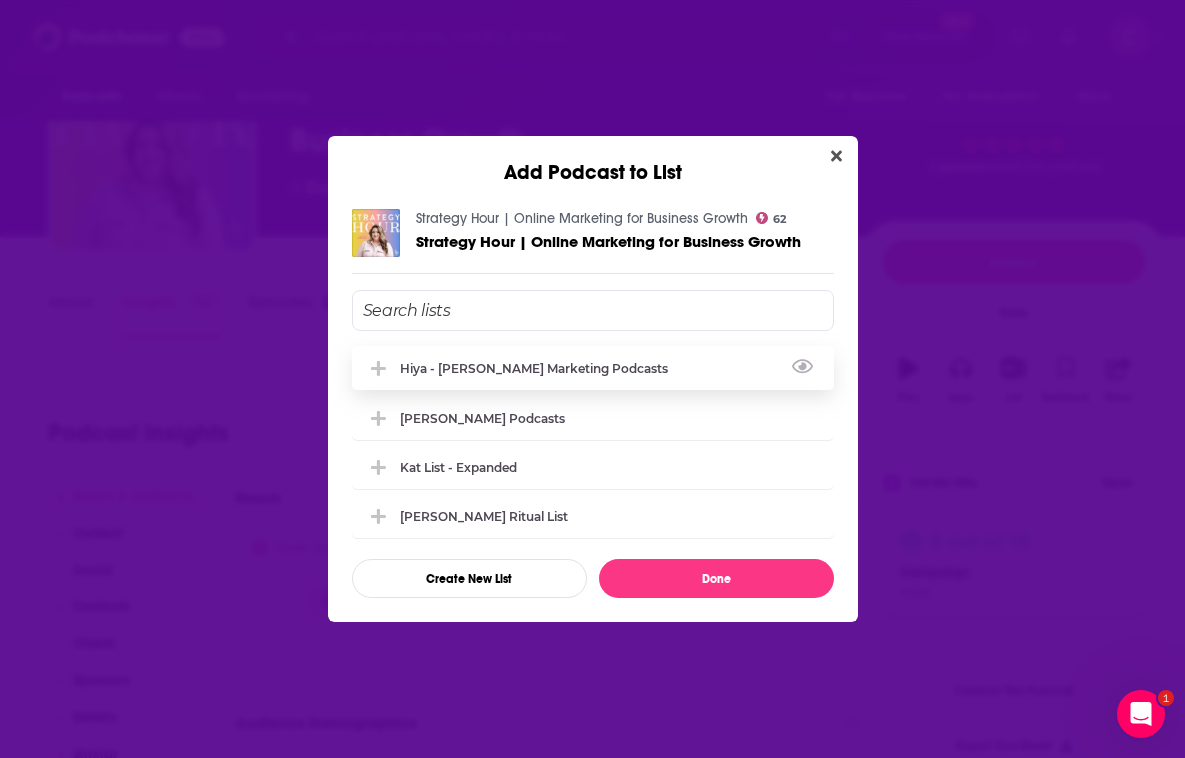click at bounding box center [674, 373] 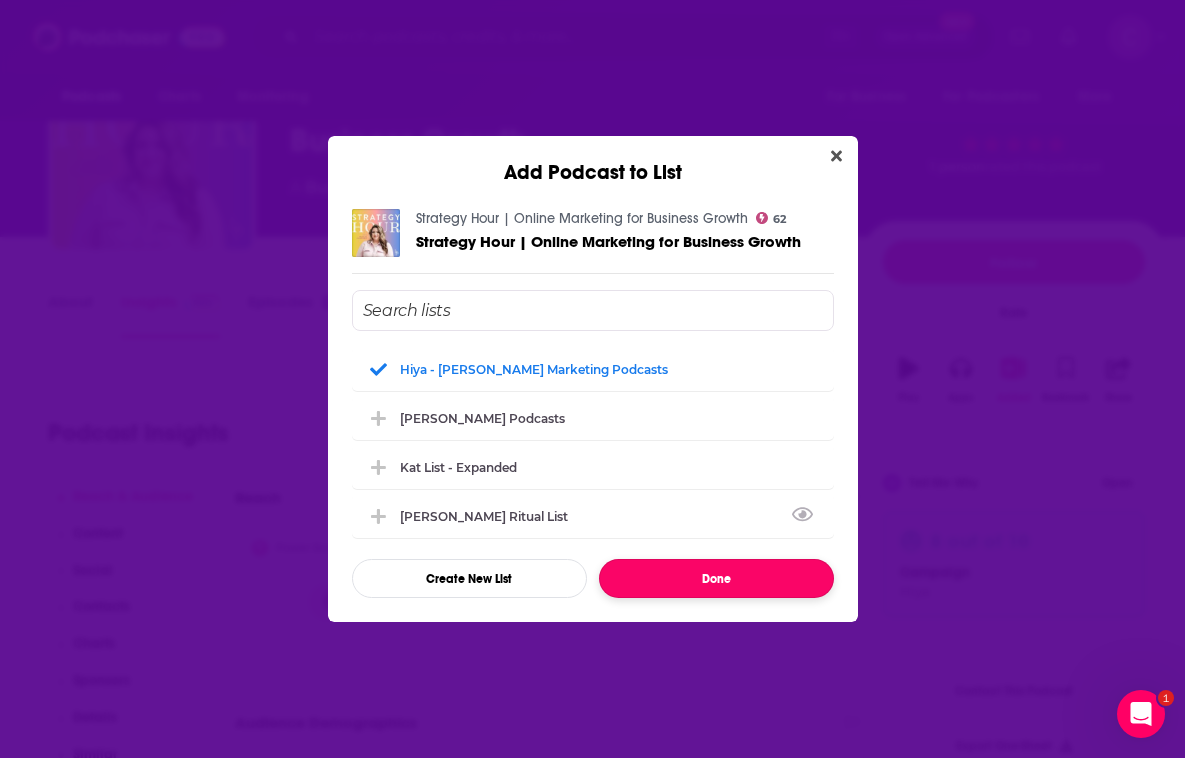 click on "Done" at bounding box center [716, 578] 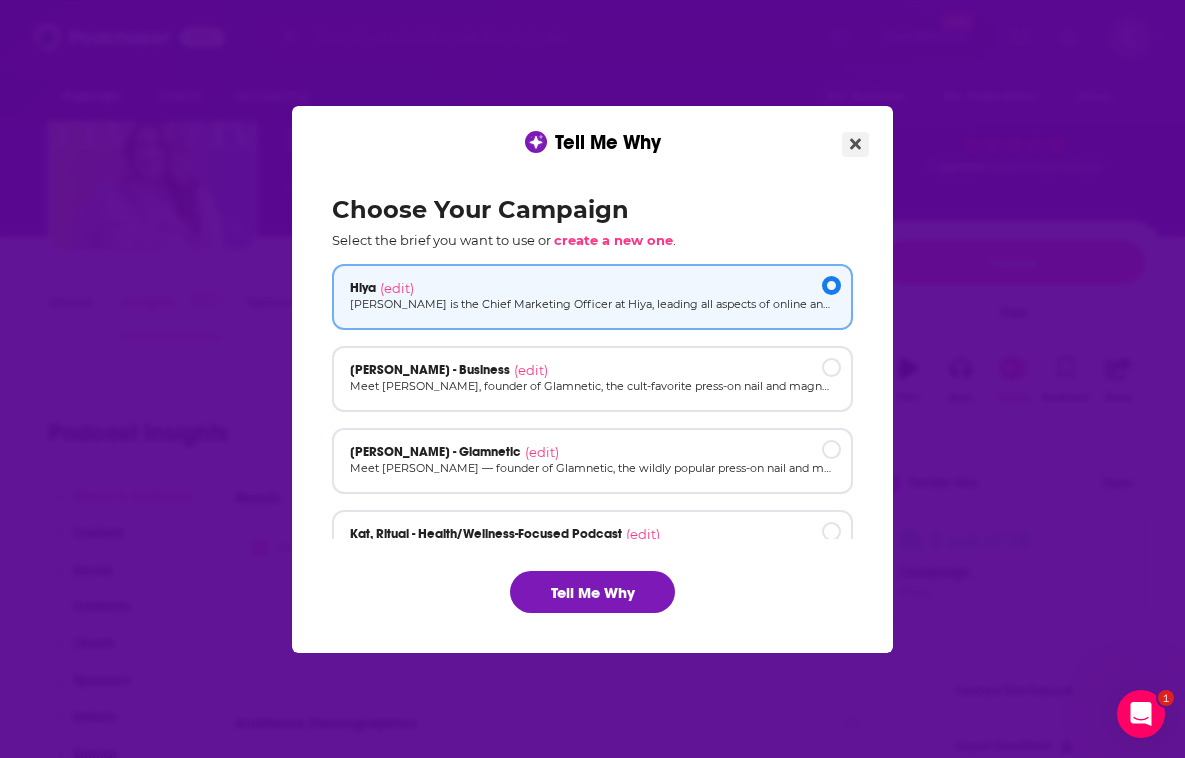 click at bounding box center [855, 144] 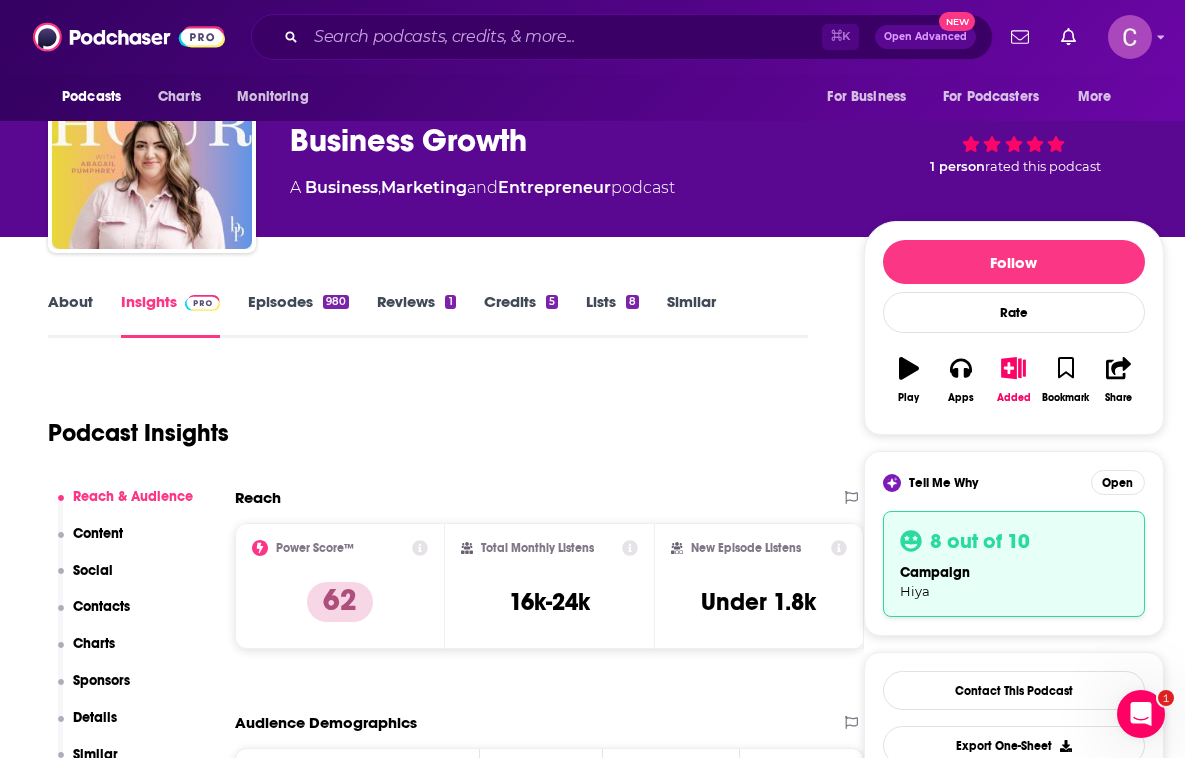 scroll, scrollTop: 89, scrollLeft: 0, axis: vertical 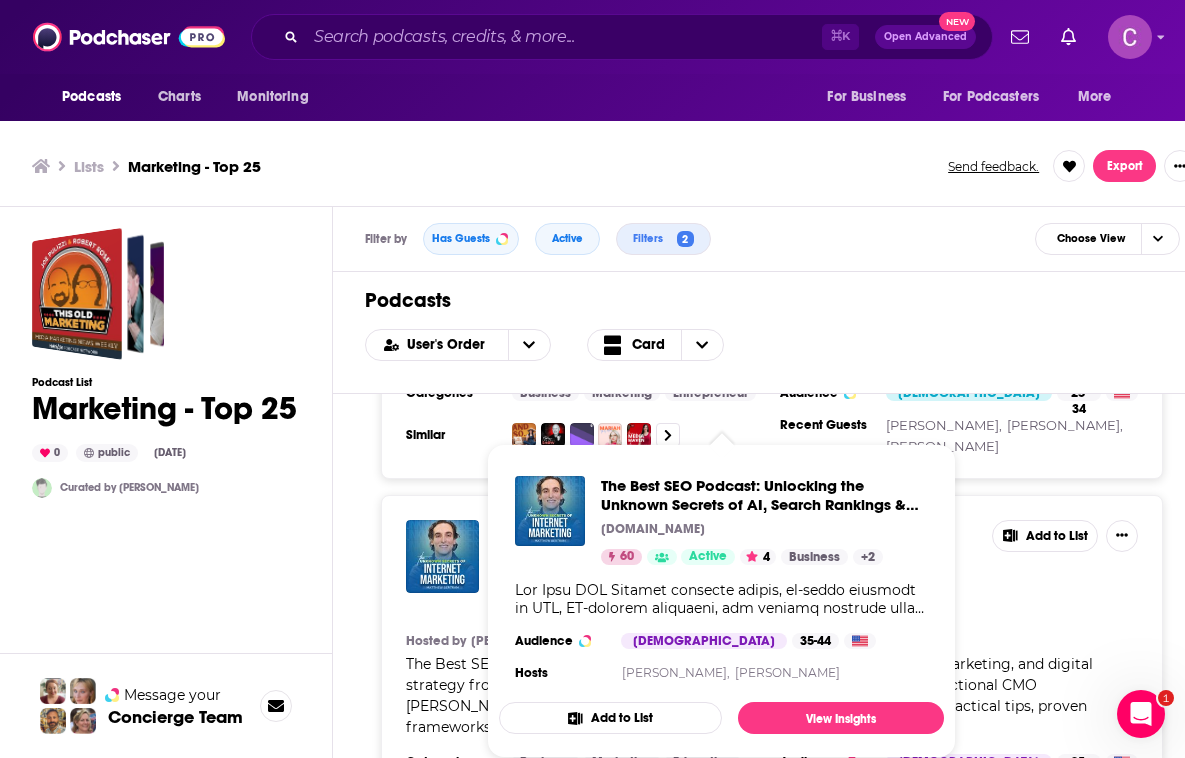 click on "The Best SEO Podcast: Unlocking the Unknown Secrets of AI, Search Rankings & Digital Marketing [DOMAIN_NAME] 60 Active 4 Add to List" at bounding box center [772, 560] 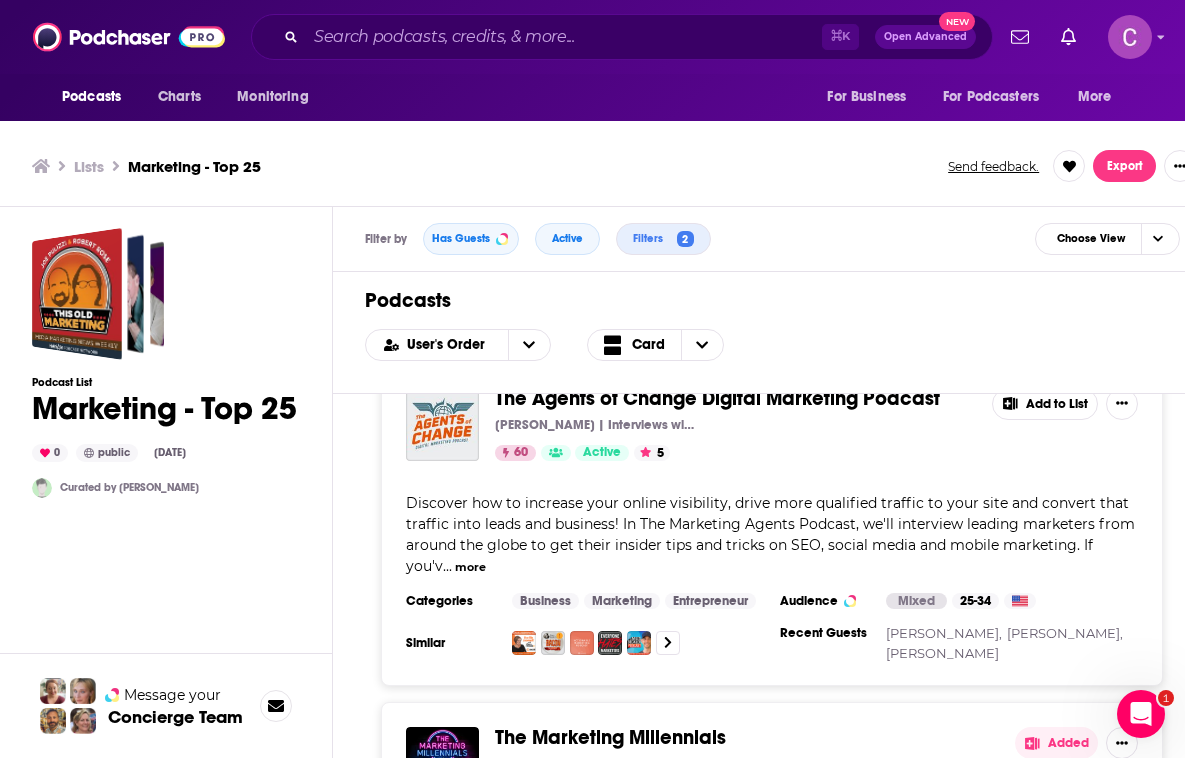 scroll, scrollTop: 1757, scrollLeft: 0, axis: vertical 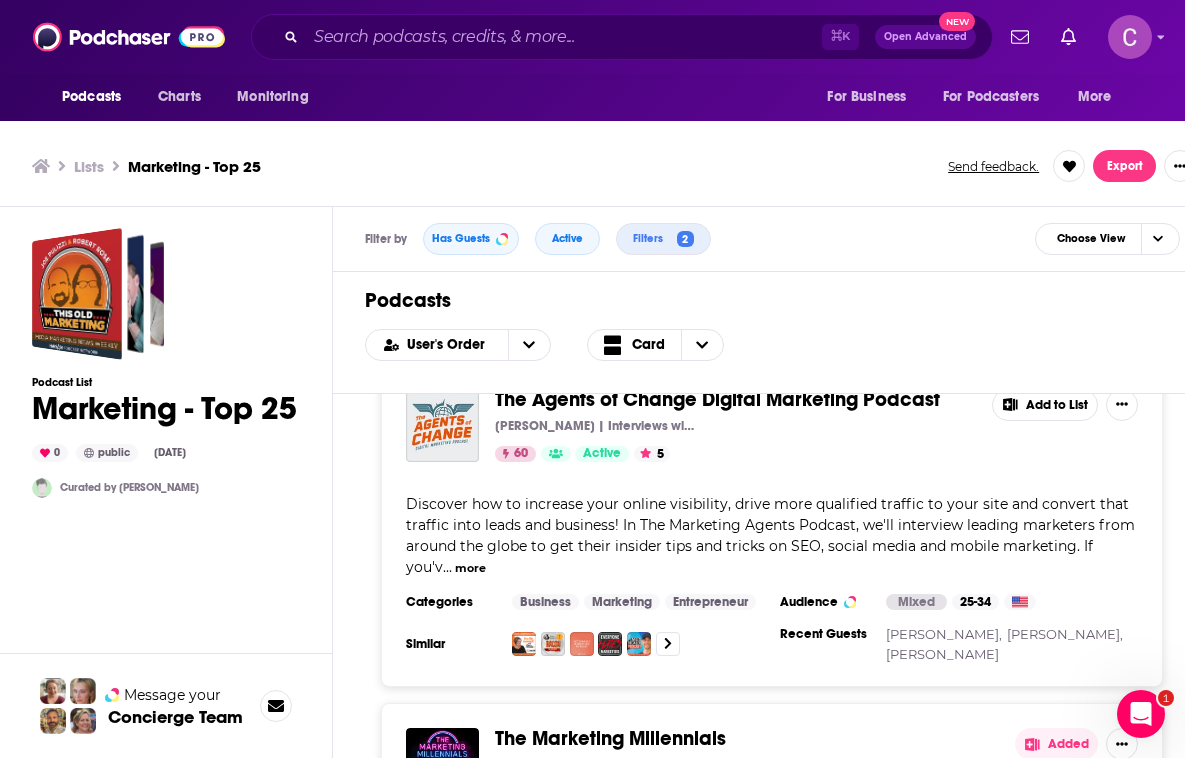 click on "The Agents of Change Digital Marketing Podcast" at bounding box center [717, 399] 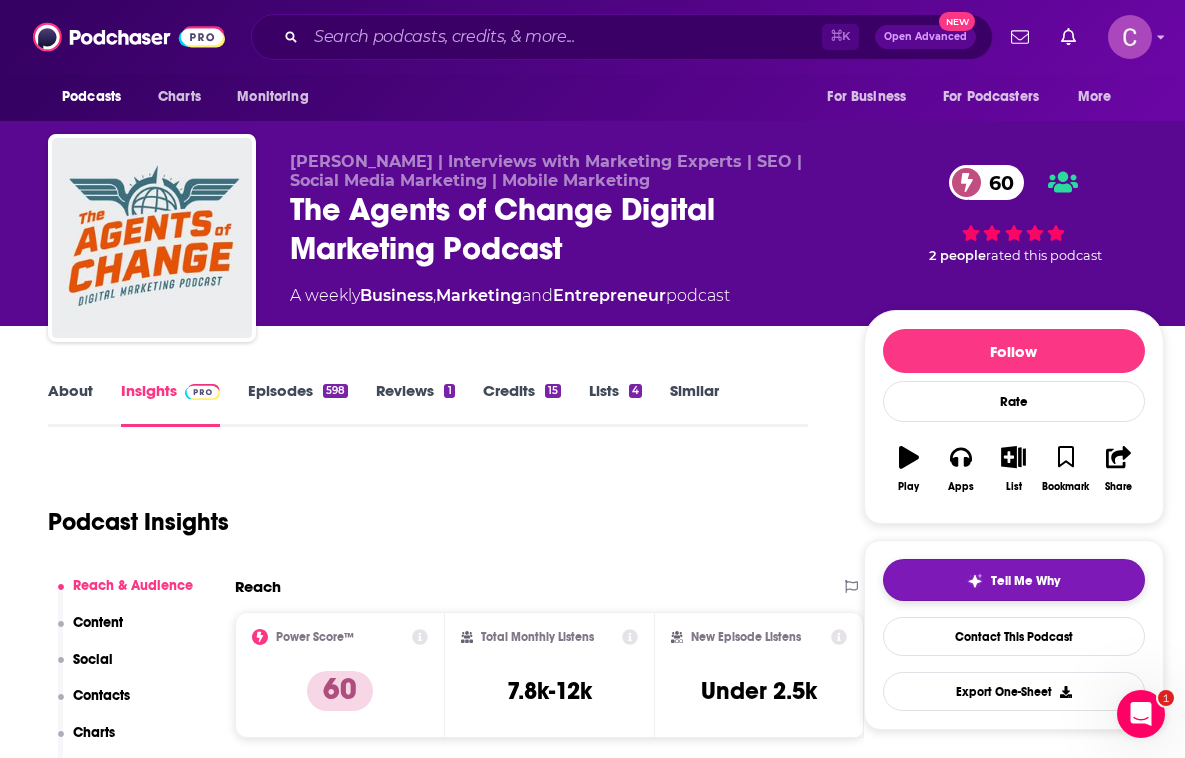click on "Tell Me Why" at bounding box center (1014, 580) 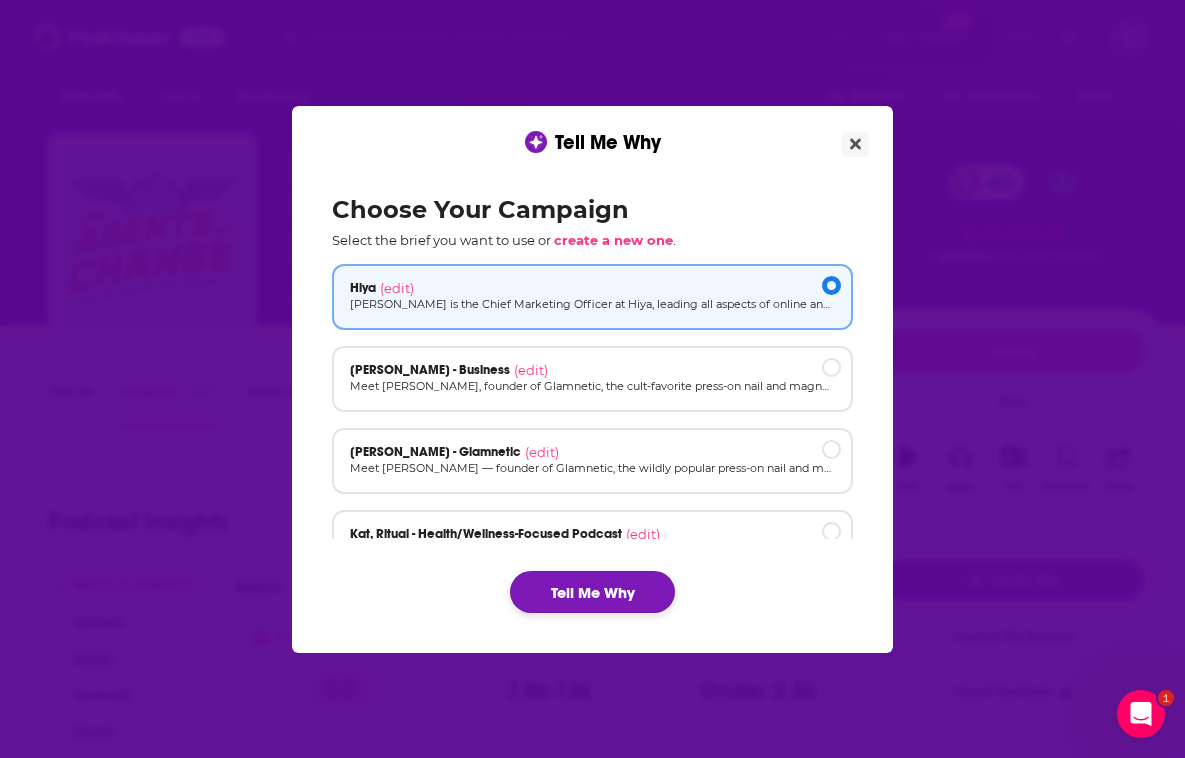 click on "Tell Me Why" 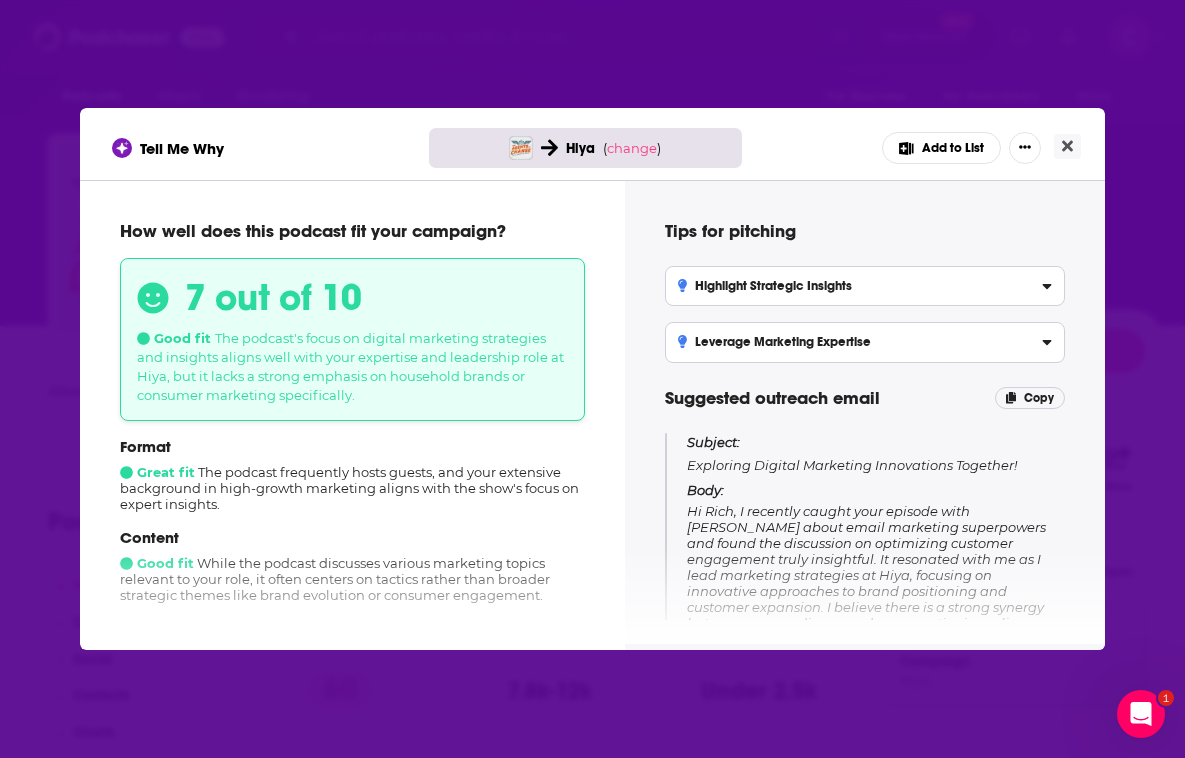 click on "Add to List" at bounding box center (941, 148) 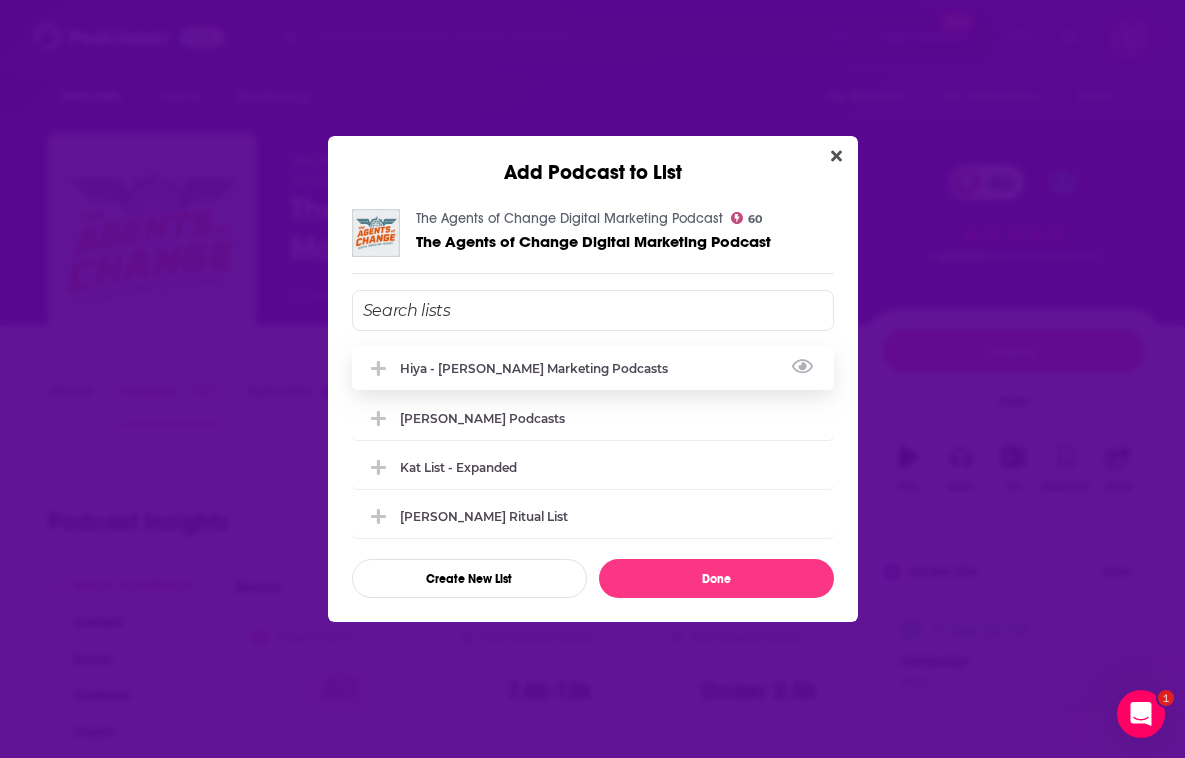 click on "Hiya - [PERSON_NAME] Marketing Podcasts" at bounding box center [540, 368] 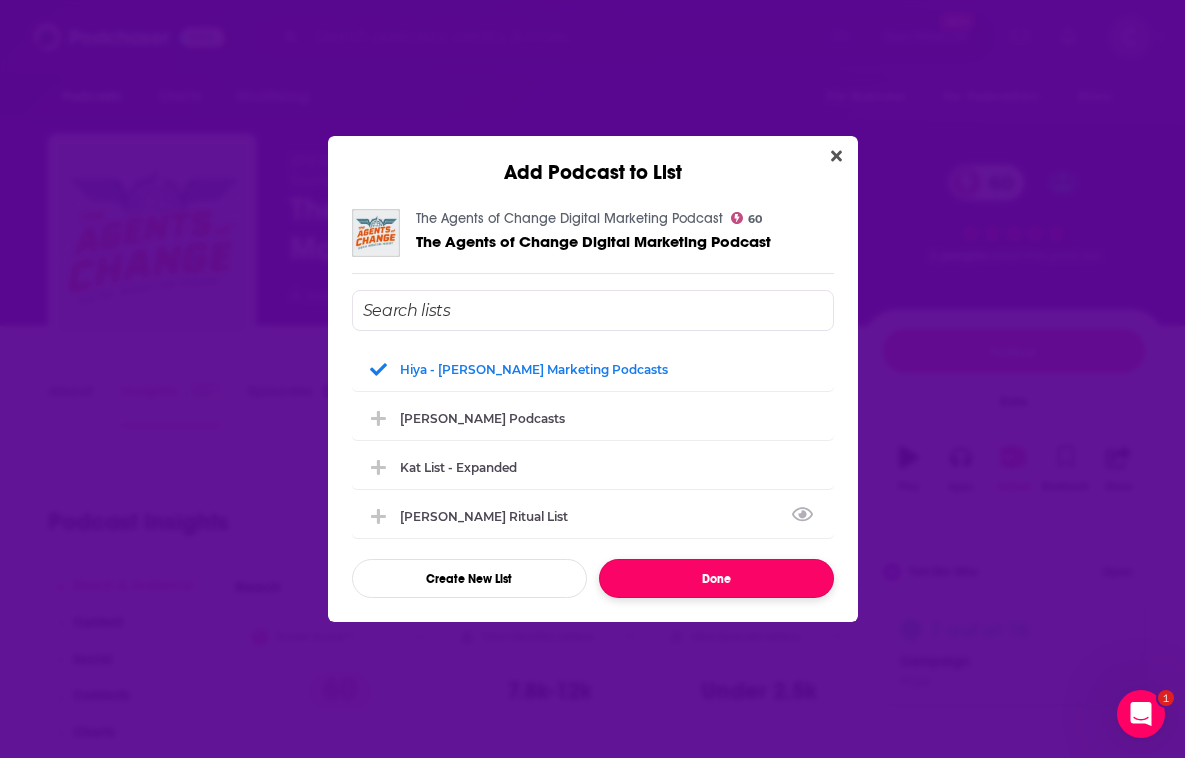 click on "Done" at bounding box center [716, 578] 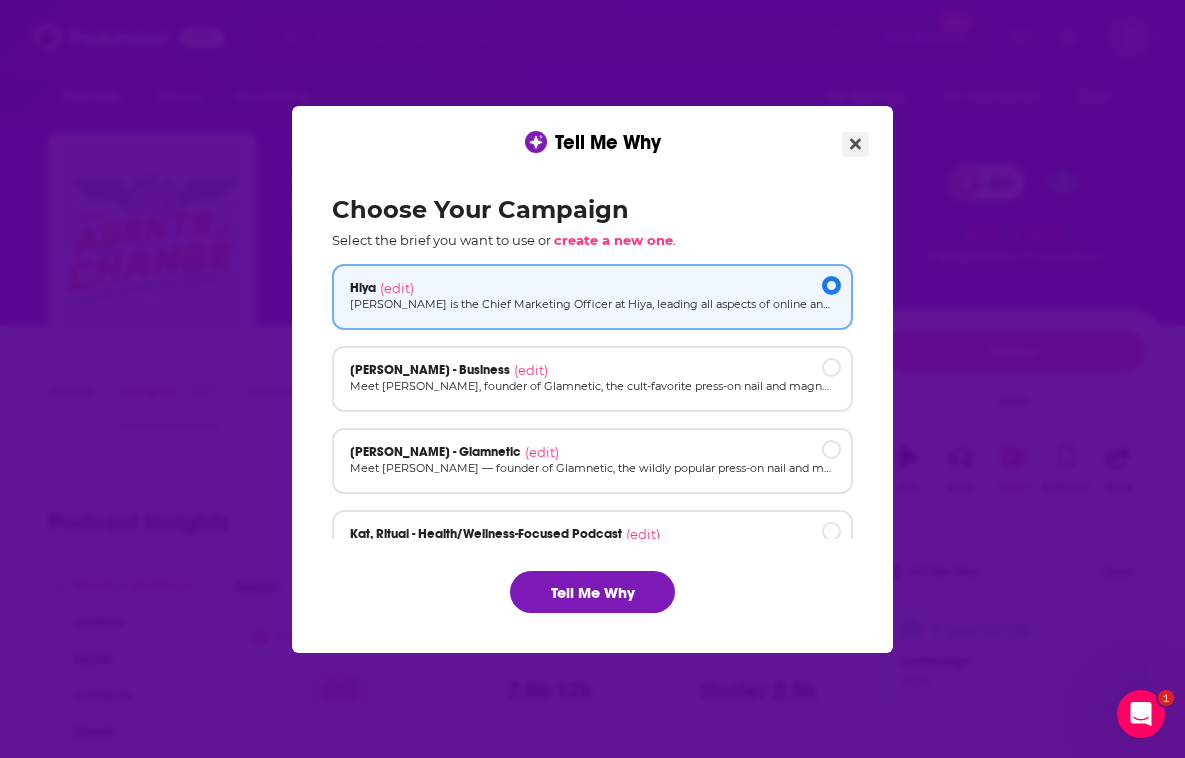 click at bounding box center (855, 144) 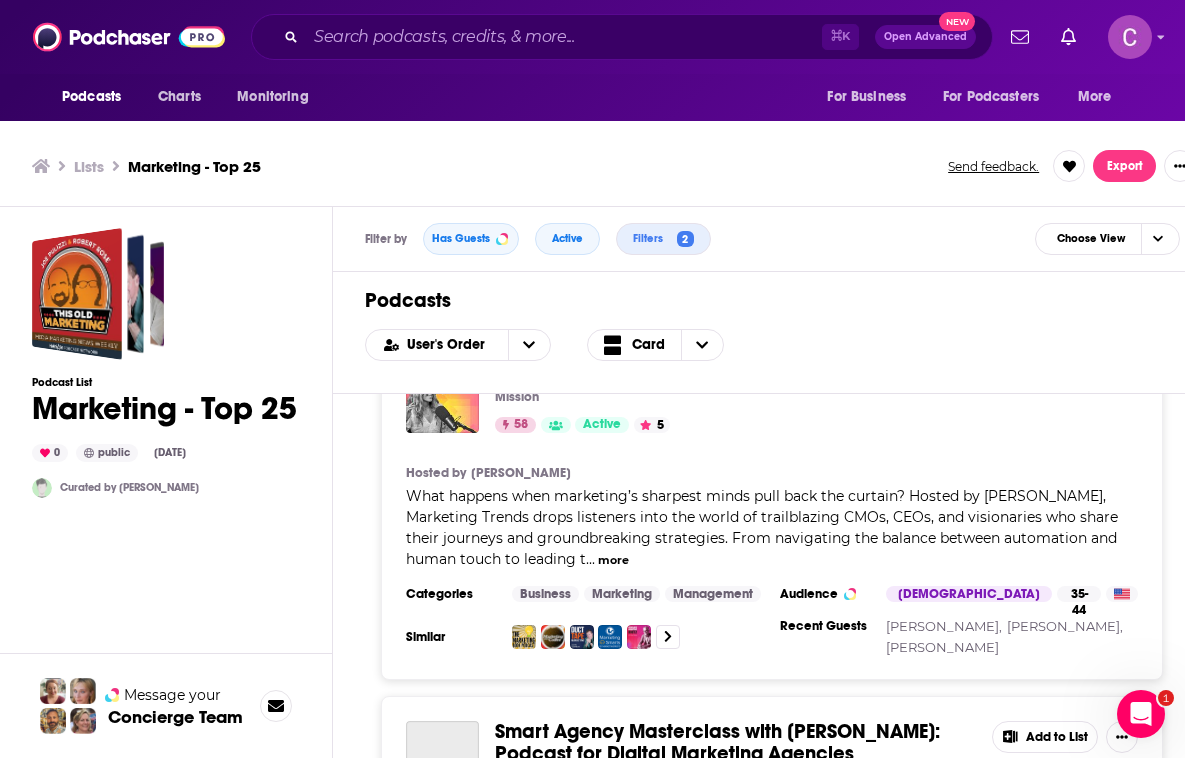 scroll, scrollTop: 3487, scrollLeft: 0, axis: vertical 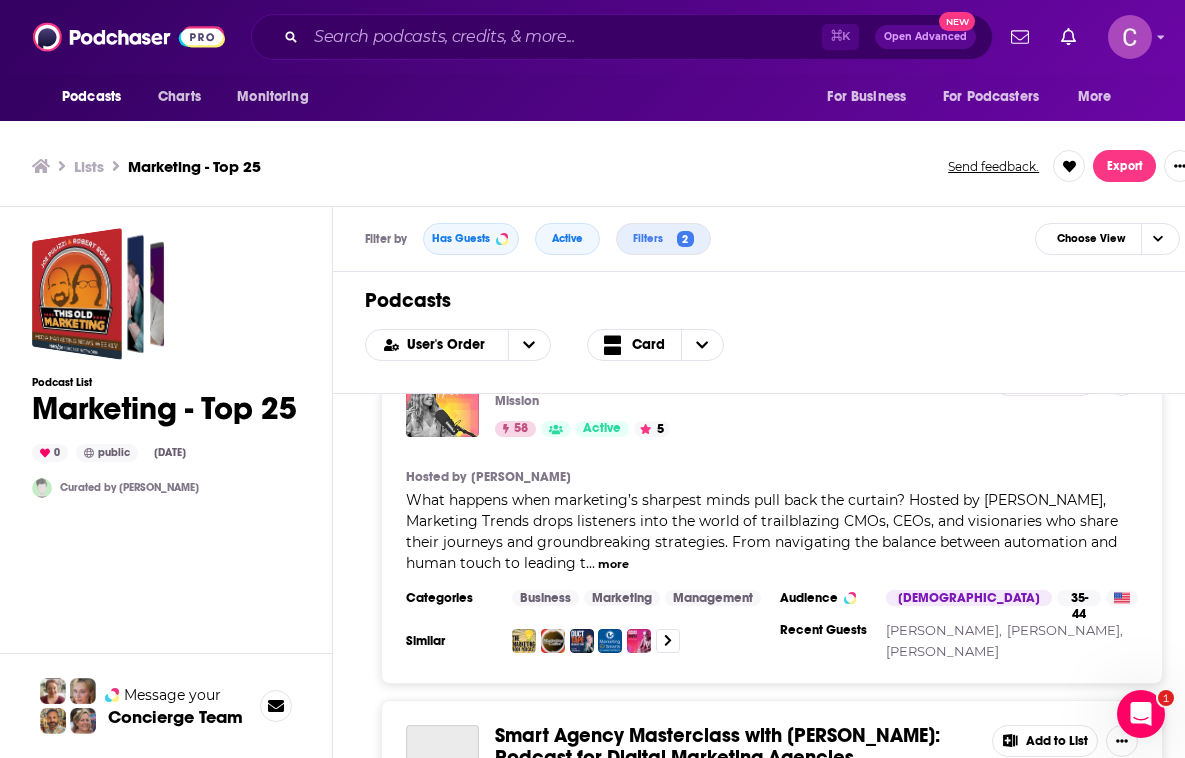 click on "more" at bounding box center [613, 564] 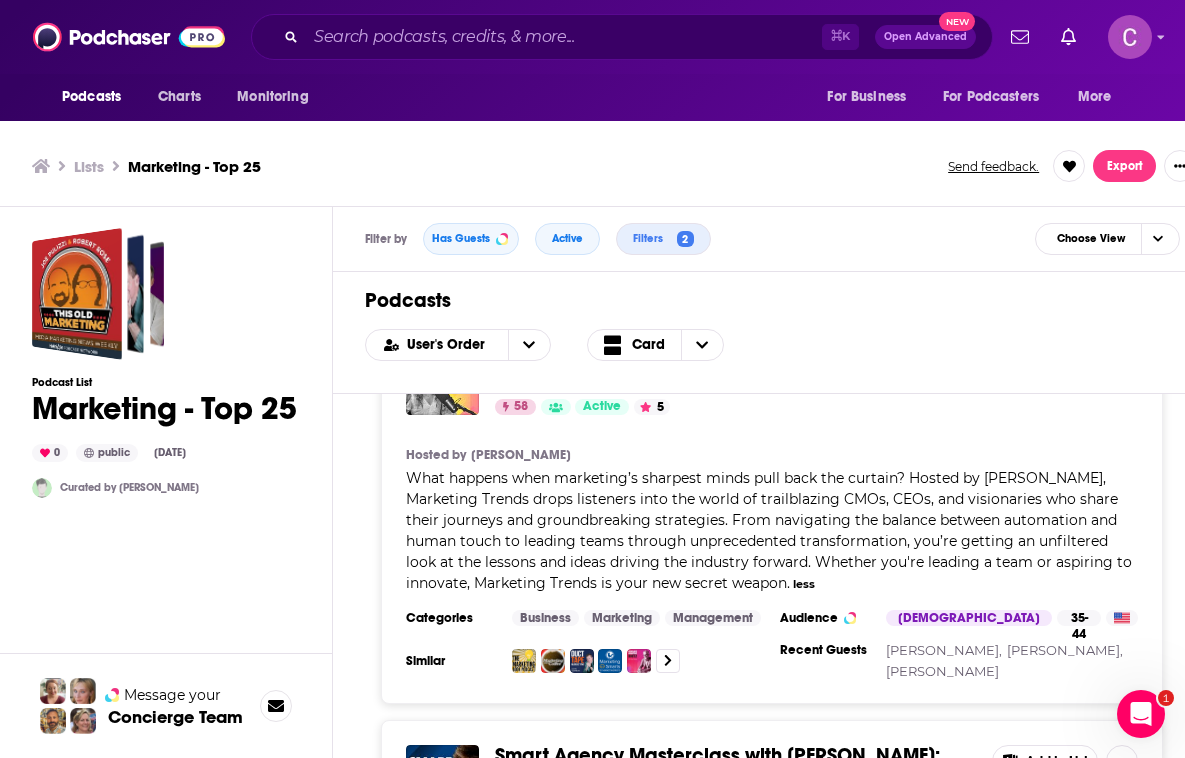 scroll, scrollTop: 3487, scrollLeft: 0, axis: vertical 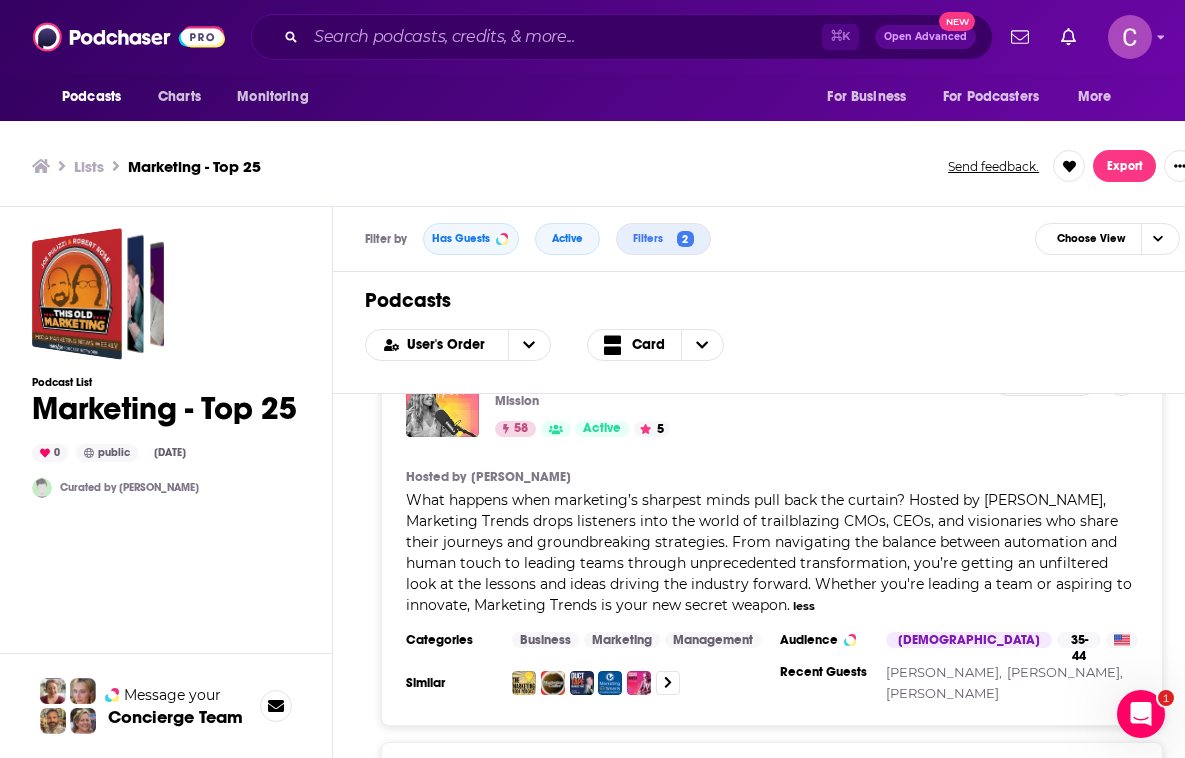 click on "Marketing Trends" at bounding box center (573, 374) 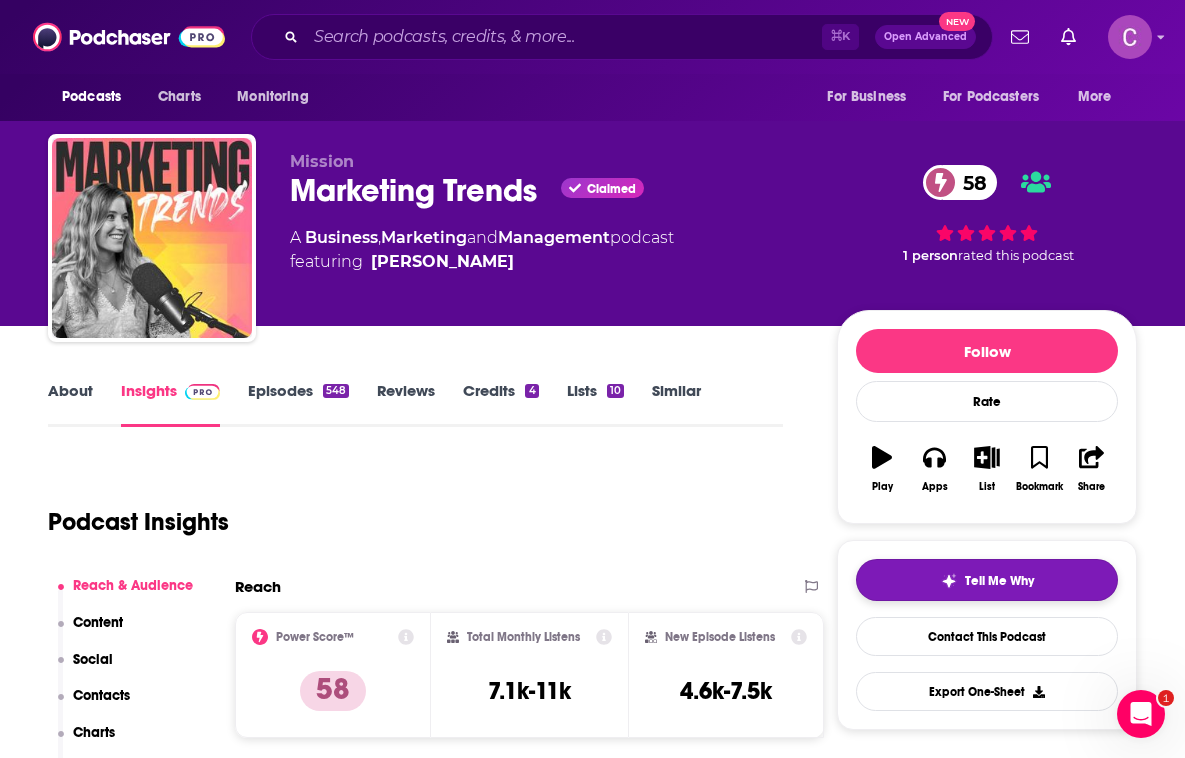 click on "Tell Me Why" at bounding box center [987, 580] 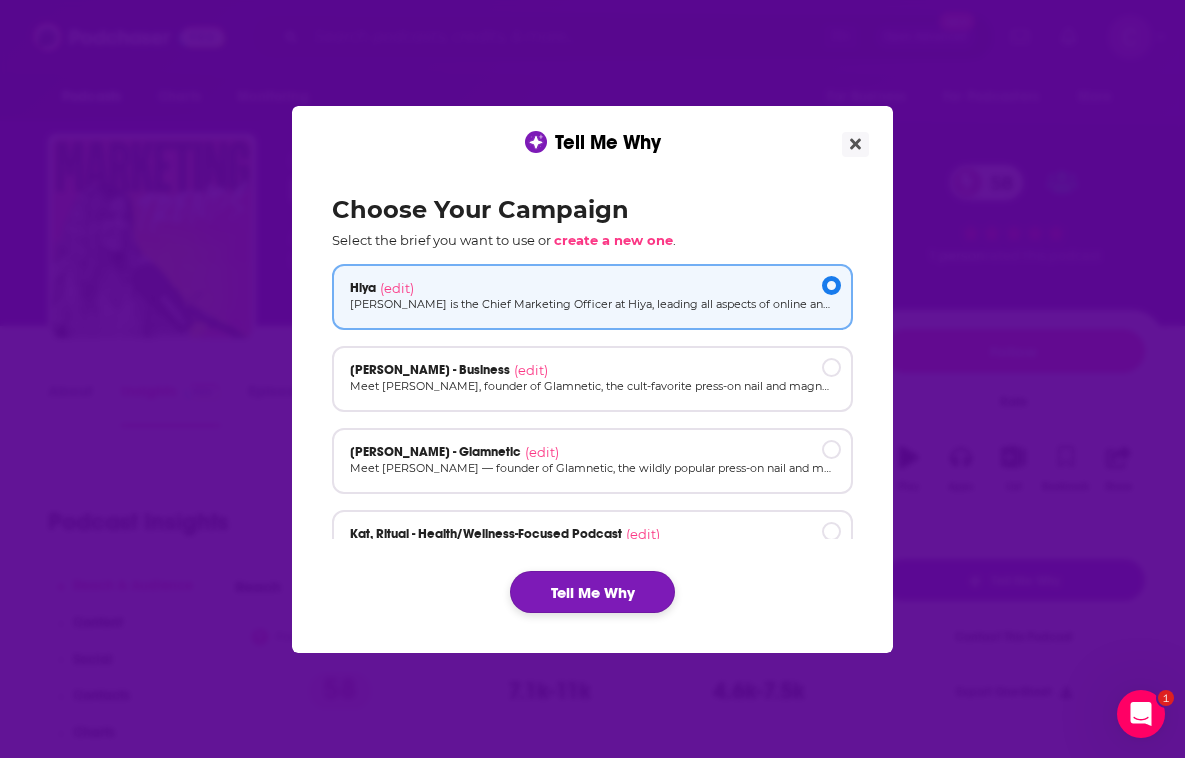click on "Tell Me Why" 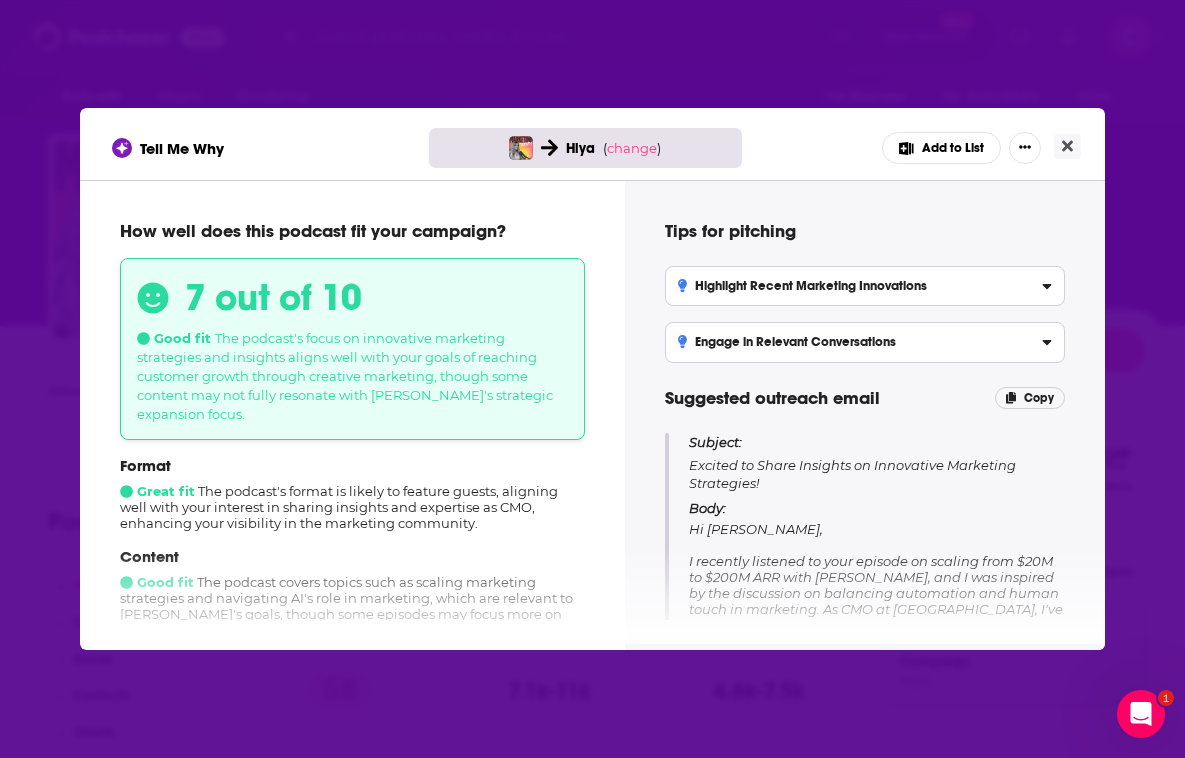 click on "Add to List" at bounding box center (941, 148) 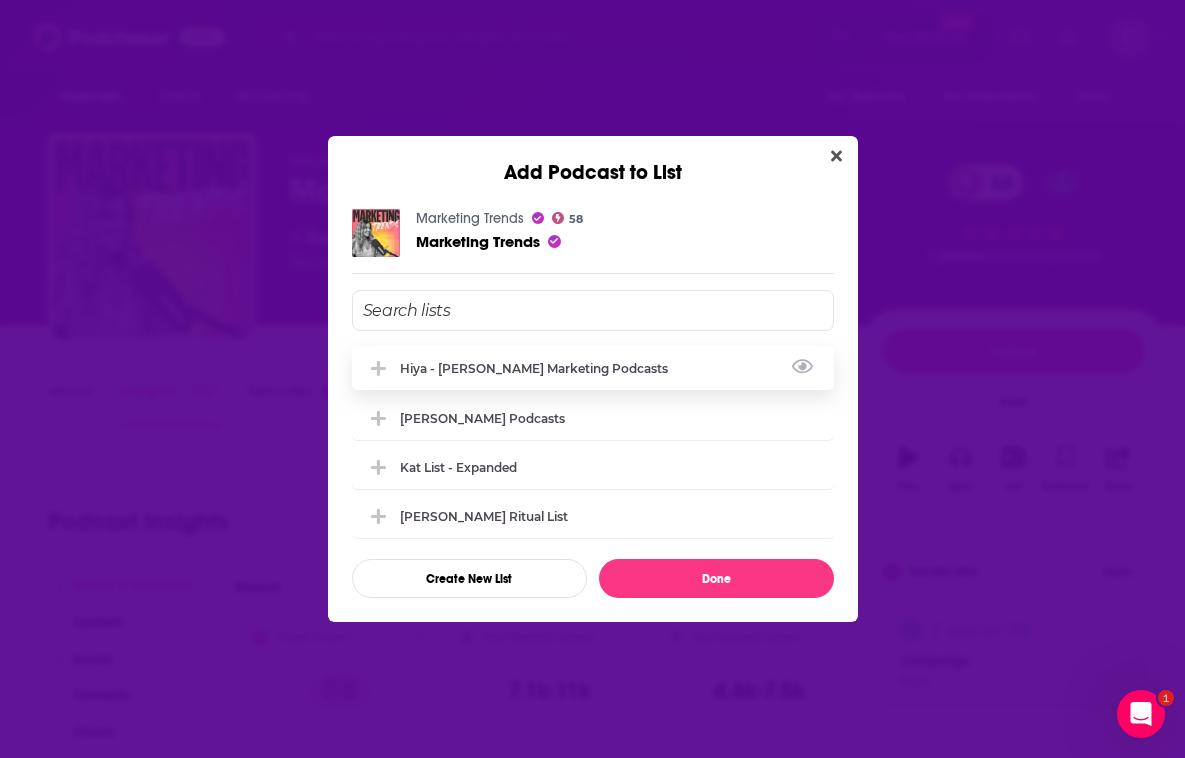 click on "Hiya - [PERSON_NAME] Marketing Podcasts" at bounding box center (593, 368) 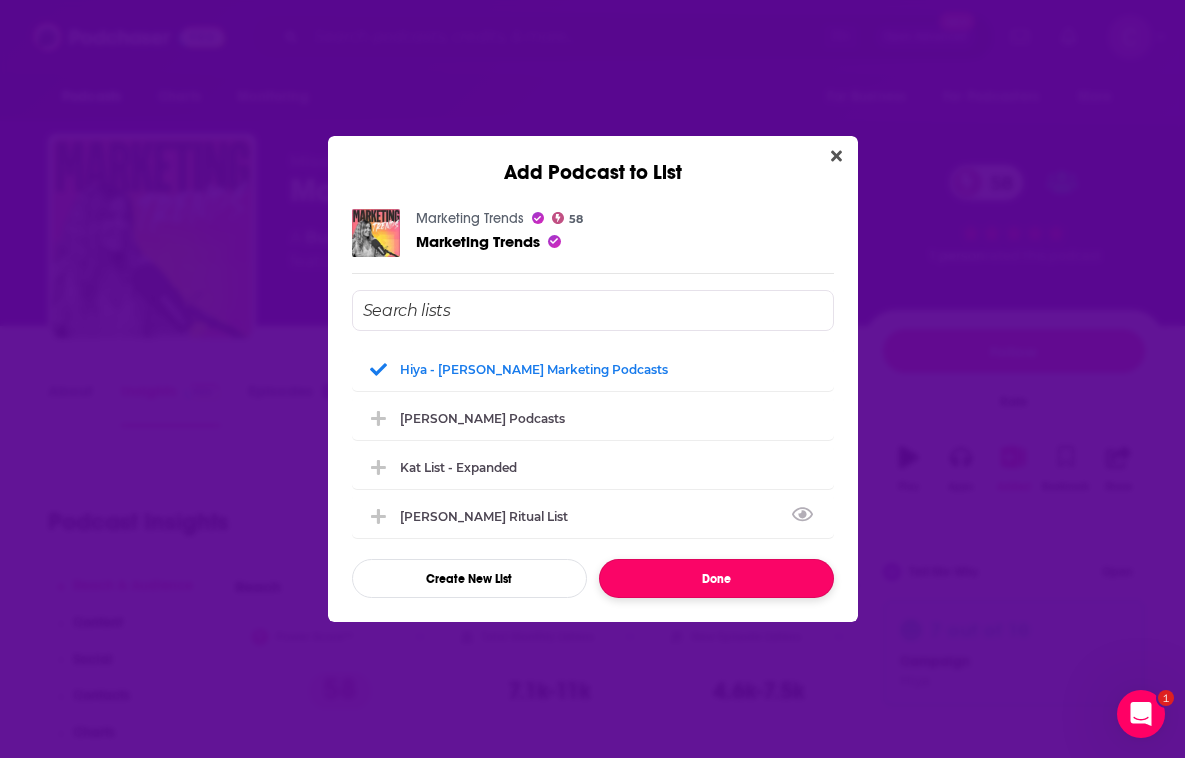click on "Done" at bounding box center [716, 578] 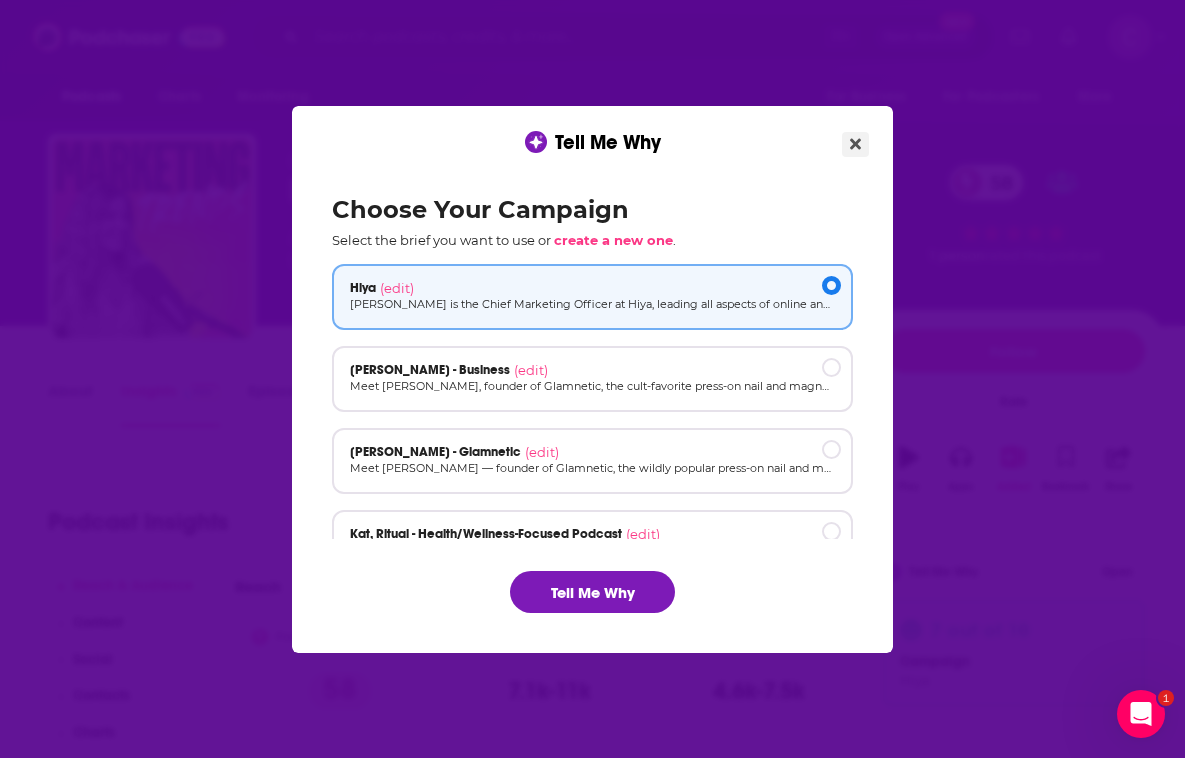 click at bounding box center (855, 144) 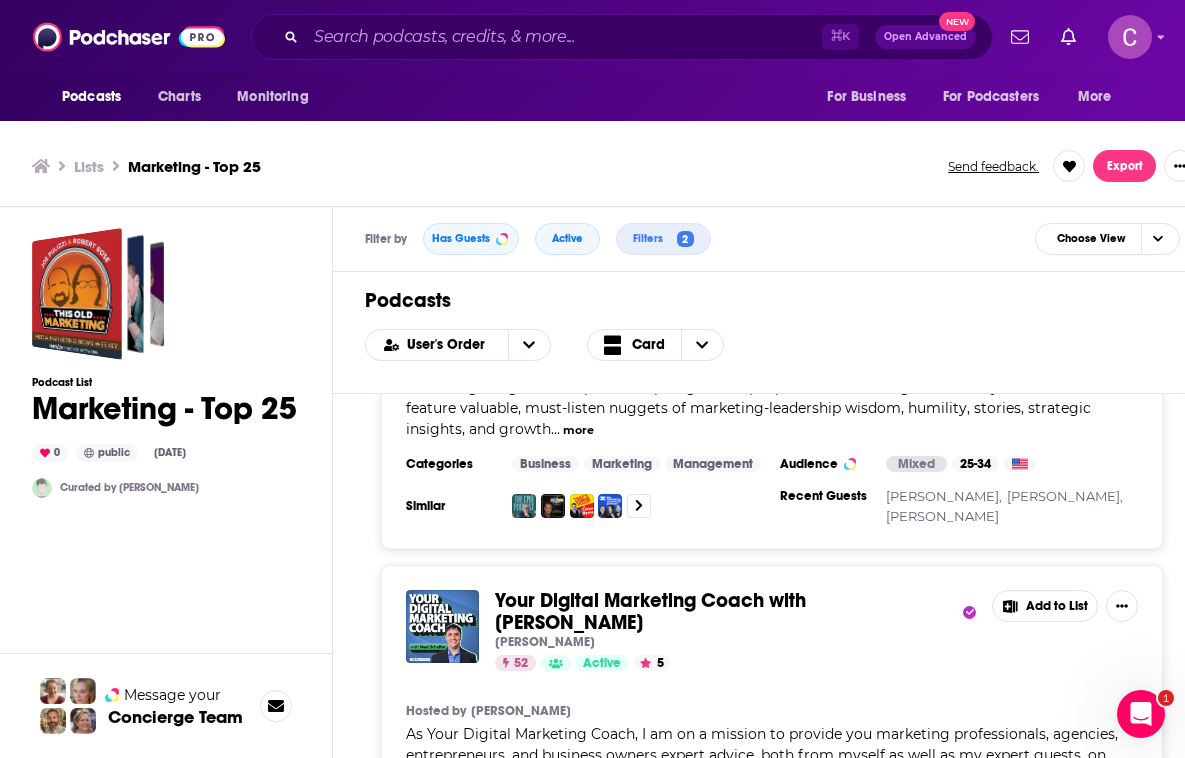 scroll, scrollTop: 5435, scrollLeft: 0, axis: vertical 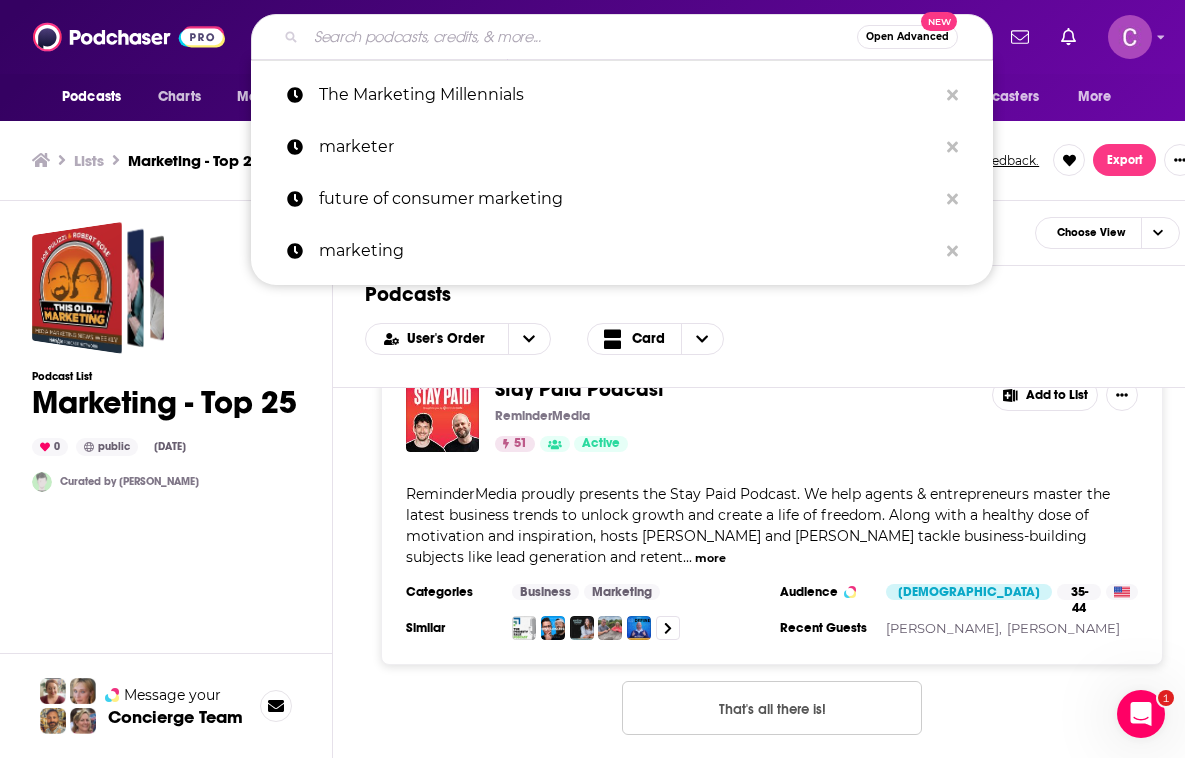click at bounding box center (581, 37) 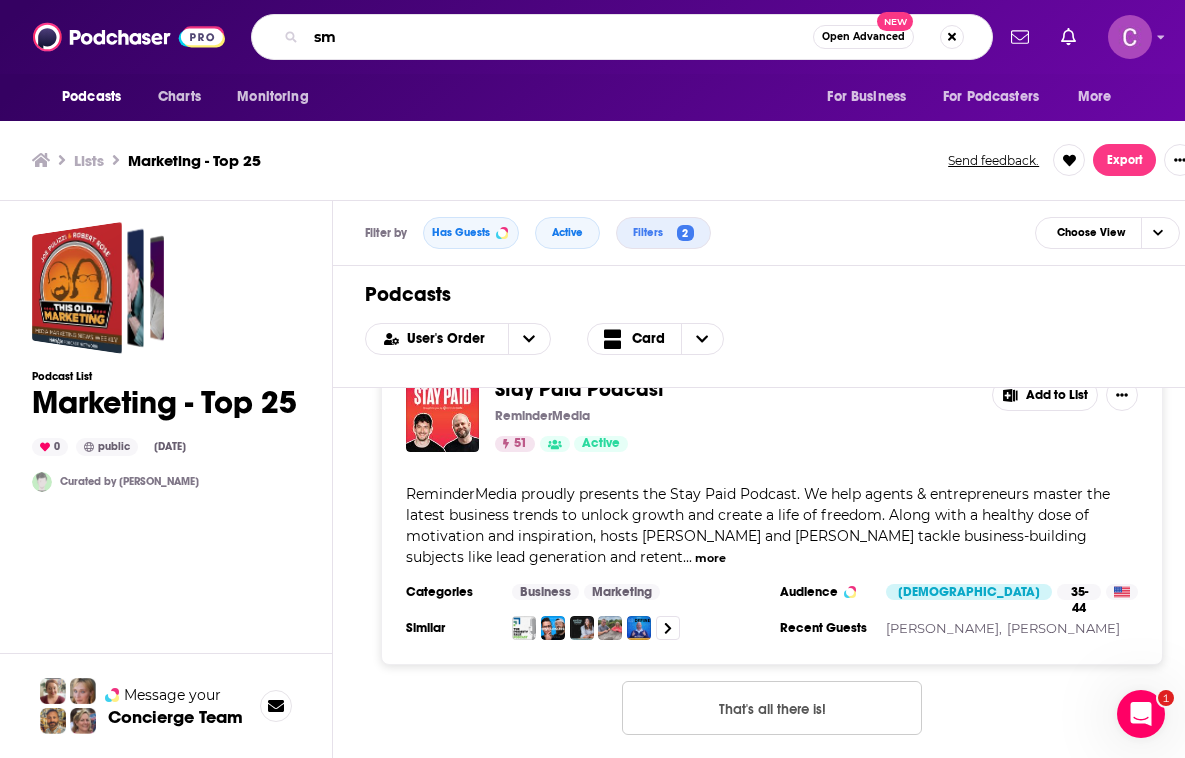 type on "s" 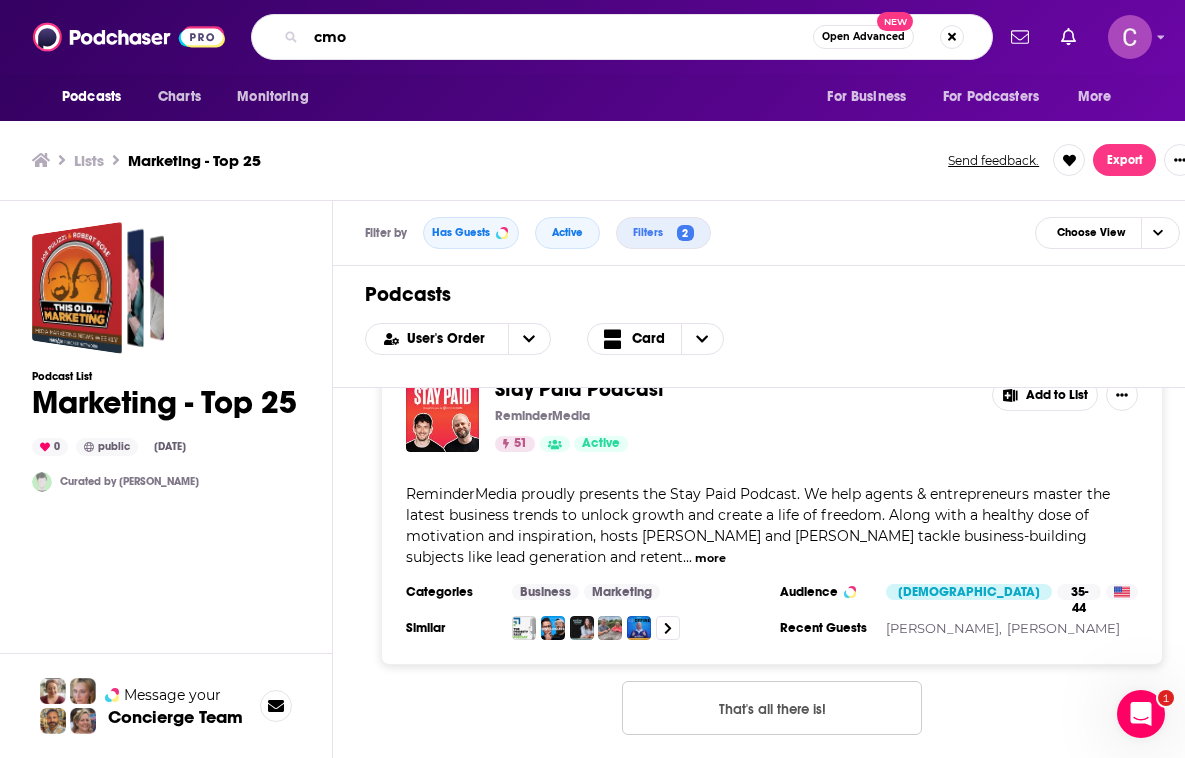 type on "cmo" 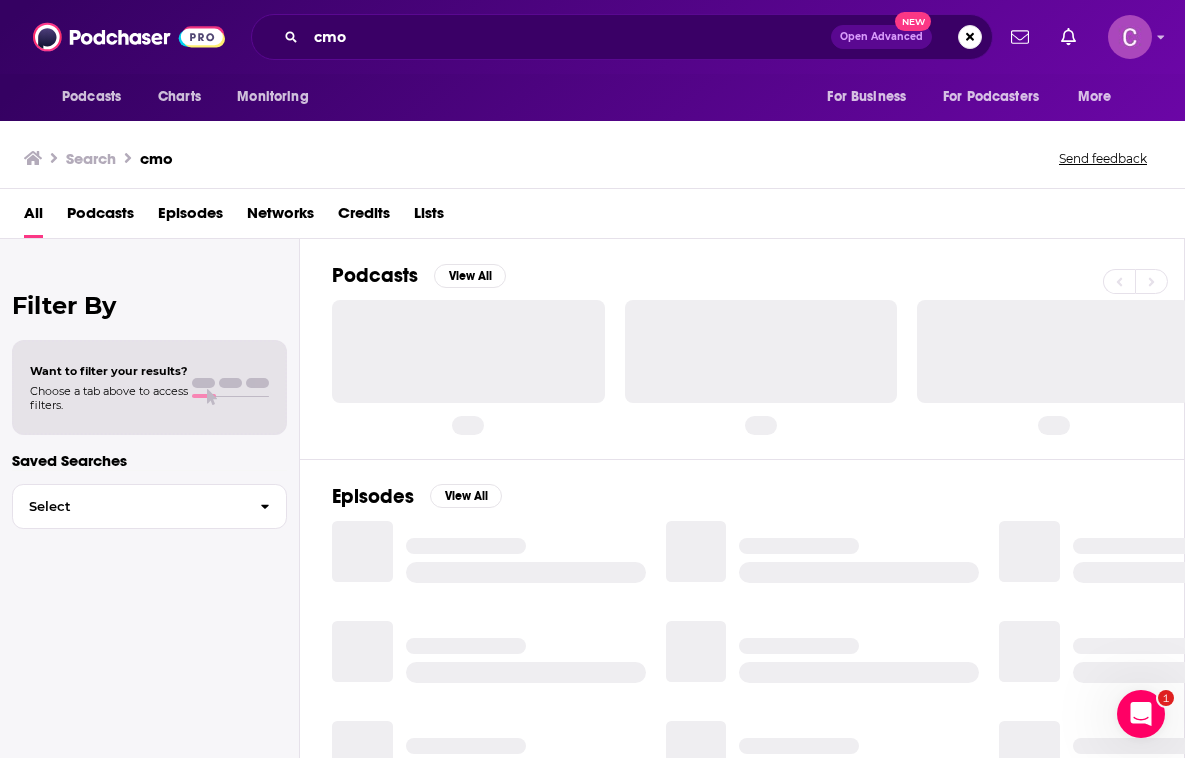 scroll, scrollTop: 0, scrollLeft: 0, axis: both 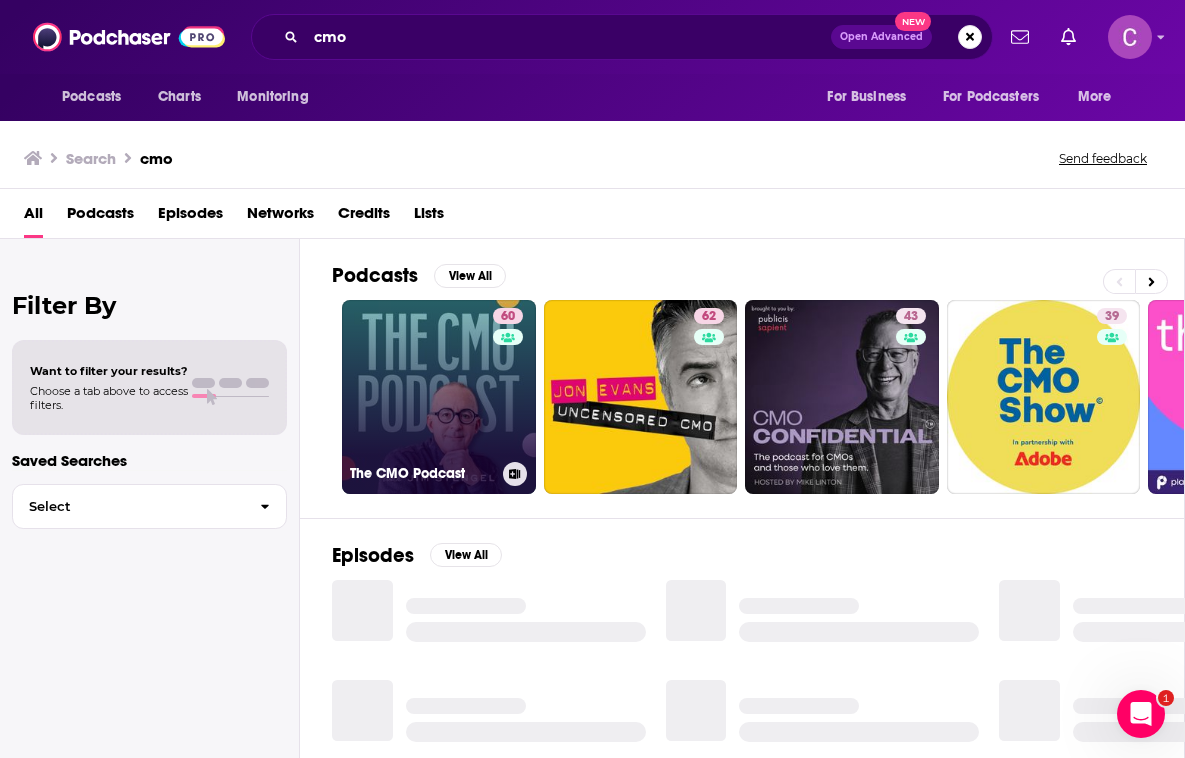 click on "60 The CMO Podcast" at bounding box center [439, 397] 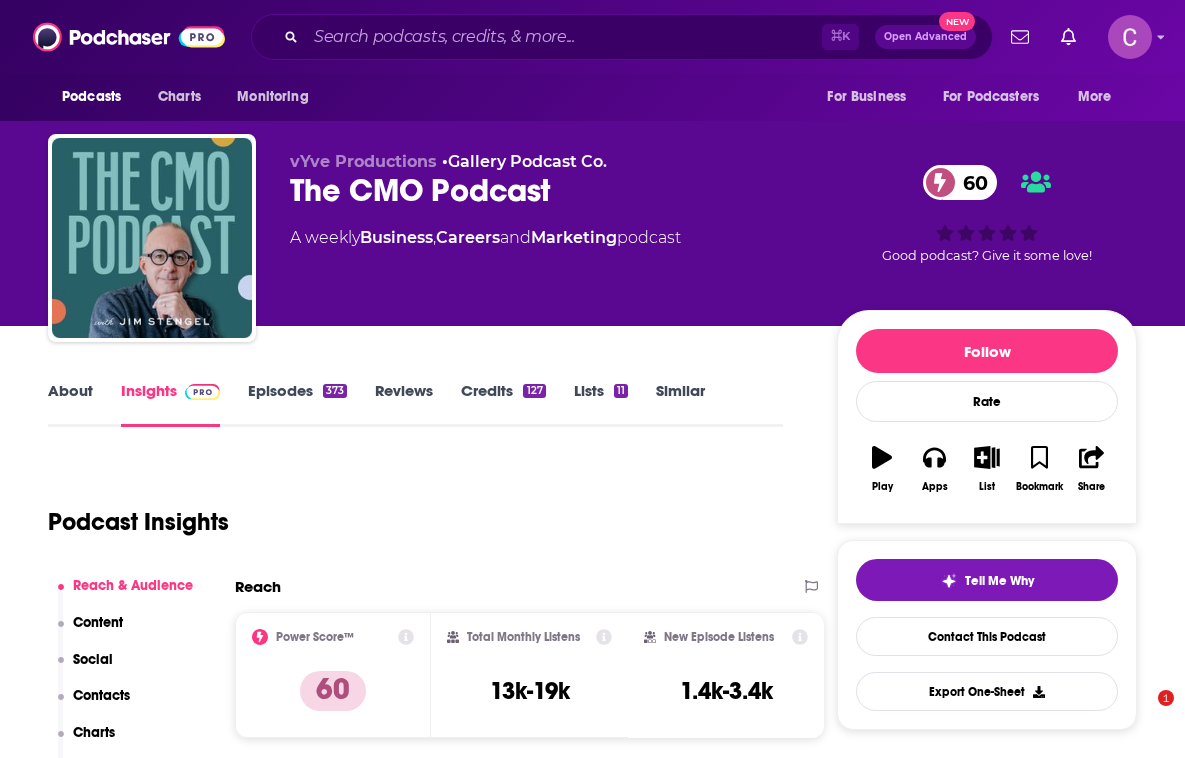 scroll, scrollTop: 0, scrollLeft: 0, axis: both 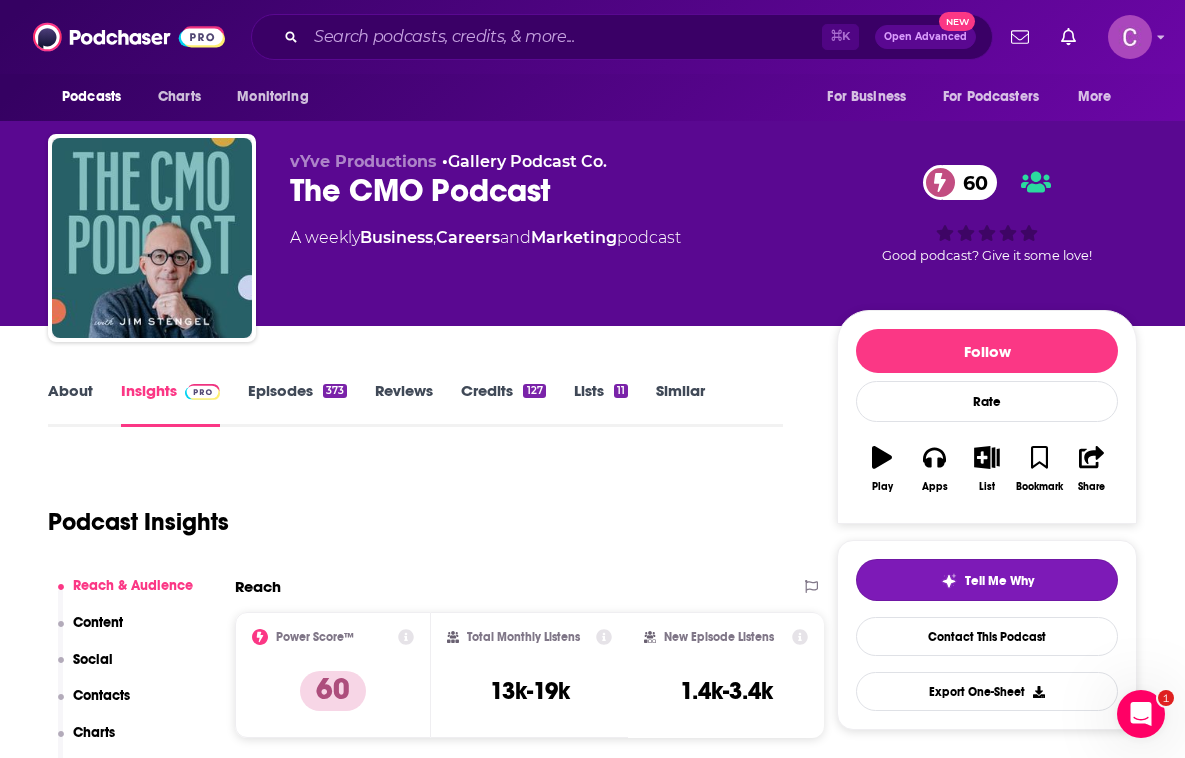click on "Tell Me Why" at bounding box center [999, 581] 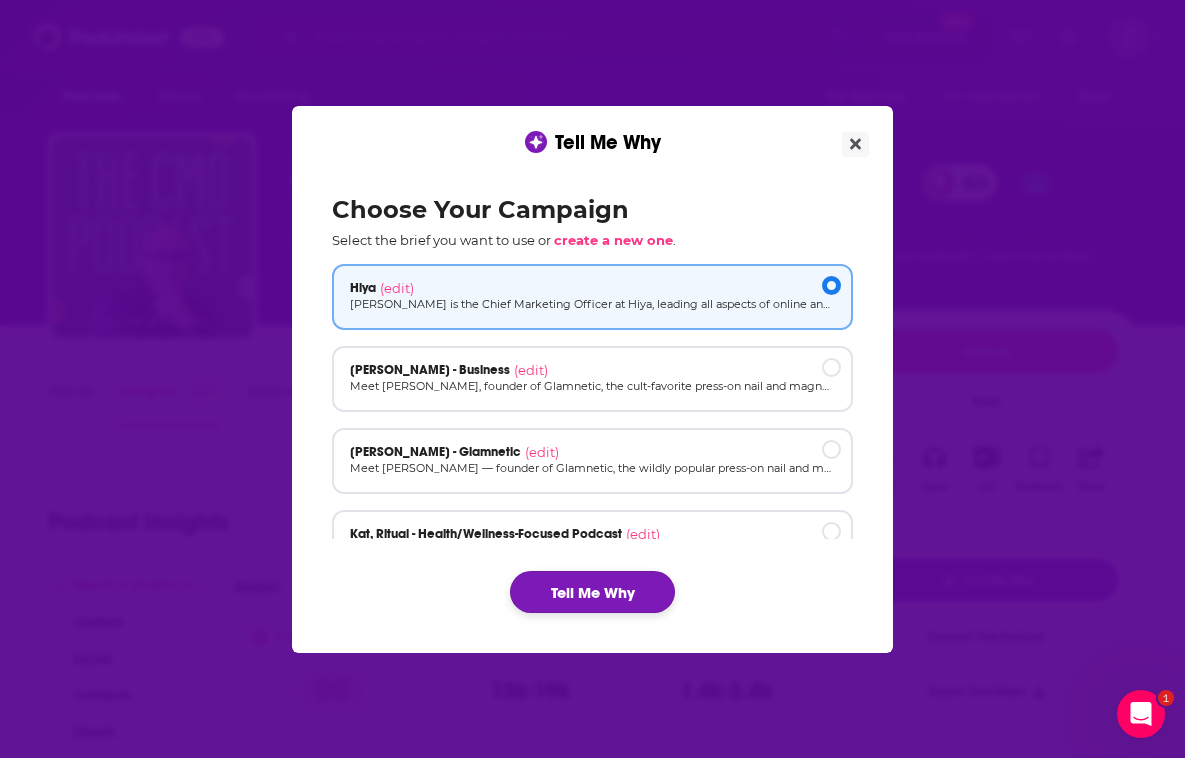 click on "Tell Me Why" 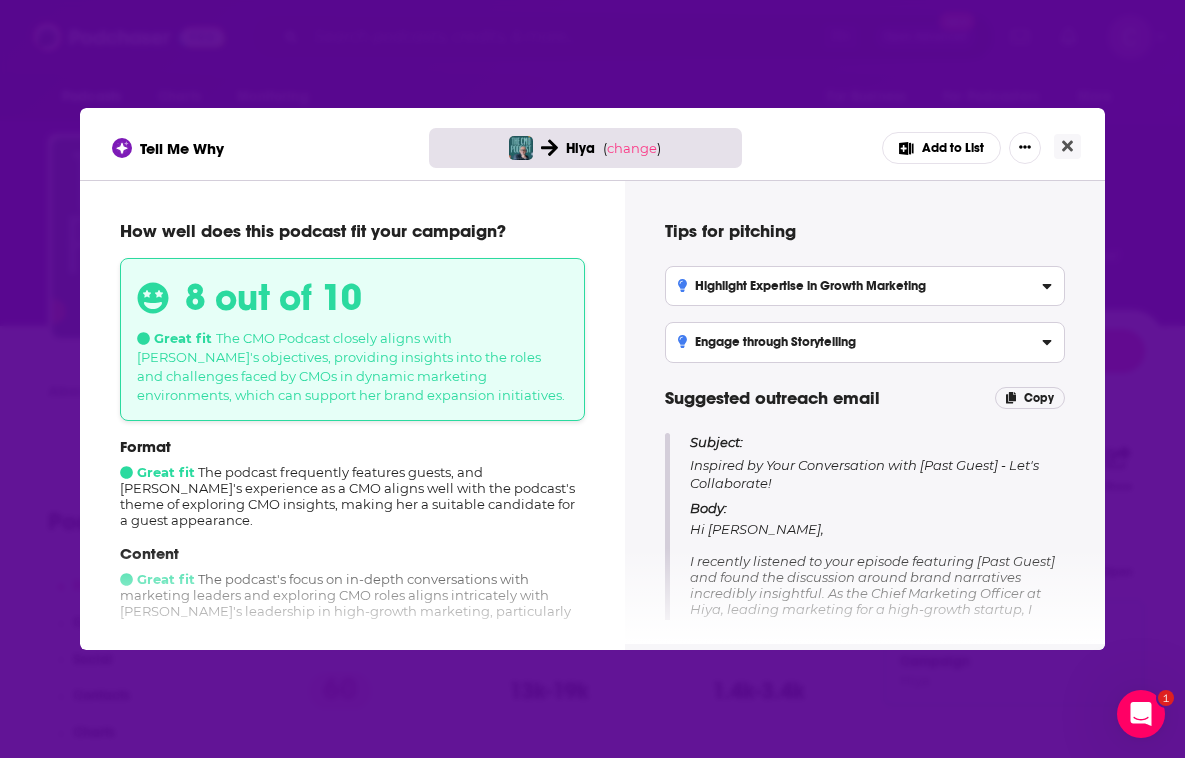 click 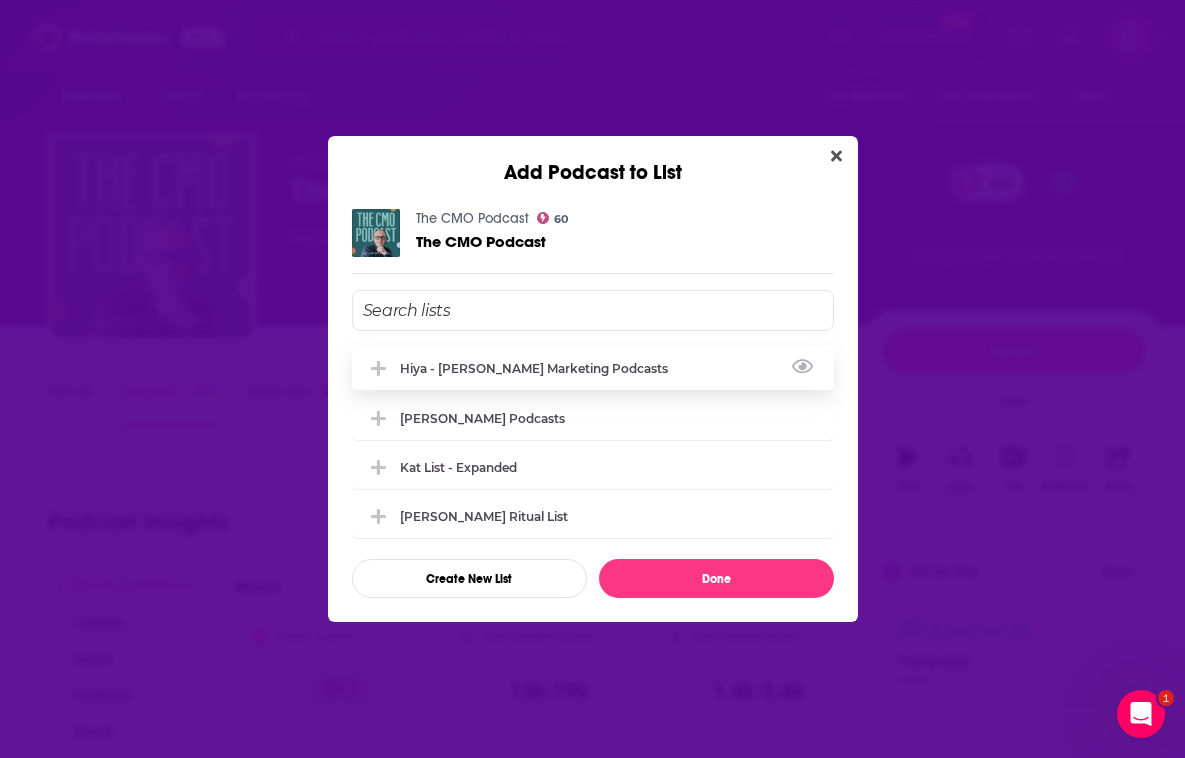 click on "Hiya - [PERSON_NAME] Marketing Podcasts" at bounding box center (593, 368) 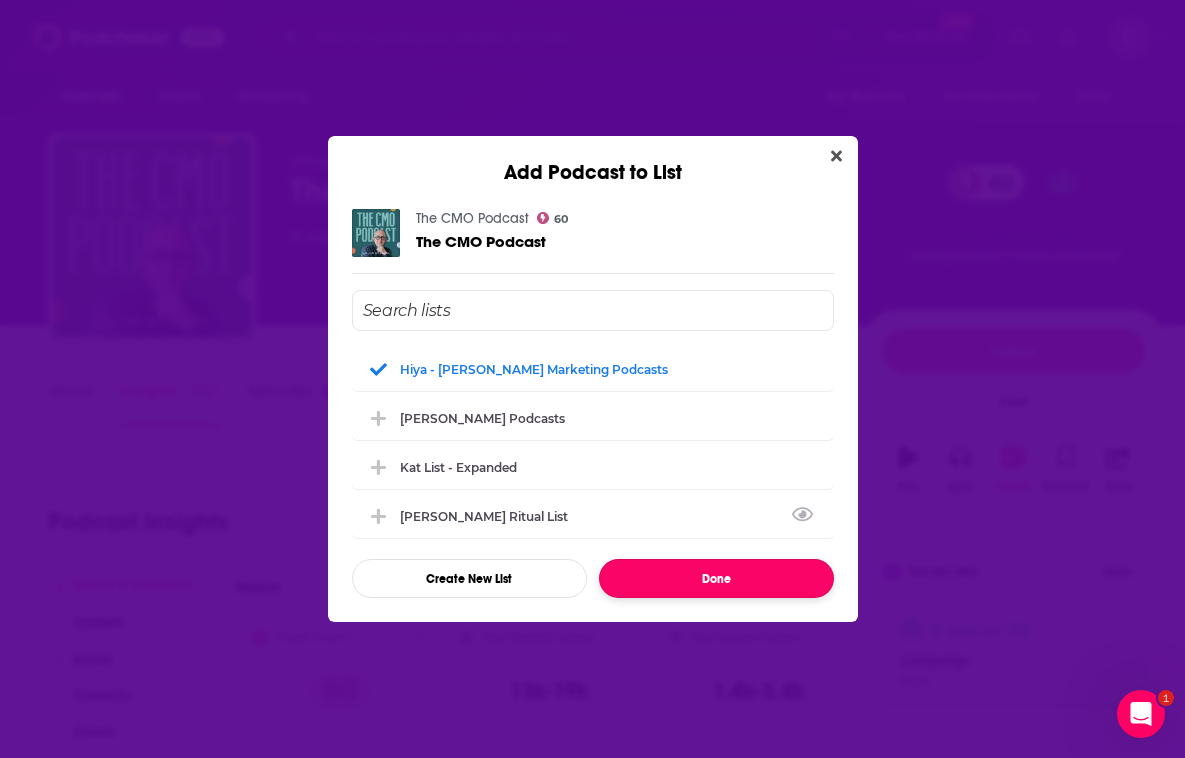 click on "Done" at bounding box center [716, 578] 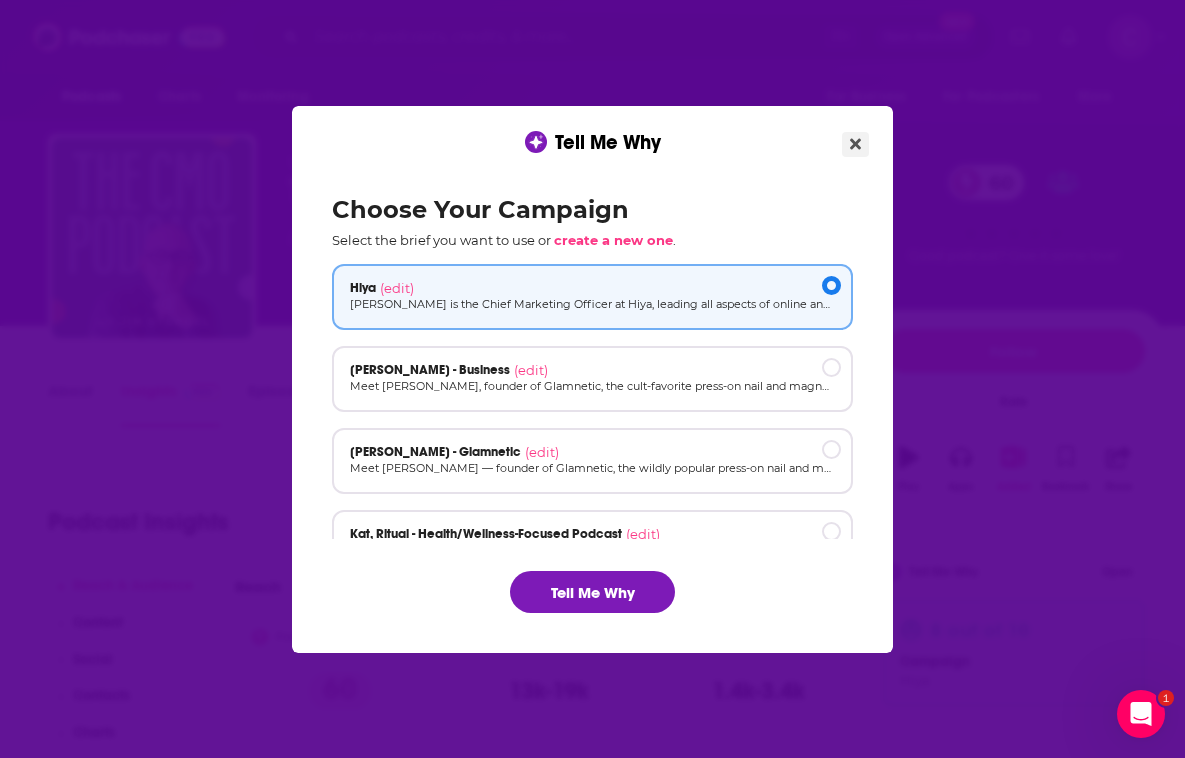 click at bounding box center (855, 144) 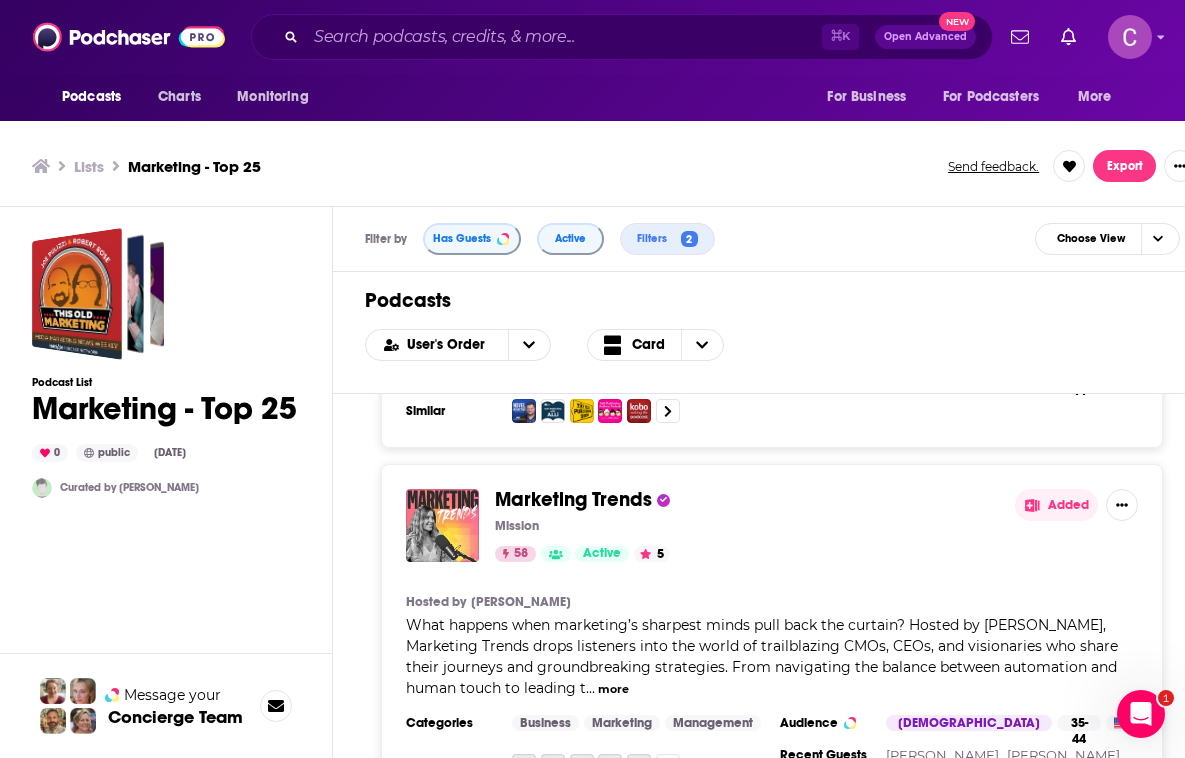 scroll, scrollTop: 3832, scrollLeft: 0, axis: vertical 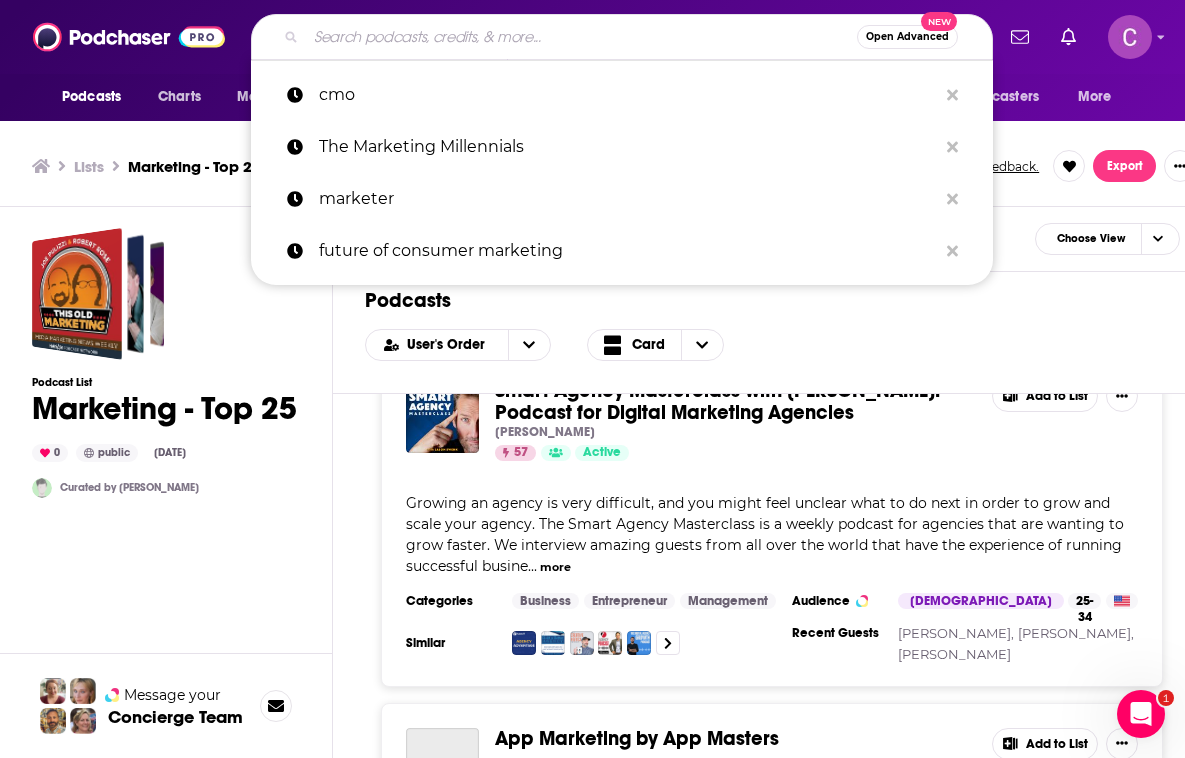 click at bounding box center [581, 37] 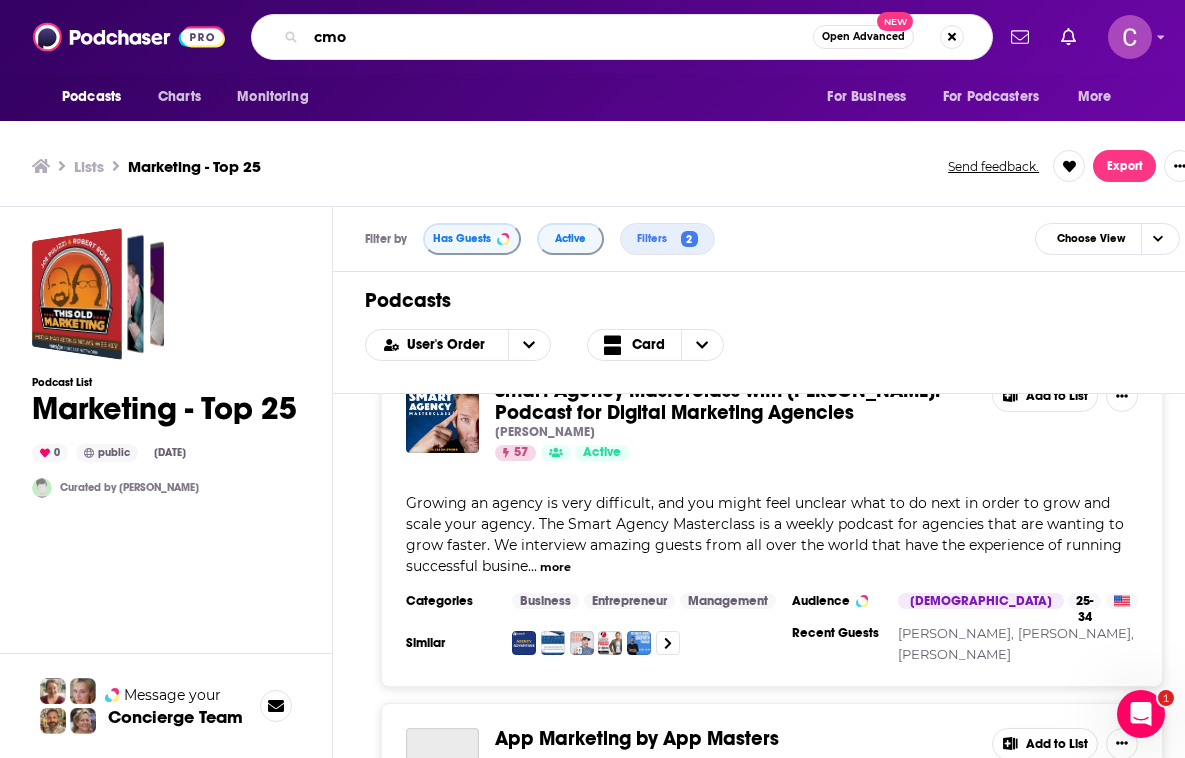 type on "cmo" 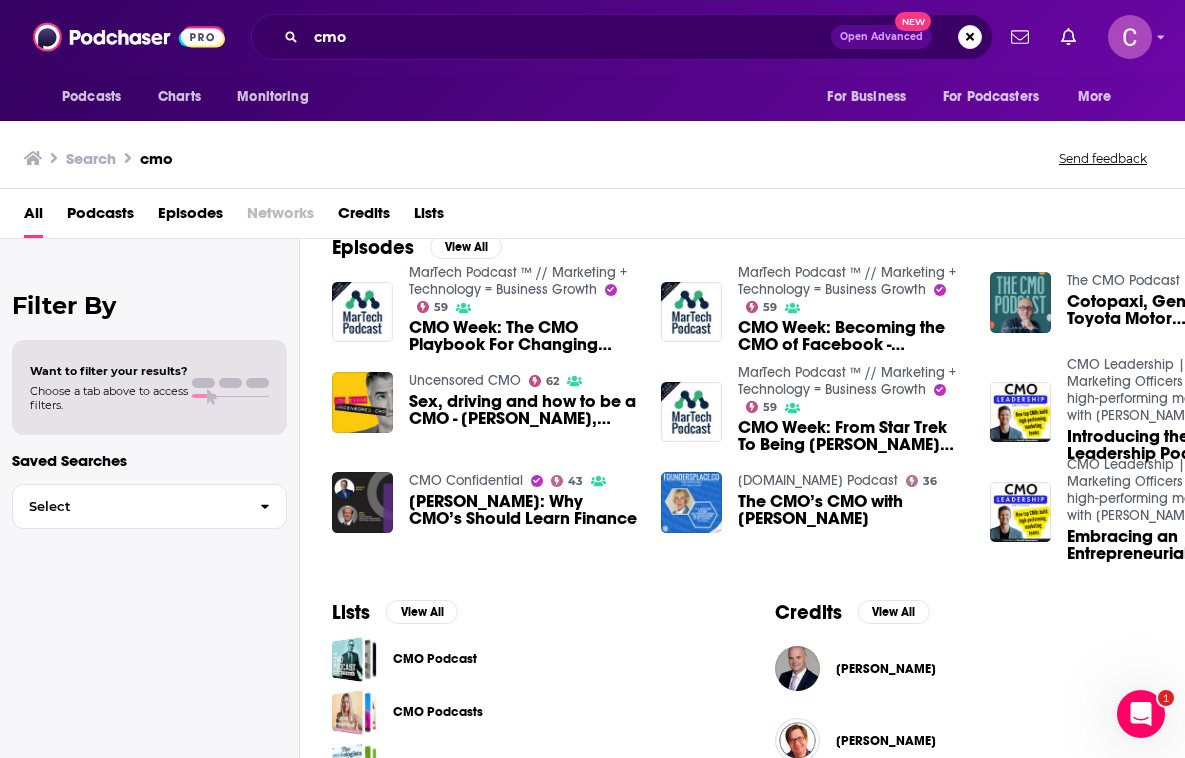 scroll, scrollTop: 515, scrollLeft: 0, axis: vertical 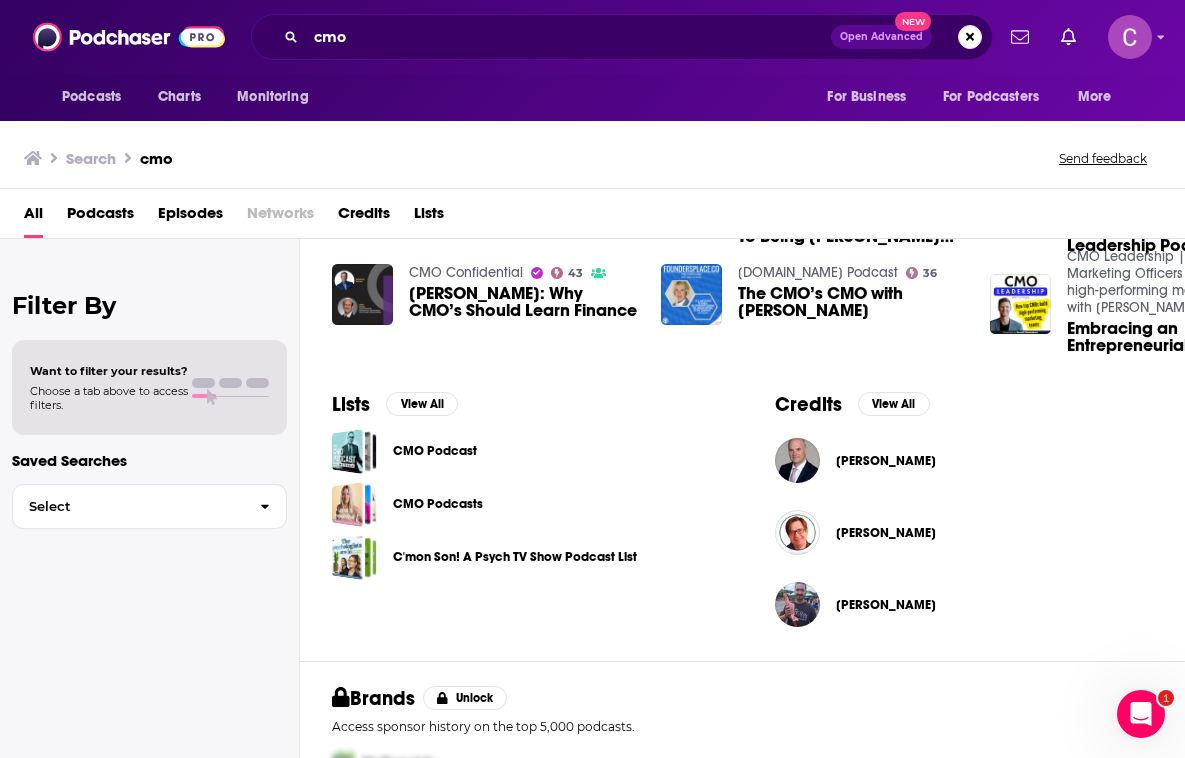 click on "Podcasts Charts Monitoring cmo Open Advanced New For Business For Podcasters More Podcasts Charts Monitoring For Business For Podcasters More Search cmo Send feedback All Podcasts Episodes Networks Credits Lists Filter By Want to filter your results? Choose a tab above to access filters. Saved Searches Select Podcasts View All 60 62 43 39 39 20 43 58 + 675 Episodes View All MarTech Podcast ™ // Marketing + Technology = Business Growth 59 CMO Week: The CMO Playbook For Changing Industries - Mike Linton From CMO Coaches MarTech Podcast ™ // Marketing + Technology = Business Growth 59 CMO Week: Becoming the CMO of Facebook - Gary Briggs From CMO Coaches The CMO Podcast 60 Cotopaxi, Genentech, and Toyota Motor North America | CMO Panel at Deloitte University Next Generation CMO Academy Uncensored CMO 62 Sex, driving and how to be a CMO - Marg Jobling, NatWest CMO MarTech Podcast ™ // Marketing + Technology = Business Growth 59 CMO Week: From Star Trek To Being Taco Bell's CMO - Kip Knight From CMO Coaches" at bounding box center (592, 379) 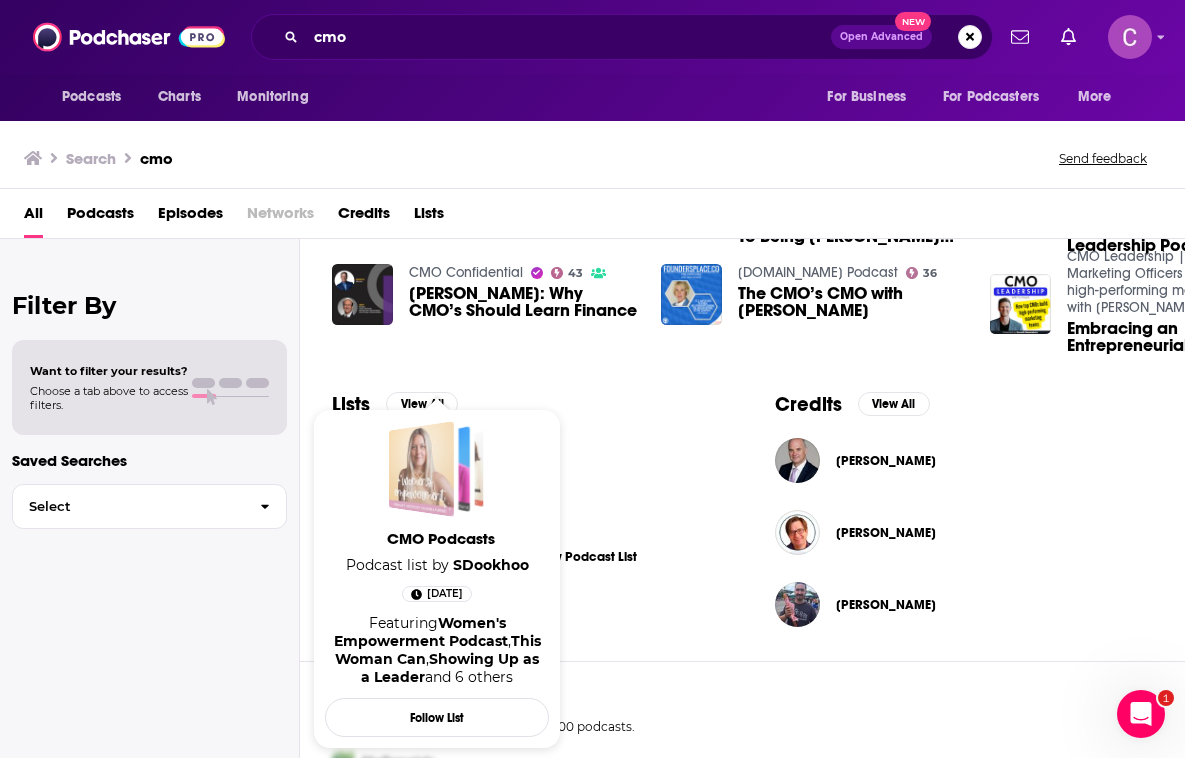 click at bounding box center (421, 469) 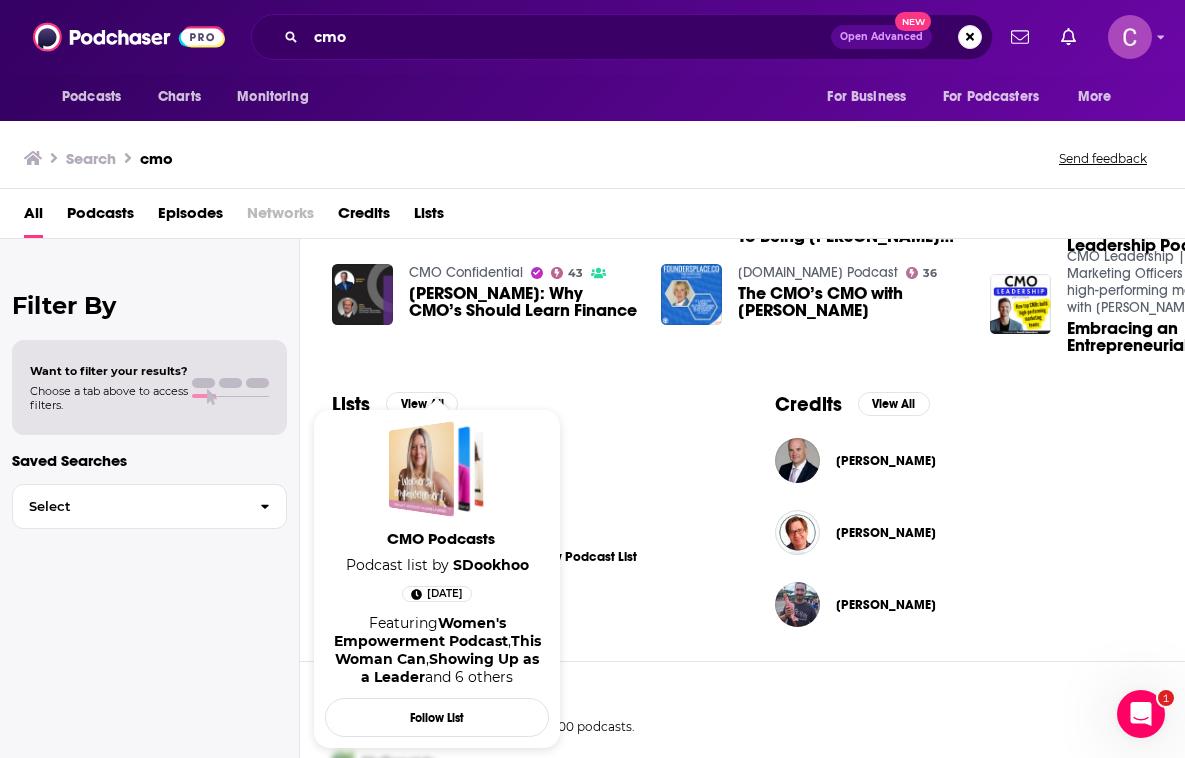 type 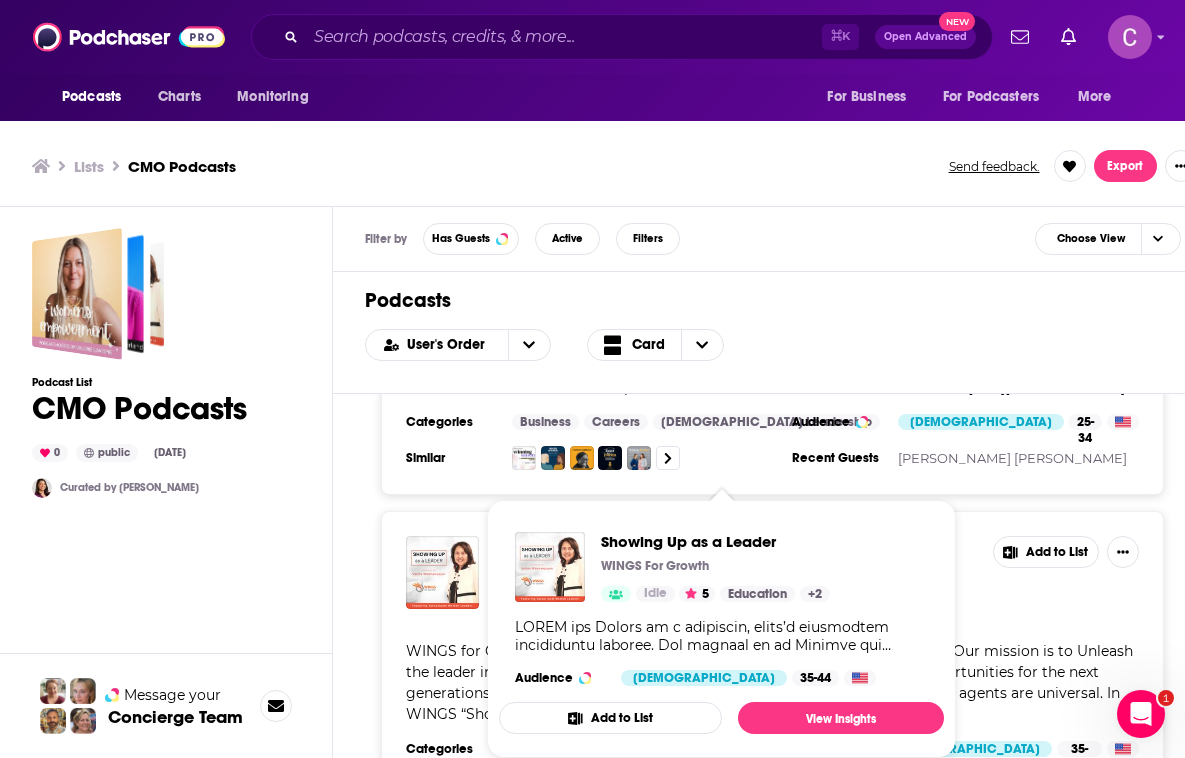 scroll, scrollTop: 528, scrollLeft: 0, axis: vertical 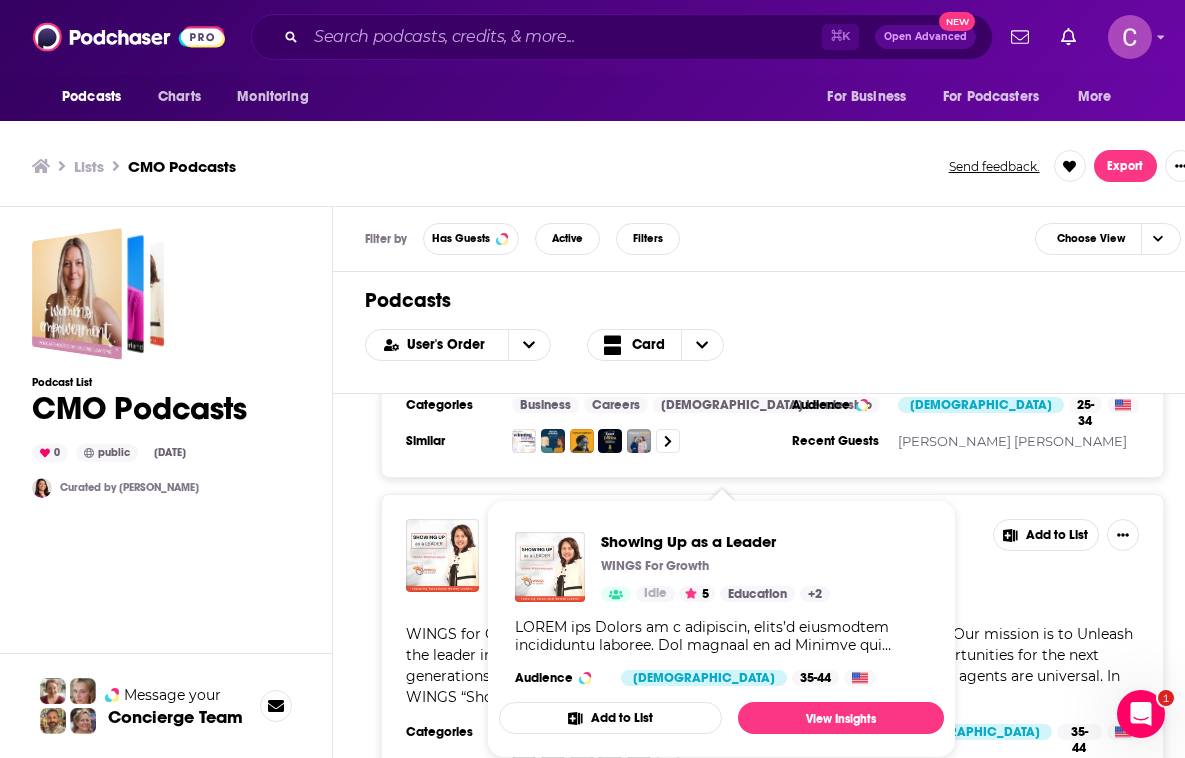 click on "WINGS for Growth is a nonprofit, women’s leadership development program. Our mission is to Unleash the leader in women, accelerate their growth, and inspire them to create opportunities for the next generations. We envision a day when women leaders, role models, and change agents are universal. In WINGS “Showing up as" at bounding box center [769, 665] 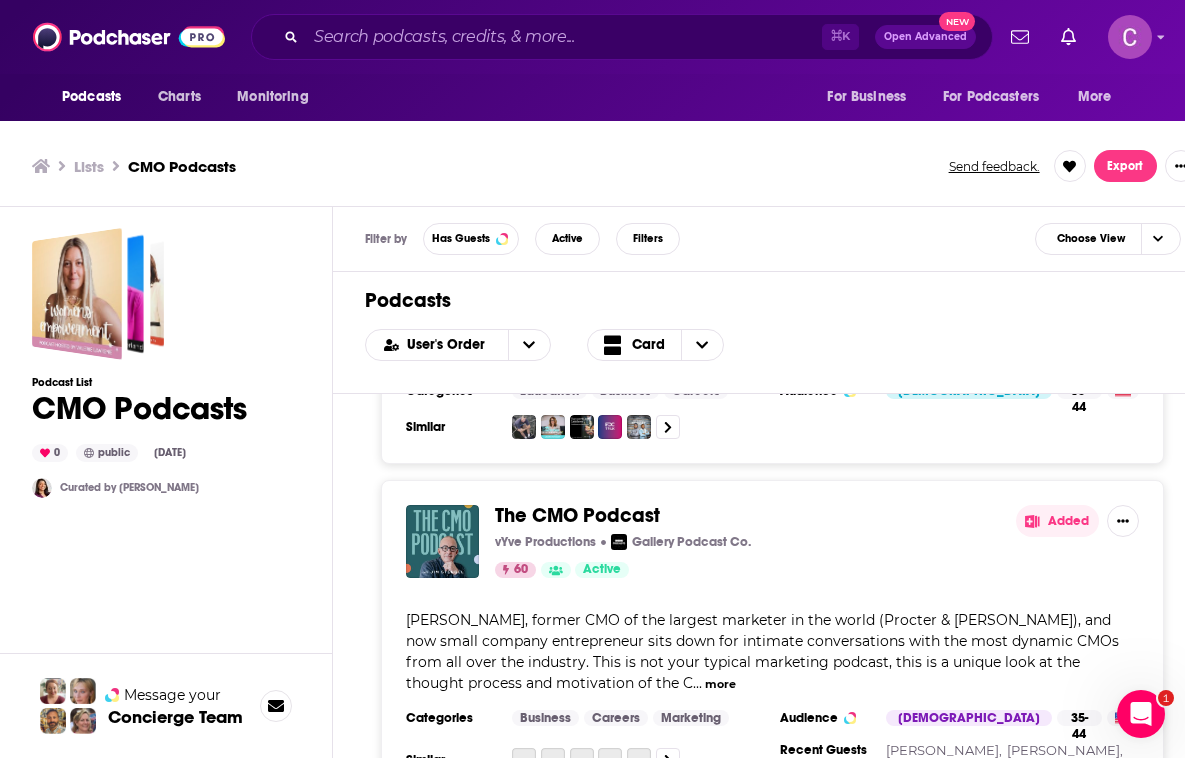 scroll, scrollTop: 1107, scrollLeft: 0, axis: vertical 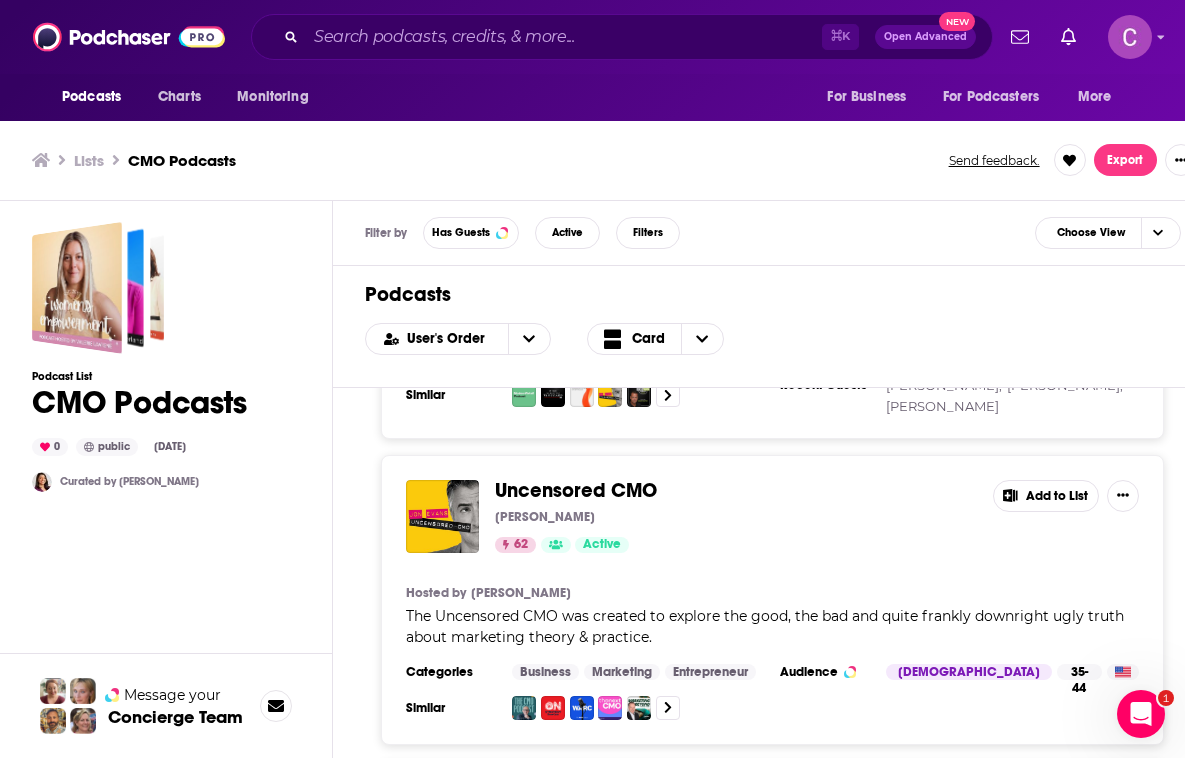click on "Add to List" at bounding box center [1046, 496] 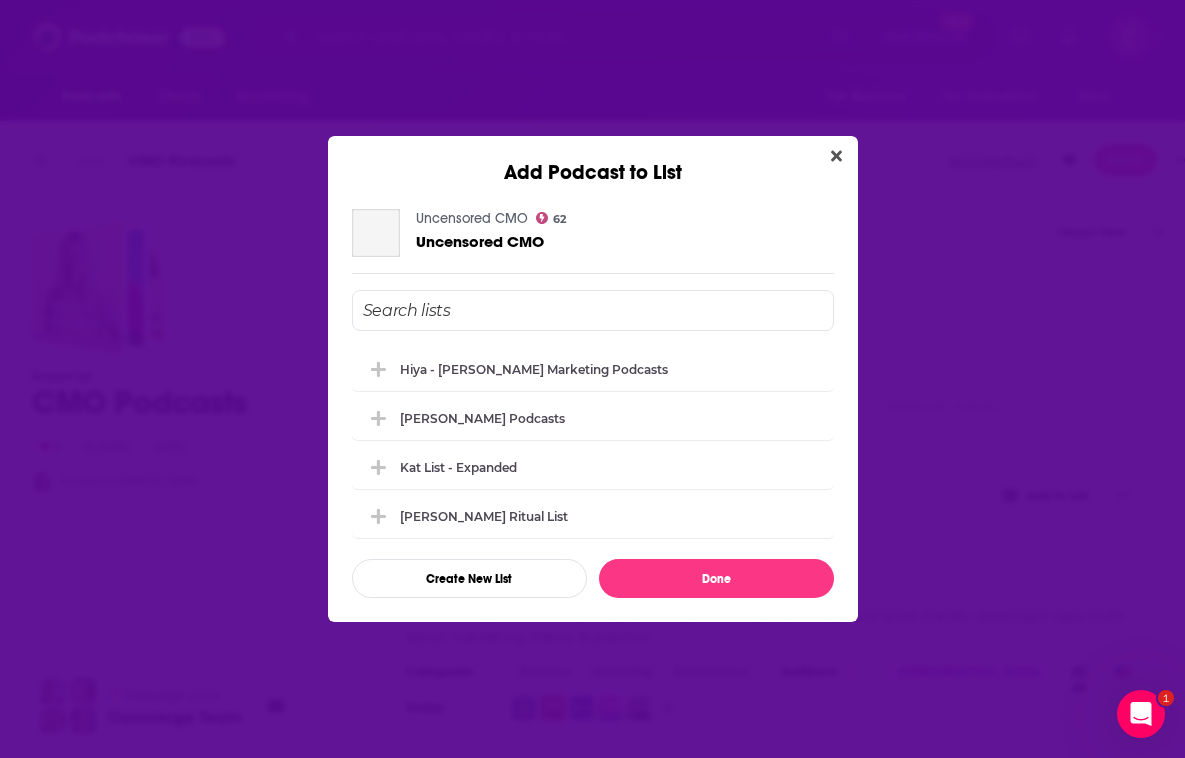 scroll, scrollTop: 0, scrollLeft: 0, axis: both 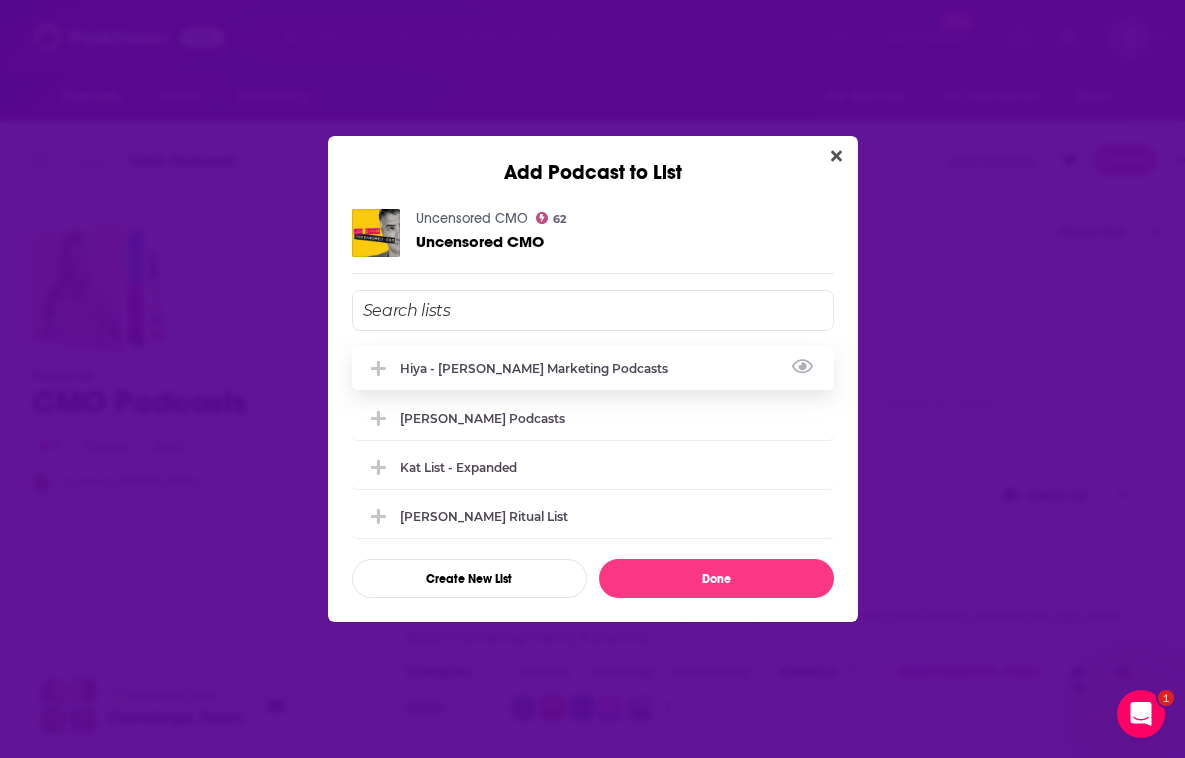 click on "Hiya - [PERSON_NAME] Marketing Podcasts" at bounding box center [593, 368] 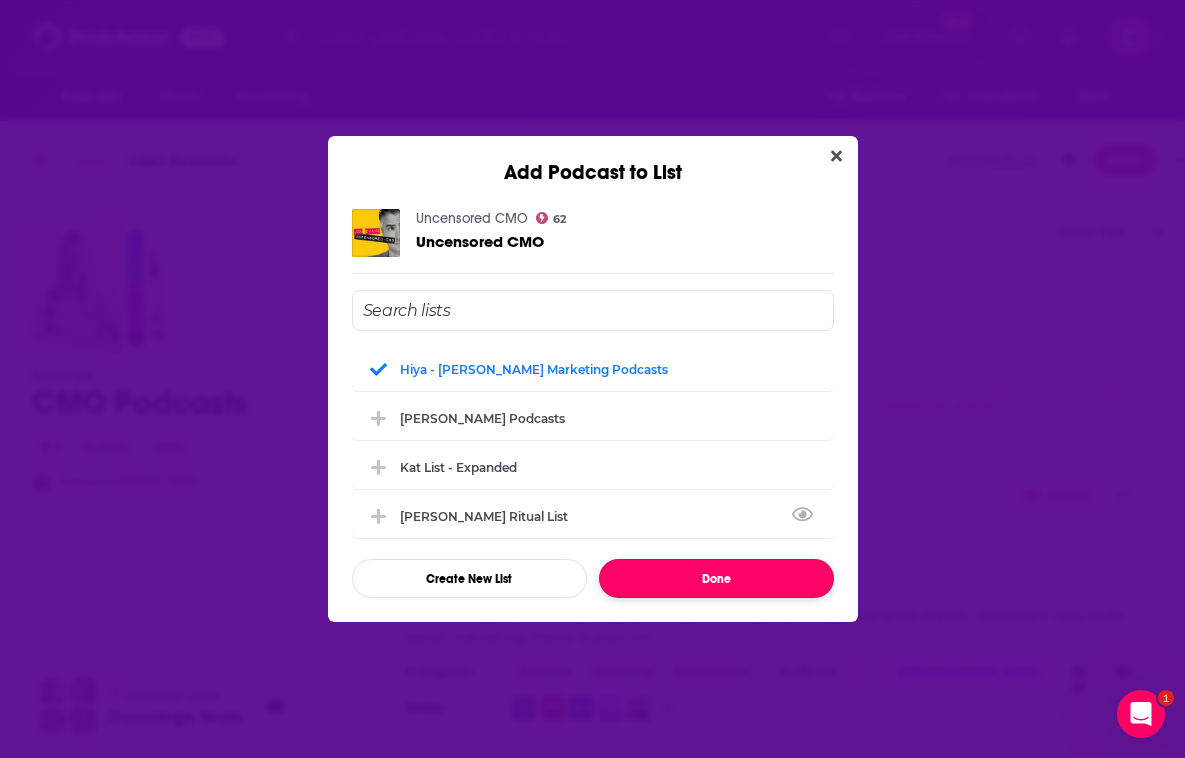 click on "Done" at bounding box center [716, 578] 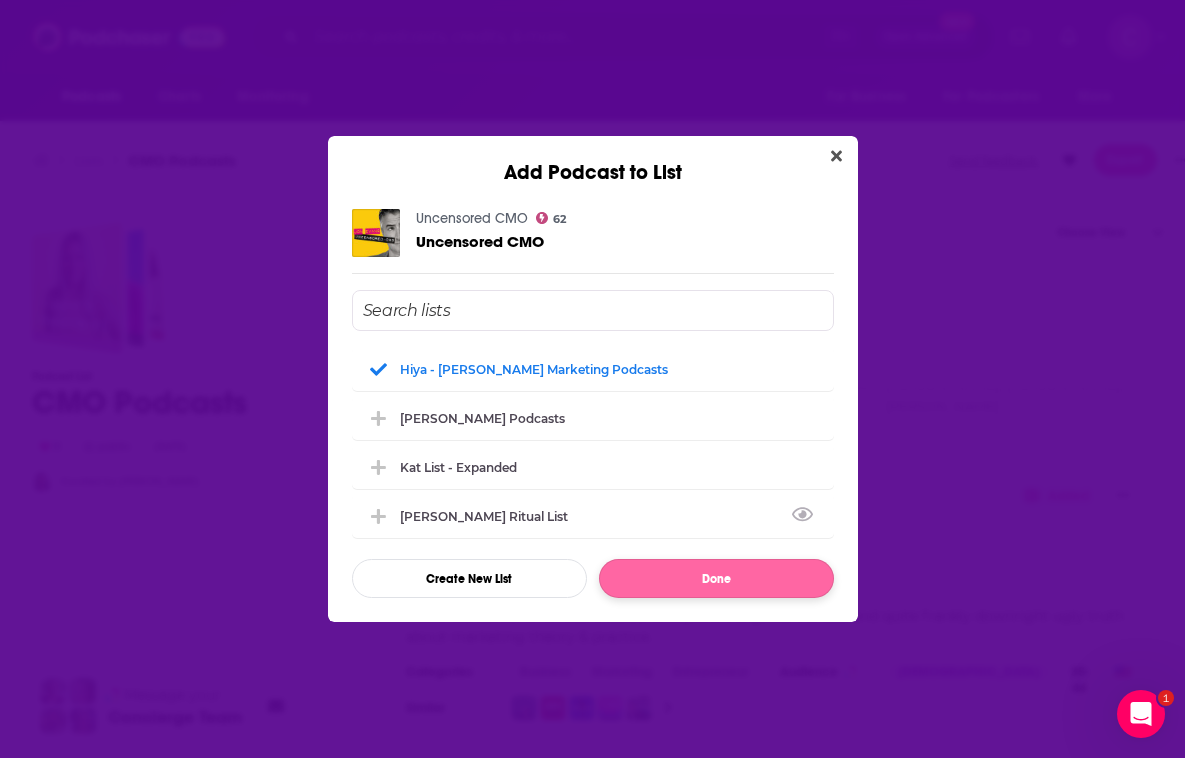 scroll, scrollTop: 6, scrollLeft: 0, axis: vertical 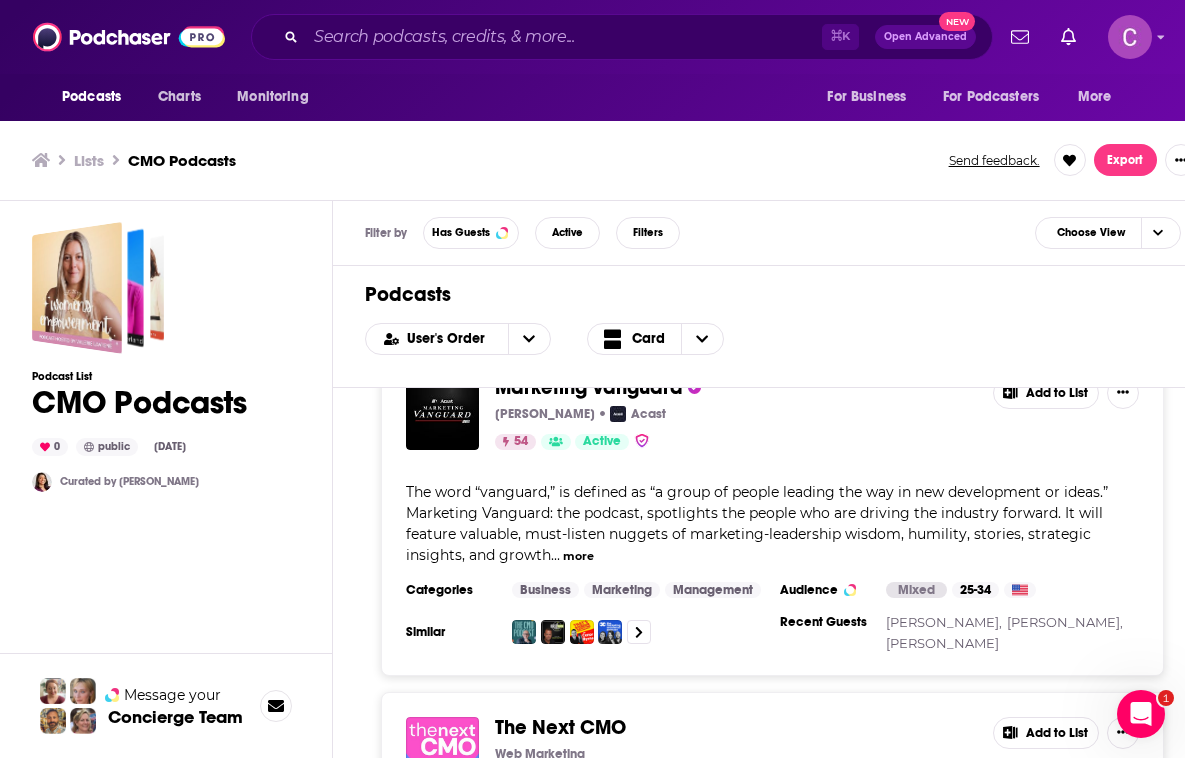 click 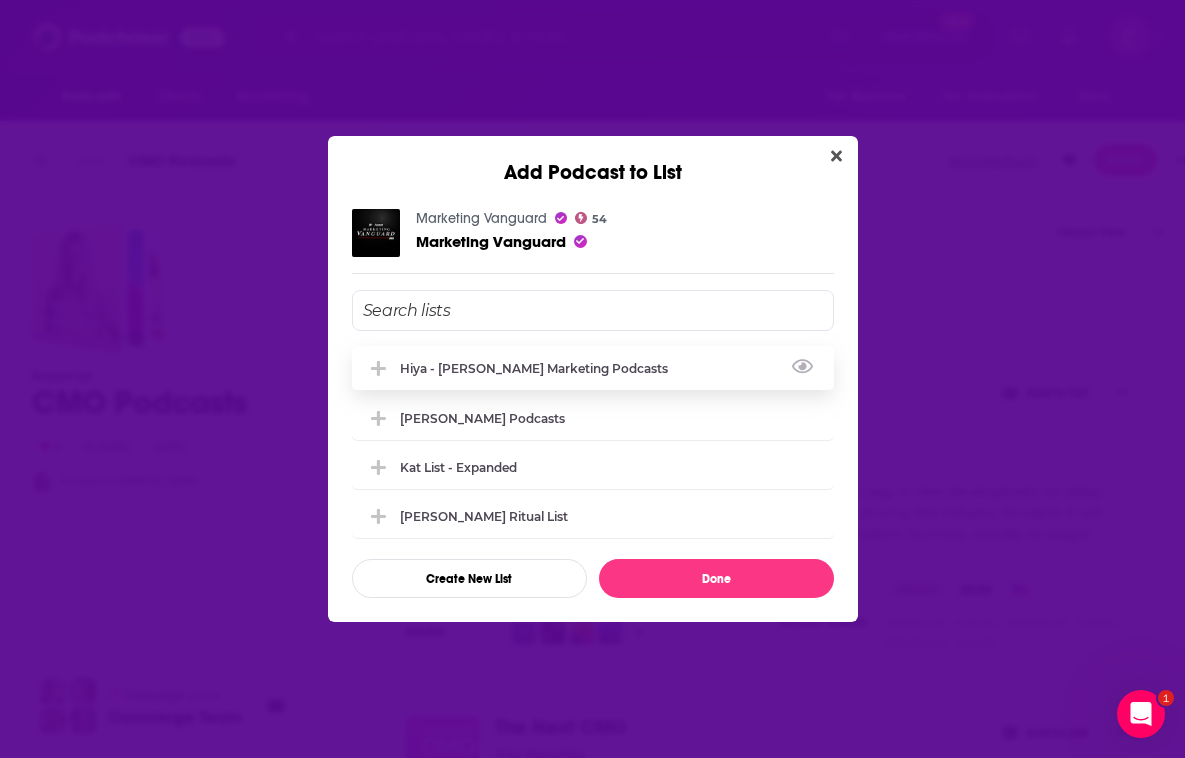click on "Hiya - [PERSON_NAME] Marketing Podcasts" at bounding box center (540, 368) 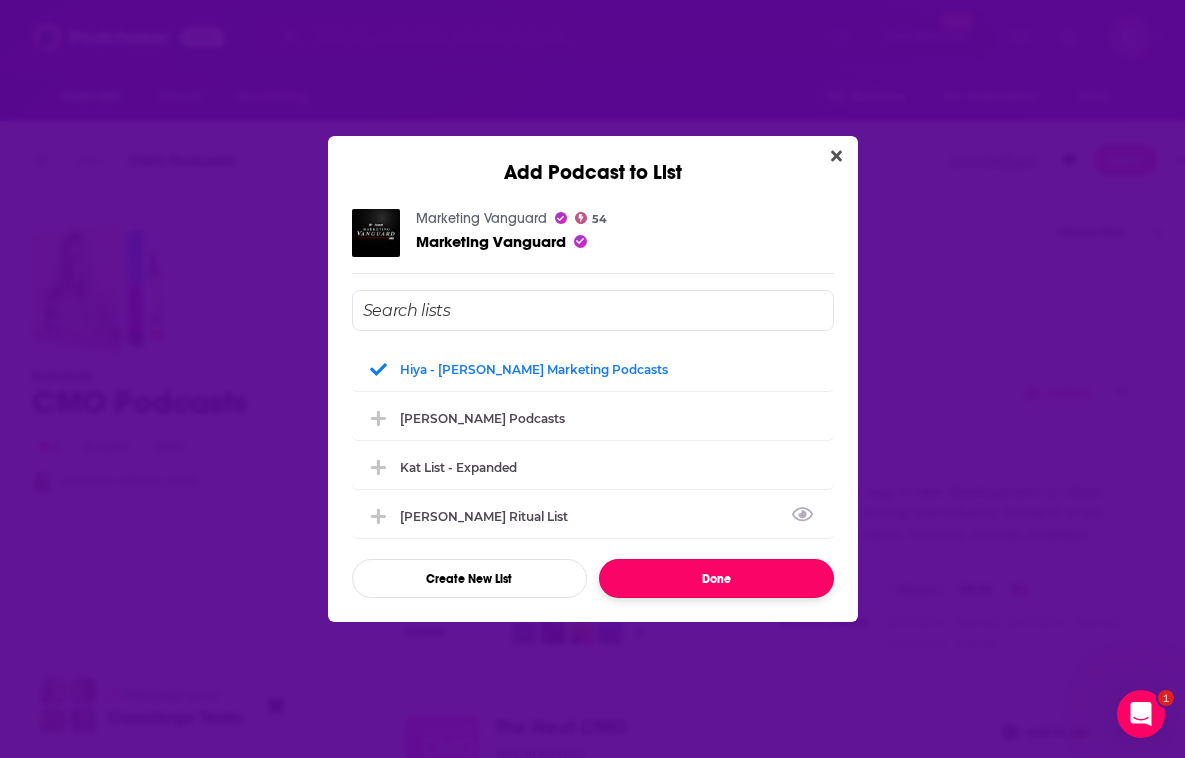 click on "Done" at bounding box center [716, 578] 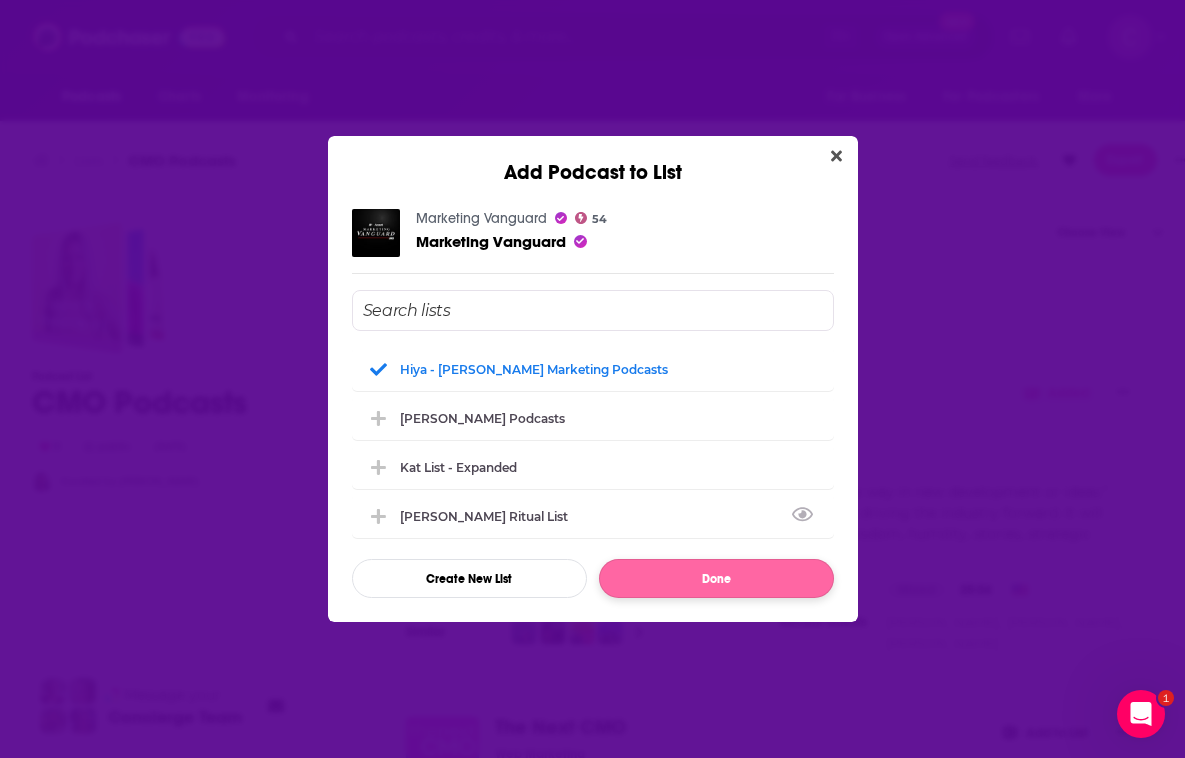 scroll, scrollTop: 6, scrollLeft: 0, axis: vertical 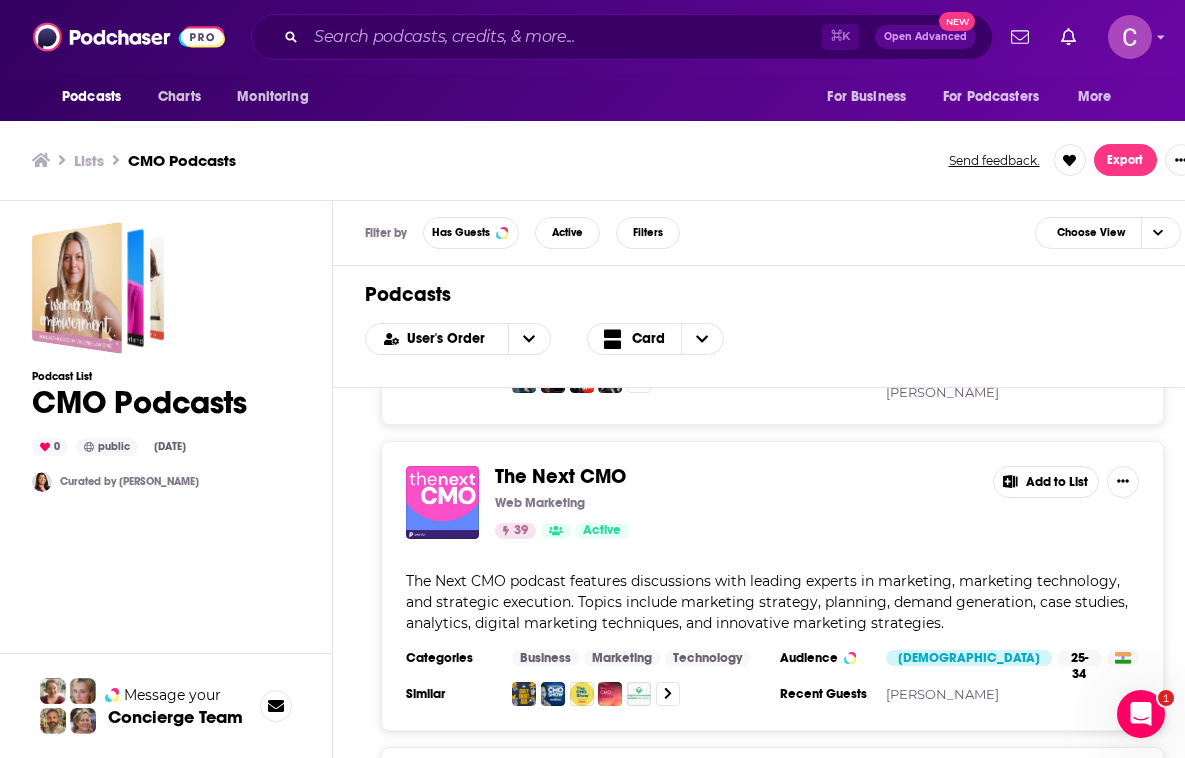 click 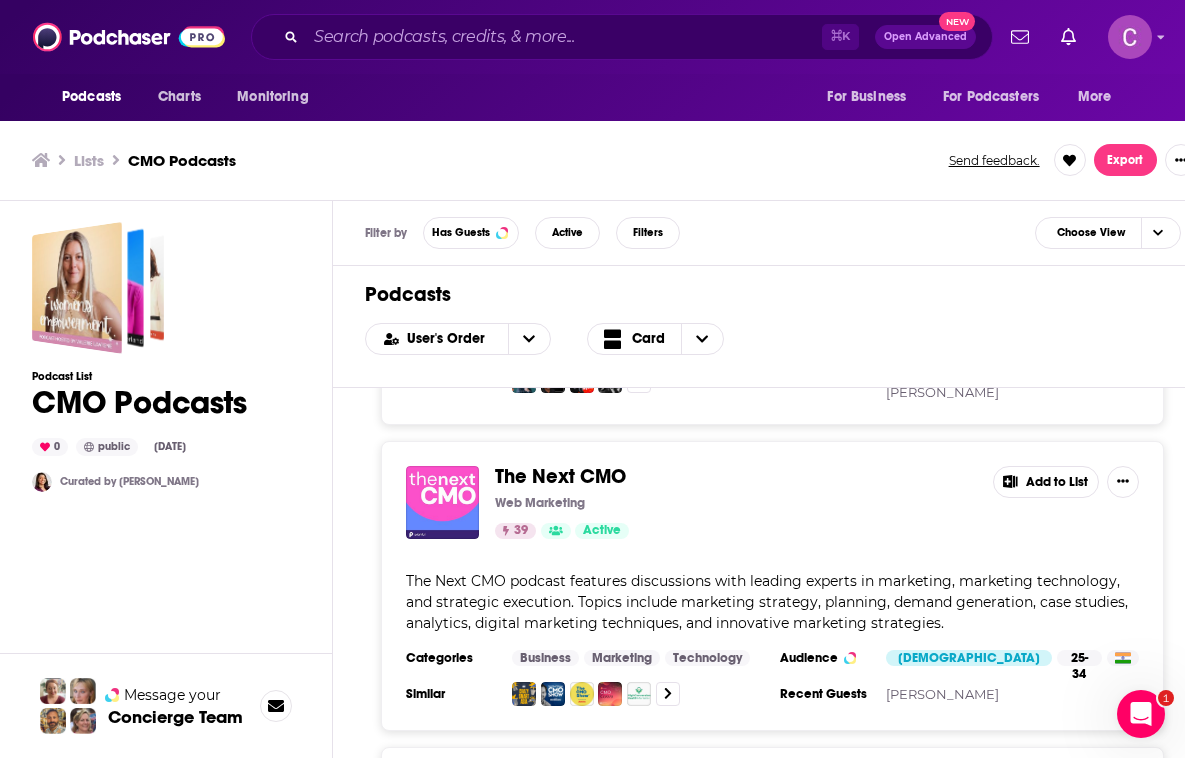 scroll, scrollTop: 0, scrollLeft: 0, axis: both 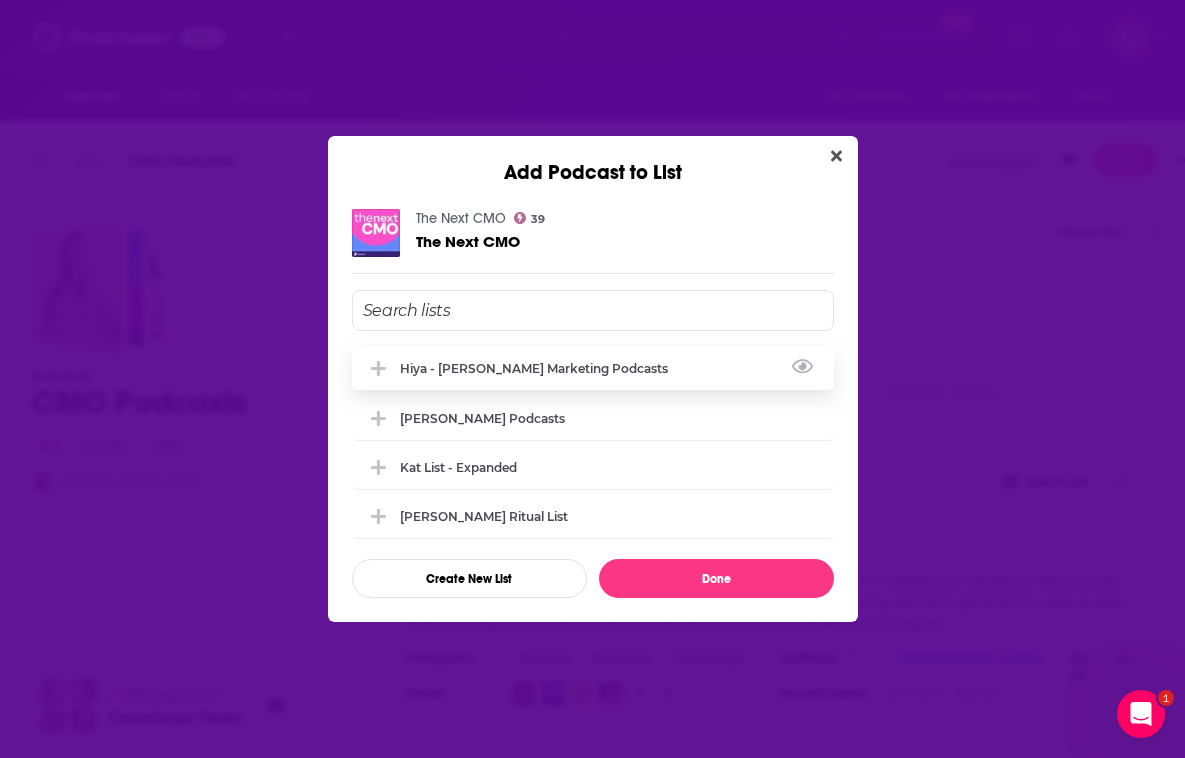 click on "Hiya - [PERSON_NAME] Marketing Podcasts" at bounding box center [593, 368] 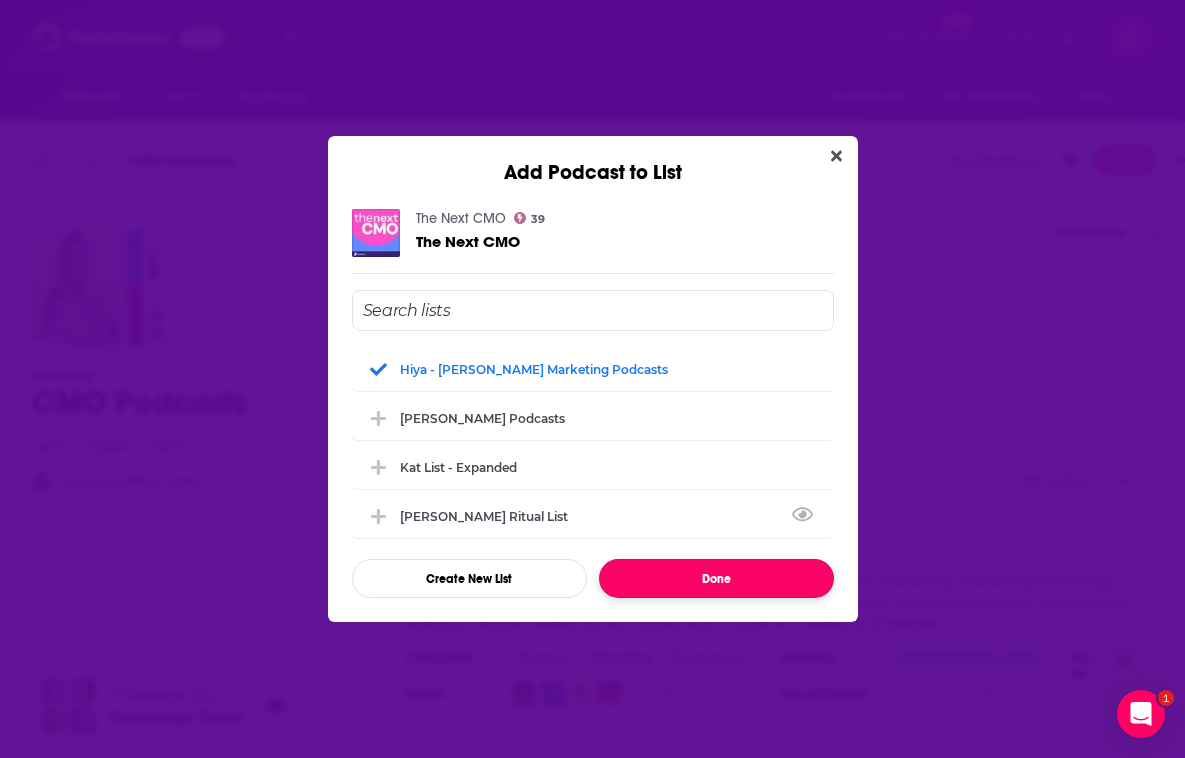 click on "Done" at bounding box center (716, 578) 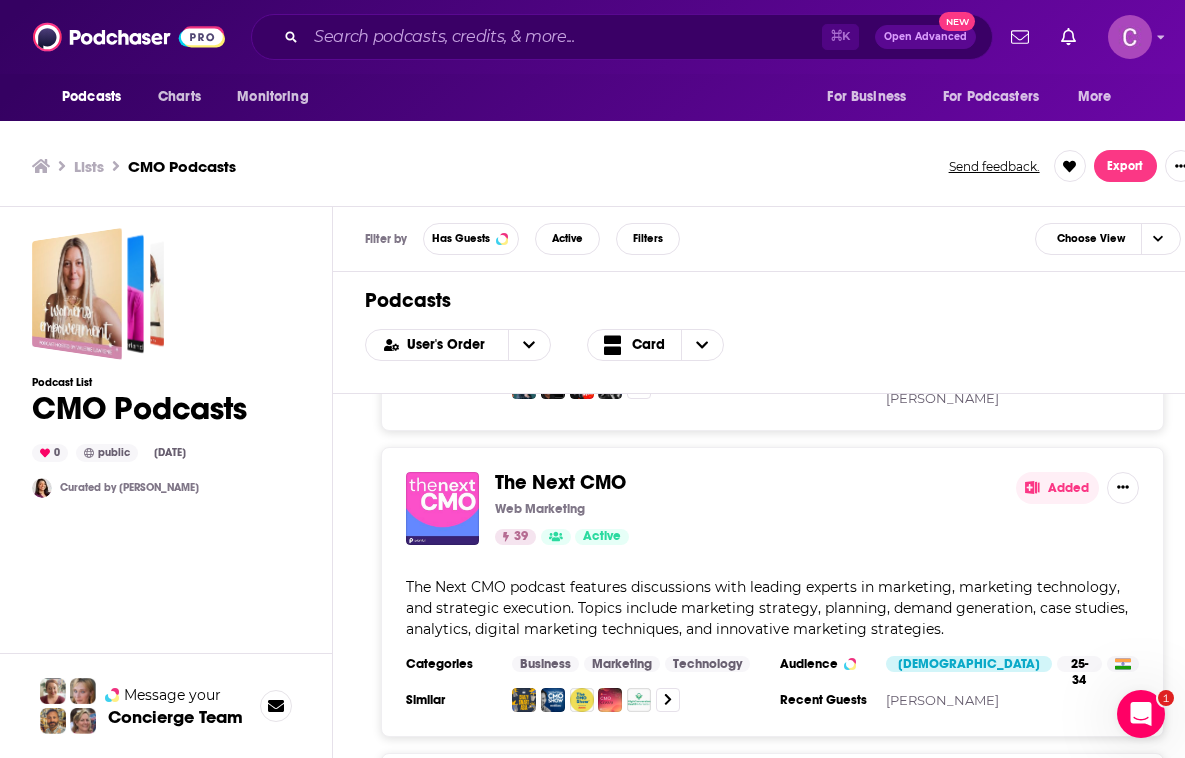 scroll, scrollTop: 6, scrollLeft: 0, axis: vertical 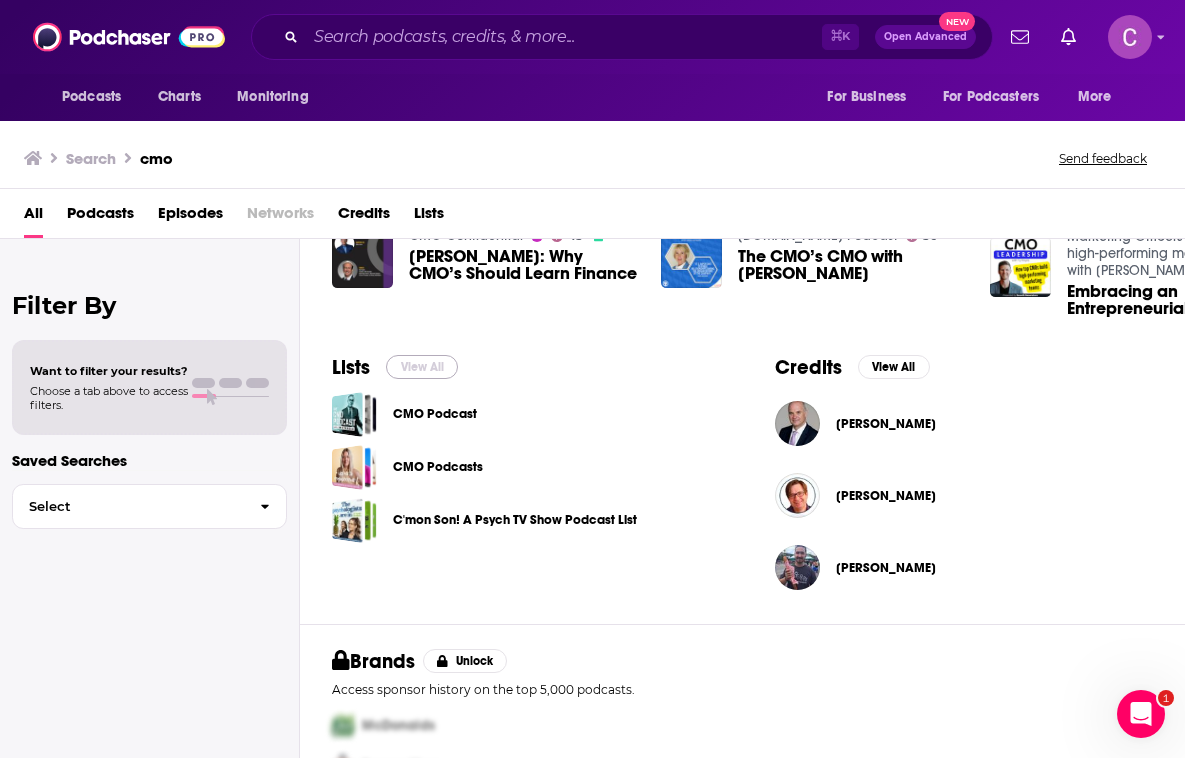 click on "View All" at bounding box center (422, 367) 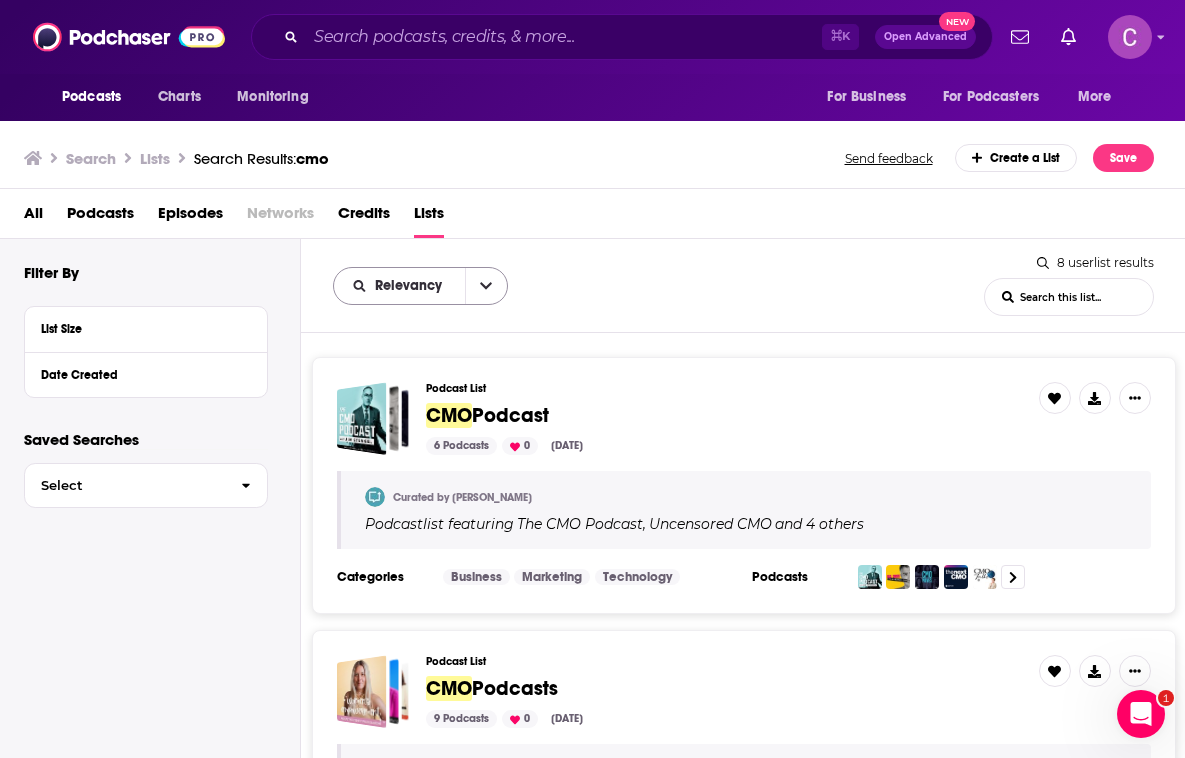 click on "Relevancy" at bounding box center [412, 286] 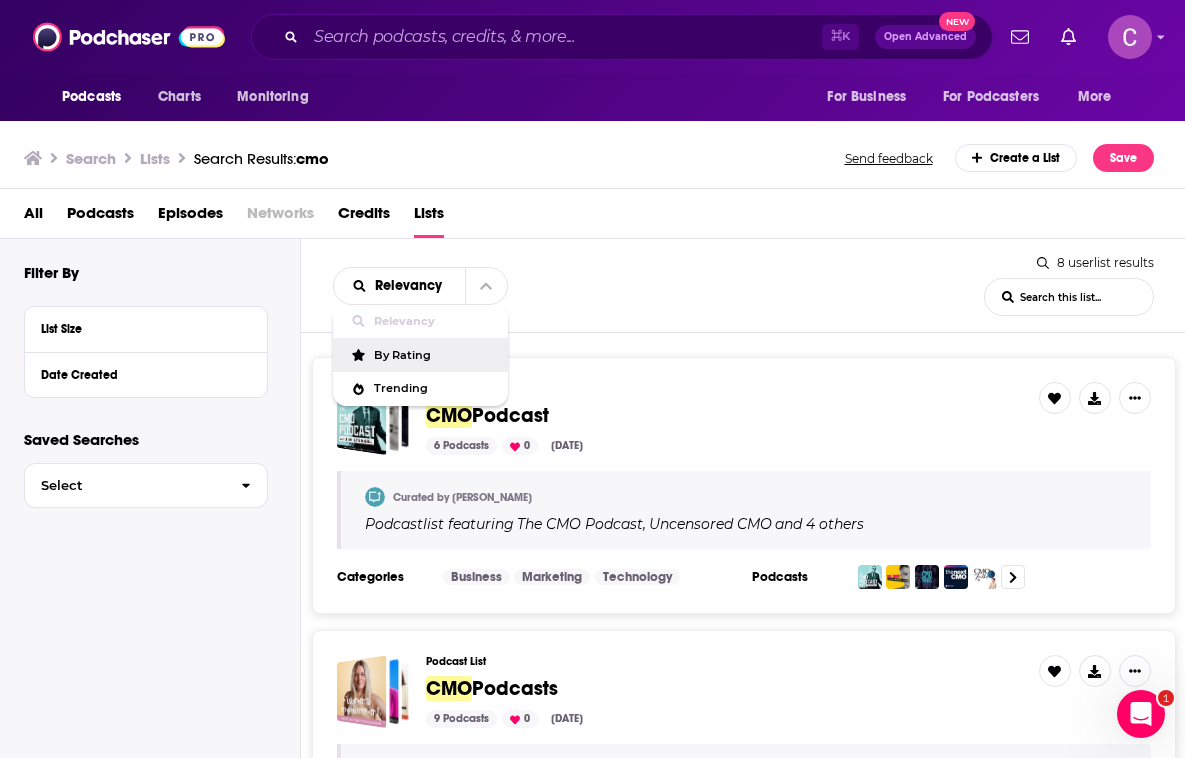 click on "Relevancy Relevancy By Rating Trending List Search Input Search this list..." at bounding box center (658, 286) 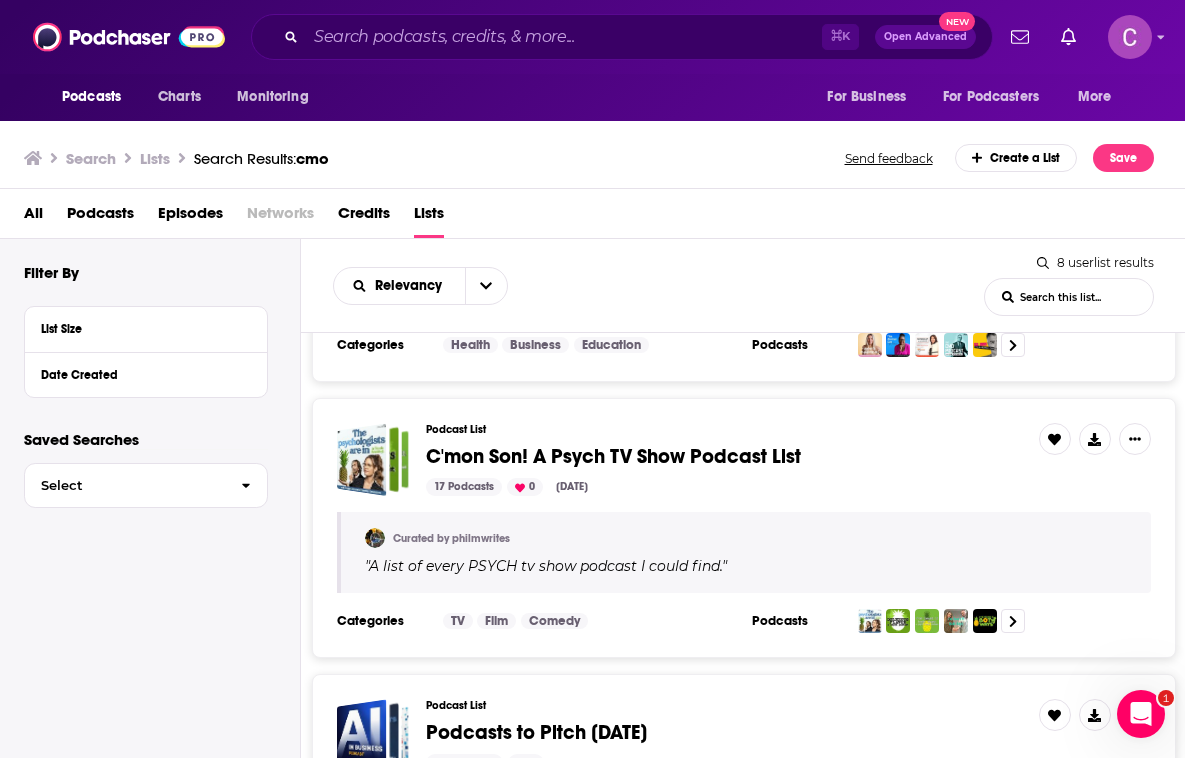 scroll, scrollTop: 757, scrollLeft: 0, axis: vertical 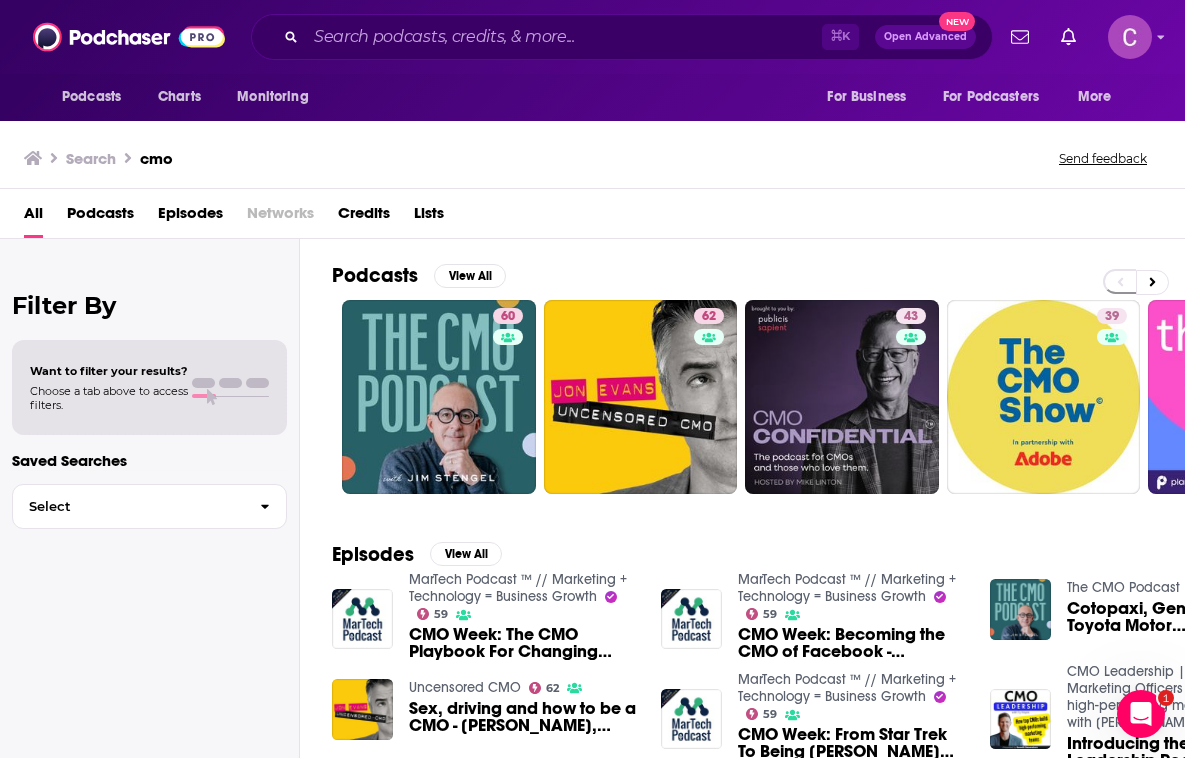 click on "Podcasts" at bounding box center (100, 217) 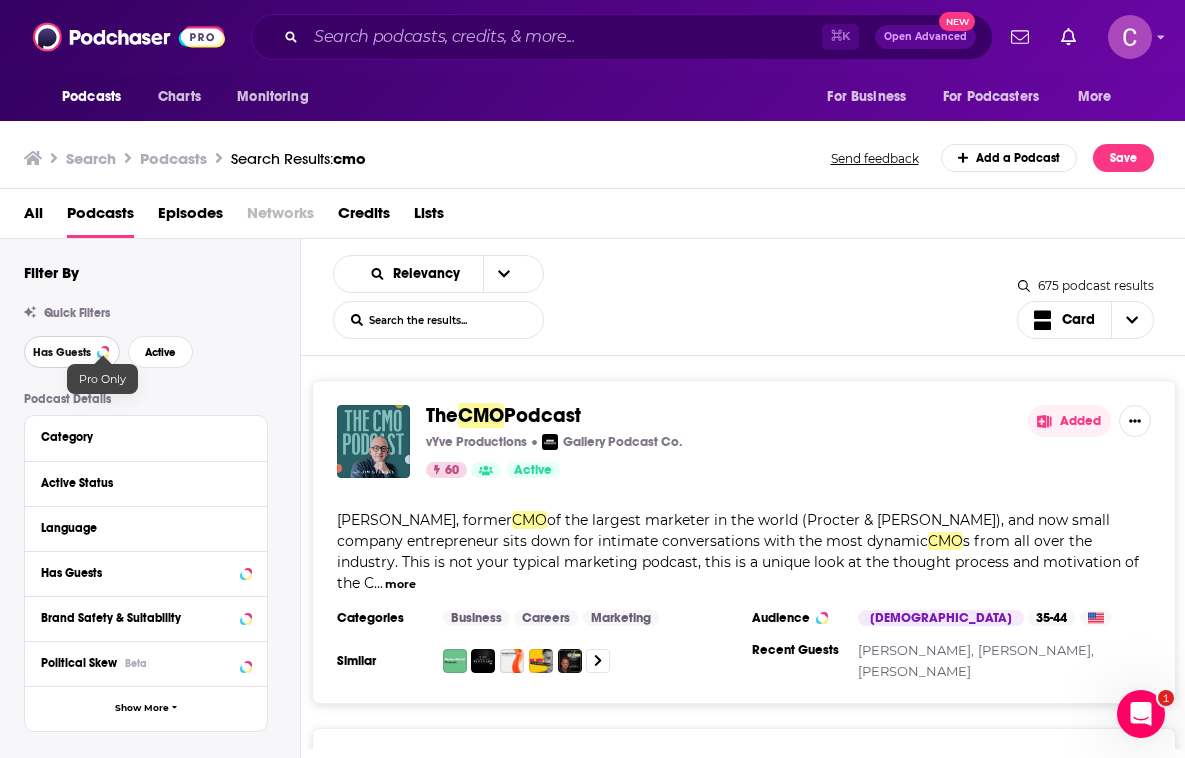 click on "Has Guests" at bounding box center [62, 352] 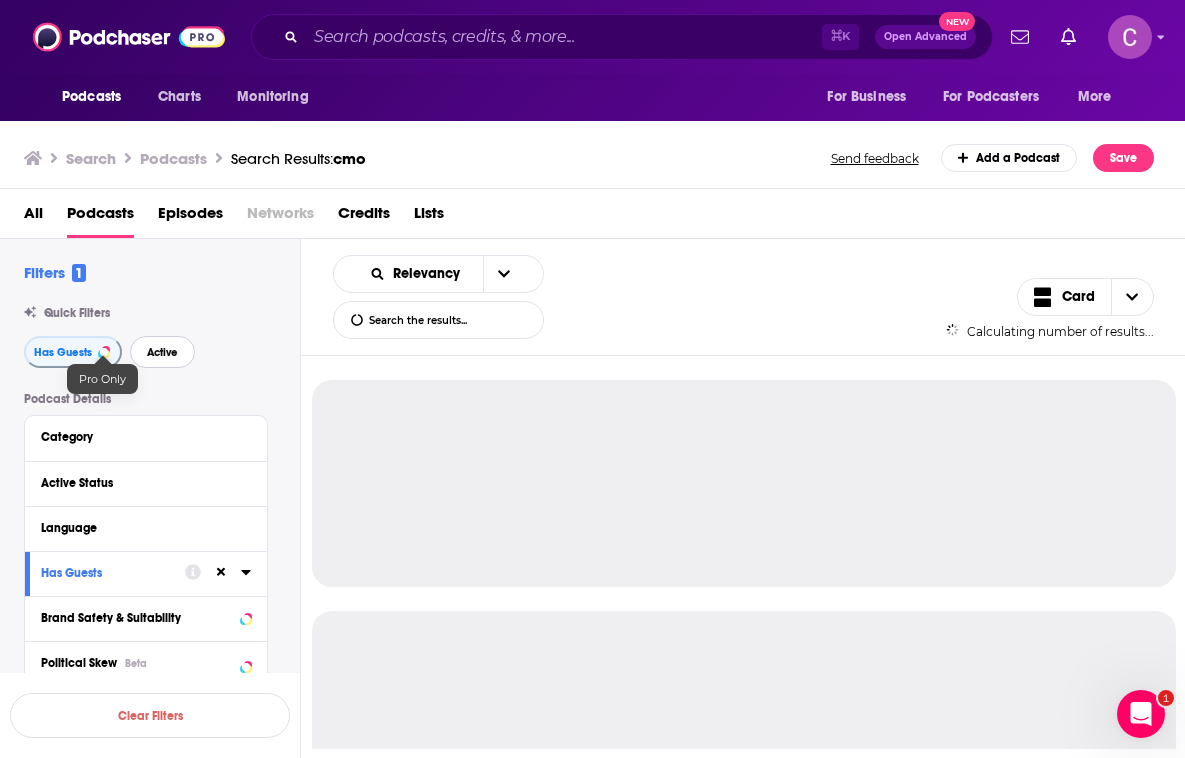 click on "Active" at bounding box center (162, 352) 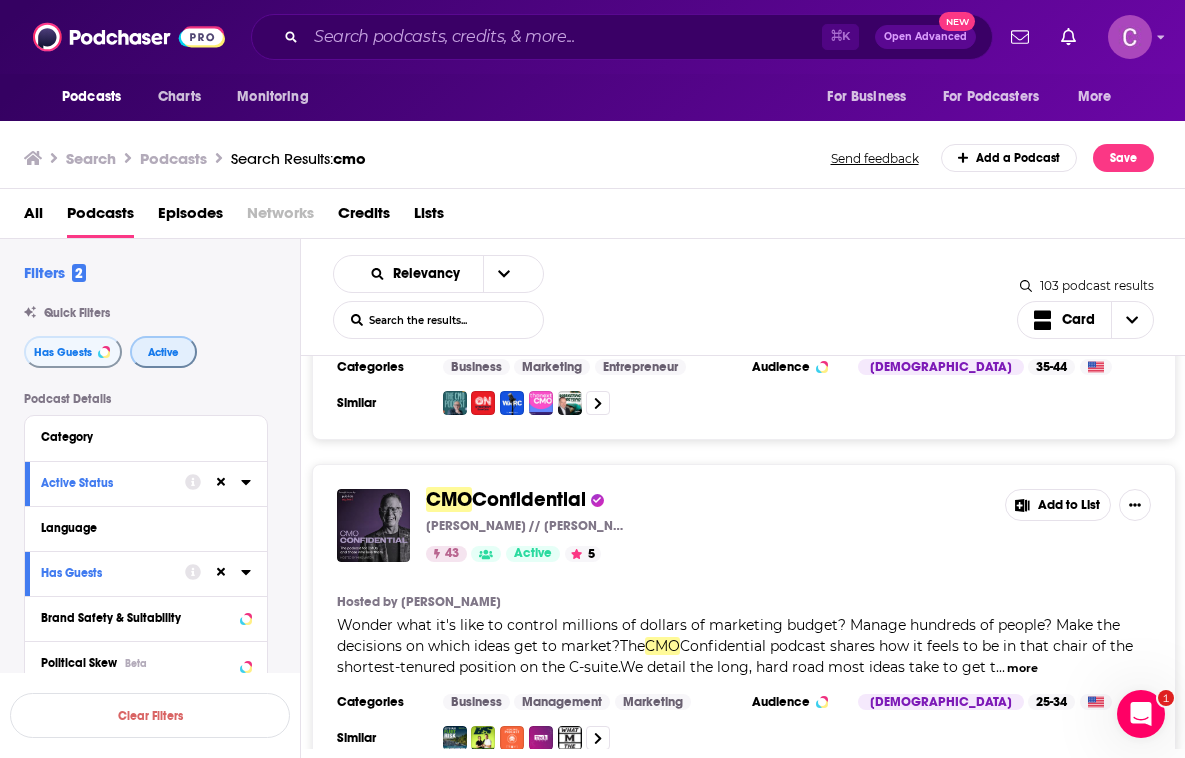 scroll, scrollTop: 668, scrollLeft: 0, axis: vertical 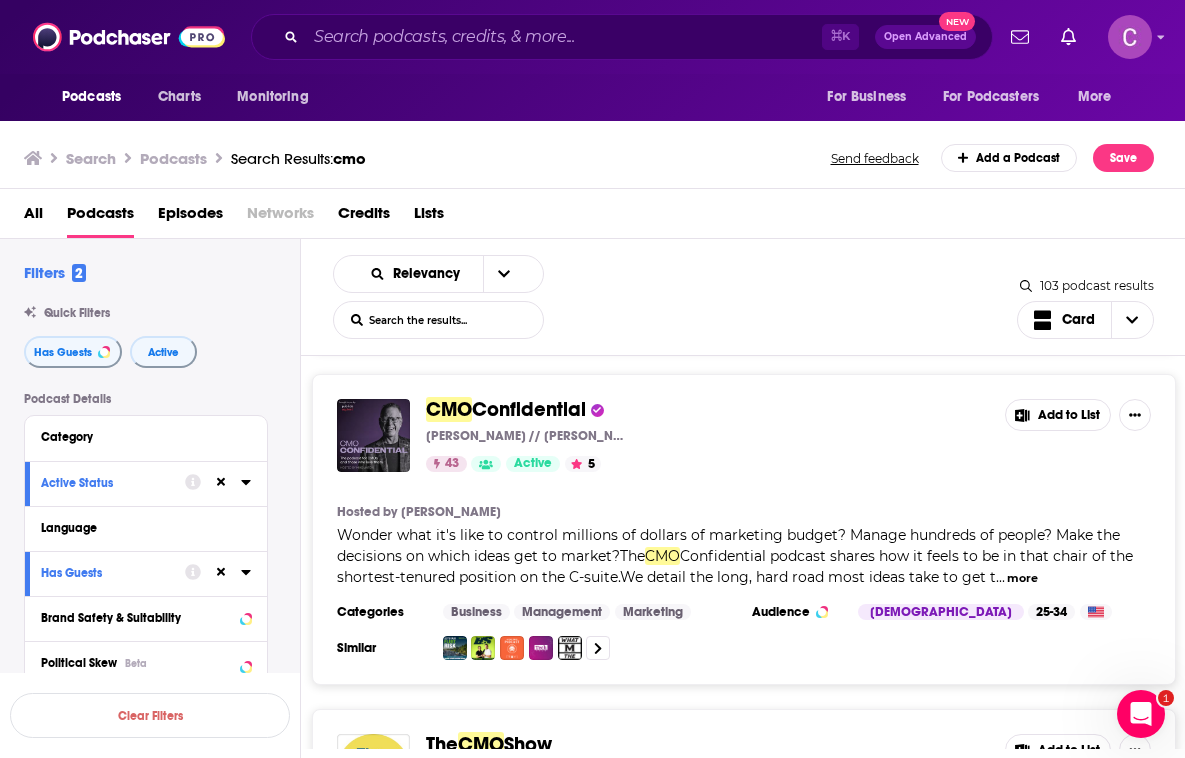 click on "more" at bounding box center (1022, 578) 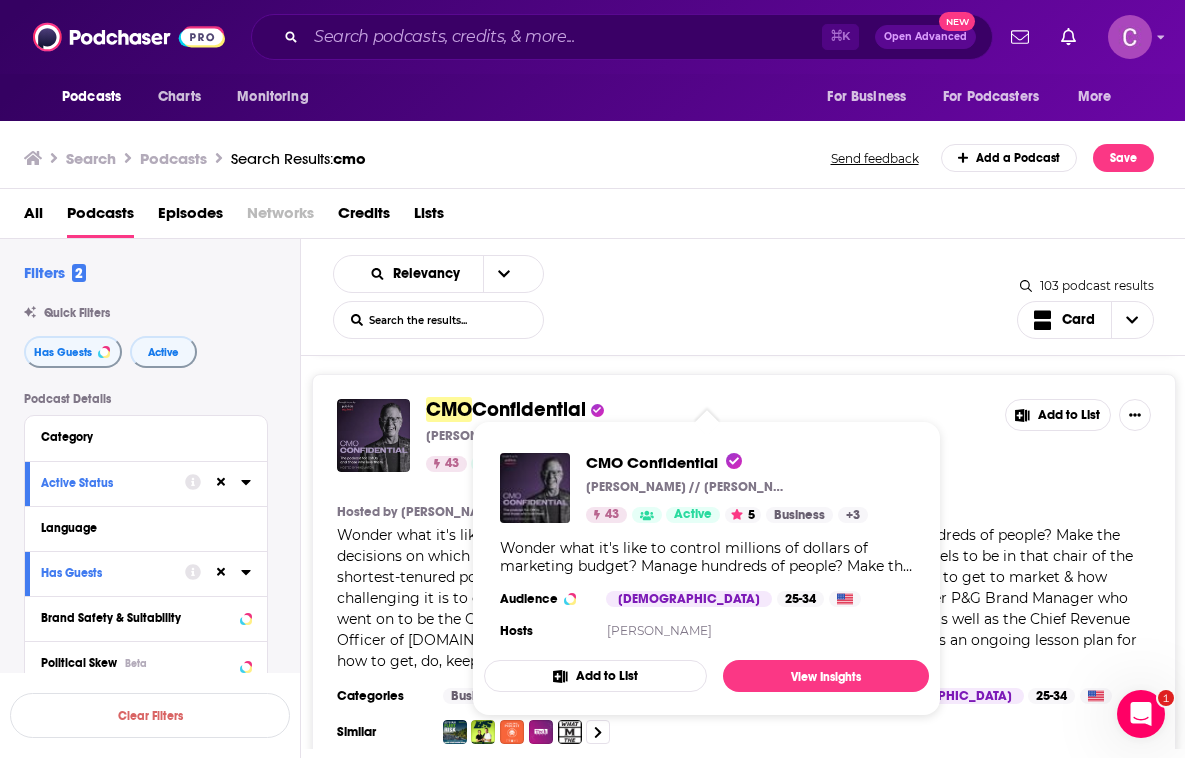 click on "Confidential" at bounding box center [529, 409] 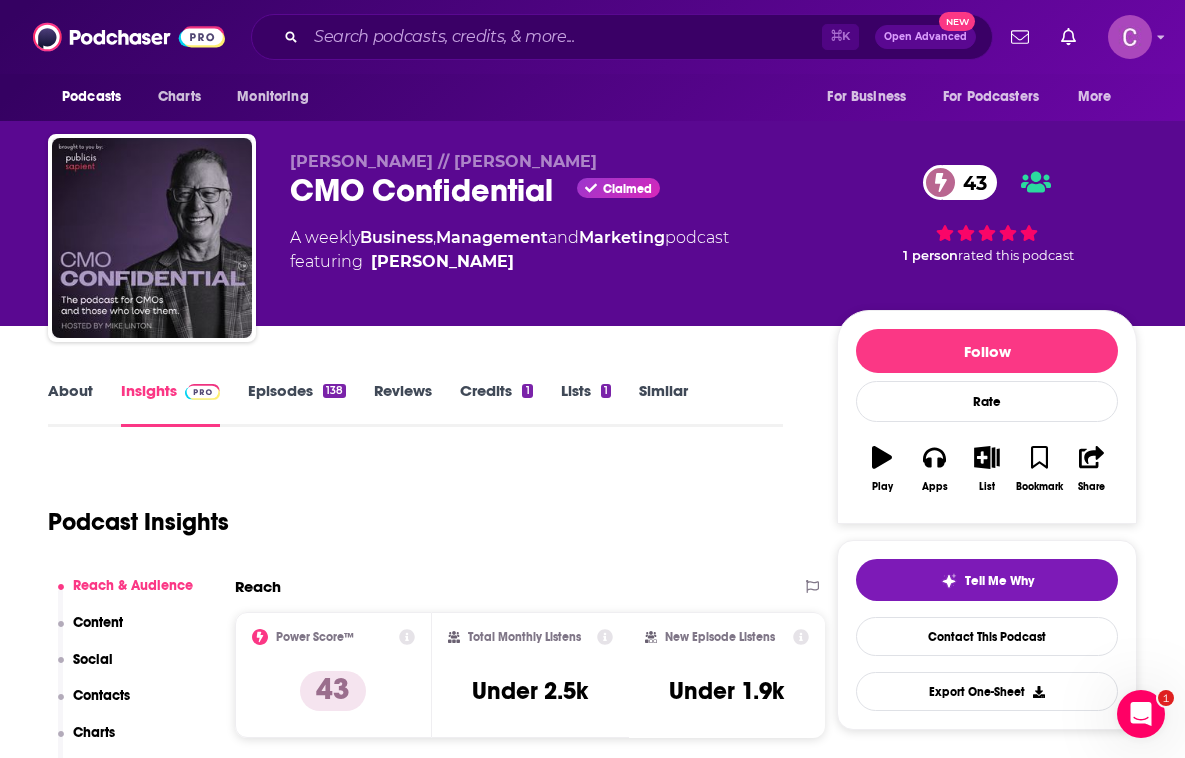 scroll, scrollTop: 94, scrollLeft: 0, axis: vertical 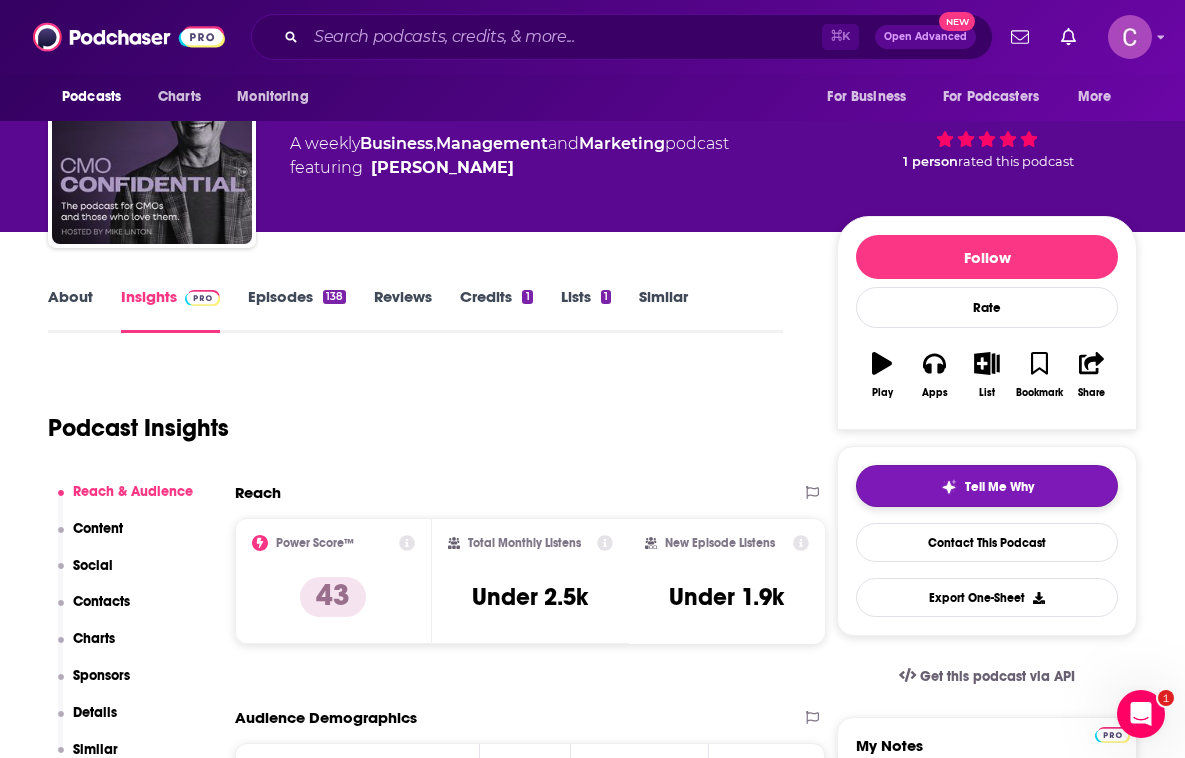 click on "Tell Me Why" at bounding box center (987, 486) 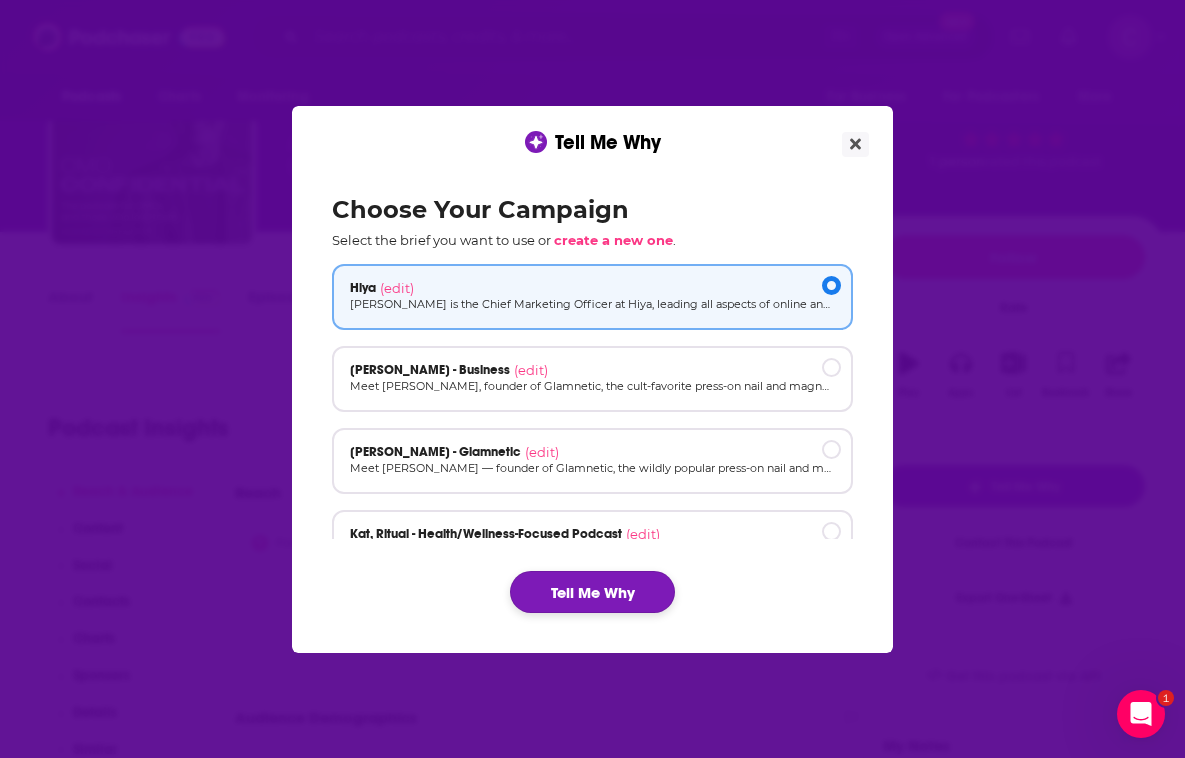 click on "Tell Me Why" 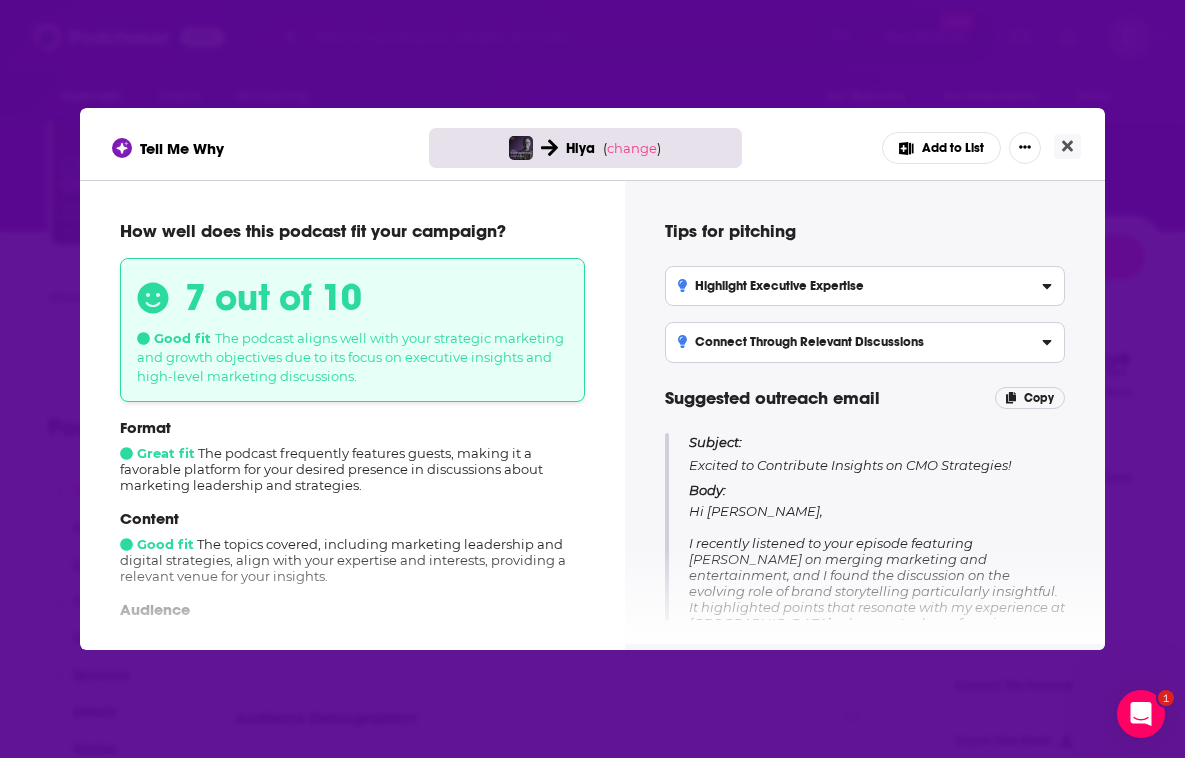 click on "Add to List" at bounding box center [941, 148] 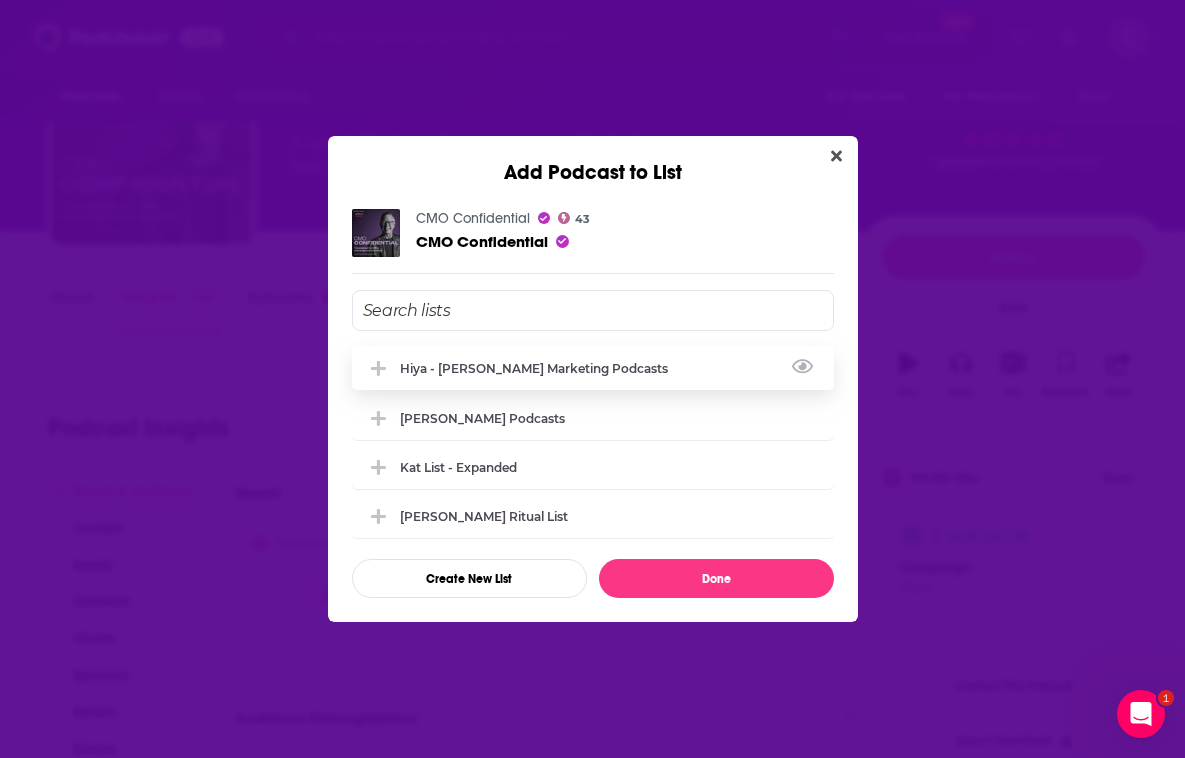 click on "Hiya - [PERSON_NAME] Marketing Podcasts" at bounding box center [540, 368] 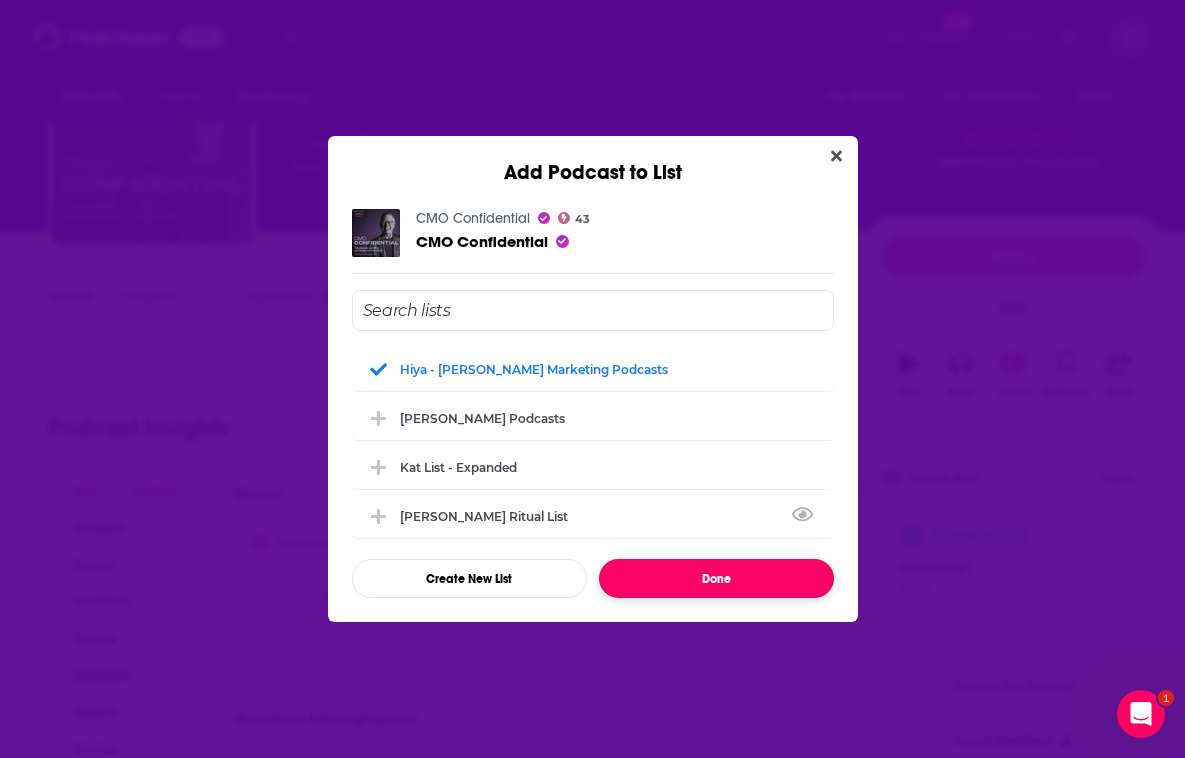 click on "Done" at bounding box center (716, 578) 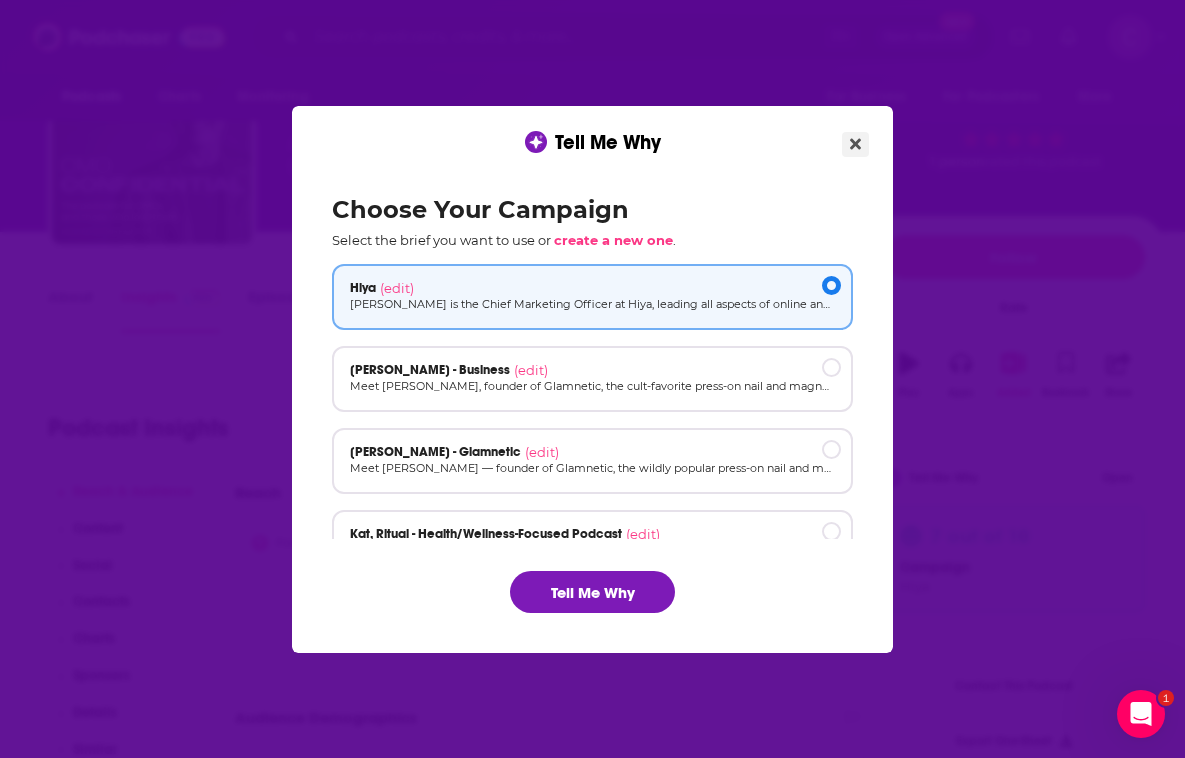 click at bounding box center [855, 144] 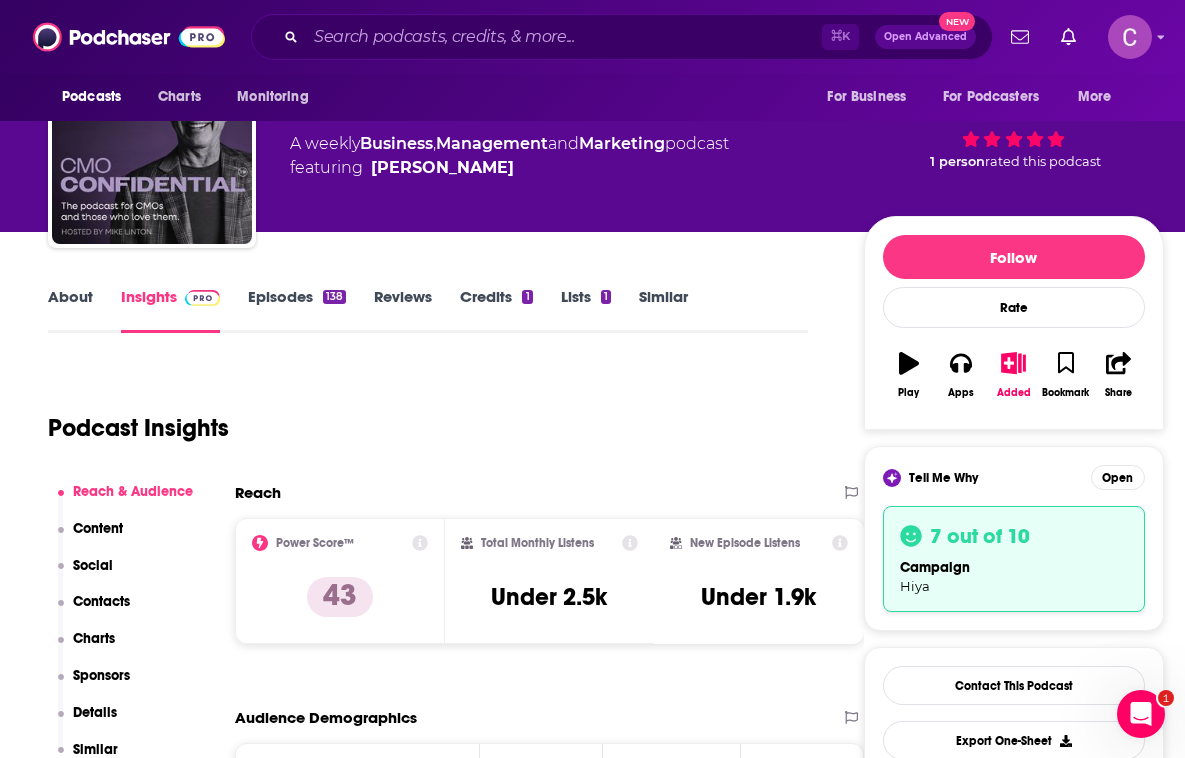 scroll, scrollTop: 94, scrollLeft: 0, axis: vertical 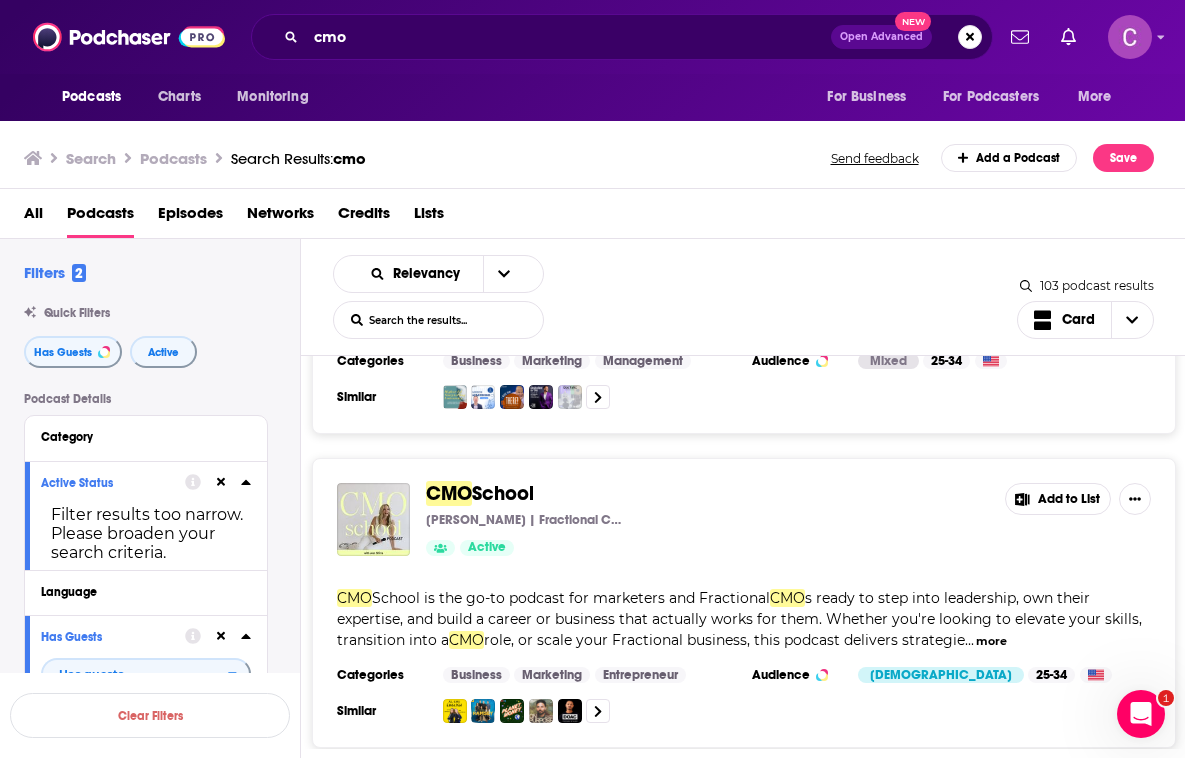 click on "Add to List" at bounding box center [1058, 499] 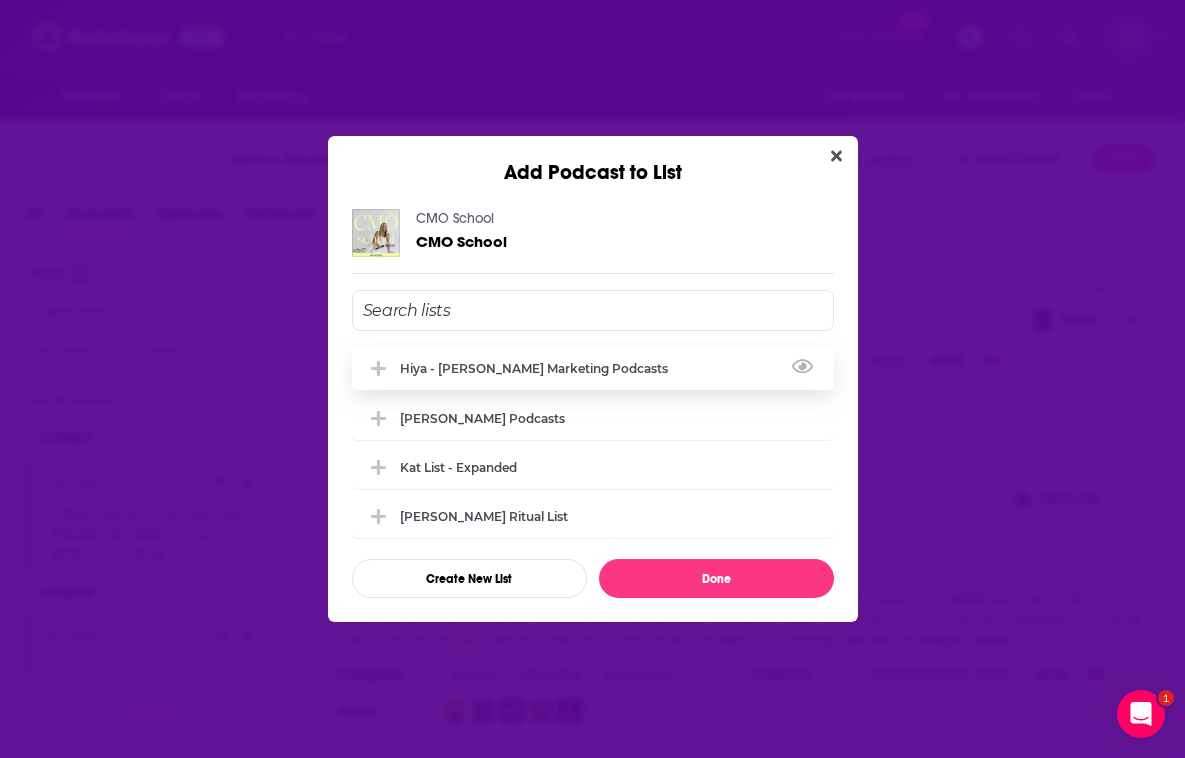 click on "Hiya - [PERSON_NAME] Marketing Podcasts" at bounding box center (540, 368) 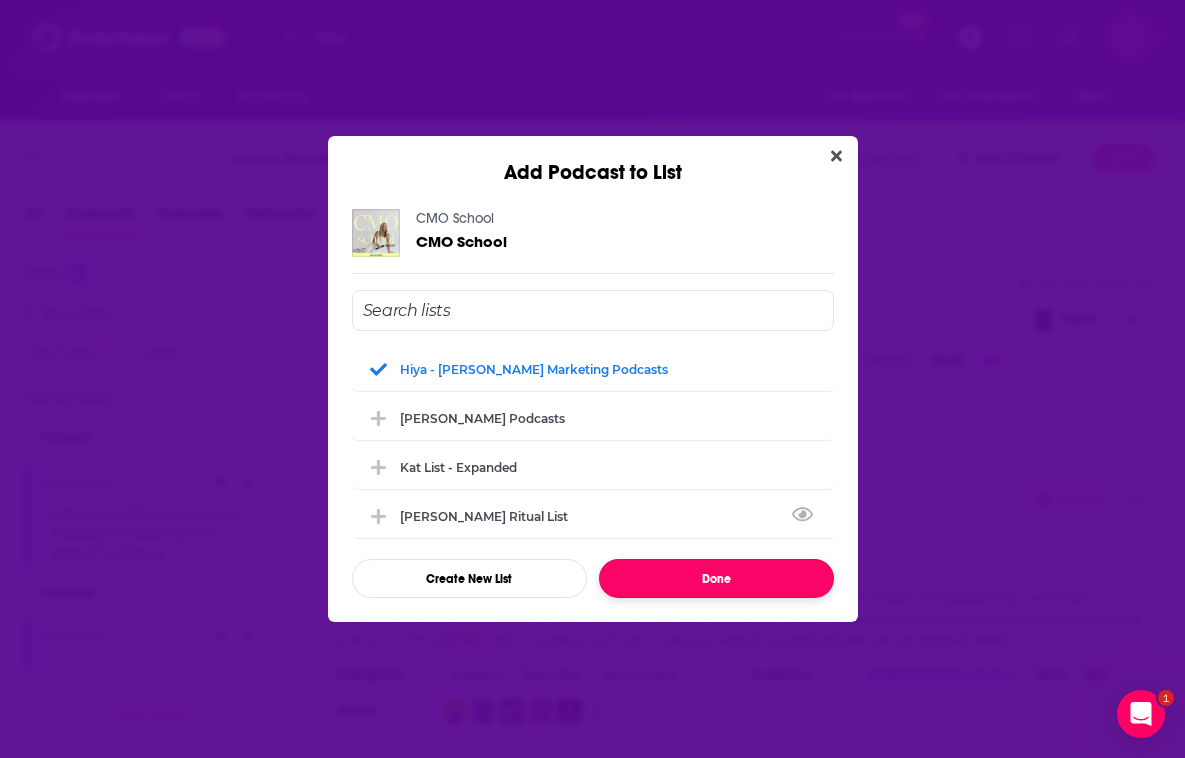 click on "Done" at bounding box center (716, 578) 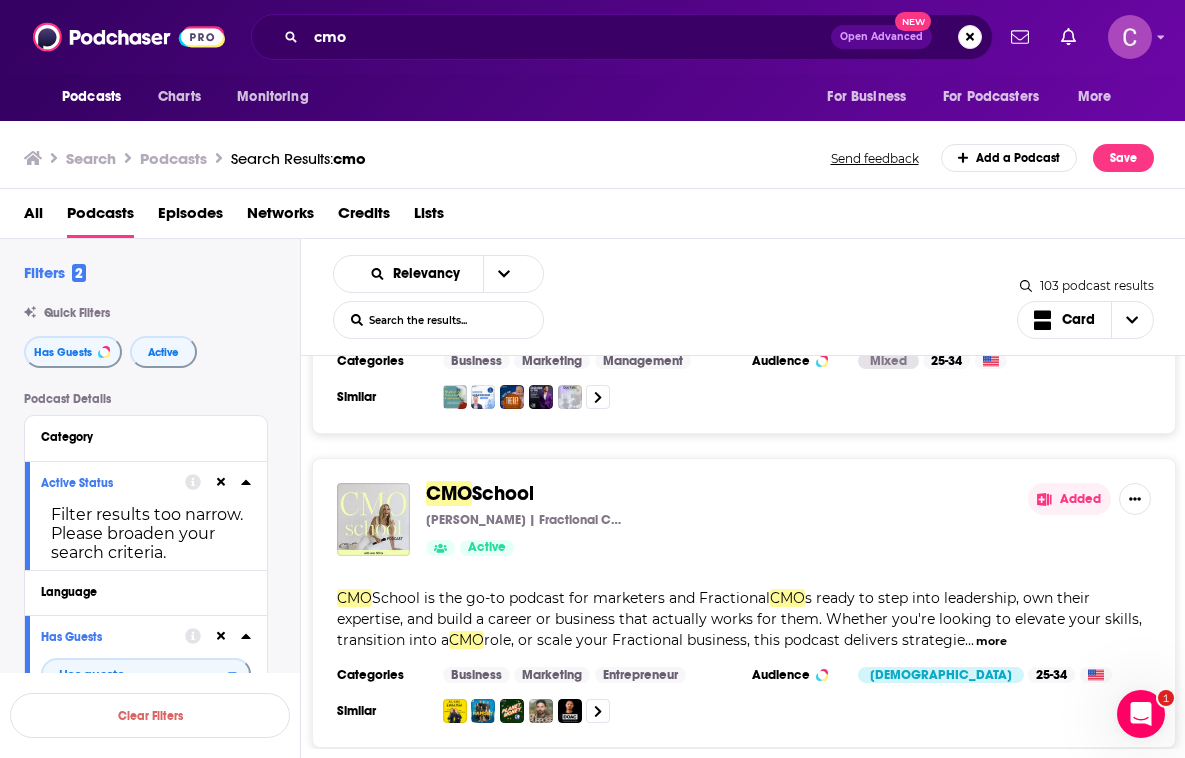 scroll, scrollTop: 3931, scrollLeft: 0, axis: vertical 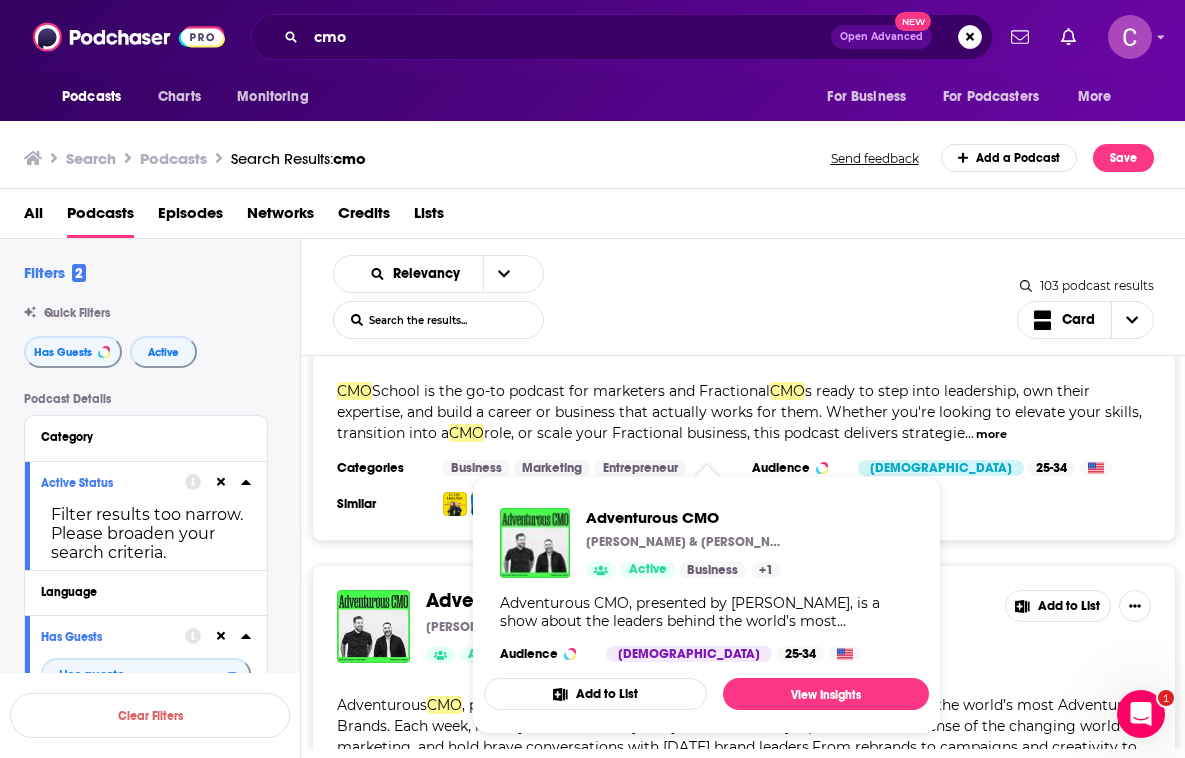 click on "The  CMO  Podcast vYve Productions Gallery Podcast Co. 60 Active Added Jim Stengel, former  CMO  of the largest marketer in the world (Procter & Gamble), and now small company entrepreneur sits down for intimate conversations with the most dynamic  CMO s from all over the industry. This is not your typical marketing podcast, this is a unique look at the thought process and motivation of the C ...   more Categories Business Careers Marketing Audience Male 35-44 Similar Recent Guests Elizabeth Prei, Sophie Bambuck, Melissa Menta Added Uncensored  CMO Jon Evans 62 Active Added Hosted by   Jon Evans The Uncensored  CMO  was created to explore the good, the bad and quite frankly downright ugly truth about marketing theory & practice. Categories Business Marketing Entrepreneur Audience Male 35-44 Similar Added CMO  Confidential Mike Linton // Jeff Culliton 43 Active 5 Added Hosted by   Mike Linton CMO ...   more Categories Business Management Marketing Audience Male 25-34 Similar Added The  CMO  Show 39 Active" at bounding box center (743, -259) 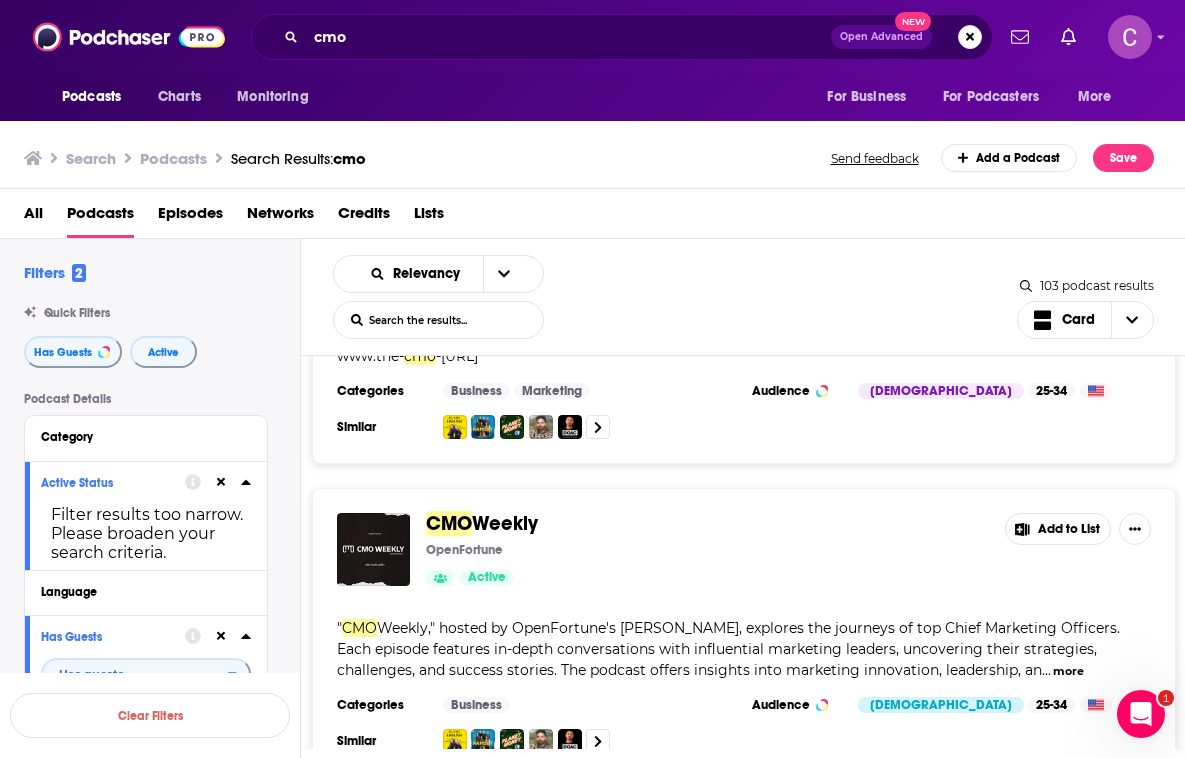 scroll, scrollTop: 5231, scrollLeft: 0, axis: vertical 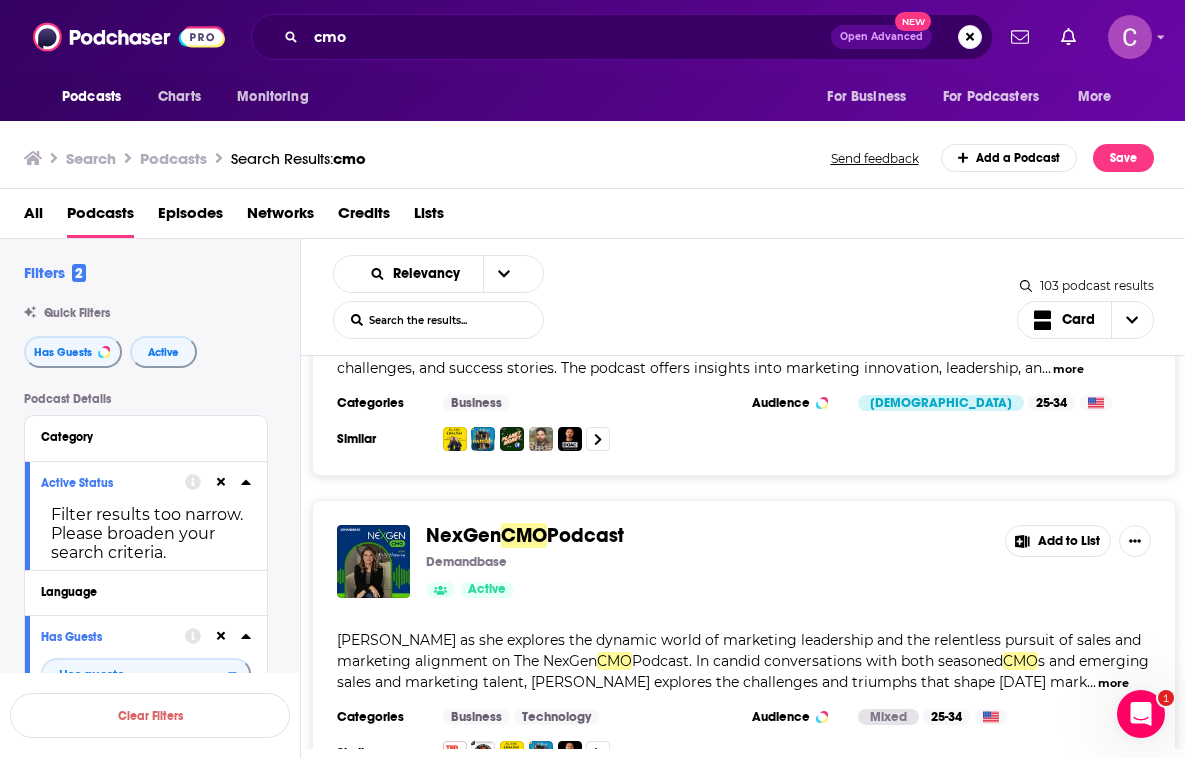 click on "more" at bounding box center (1113, 683) 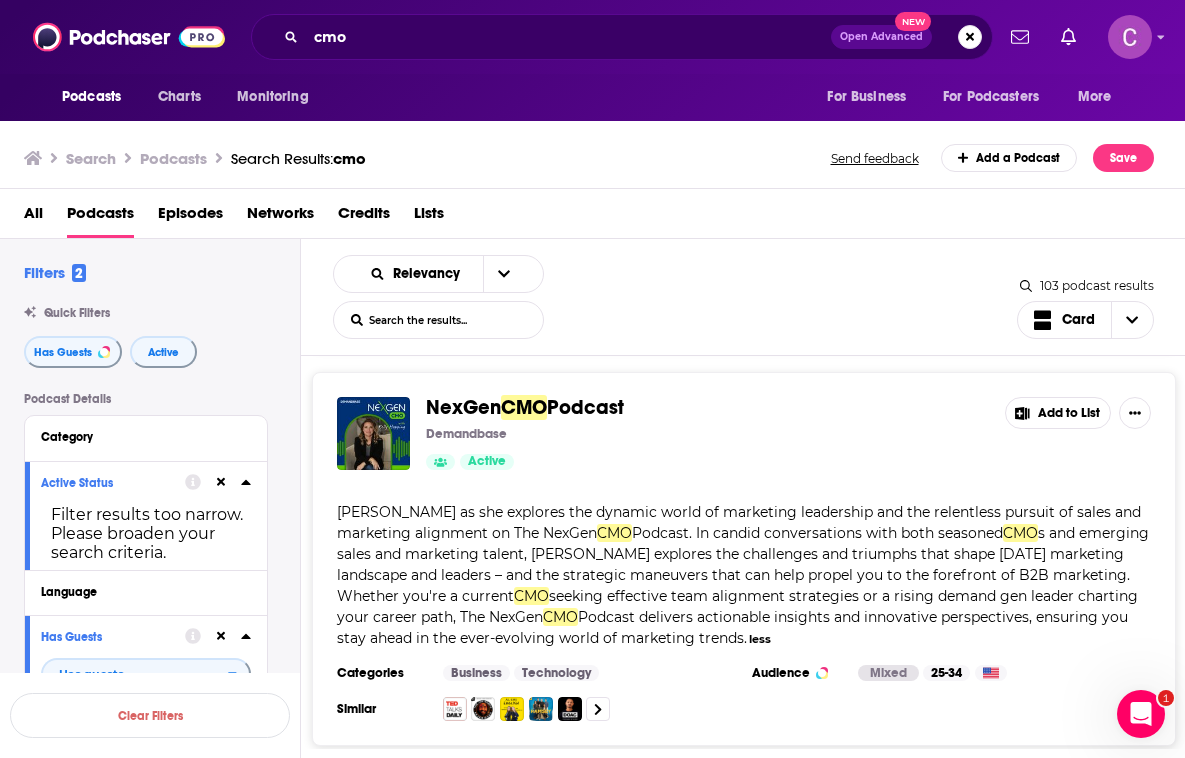 scroll, scrollTop: 5368, scrollLeft: 0, axis: vertical 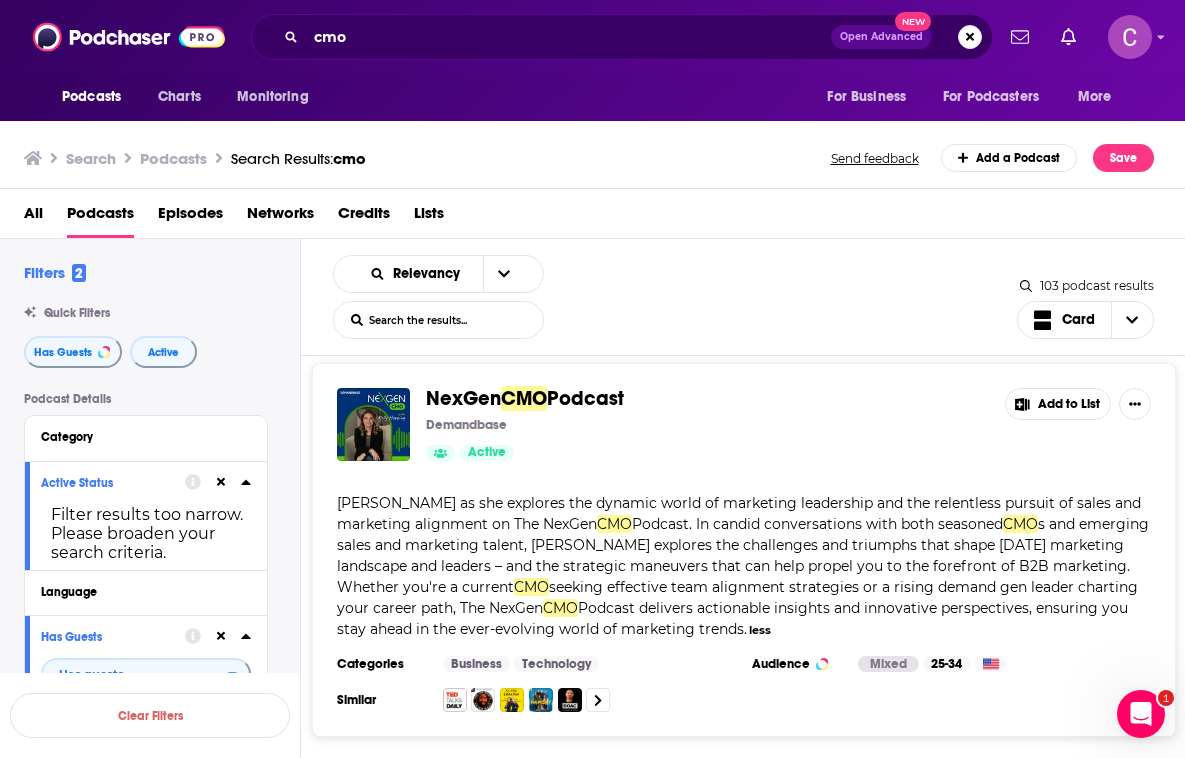 click on "Add to List" at bounding box center (1058, 404) 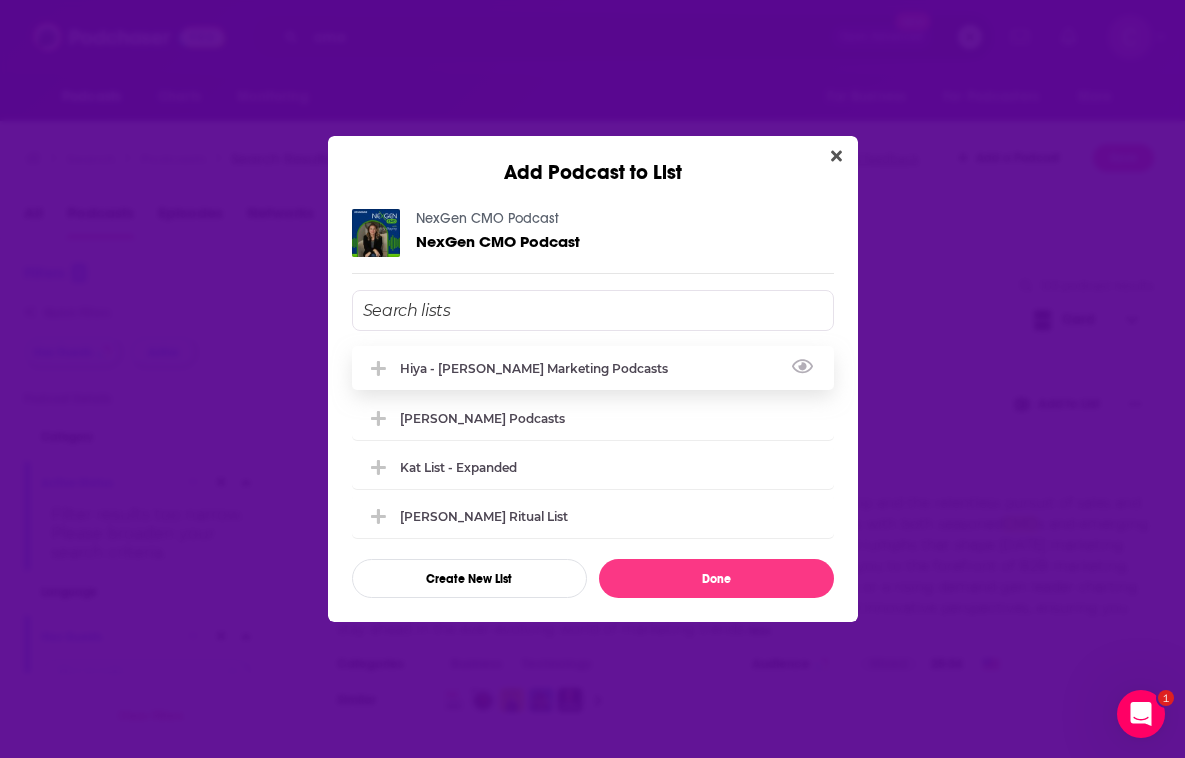 click on "Hiya - [PERSON_NAME] Marketing Podcasts" at bounding box center [593, 368] 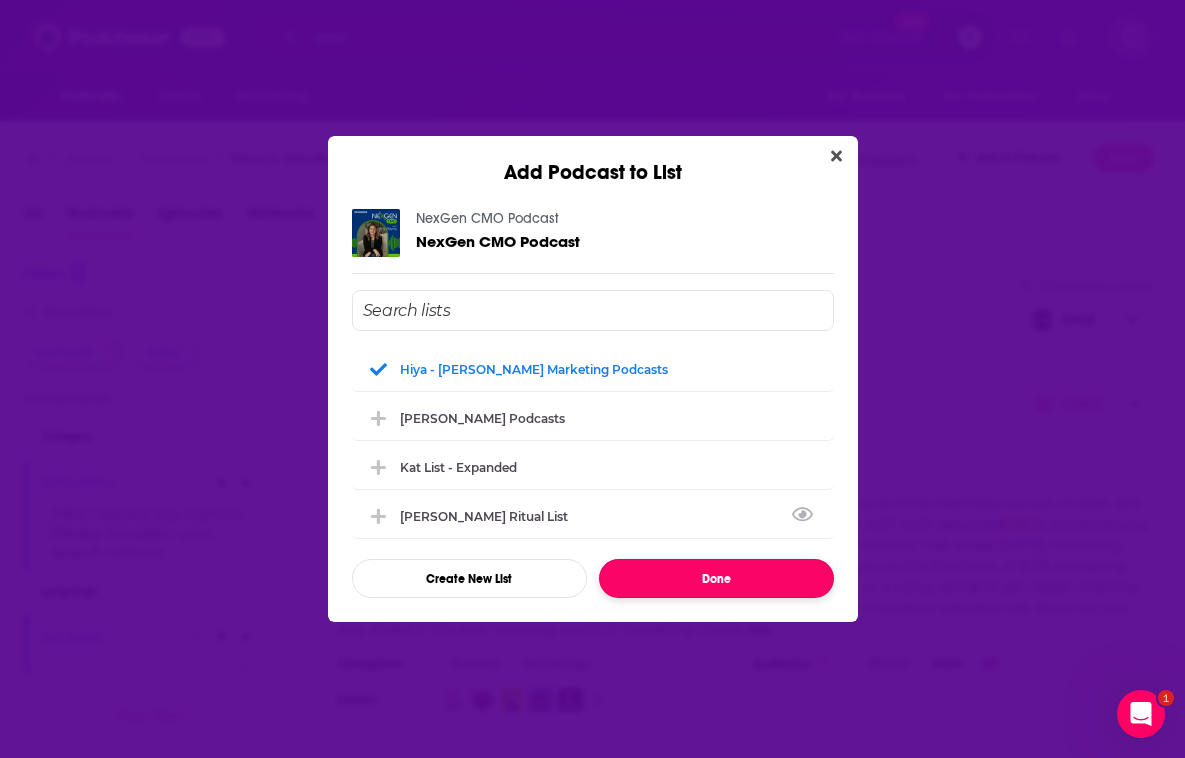click on "Done" at bounding box center (716, 578) 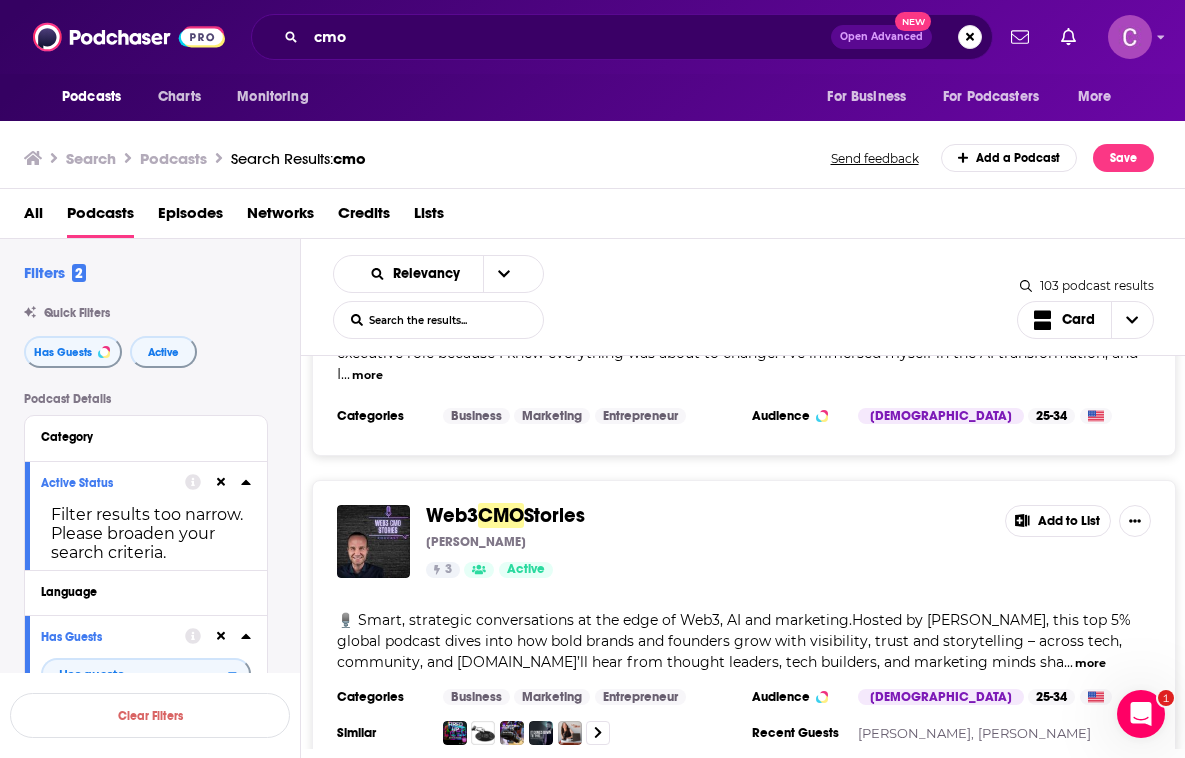 scroll, scrollTop: 7624, scrollLeft: 0, axis: vertical 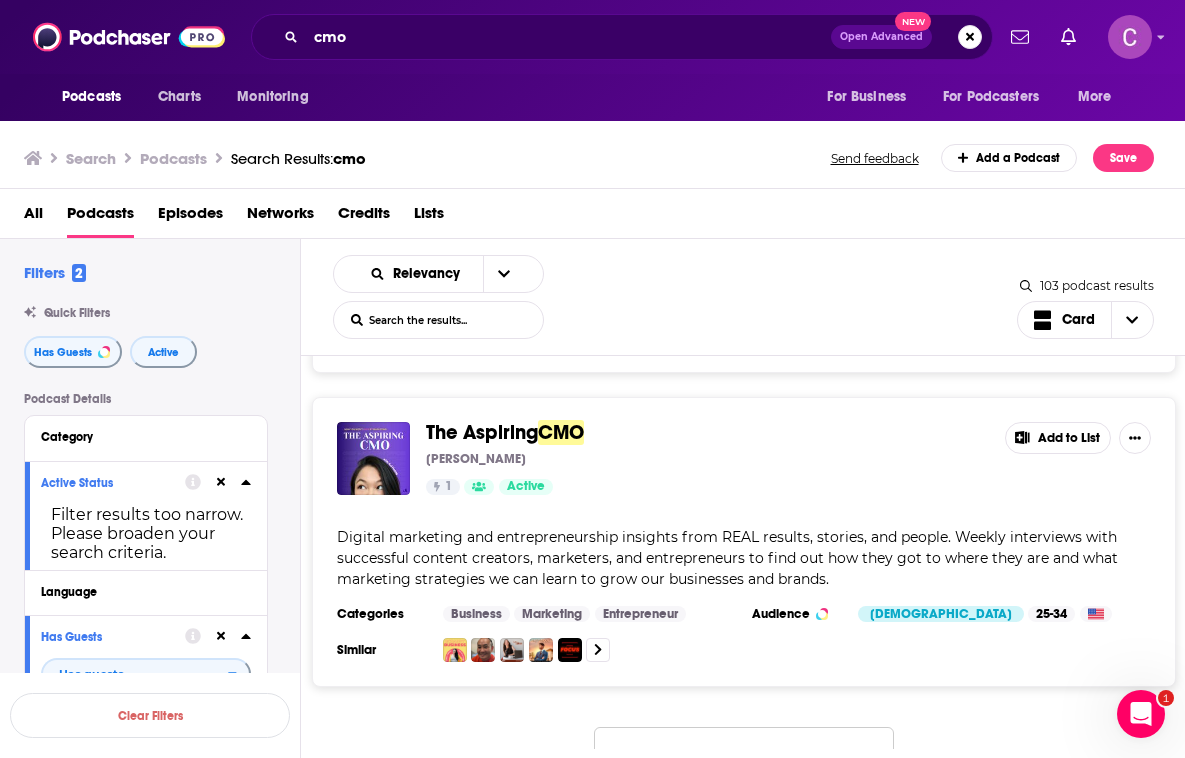 click on "Load More..." at bounding box center [744, 754] 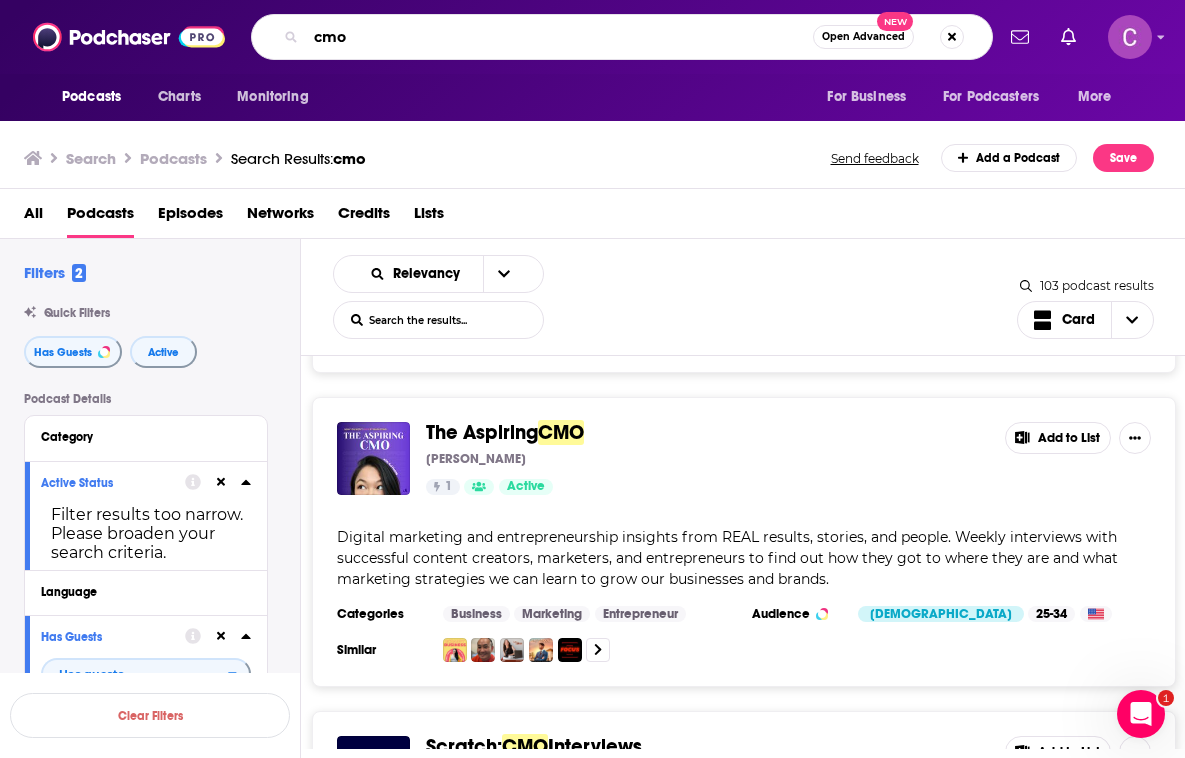 click on "cmo" at bounding box center (559, 37) 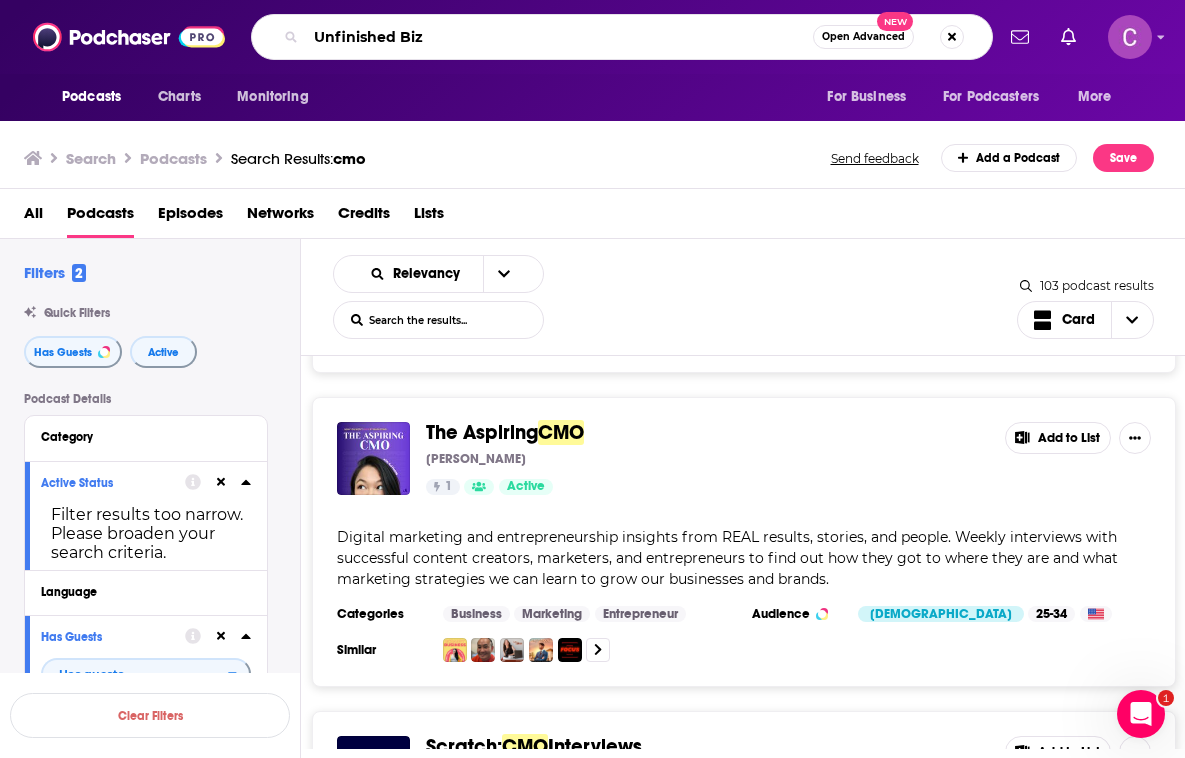 type on "Unfinished Biz" 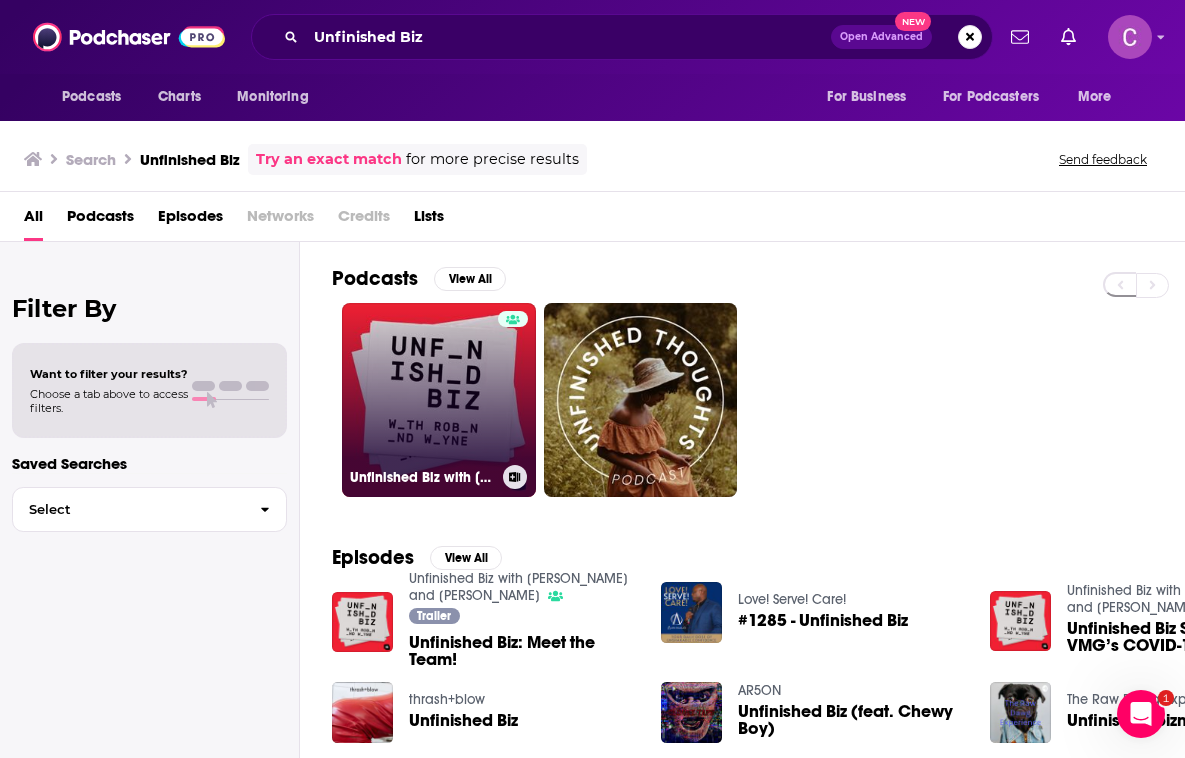 click on "Unfinished Biz with Robin and Wayne" at bounding box center (439, 400) 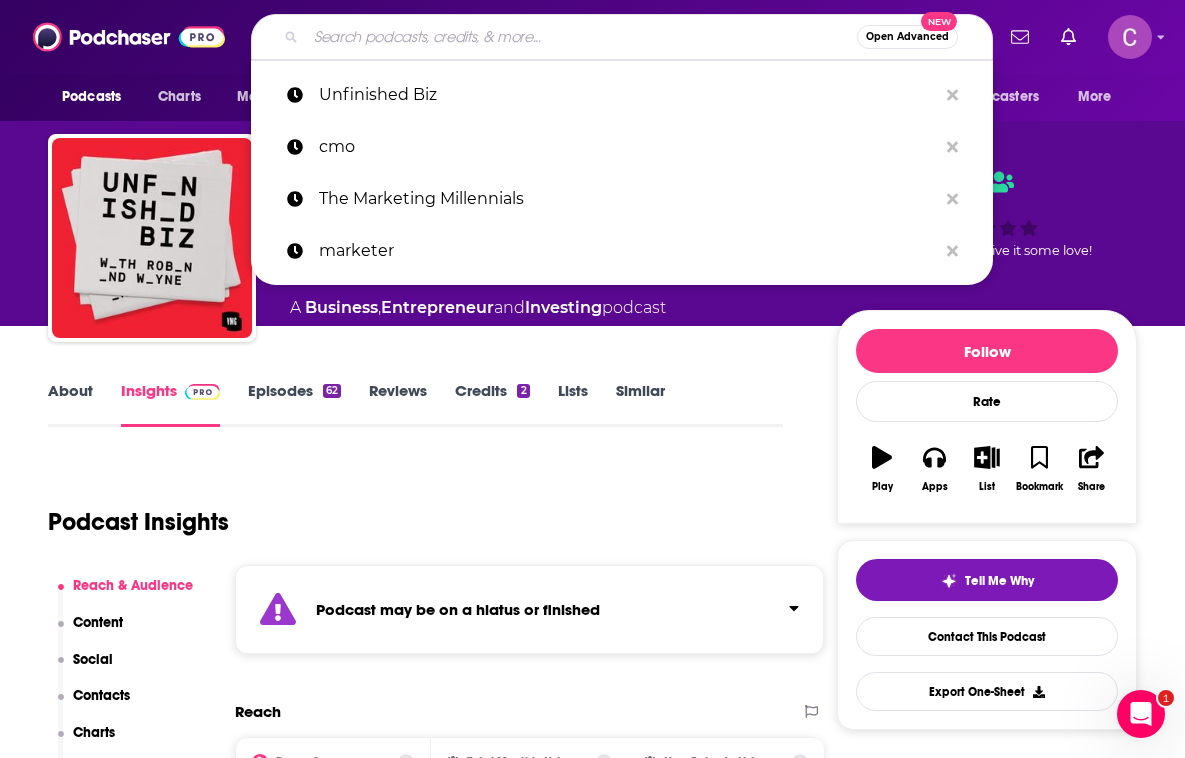 click at bounding box center [581, 37] 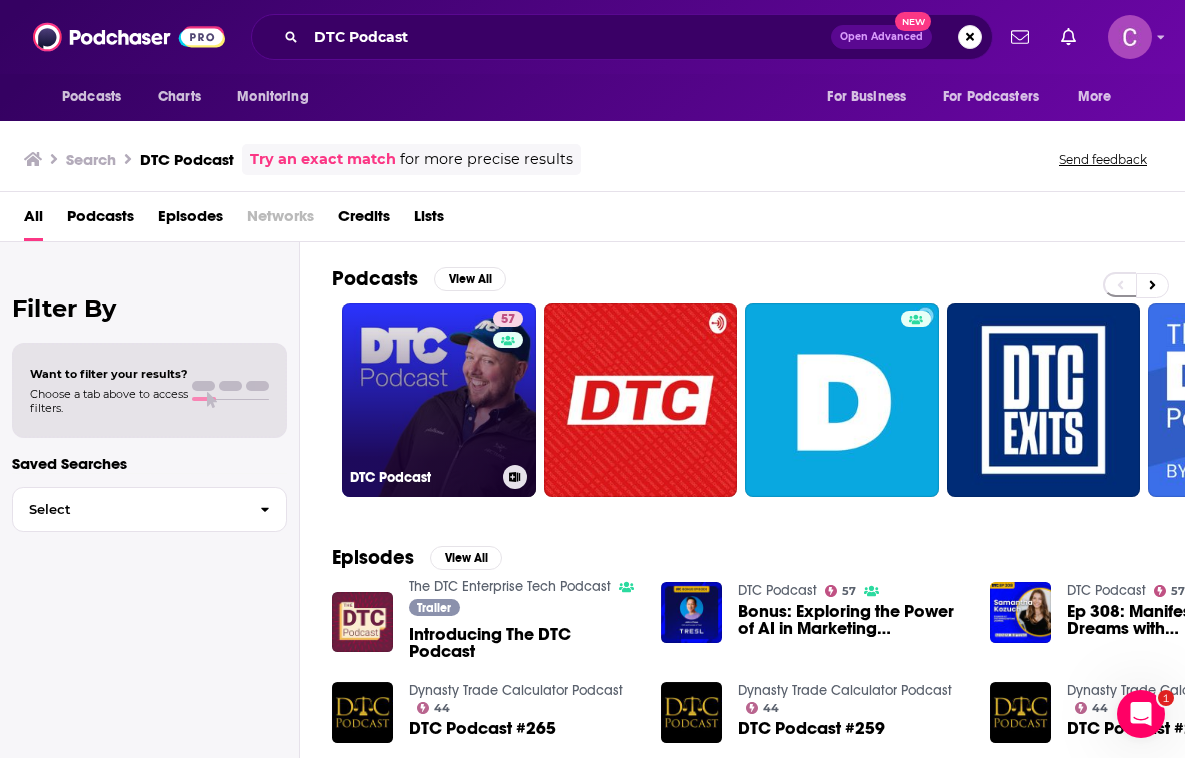 click on "57 DTC Podcast" at bounding box center [439, 400] 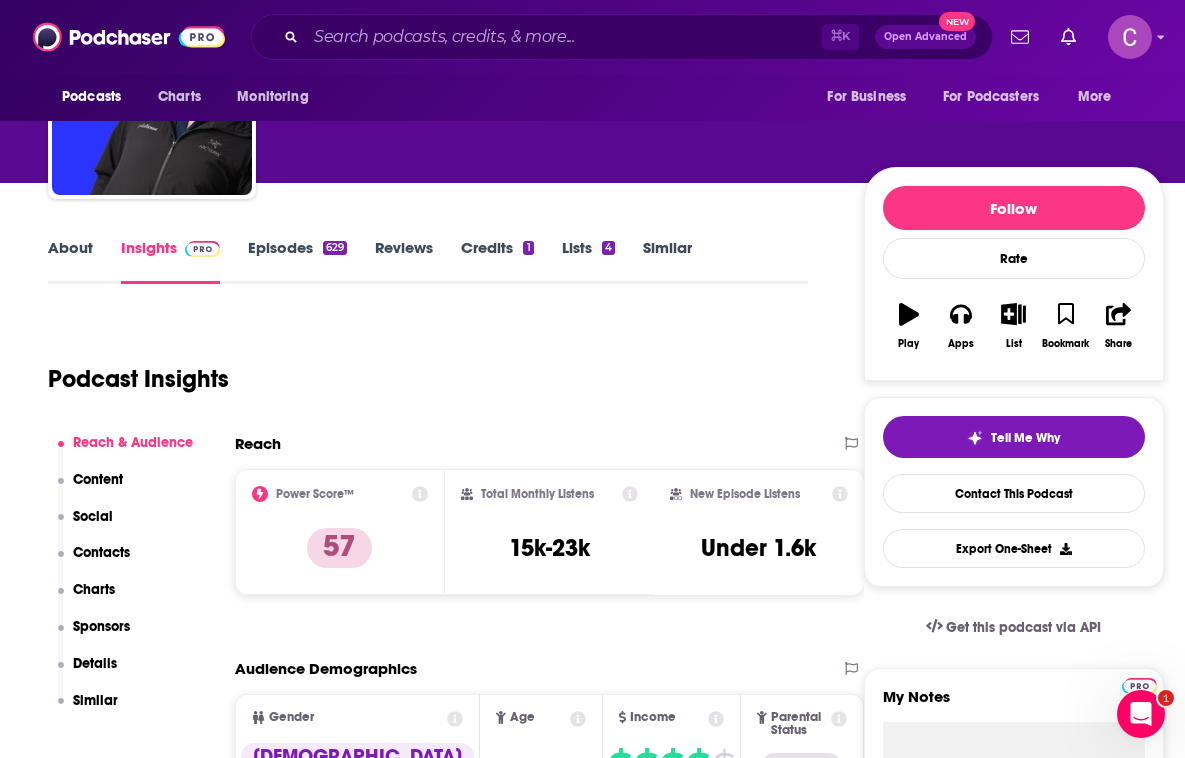 scroll, scrollTop: 142, scrollLeft: 0, axis: vertical 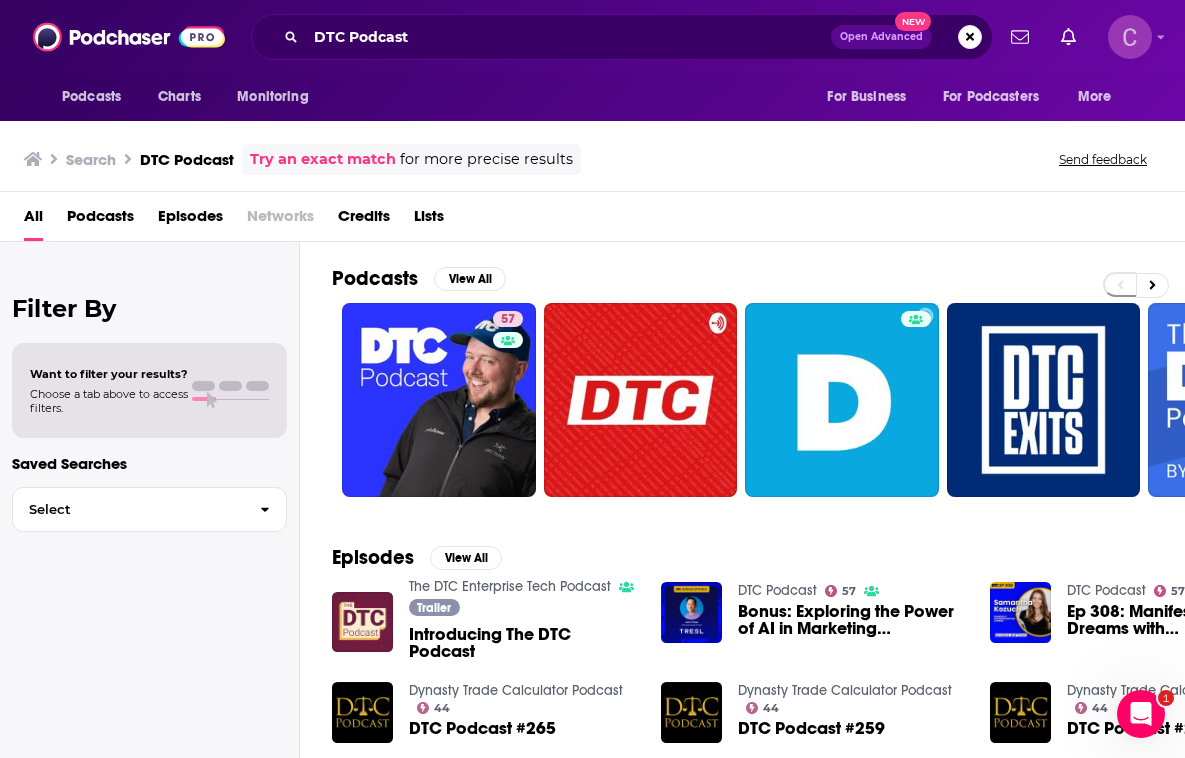 click at bounding box center (1130, 37) 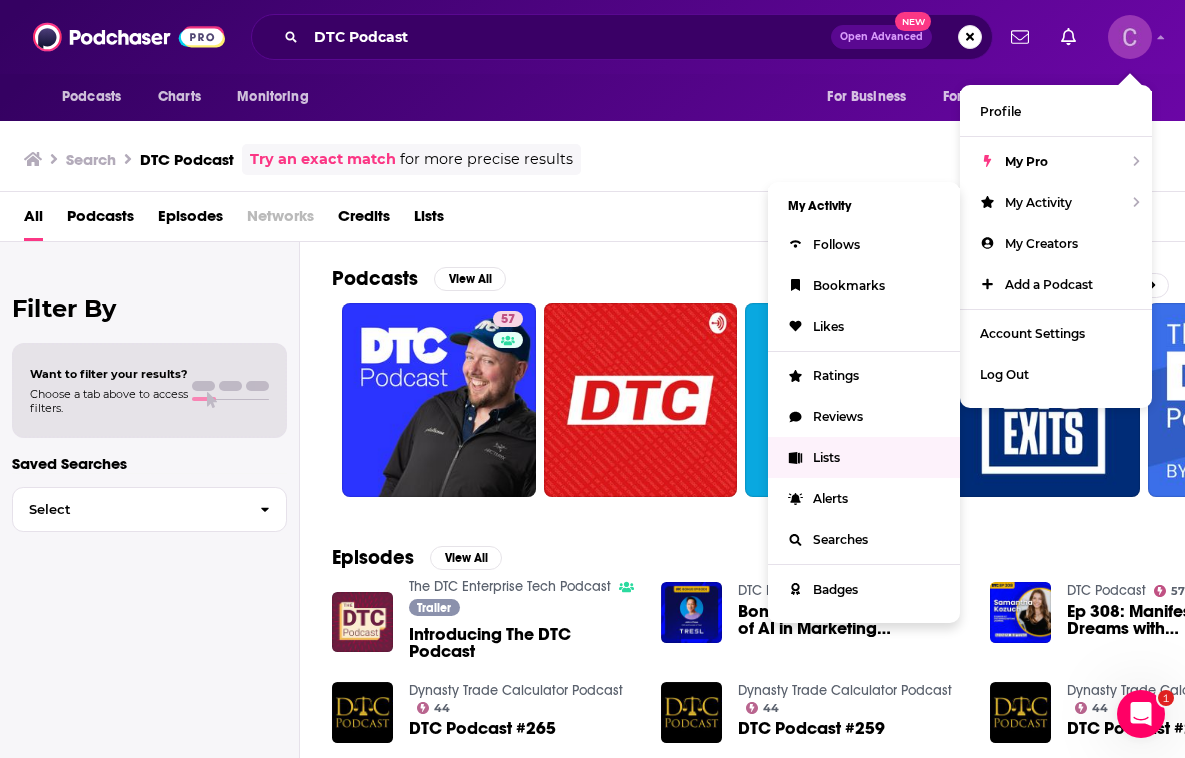 click on "Lists" at bounding box center [864, 457] 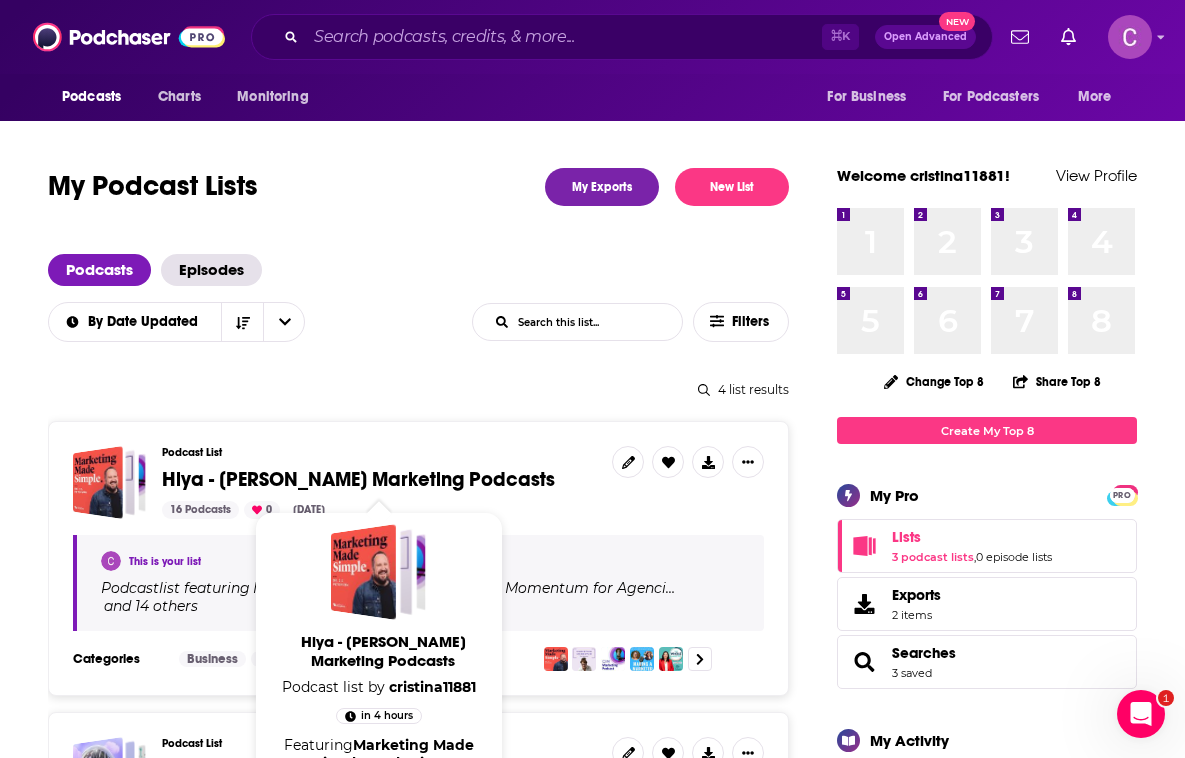 click on "Hiya - [PERSON_NAME] Marketing Podcasts" at bounding box center (358, 479) 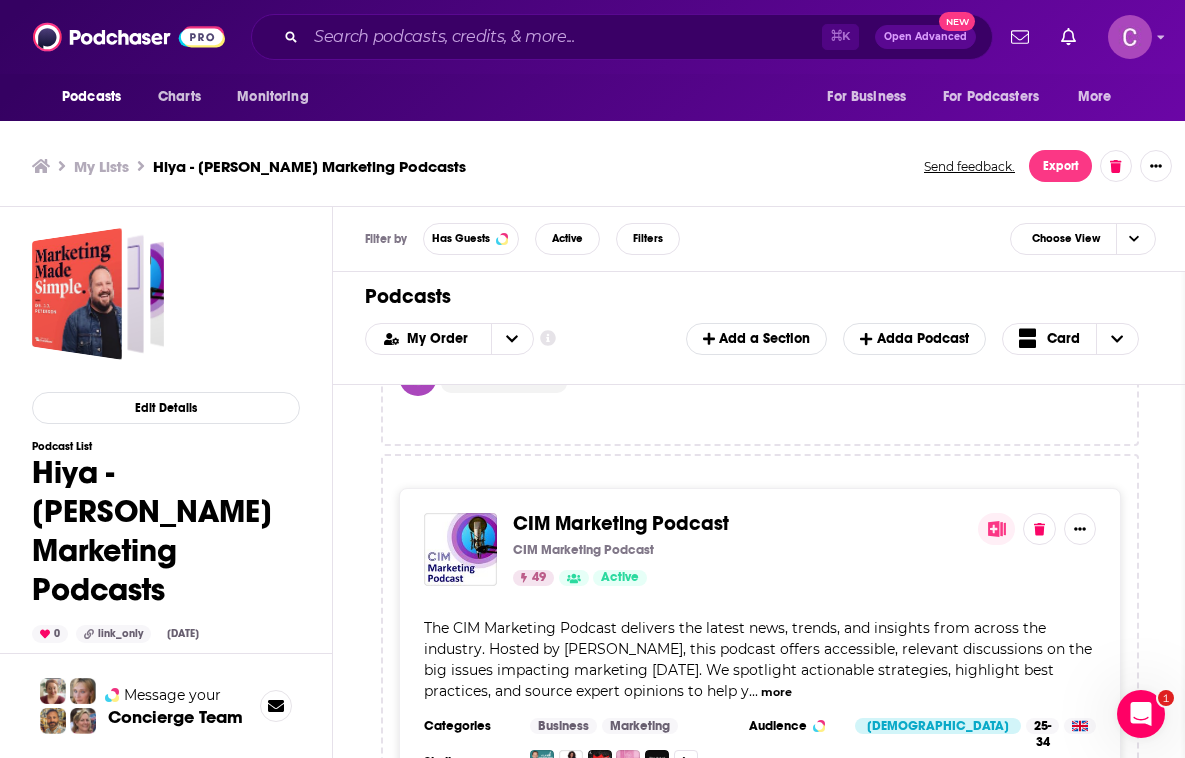 scroll, scrollTop: 405, scrollLeft: 0, axis: vertical 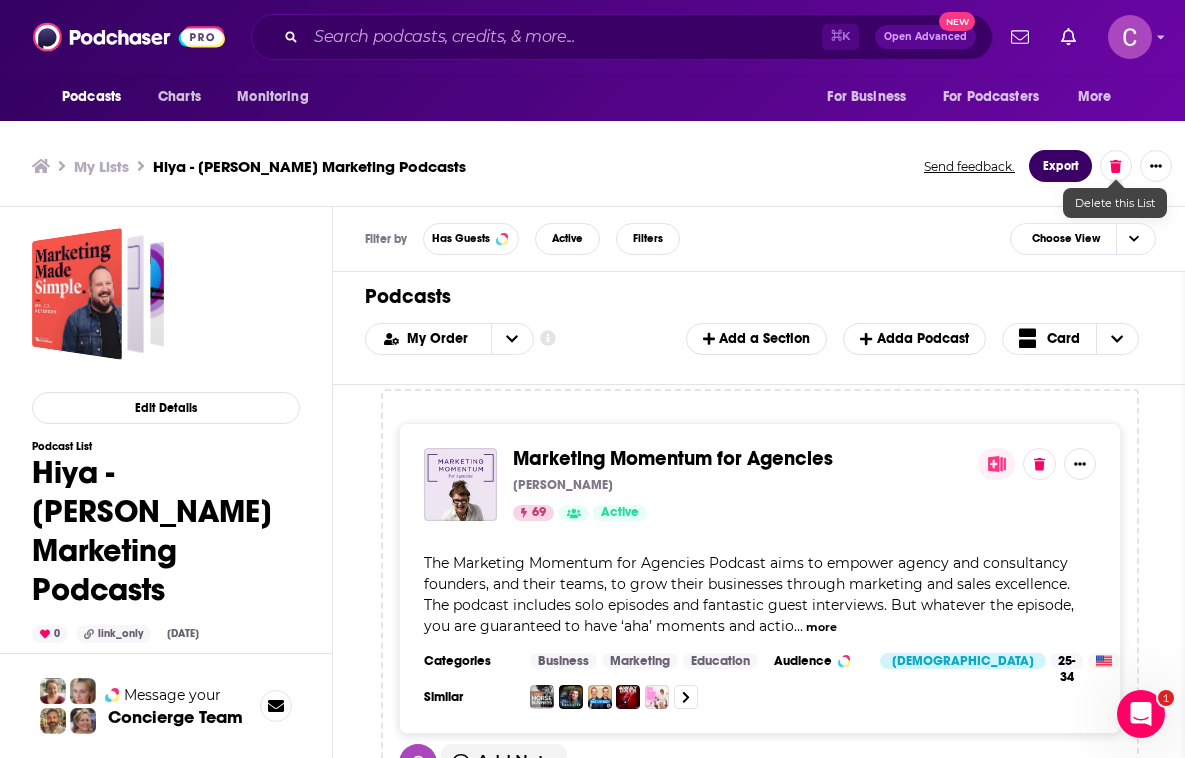 click on "Export" at bounding box center [1060, 166] 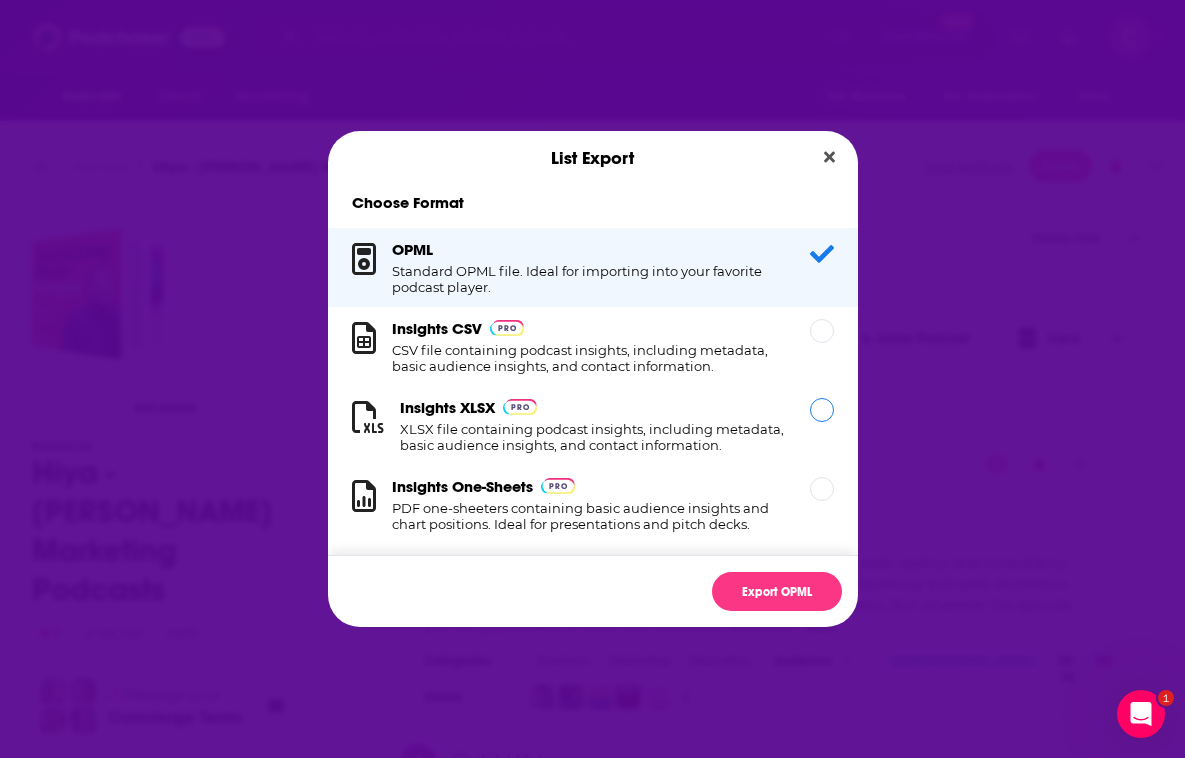 click on "XLSX file containing podcast insights, including metadata, basic audience insights, and contact information." at bounding box center [593, 437] 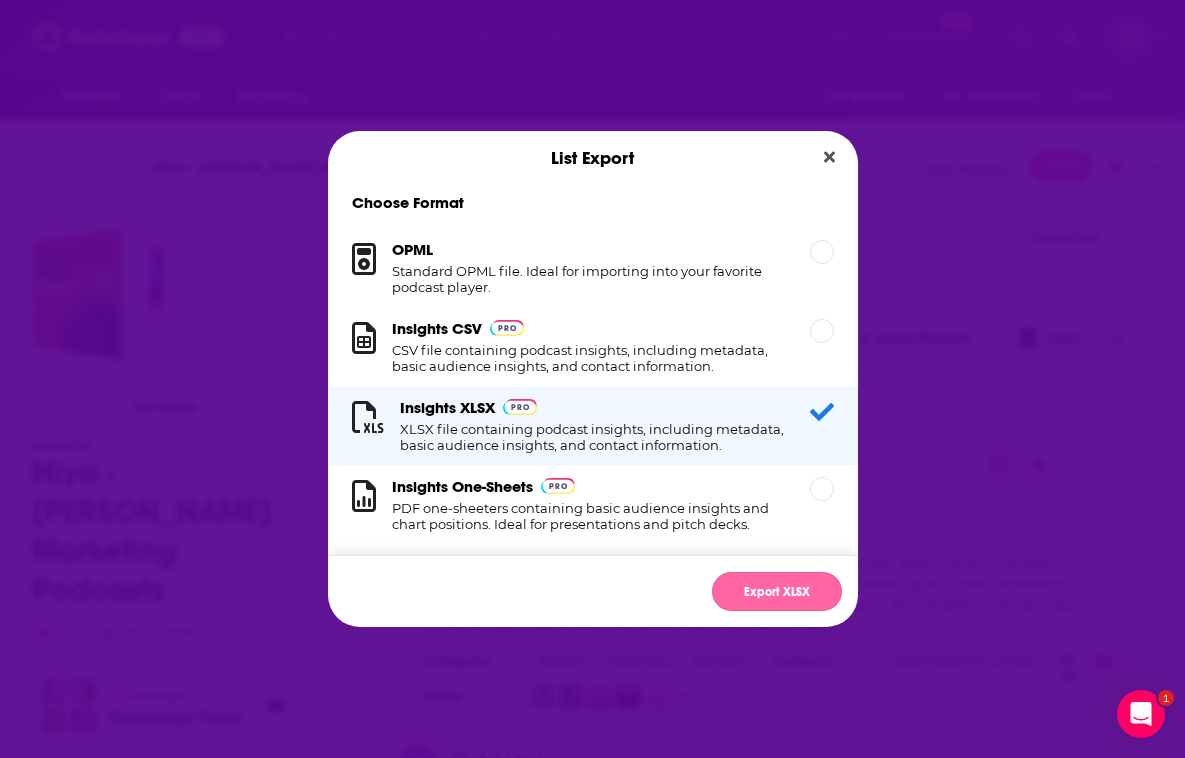 click on "Export XLSX" at bounding box center (777, 591) 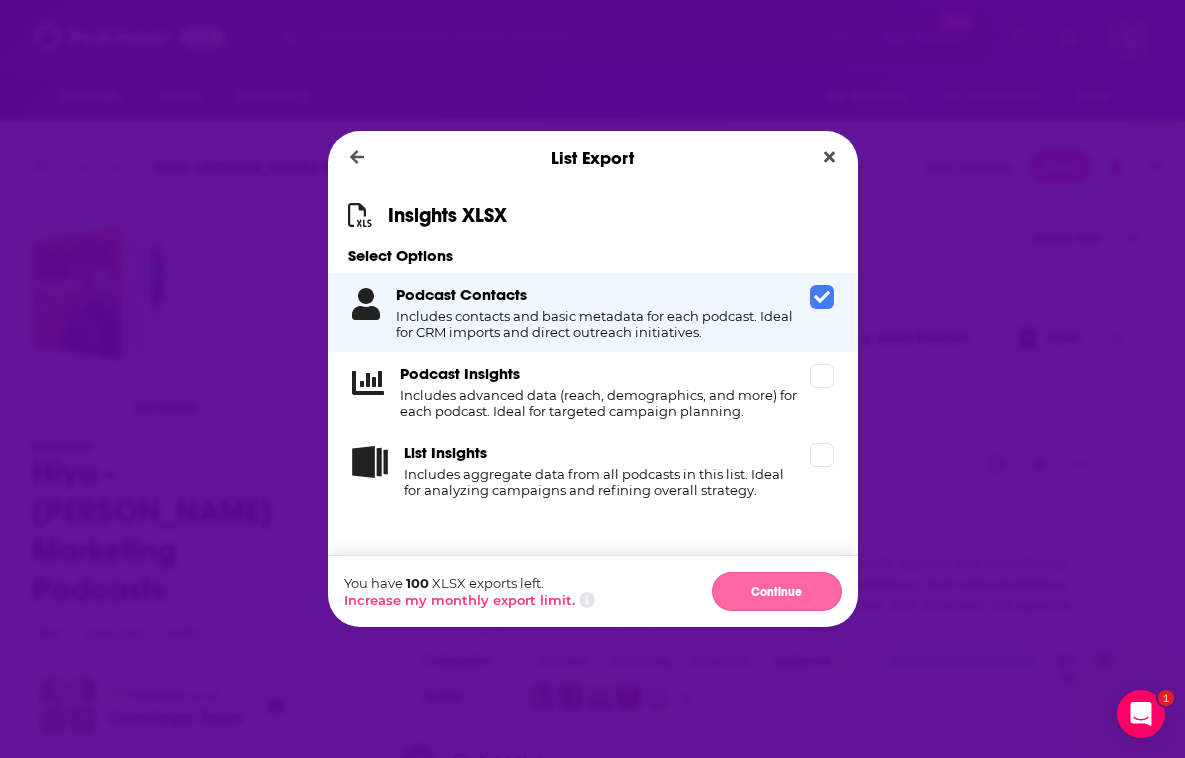 click on "Continue" at bounding box center [777, 591] 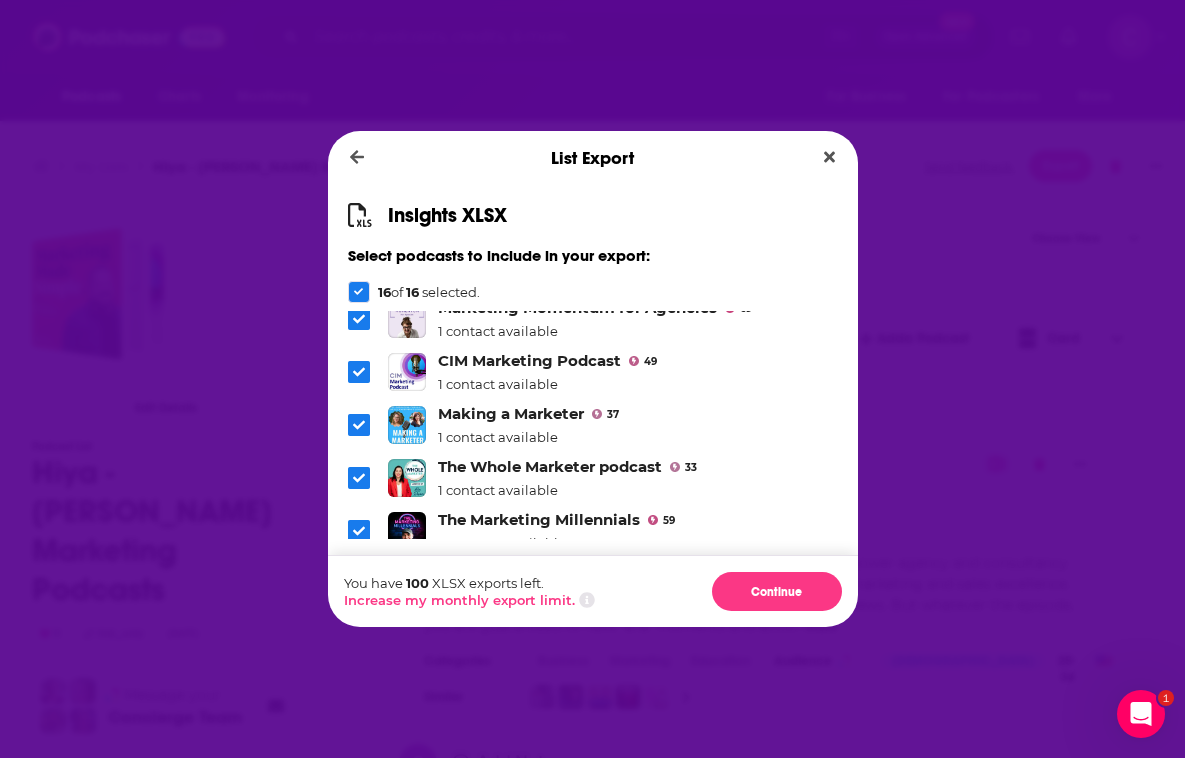 scroll, scrollTop: 0, scrollLeft: 0, axis: both 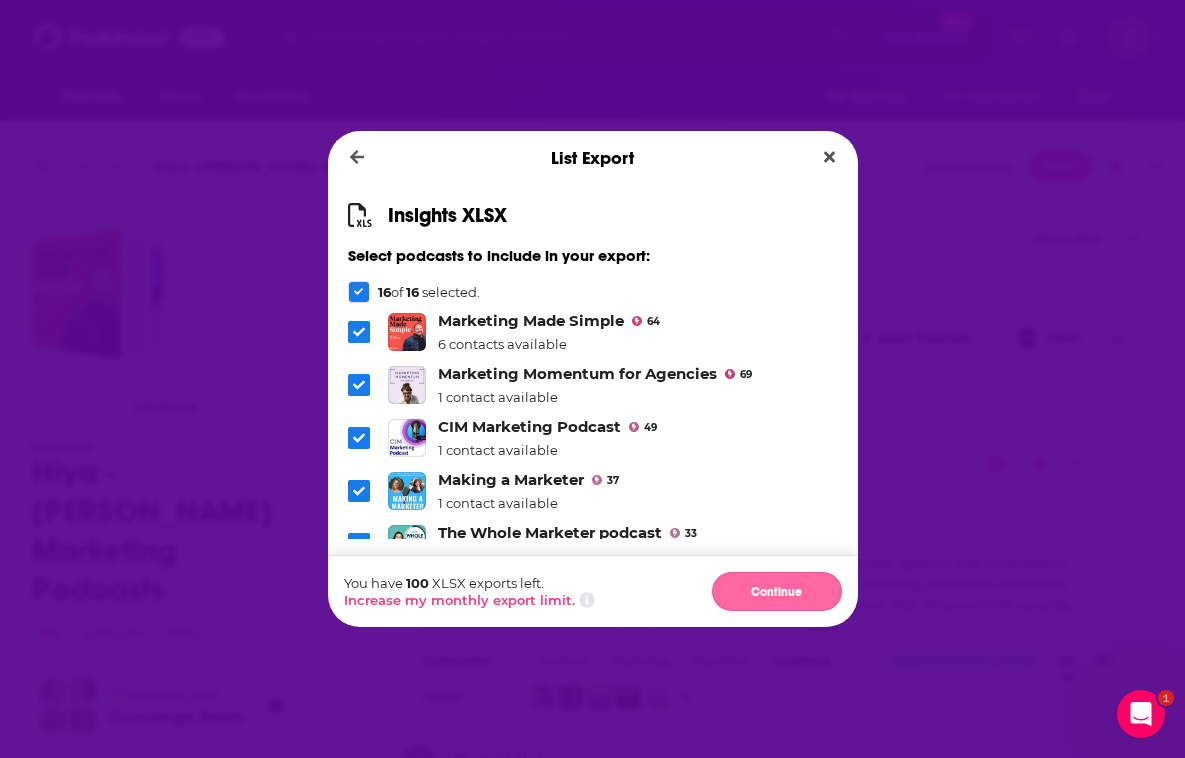 click on "Continue" at bounding box center (777, 591) 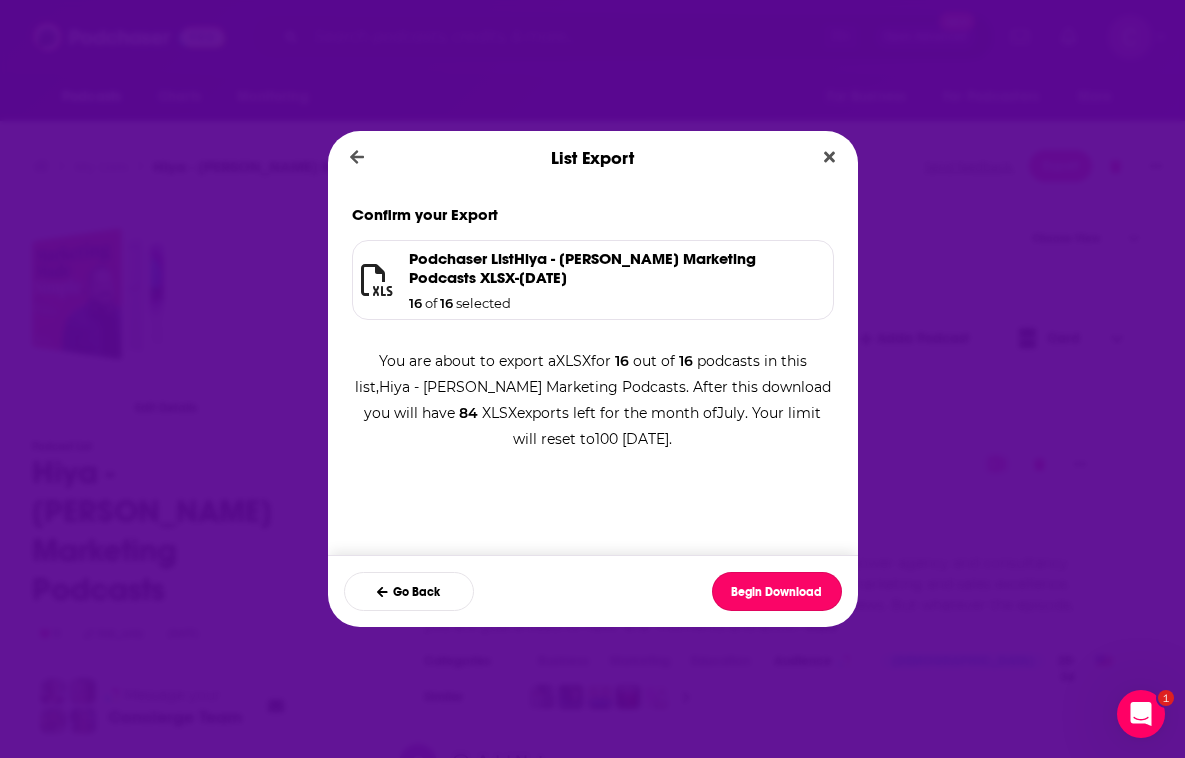 click on "Begin Download" at bounding box center (777, 591) 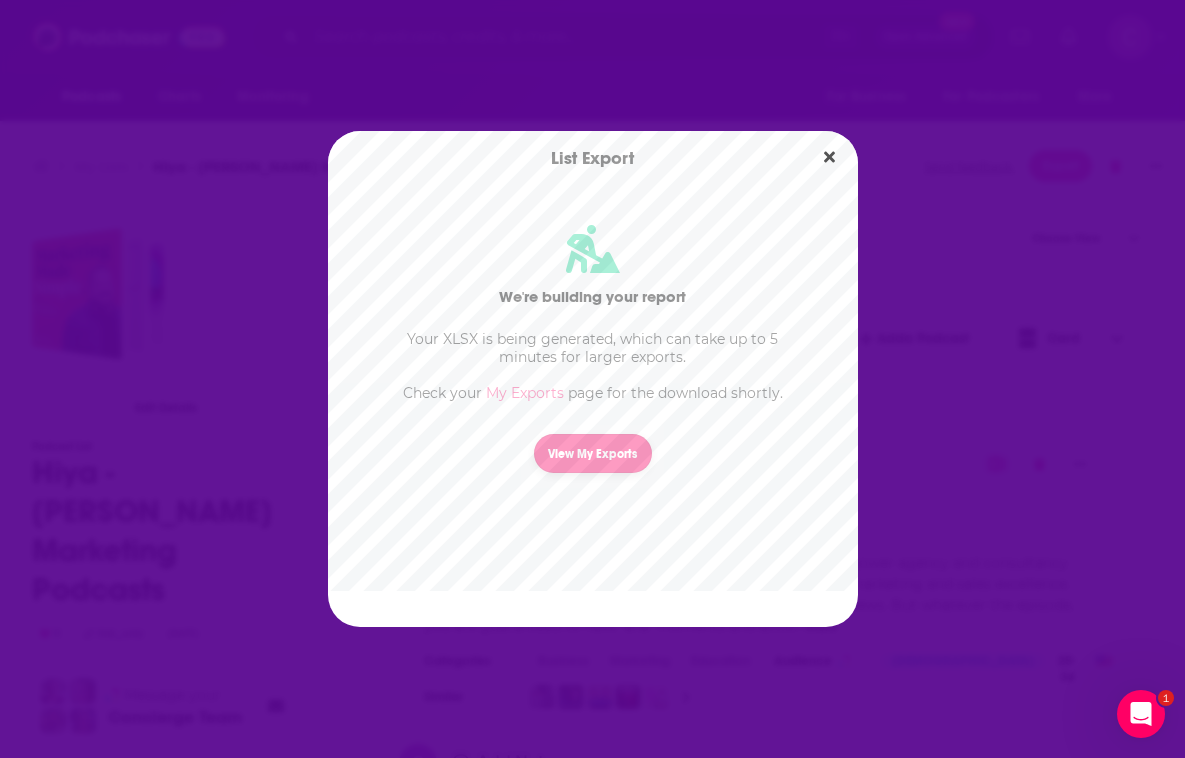 click on "View My Exports" at bounding box center [593, 453] 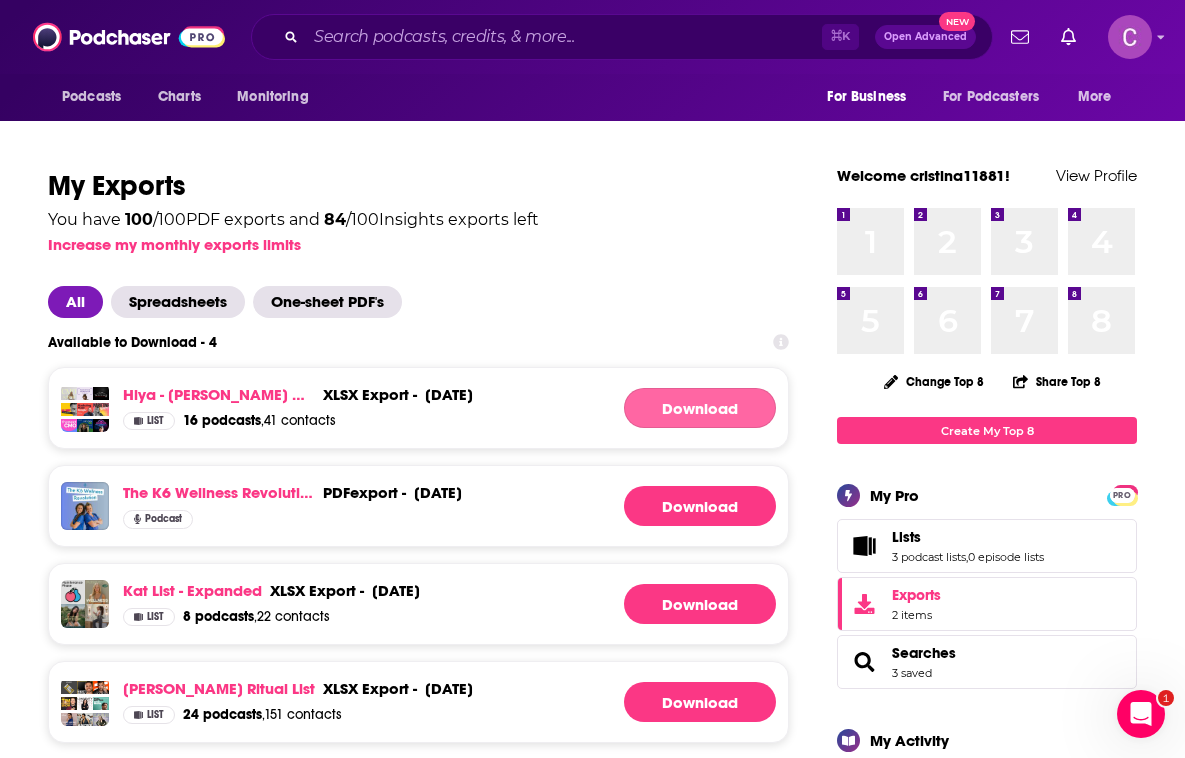 click on "Download" at bounding box center (700, 408) 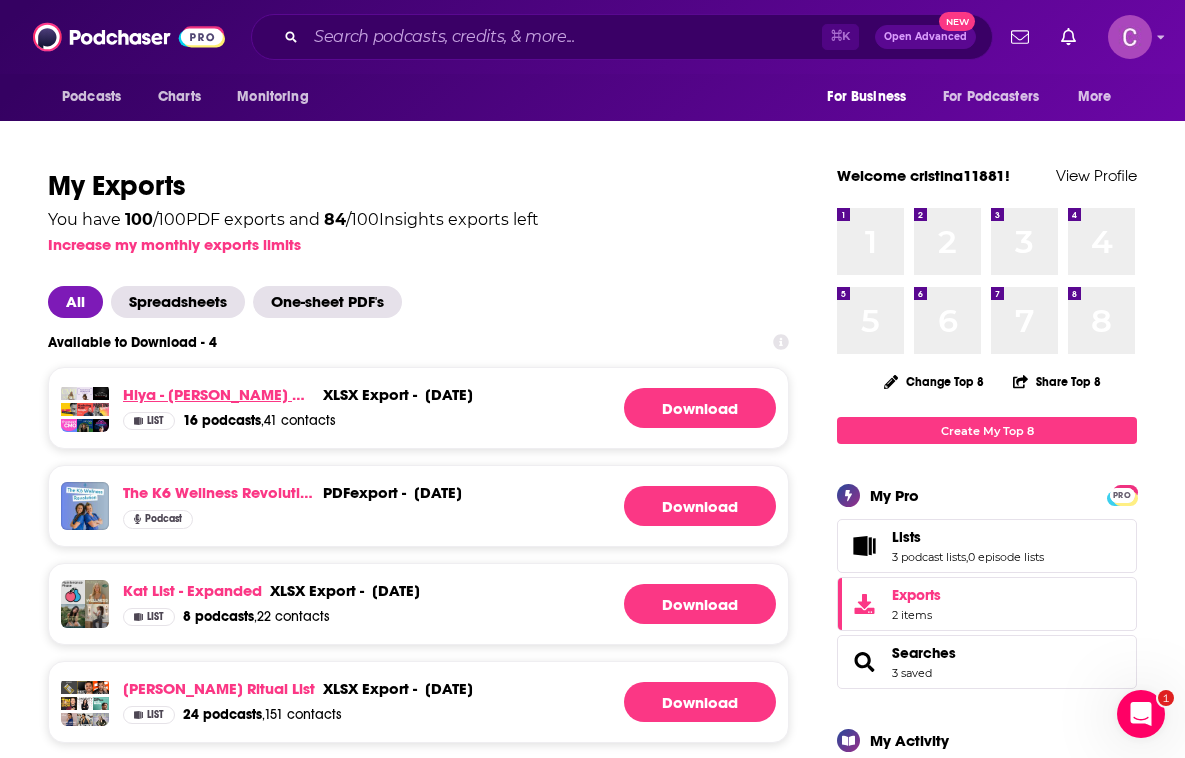 click on "Hiya - [PERSON_NAME] Marketing Podcasts" at bounding box center (219, 394) 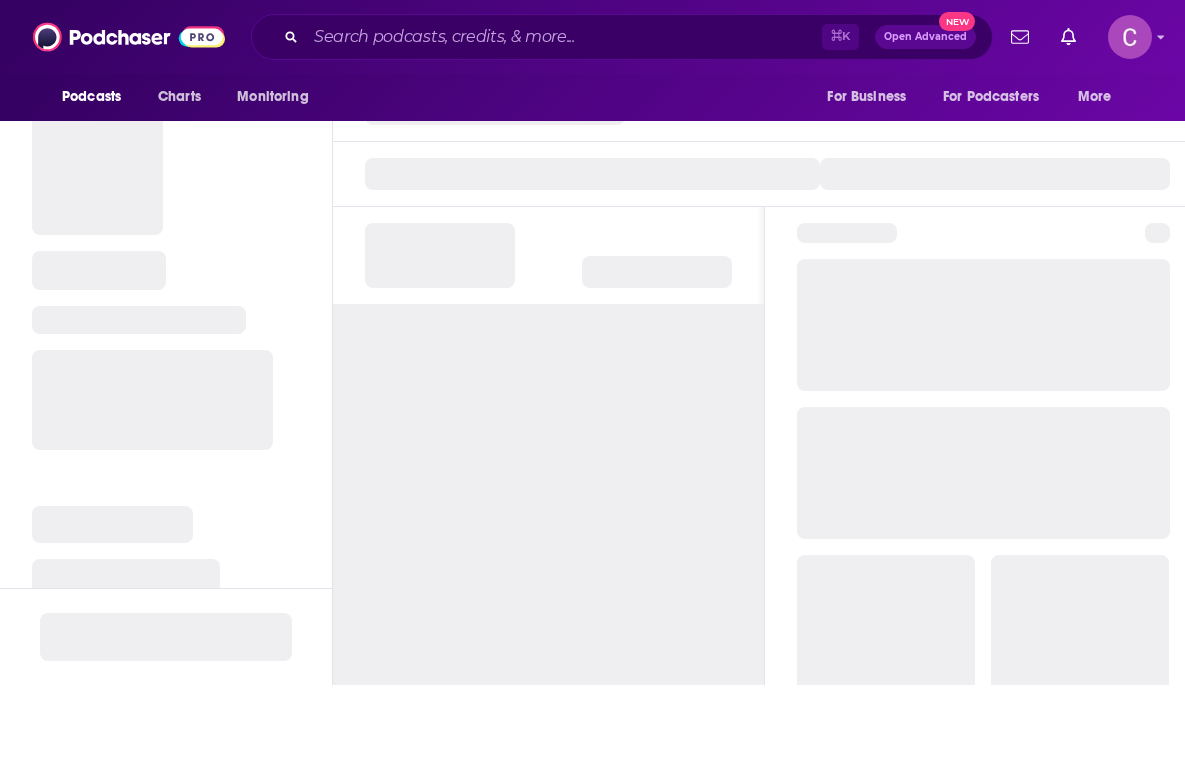 scroll, scrollTop: 0, scrollLeft: 0, axis: both 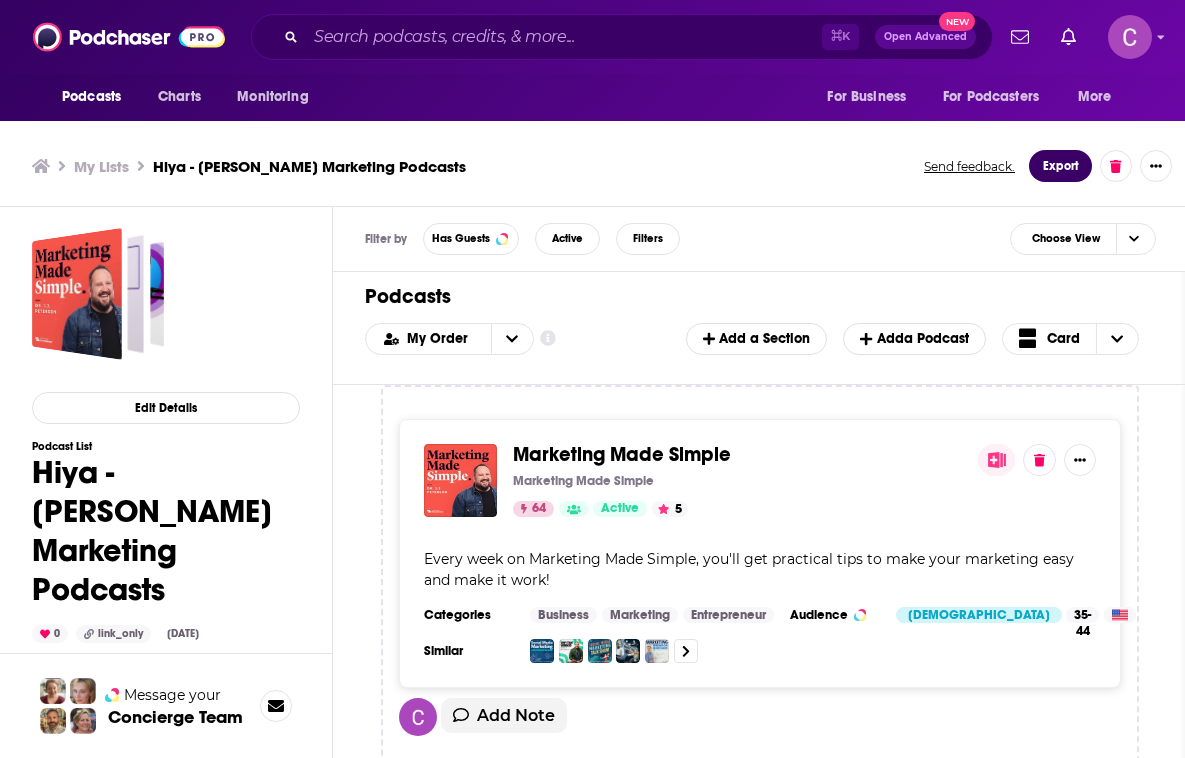 click on "Export" at bounding box center [1060, 166] 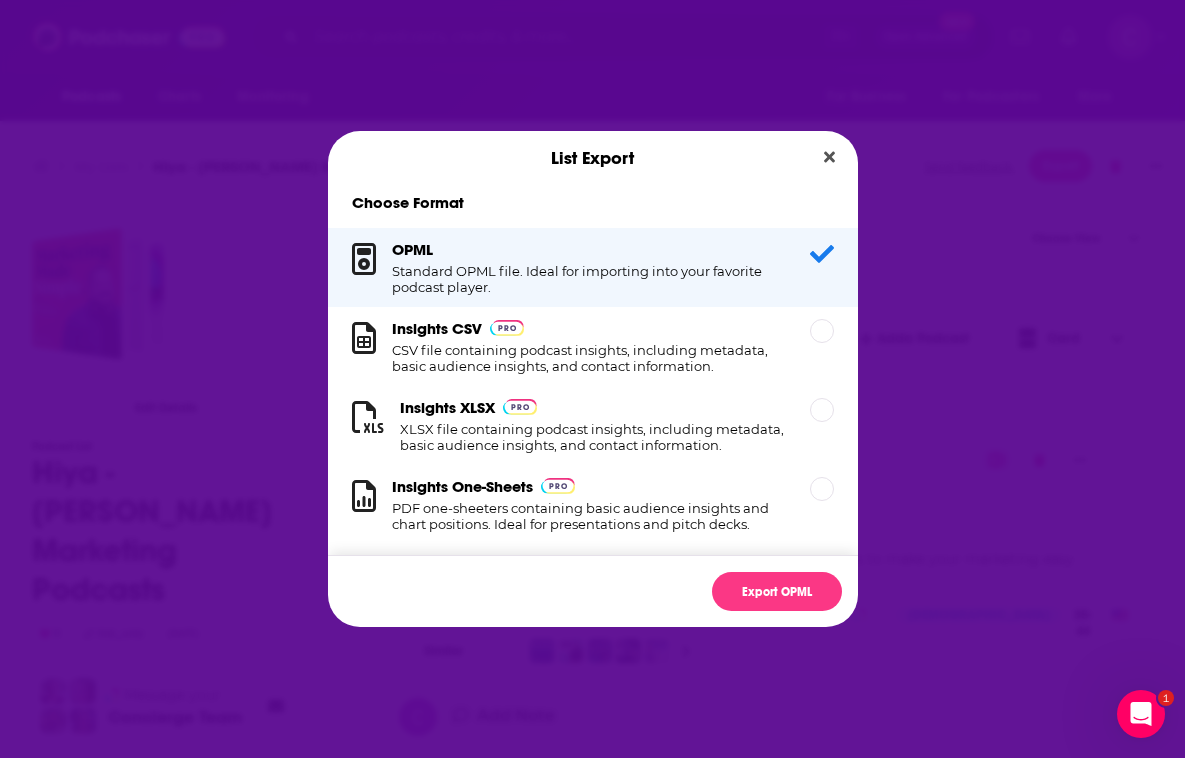 scroll, scrollTop: 0, scrollLeft: 0, axis: both 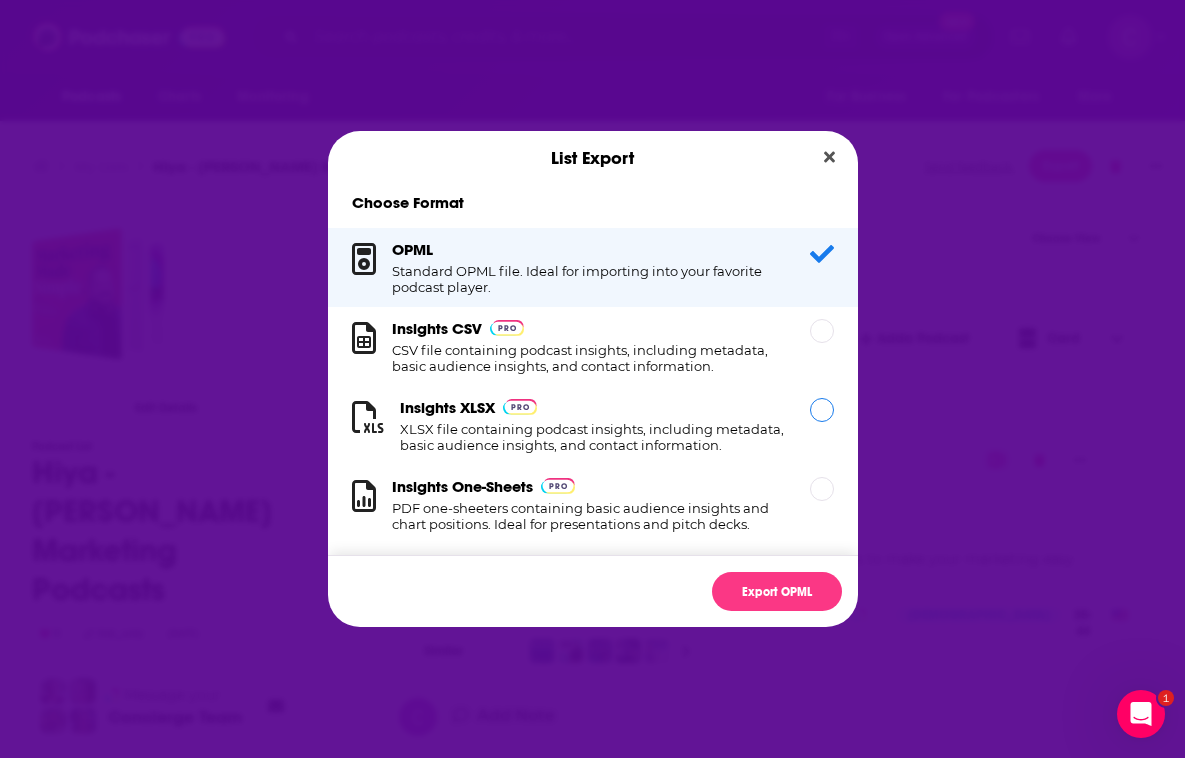 click on "Insights XLSX XLSX file containing podcast insights, including metadata, basic audience insights, and contact information." at bounding box center (593, 425) 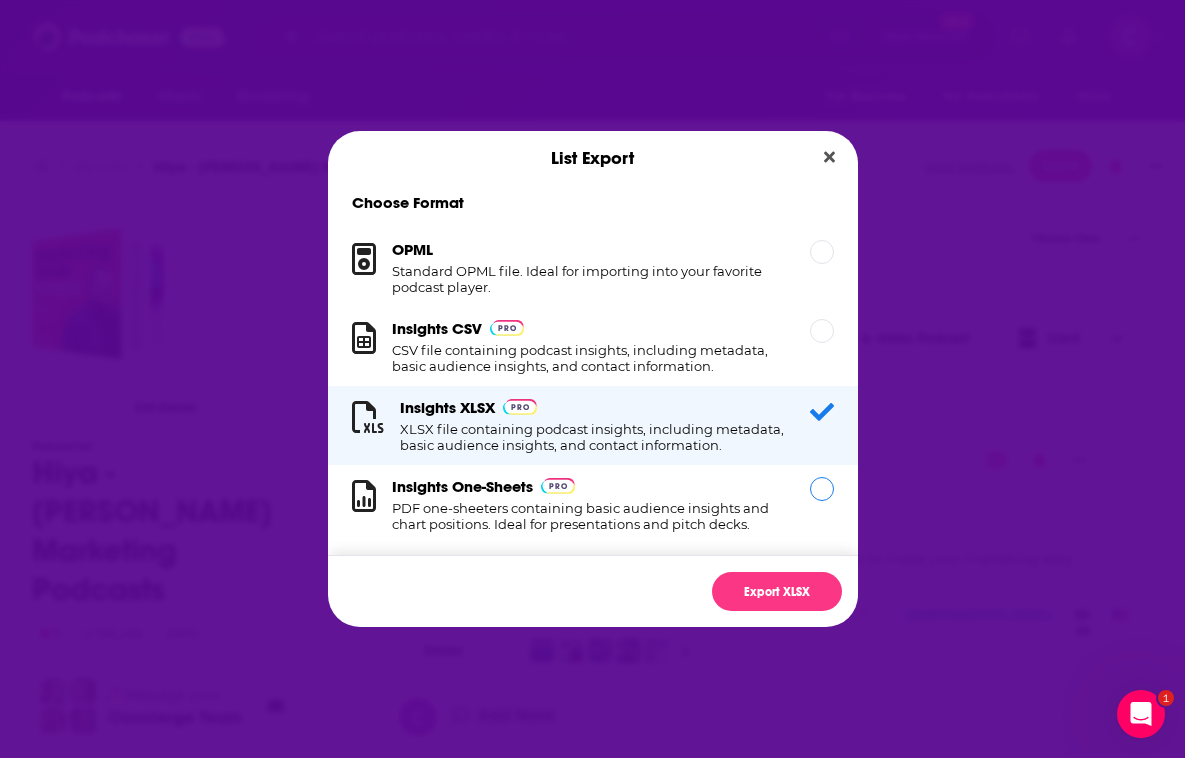 scroll, scrollTop: 20, scrollLeft: 0, axis: vertical 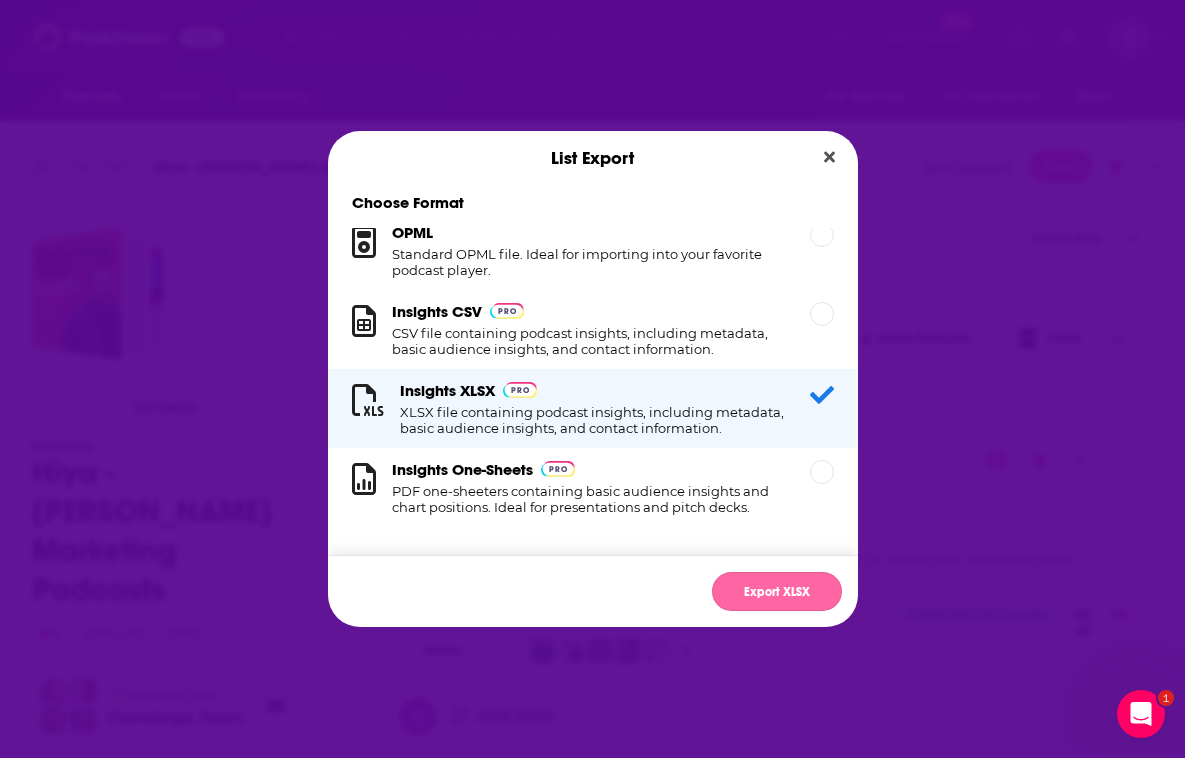 click on "Export XLSX" at bounding box center [777, 591] 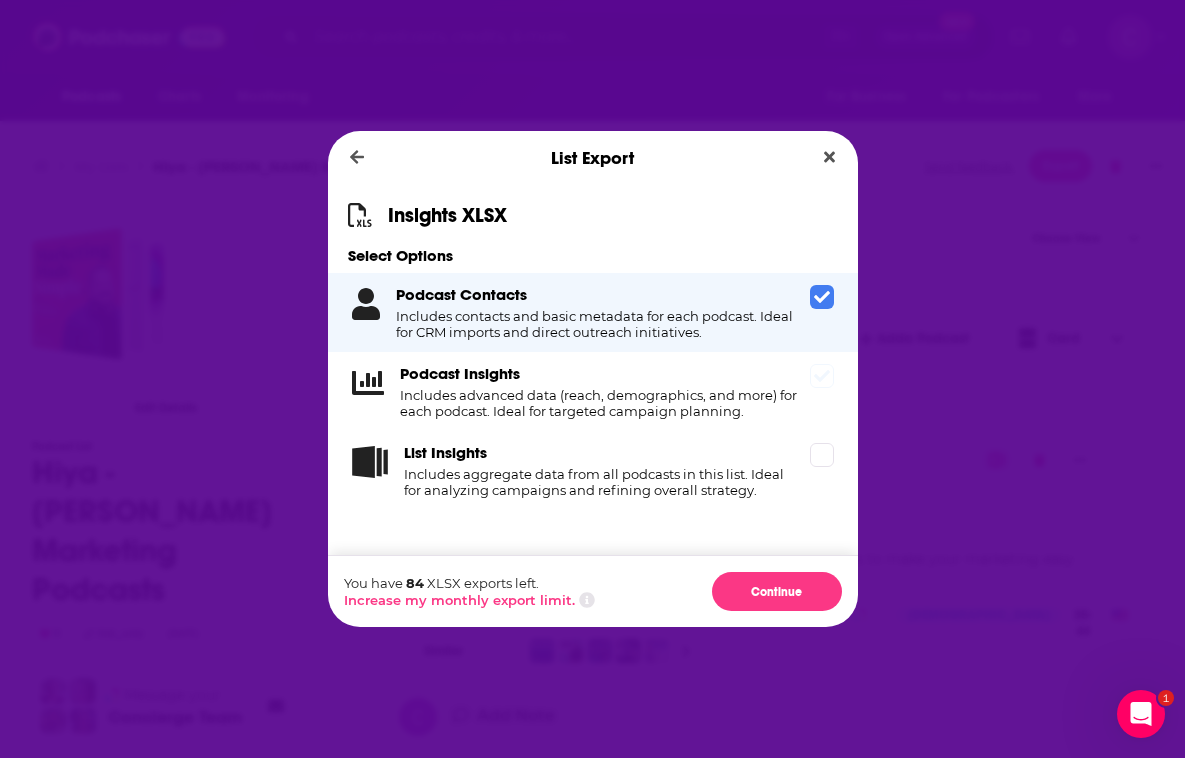 click at bounding box center (822, 376) 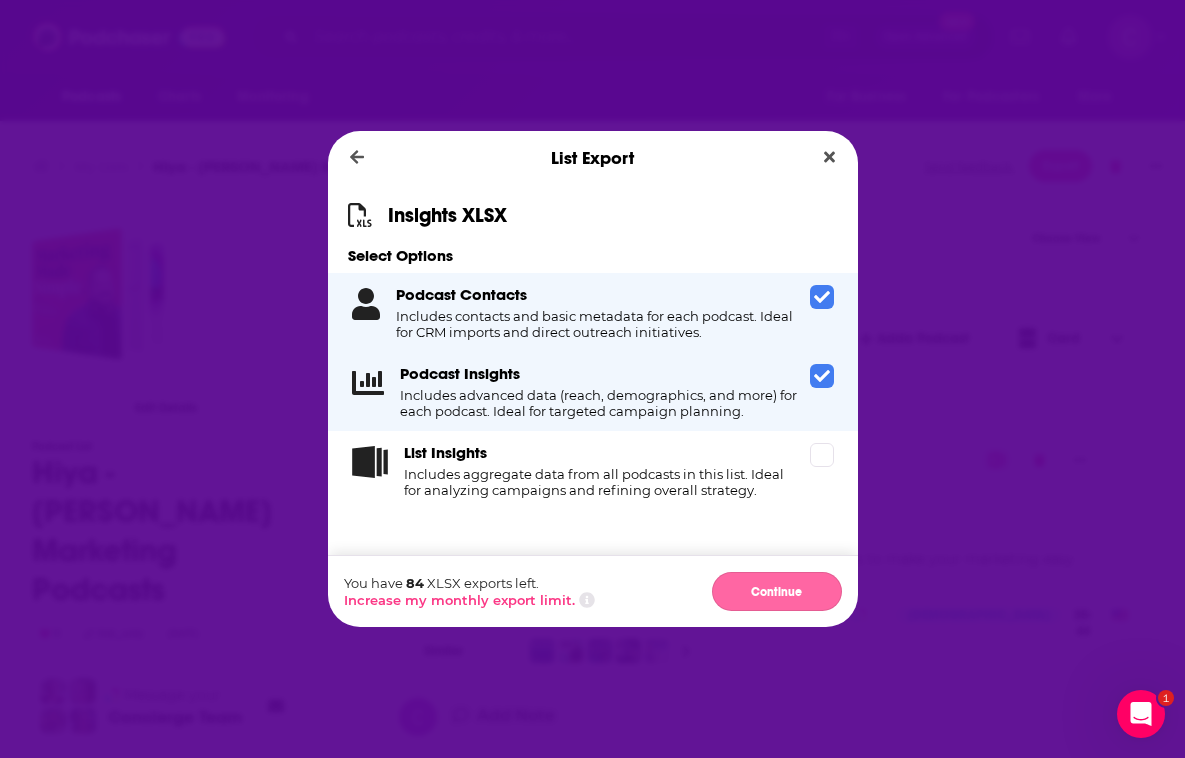click on "Continue" at bounding box center (777, 591) 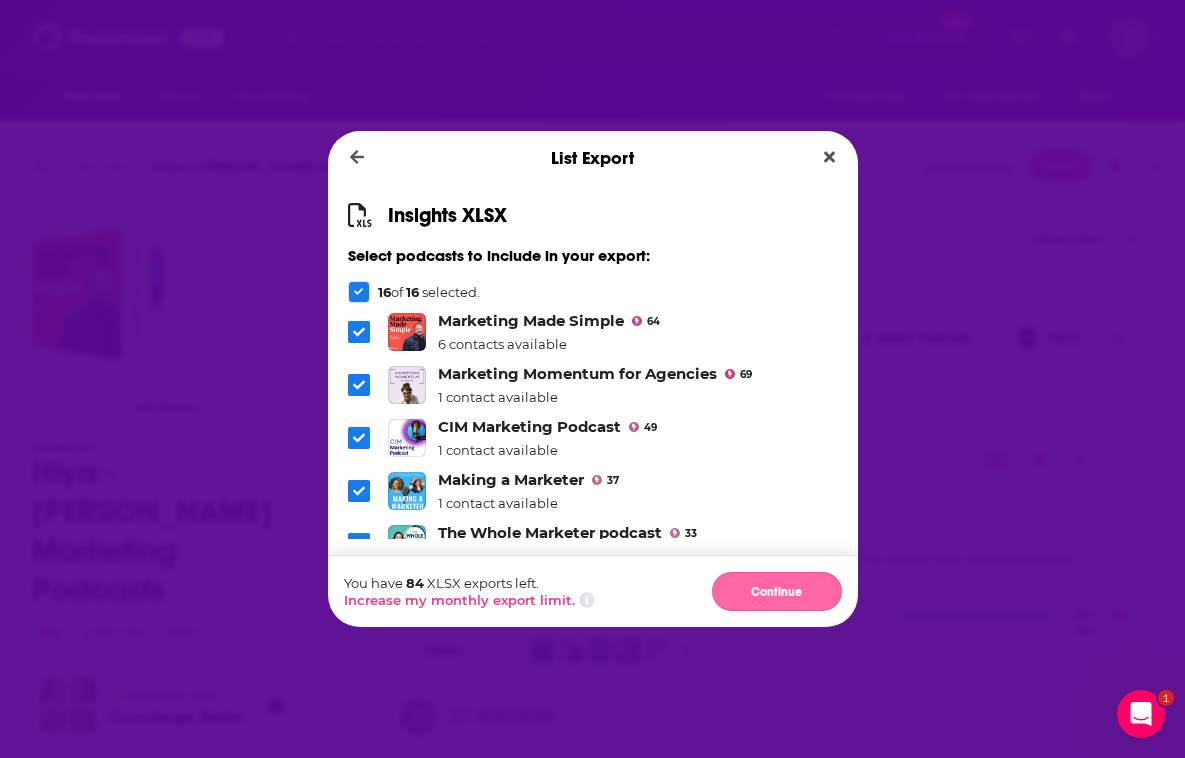 click on "Continue" at bounding box center [777, 591] 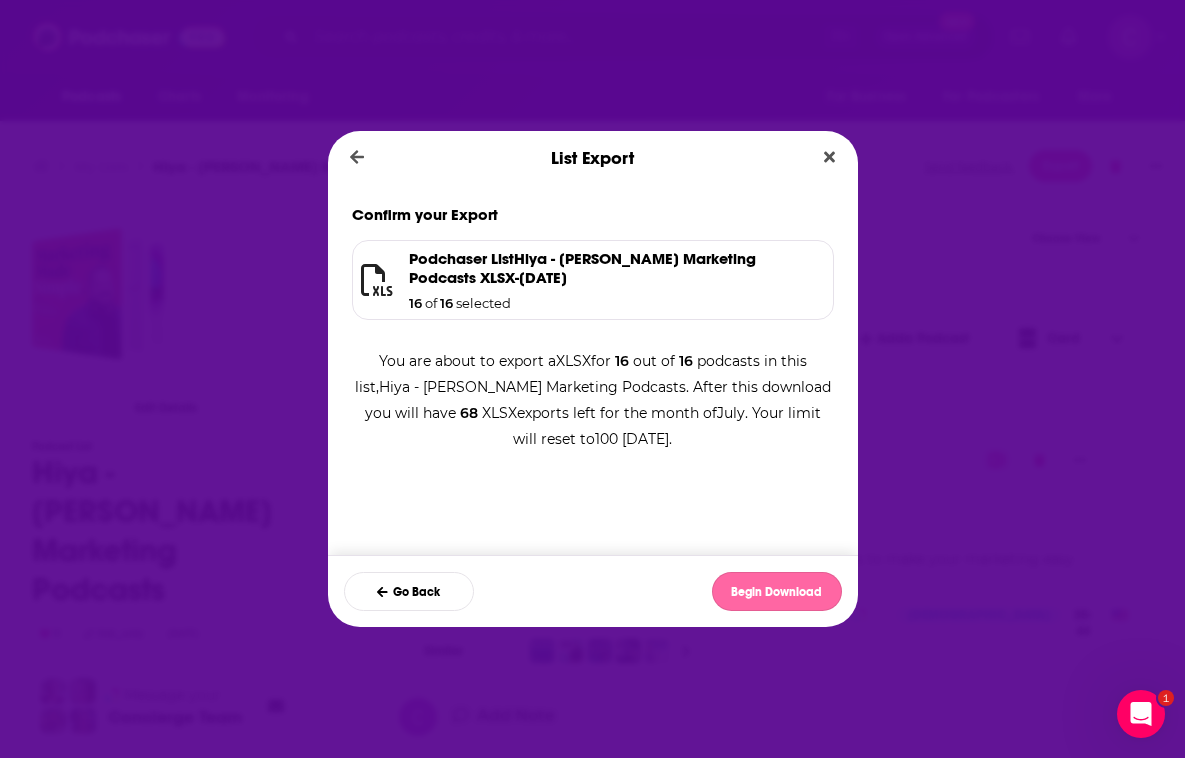 click on "Begin Download" at bounding box center [777, 591] 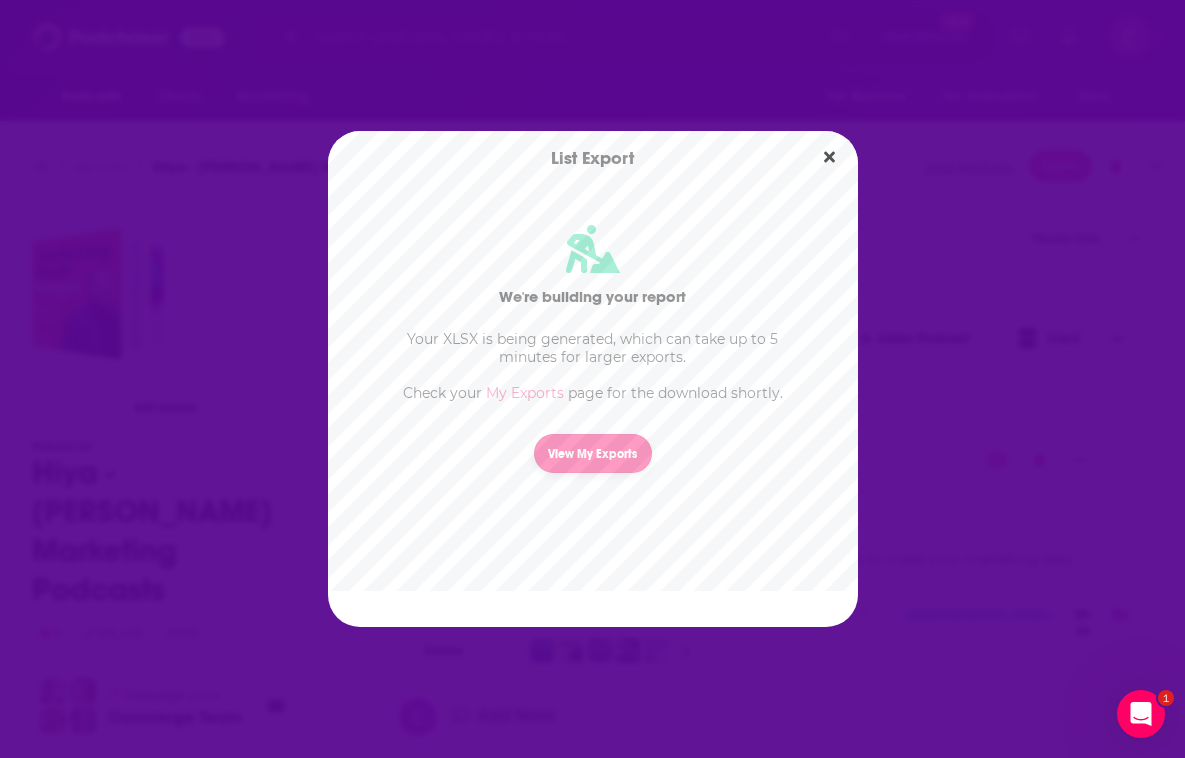 click on "View My Exports" at bounding box center (593, 453) 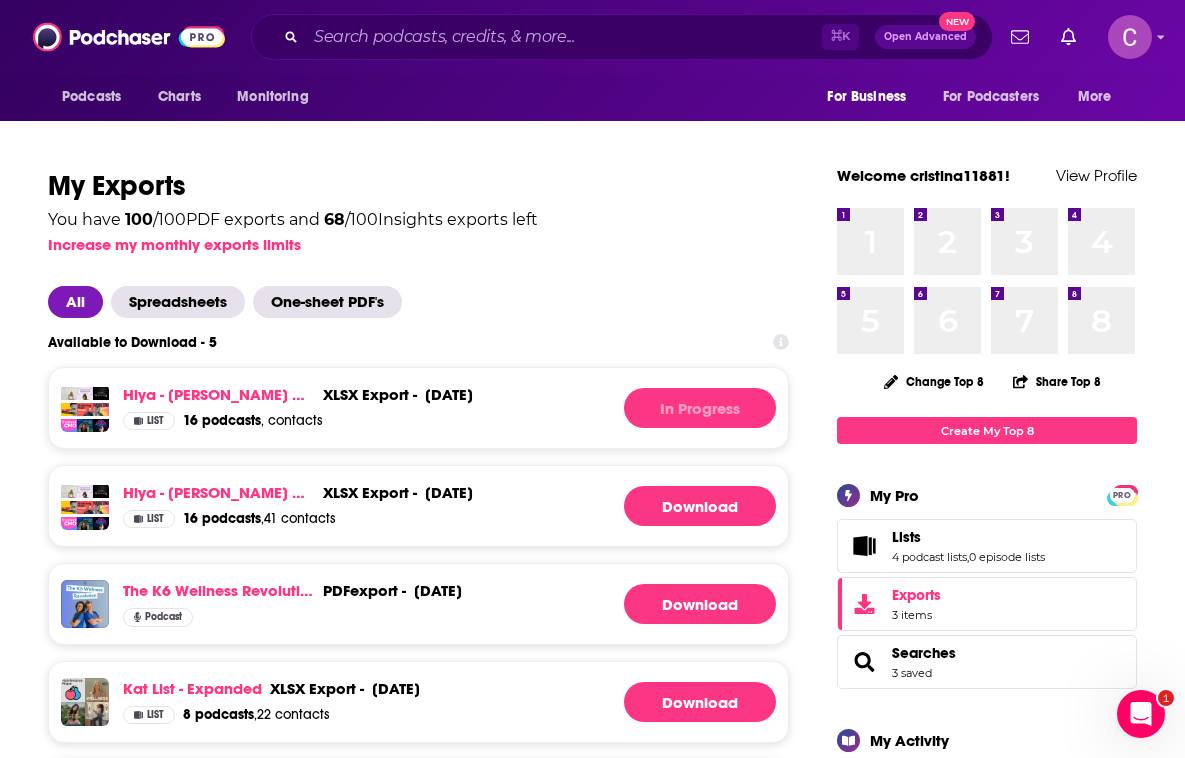 scroll, scrollTop: 1, scrollLeft: 0, axis: vertical 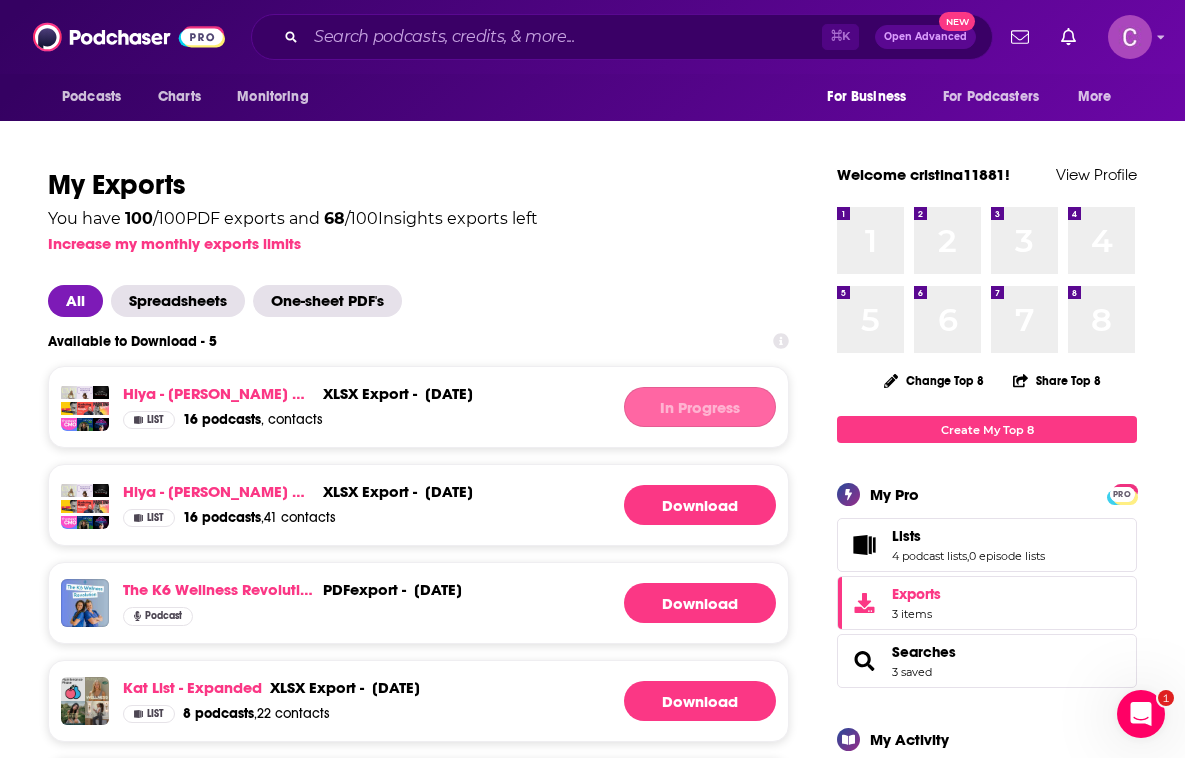 click on "In Progress" at bounding box center [700, 407] 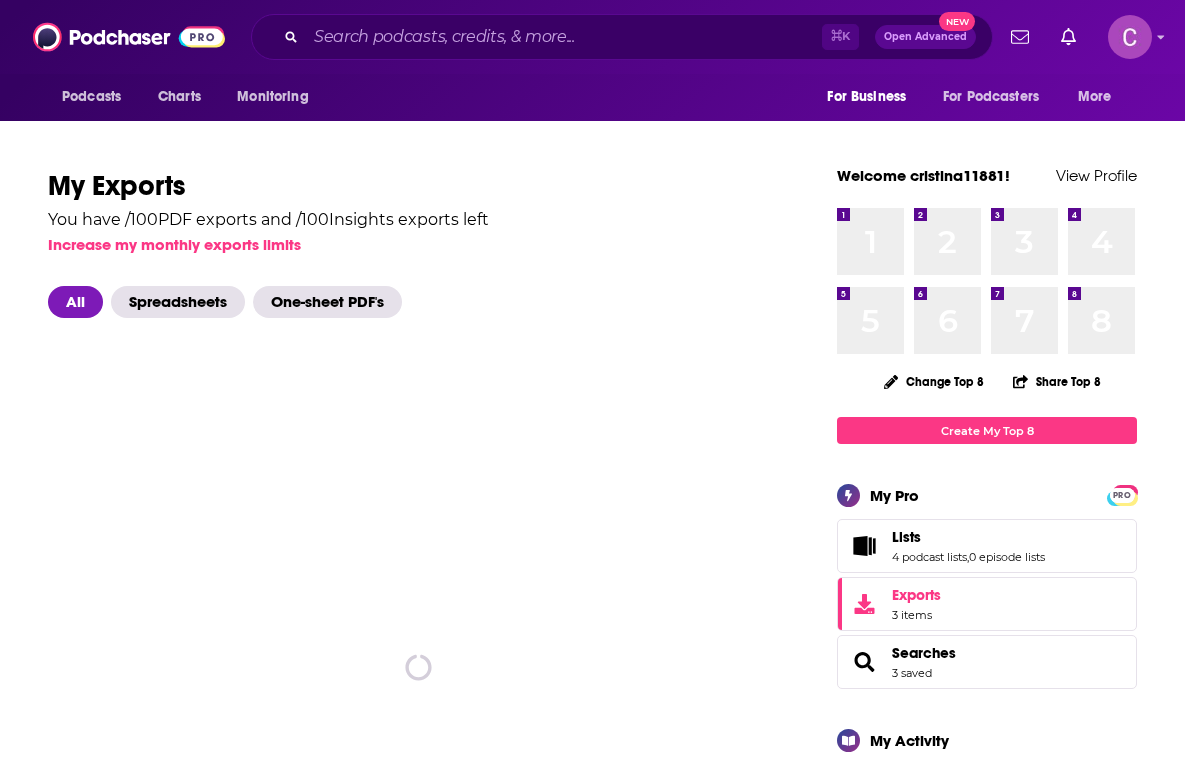 scroll, scrollTop: 0, scrollLeft: 0, axis: both 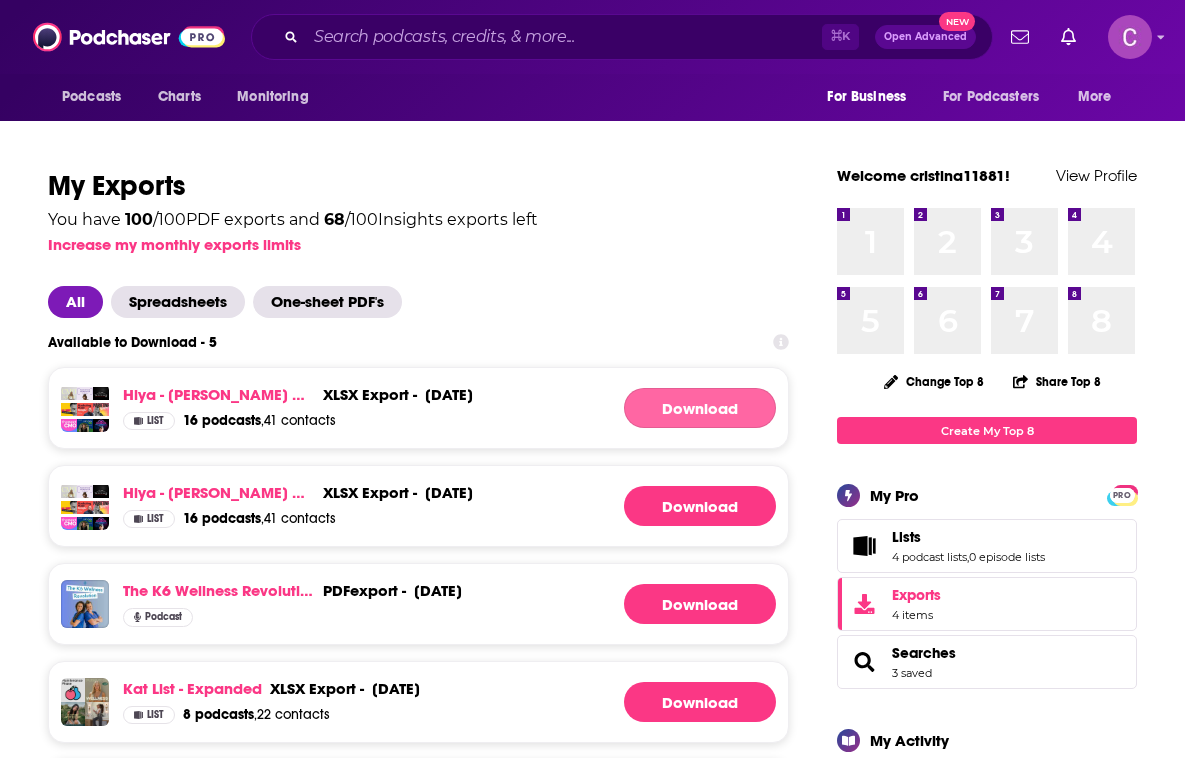 click on "Download" at bounding box center [700, 408] 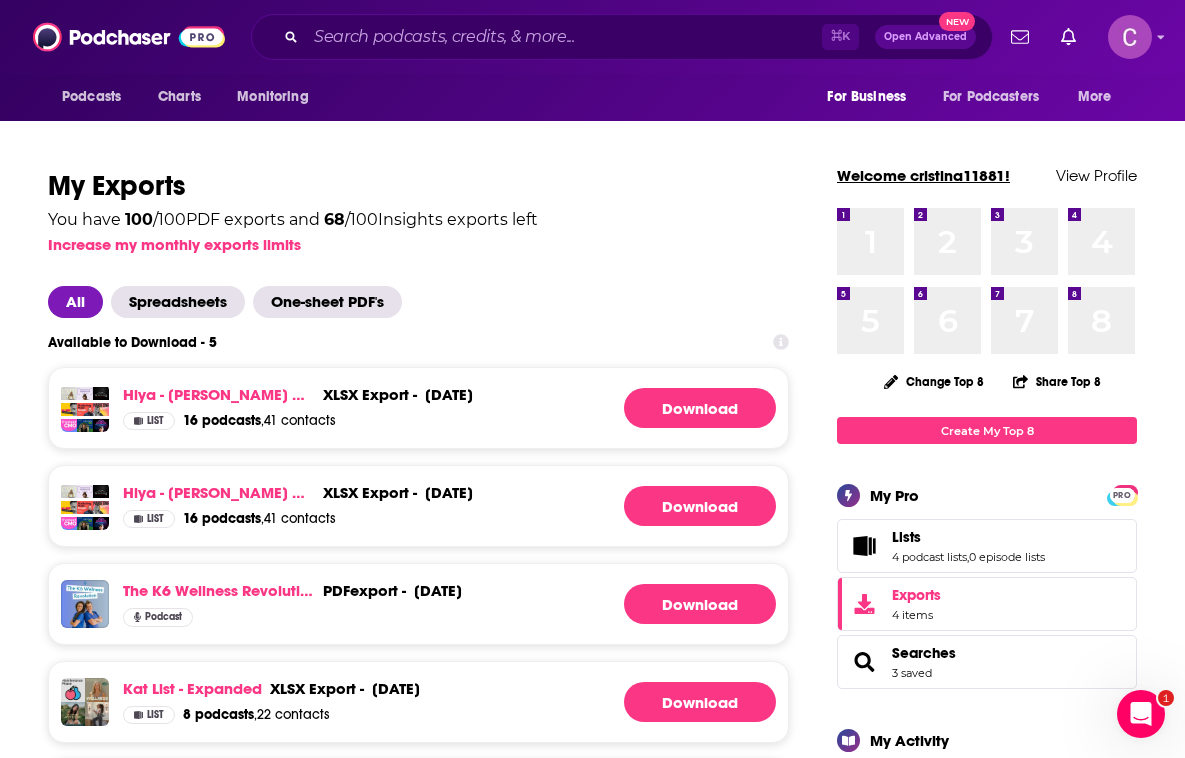 scroll, scrollTop: 0, scrollLeft: 0, axis: both 